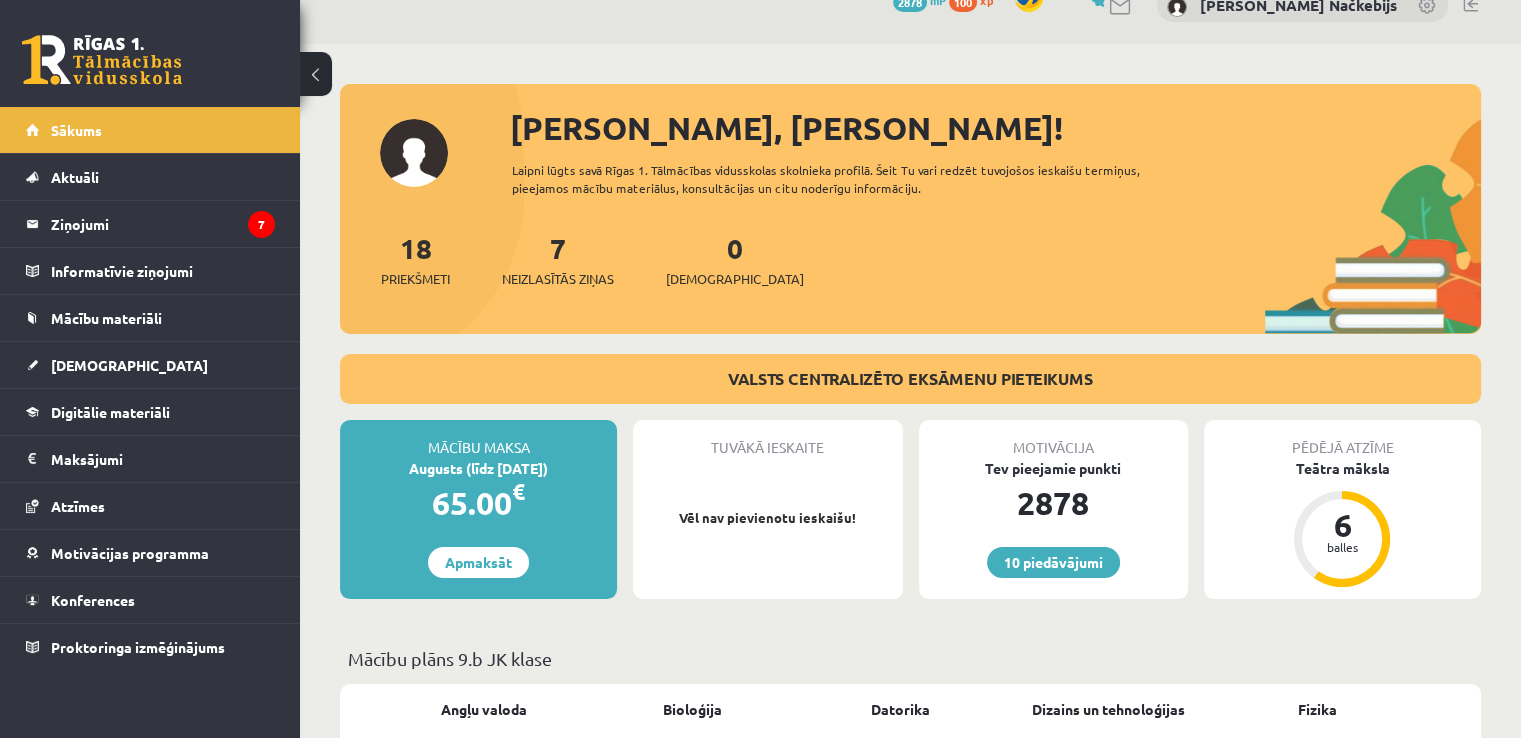 scroll, scrollTop: 0, scrollLeft: 0, axis: both 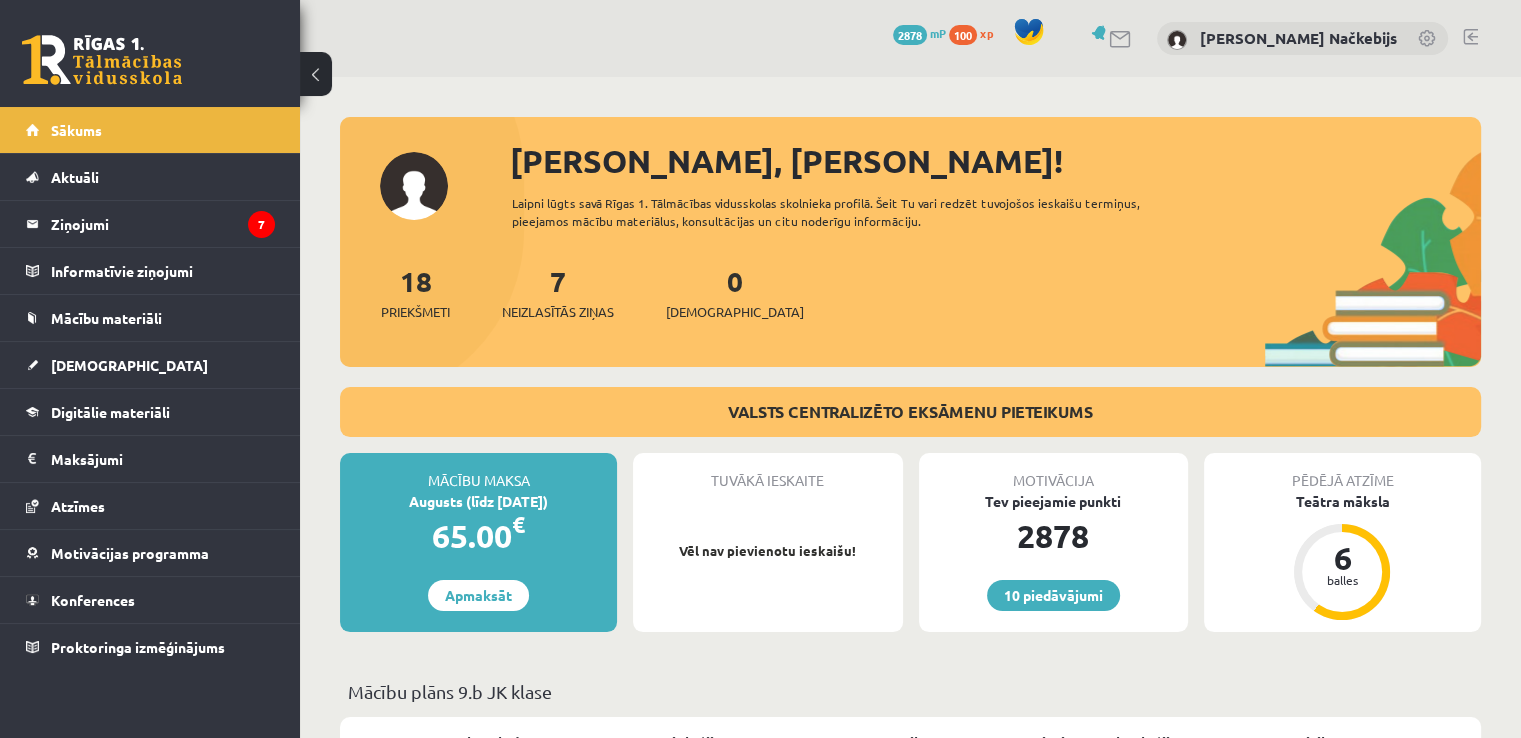 click at bounding box center (1470, 37) 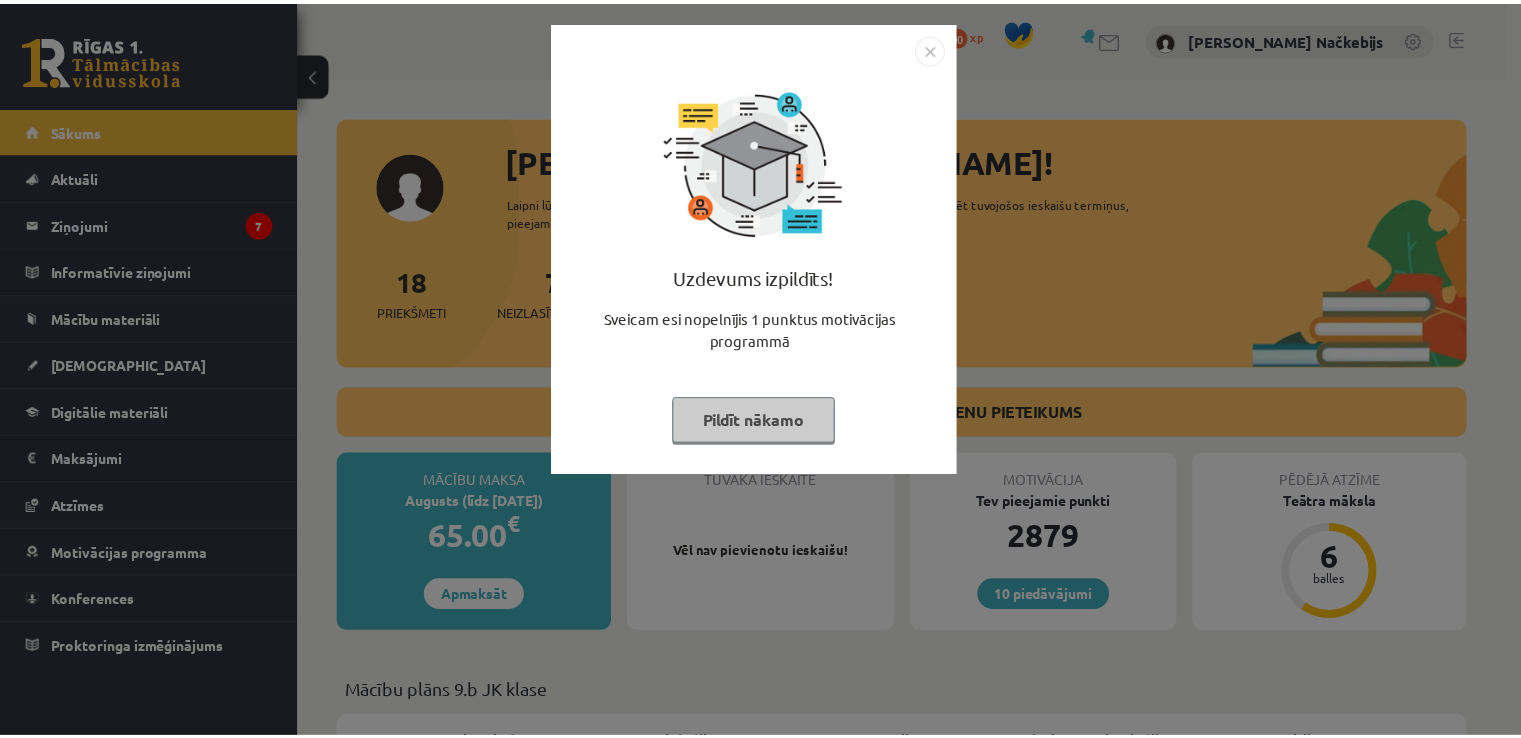 scroll, scrollTop: 0, scrollLeft: 0, axis: both 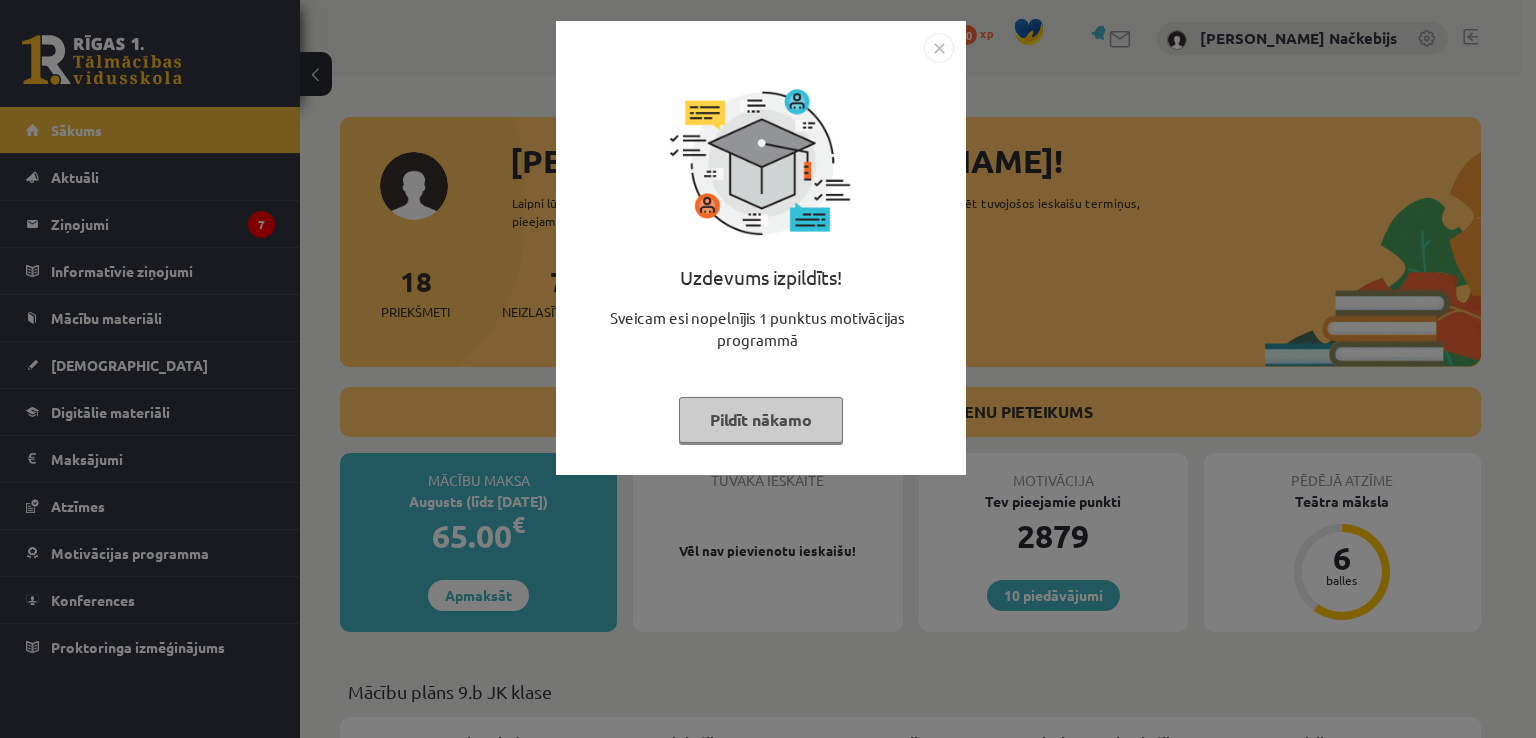 click at bounding box center [939, 48] 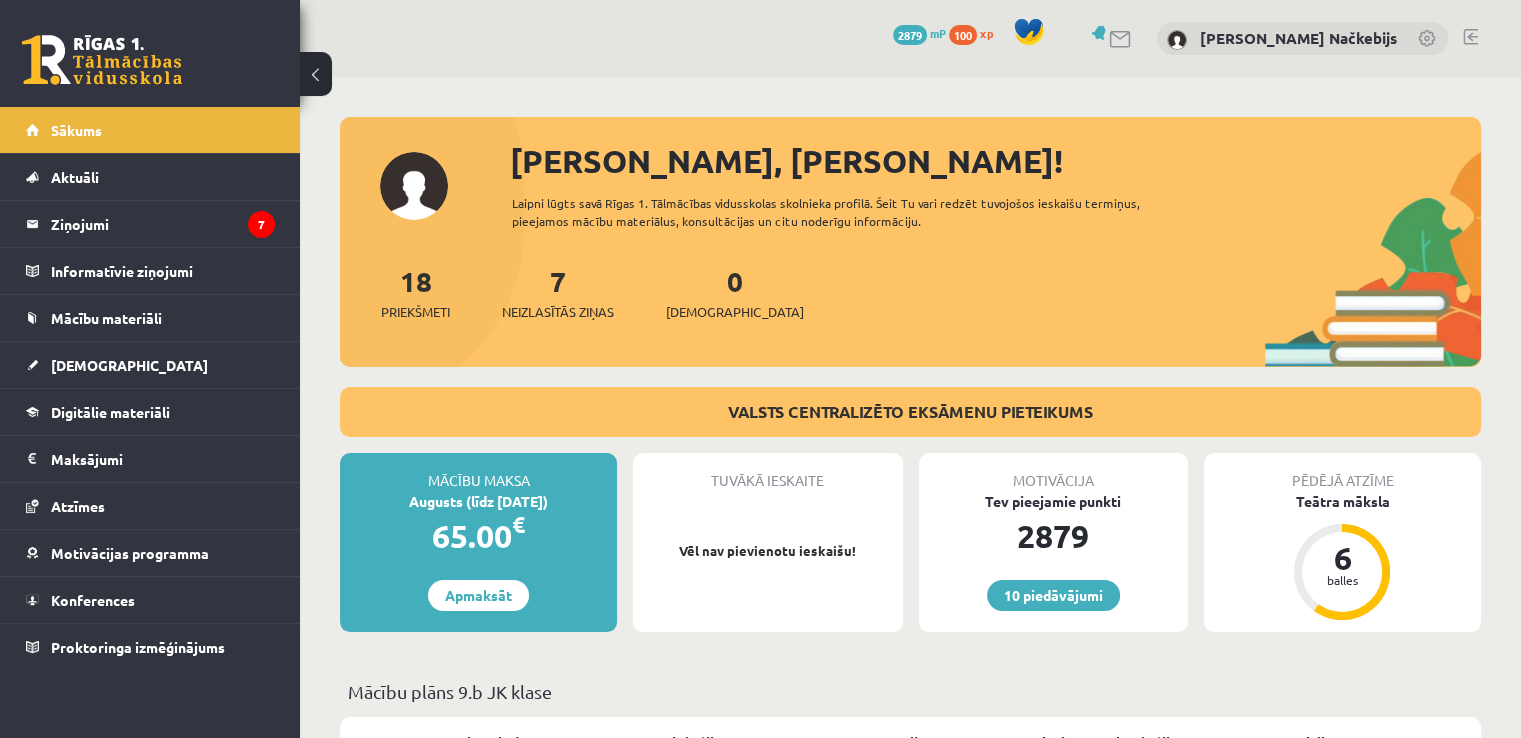 click at bounding box center (1470, 37) 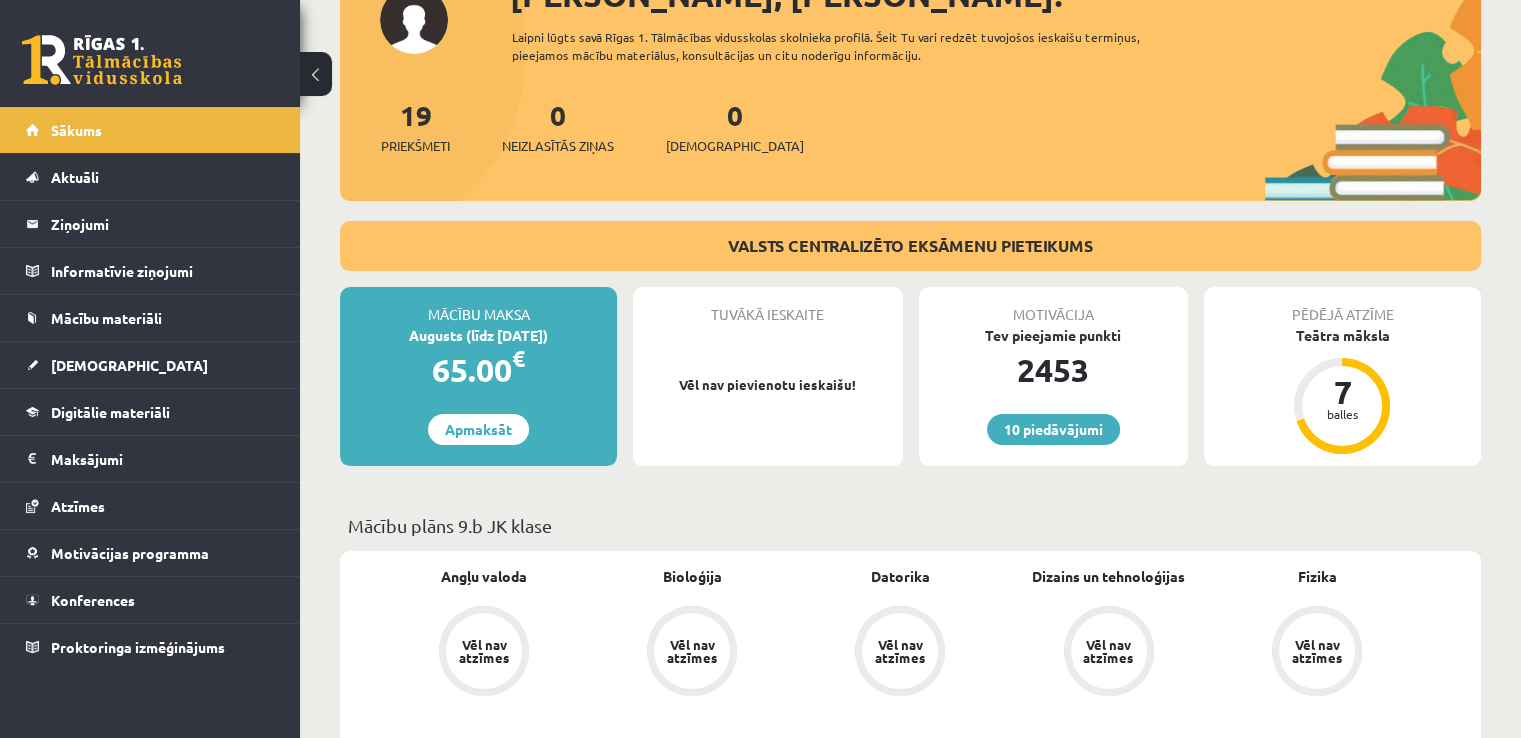 scroll, scrollTop: 200, scrollLeft: 0, axis: vertical 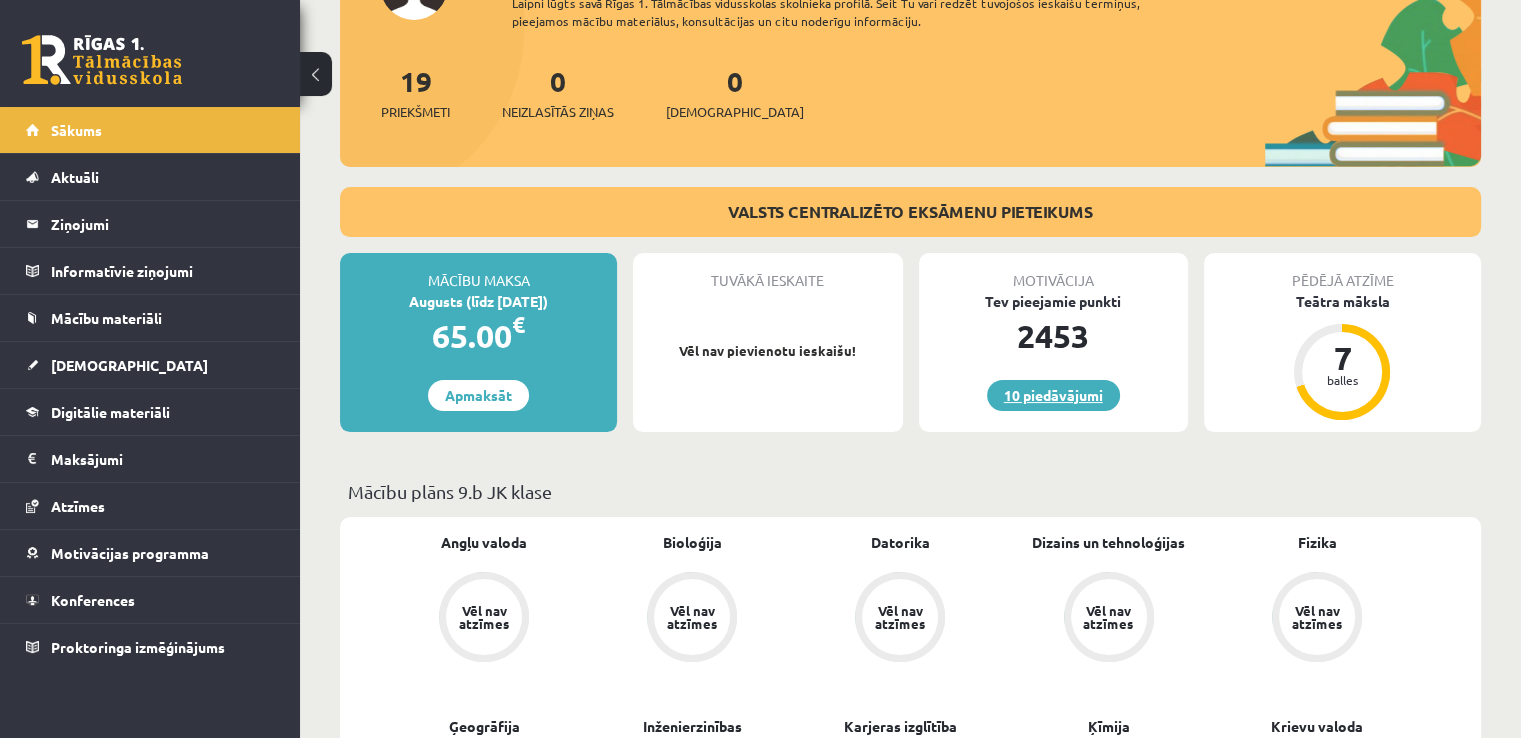 click on "10
piedāvājumi" at bounding box center (1053, 395) 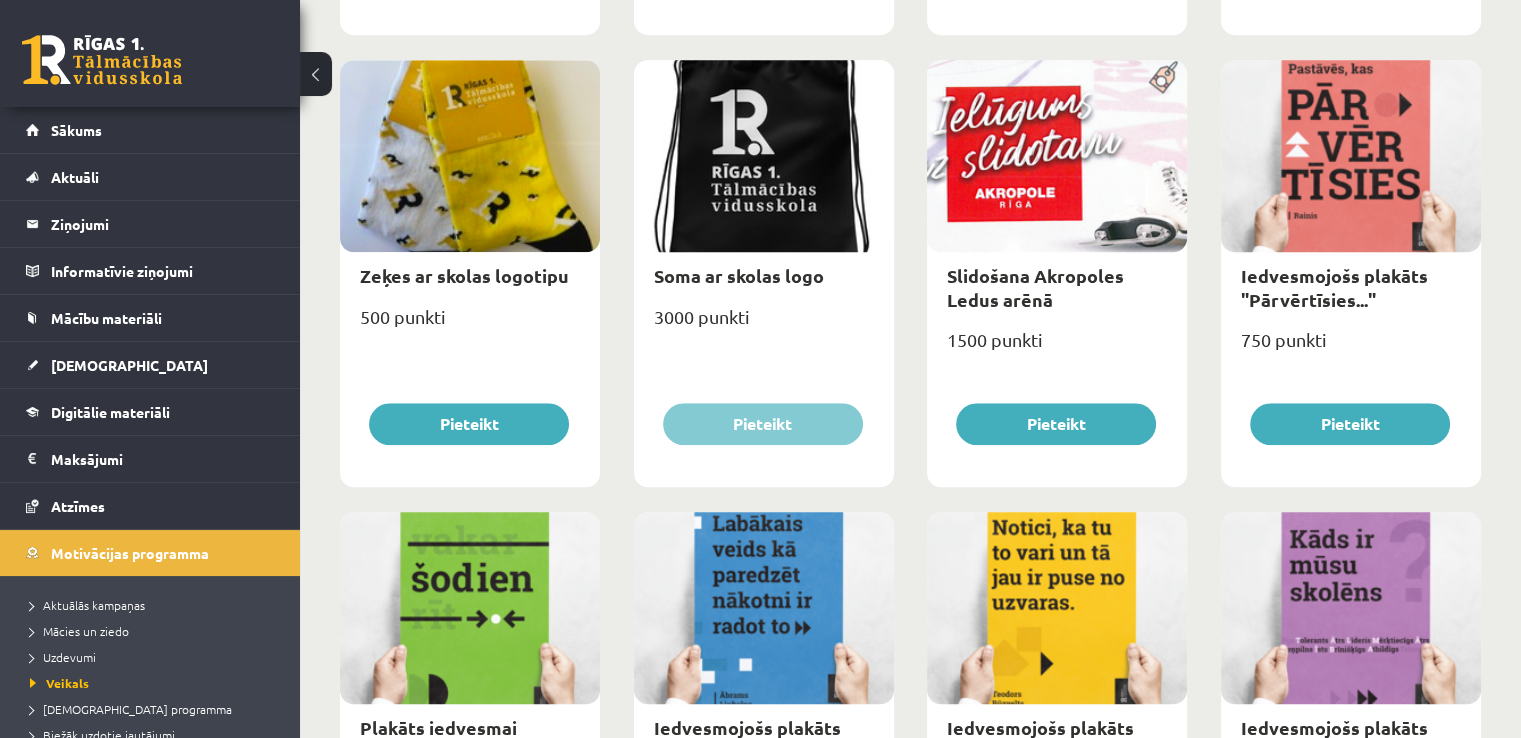 scroll, scrollTop: 1735, scrollLeft: 0, axis: vertical 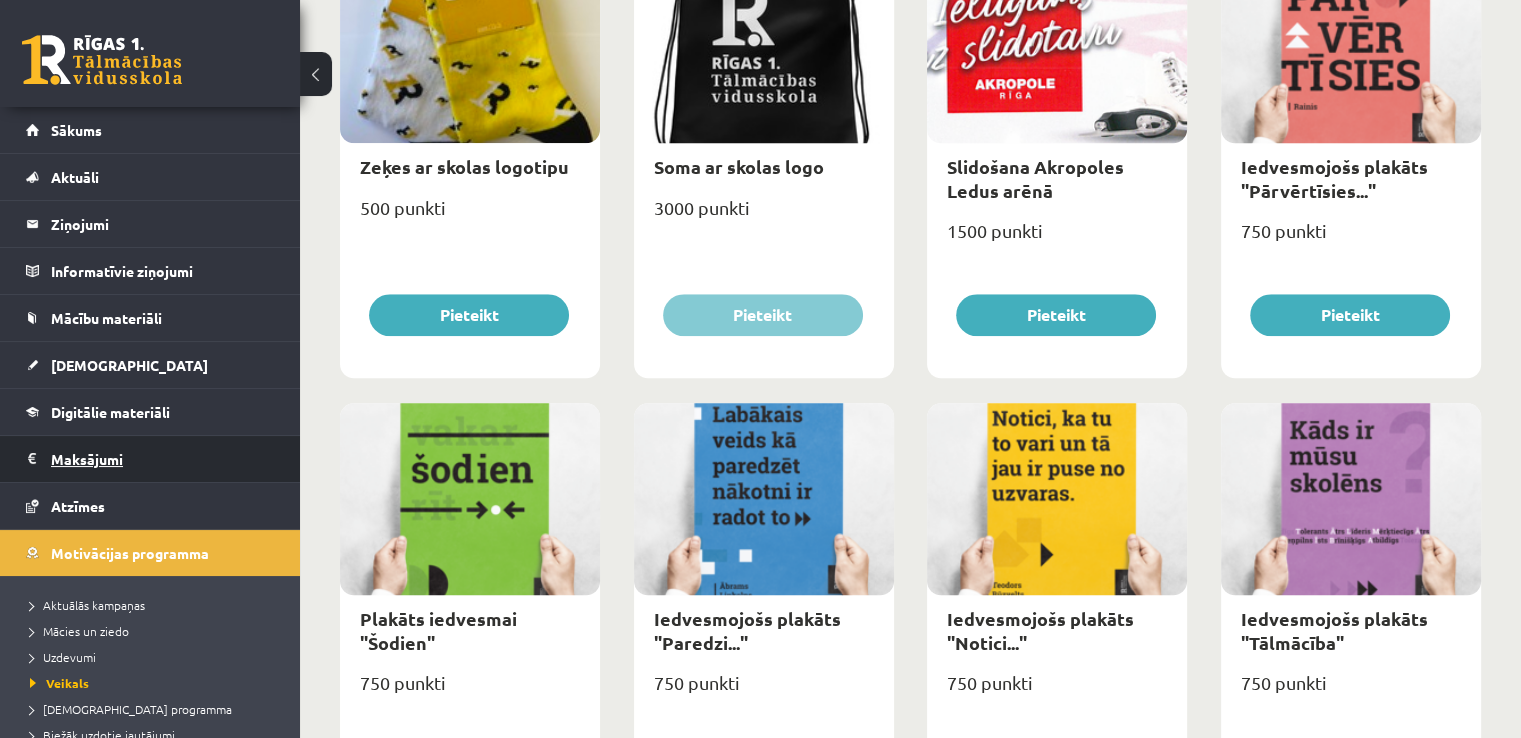 drag, startPoint x: 716, startPoint y: 483, endPoint x: 58, endPoint y: 468, distance: 658.17096 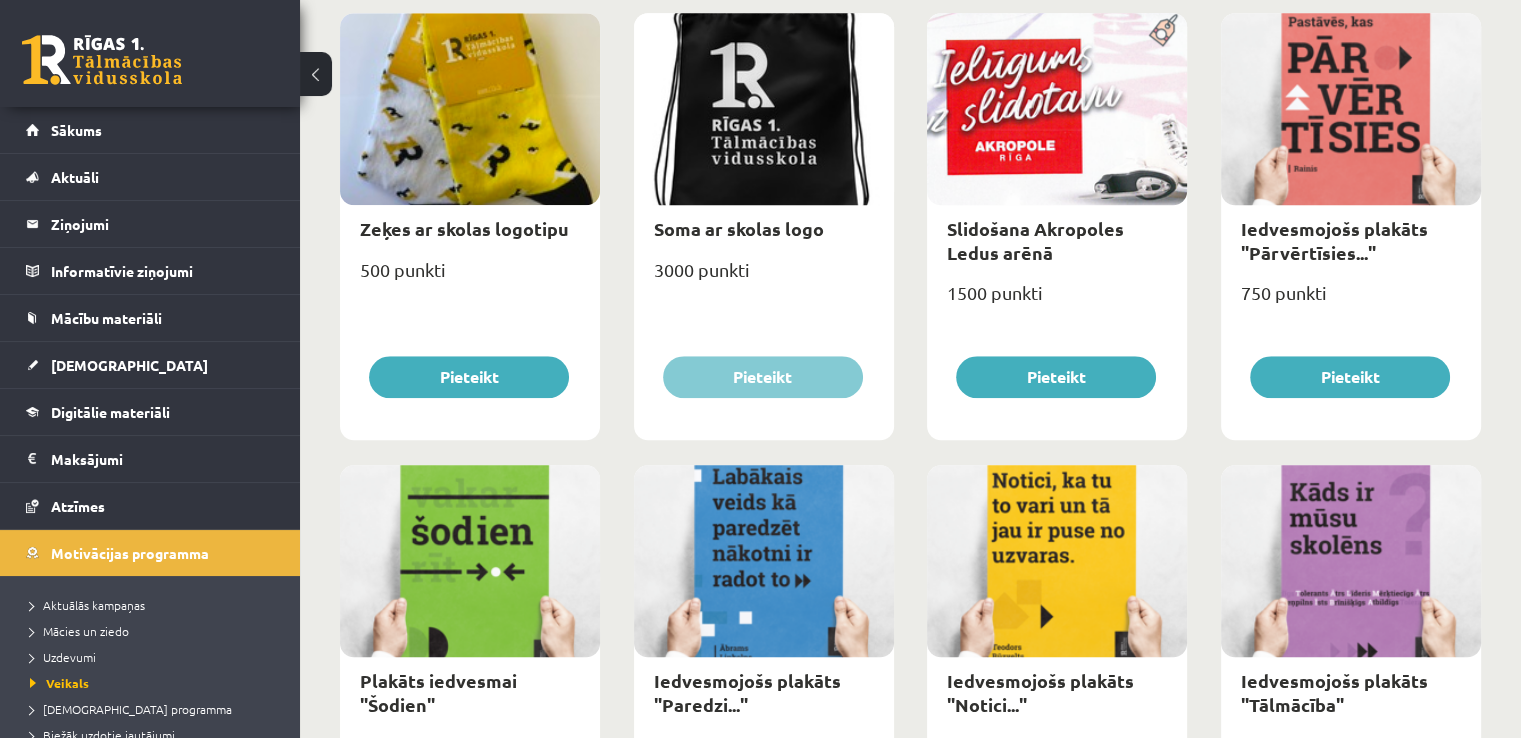 scroll, scrollTop: 1735, scrollLeft: 0, axis: vertical 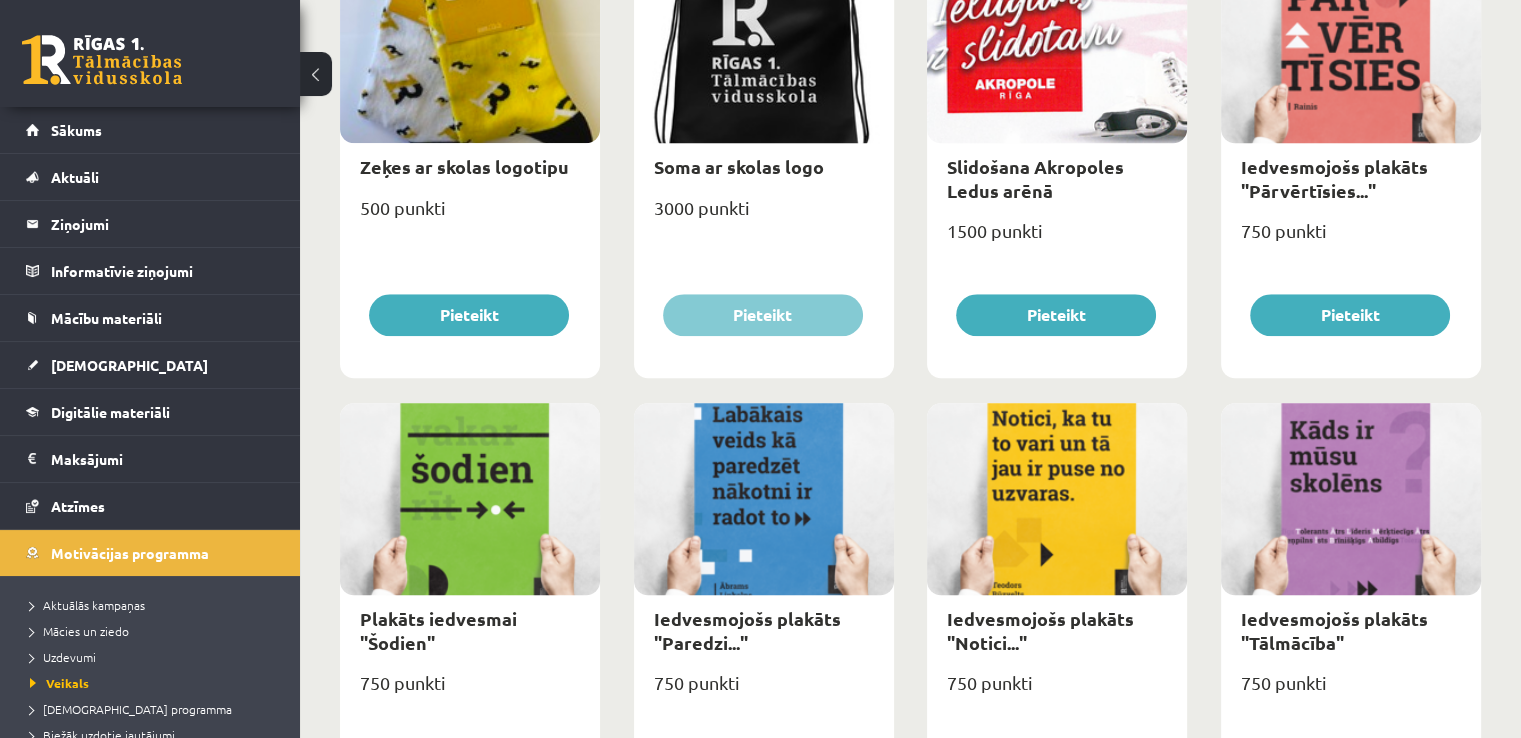 drag, startPoint x: 412, startPoint y: 483, endPoint x: 469, endPoint y: 701, distance: 225.32864 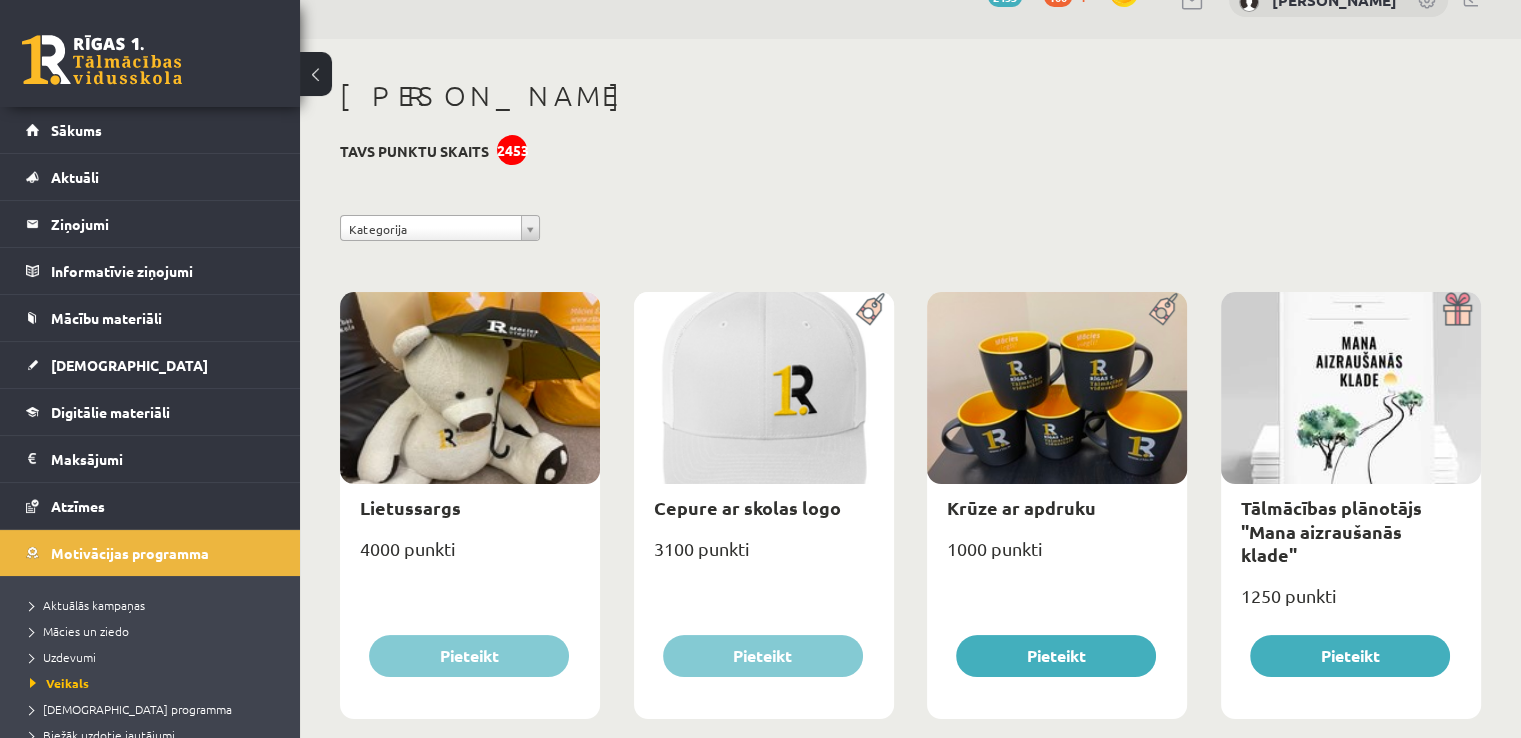 scroll, scrollTop: 0, scrollLeft: 0, axis: both 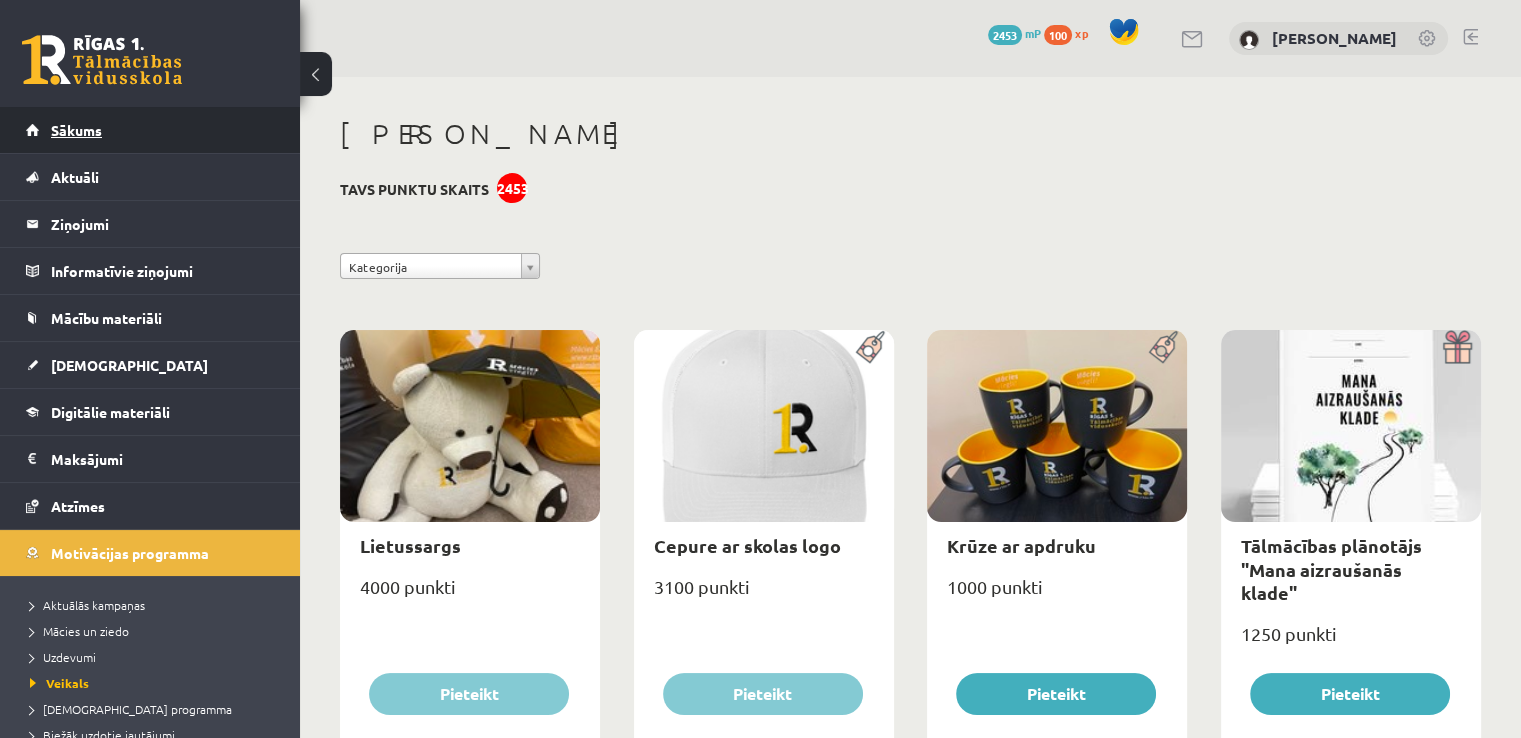 click on "Sākums" at bounding box center [150, 130] 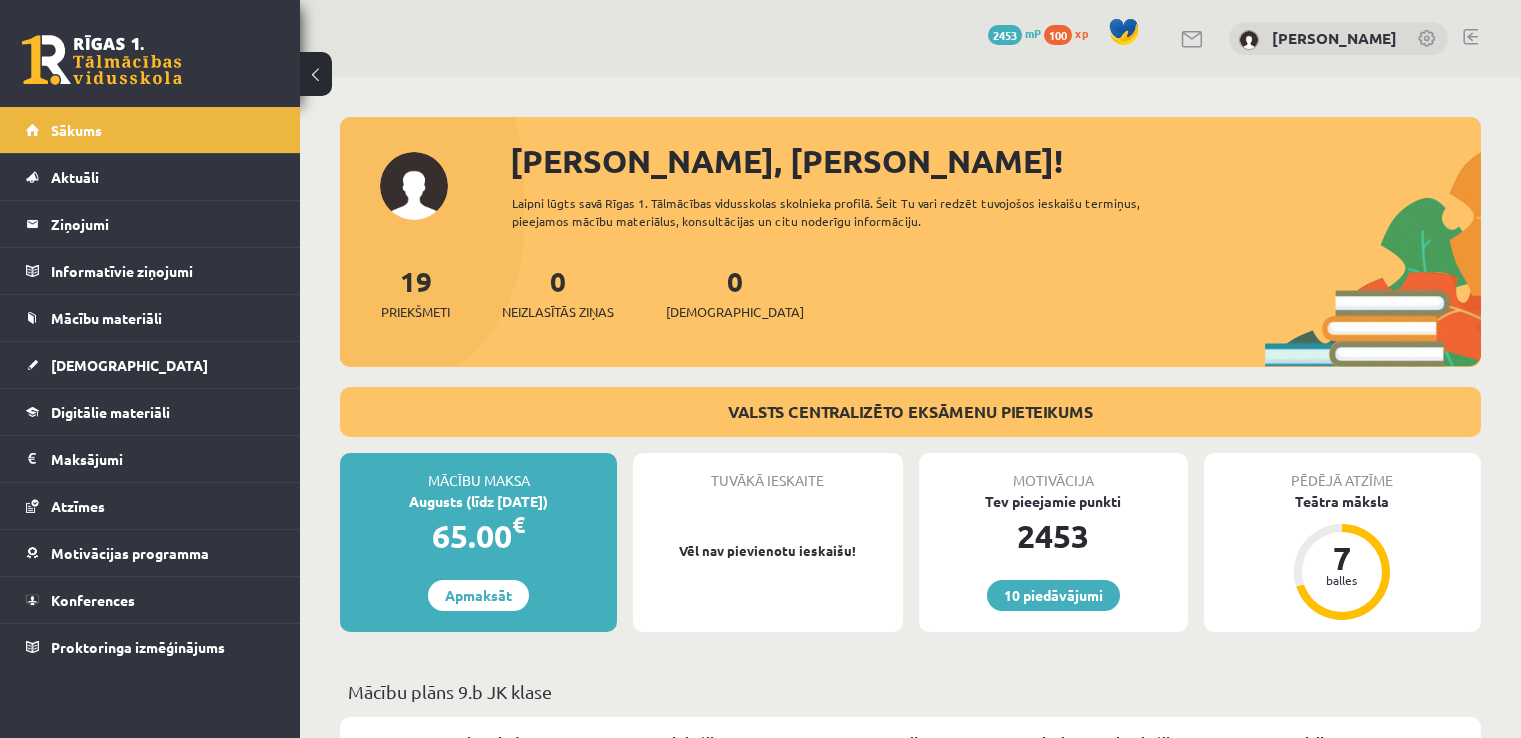 scroll, scrollTop: 0, scrollLeft: 0, axis: both 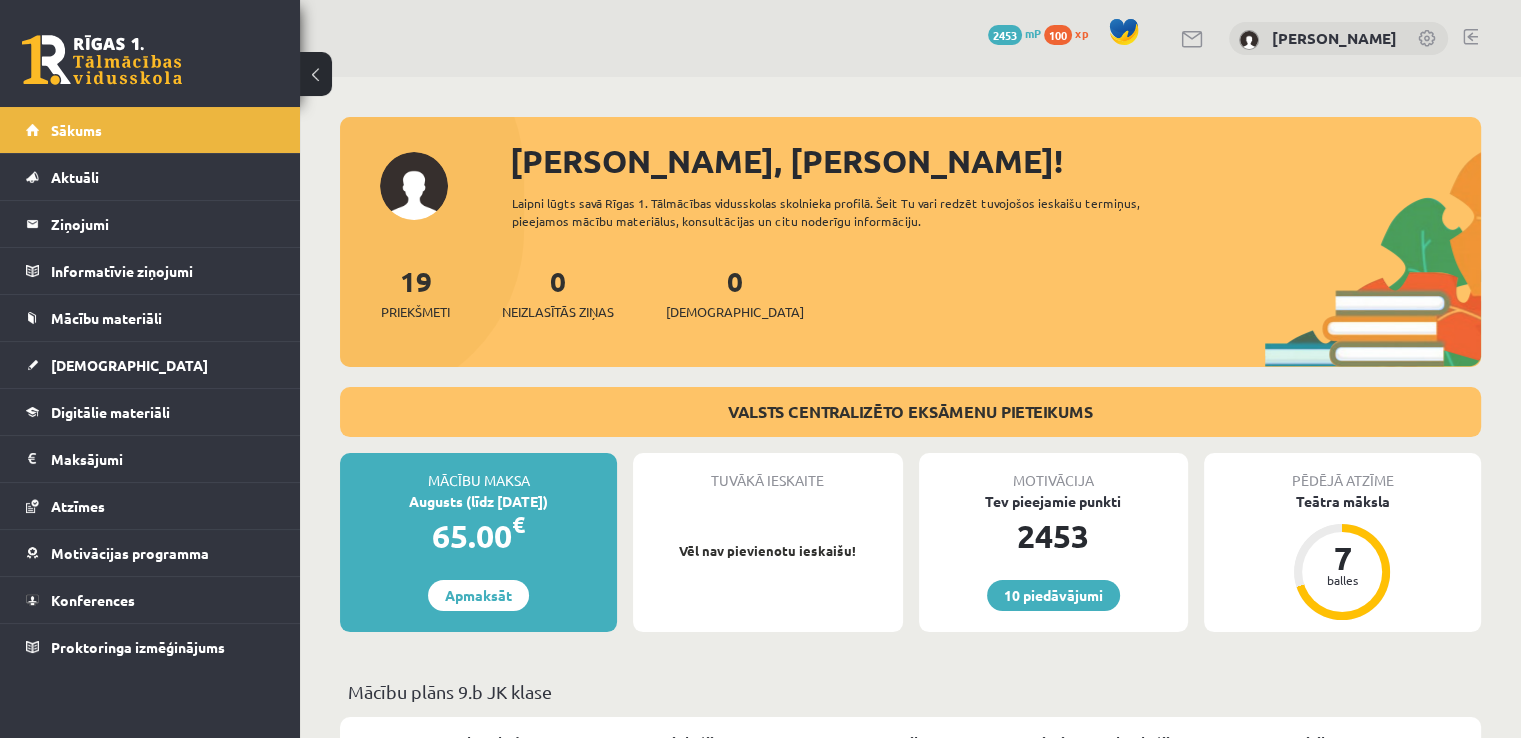 click on "0
Ieskaites" at bounding box center (735, 291) 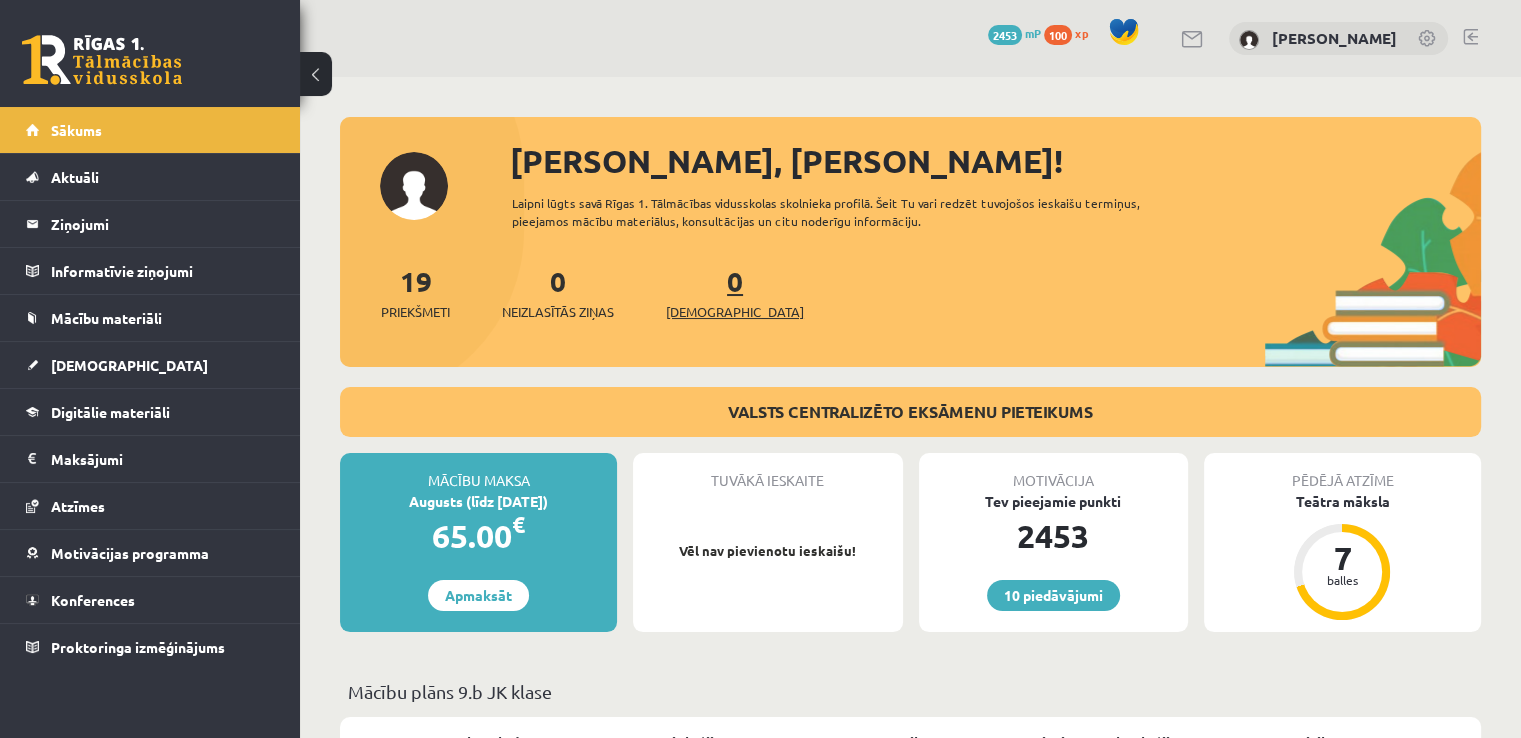 click on "[DEMOGRAPHIC_DATA]" at bounding box center (735, 312) 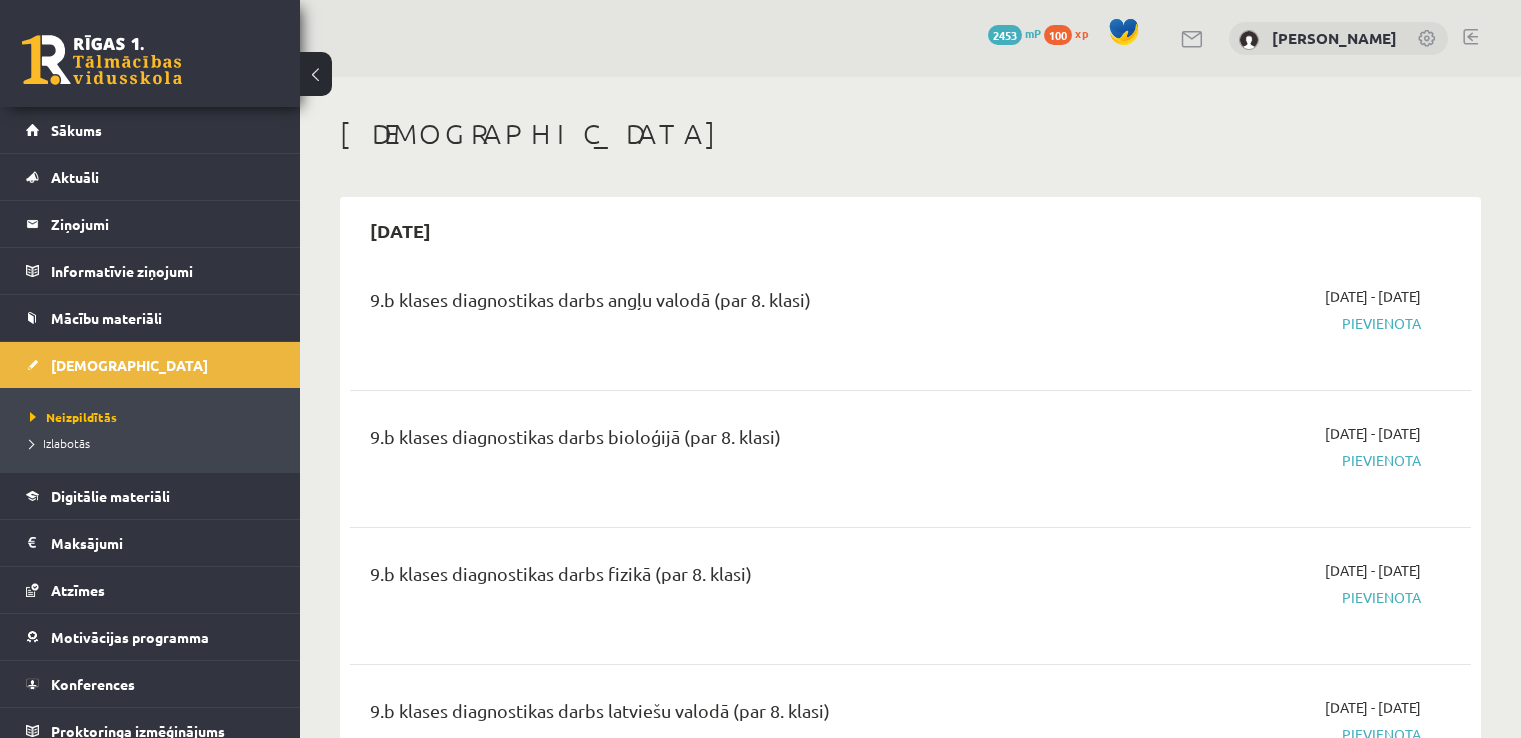 scroll, scrollTop: 0, scrollLeft: 0, axis: both 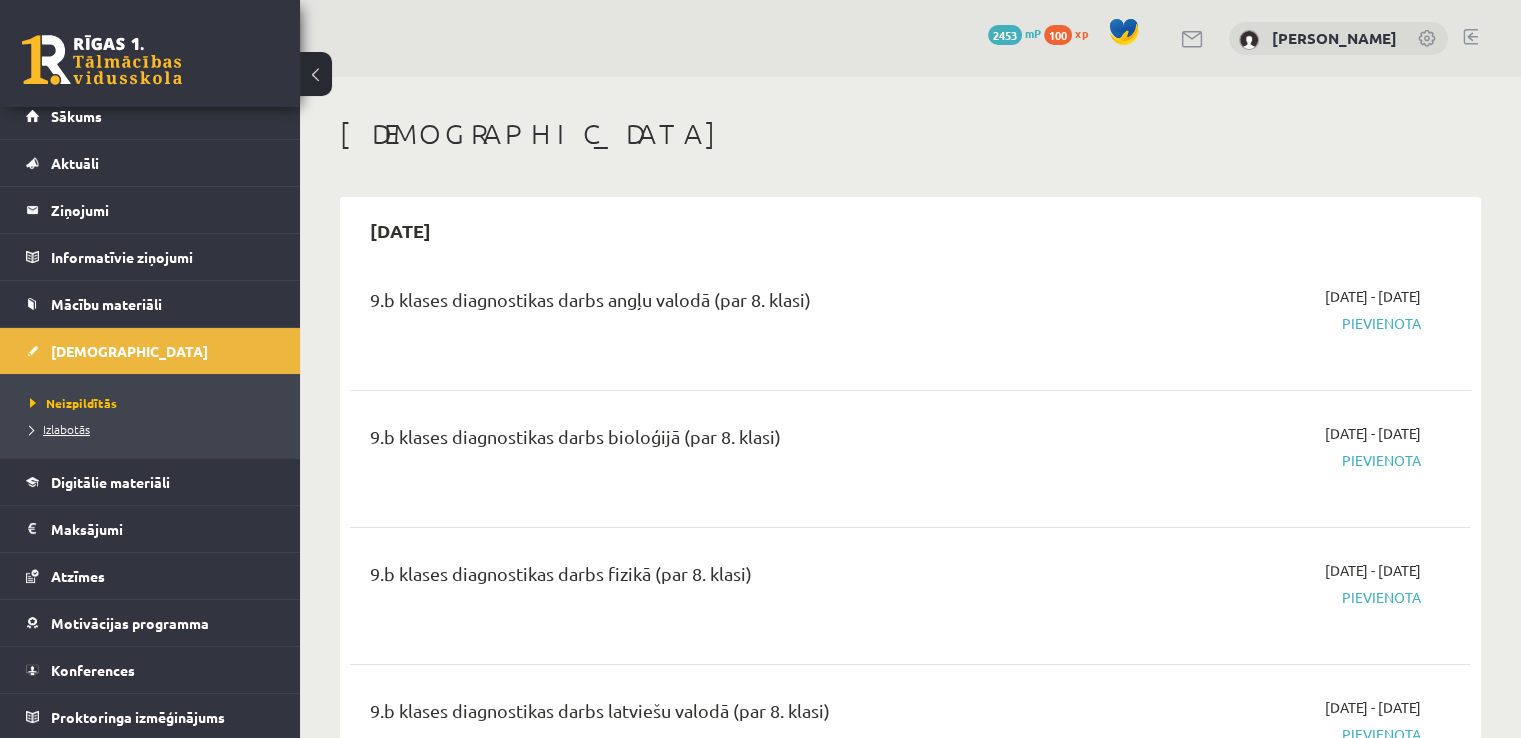 click on "Izlabotās" at bounding box center [155, 429] 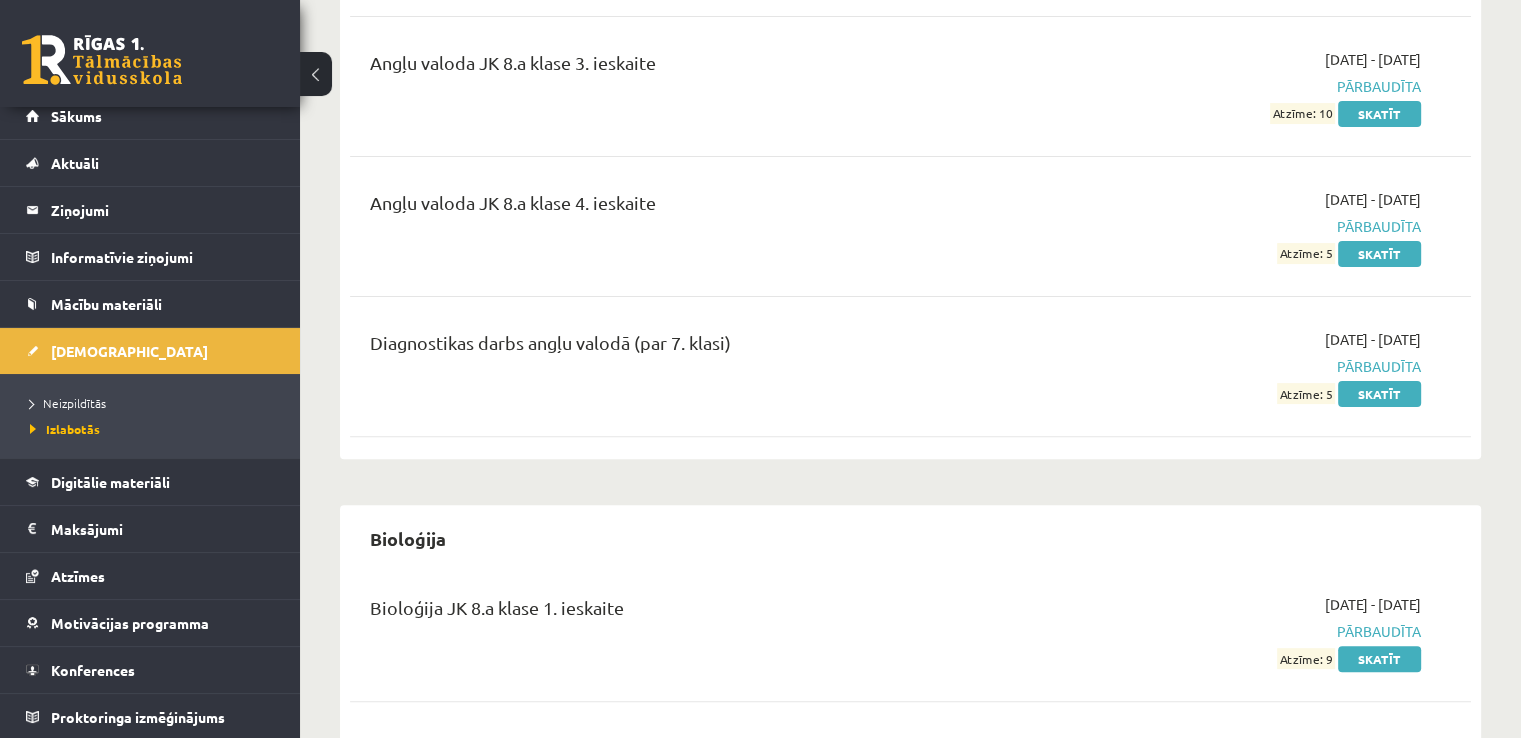 scroll, scrollTop: 600, scrollLeft: 0, axis: vertical 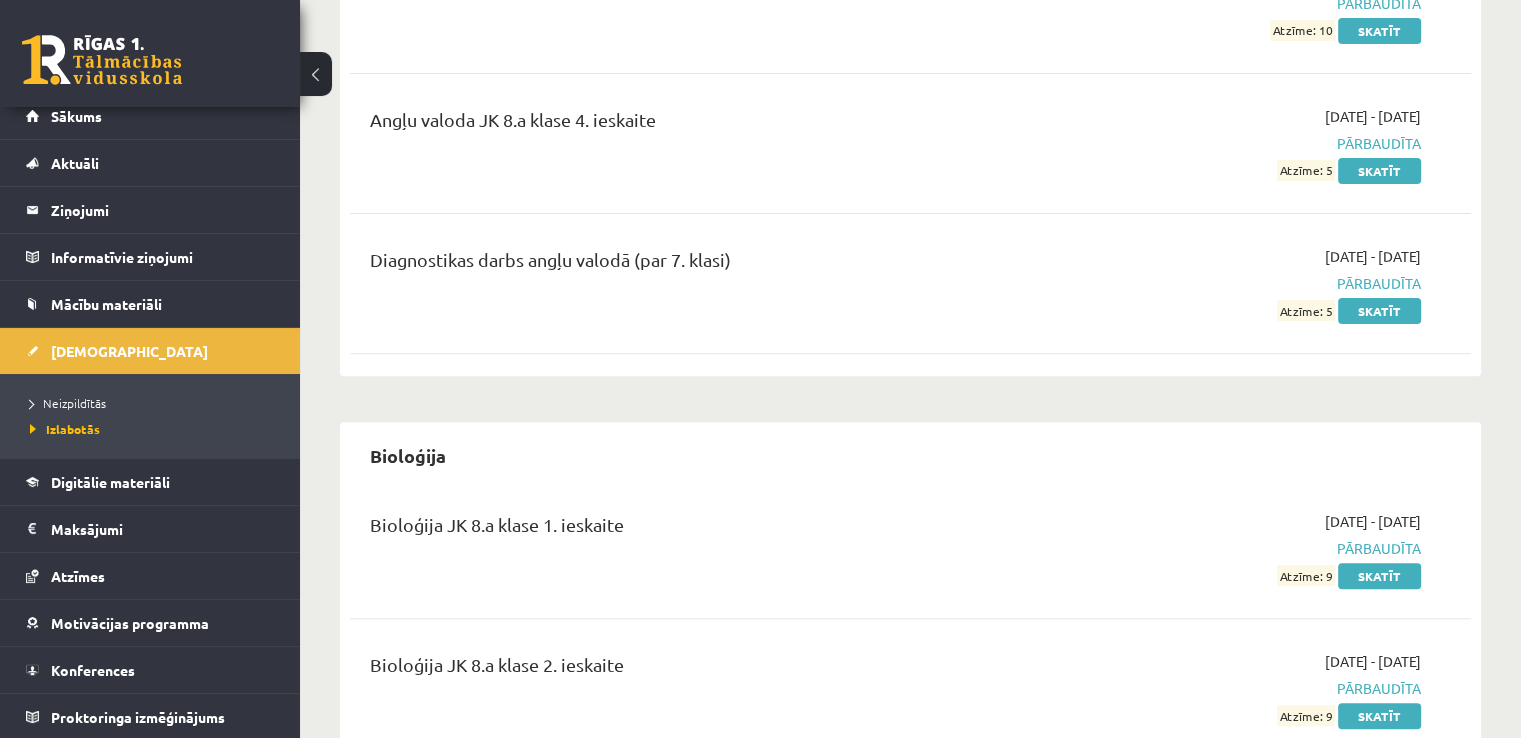 drag, startPoint x: 633, startPoint y: 451, endPoint x: 1140, endPoint y: 474, distance: 507.52142 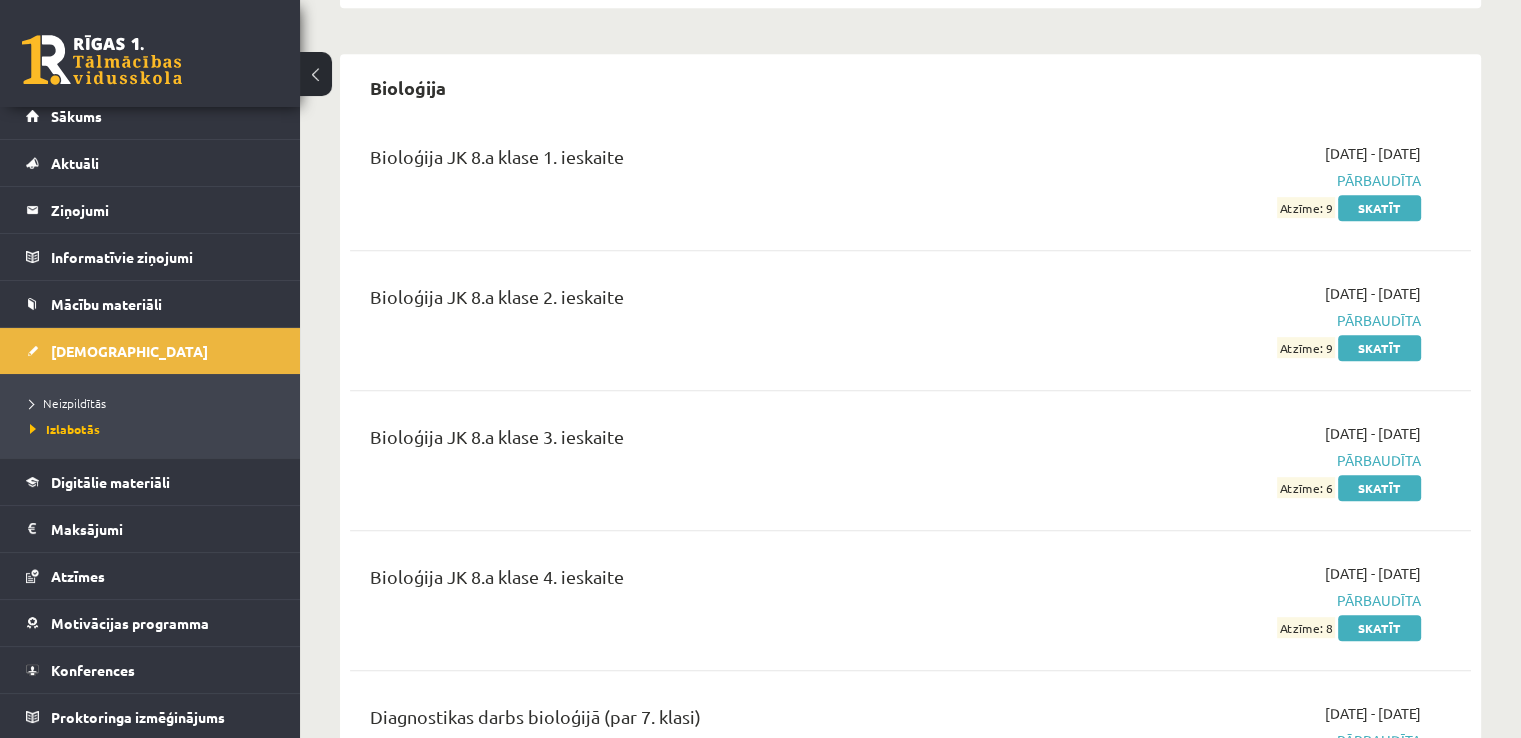 scroll, scrollTop: 1000, scrollLeft: 0, axis: vertical 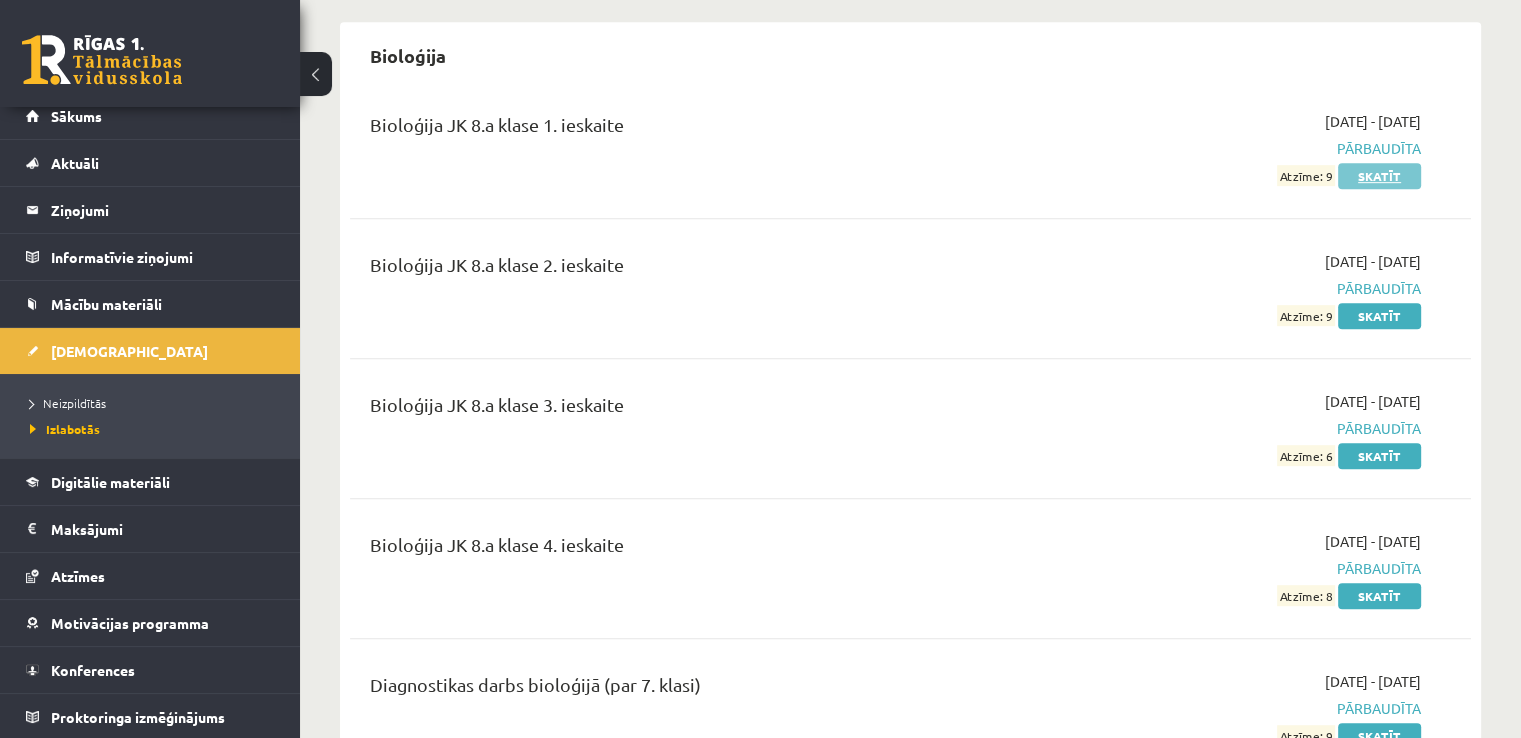 click on "Skatīt" at bounding box center (1379, 176) 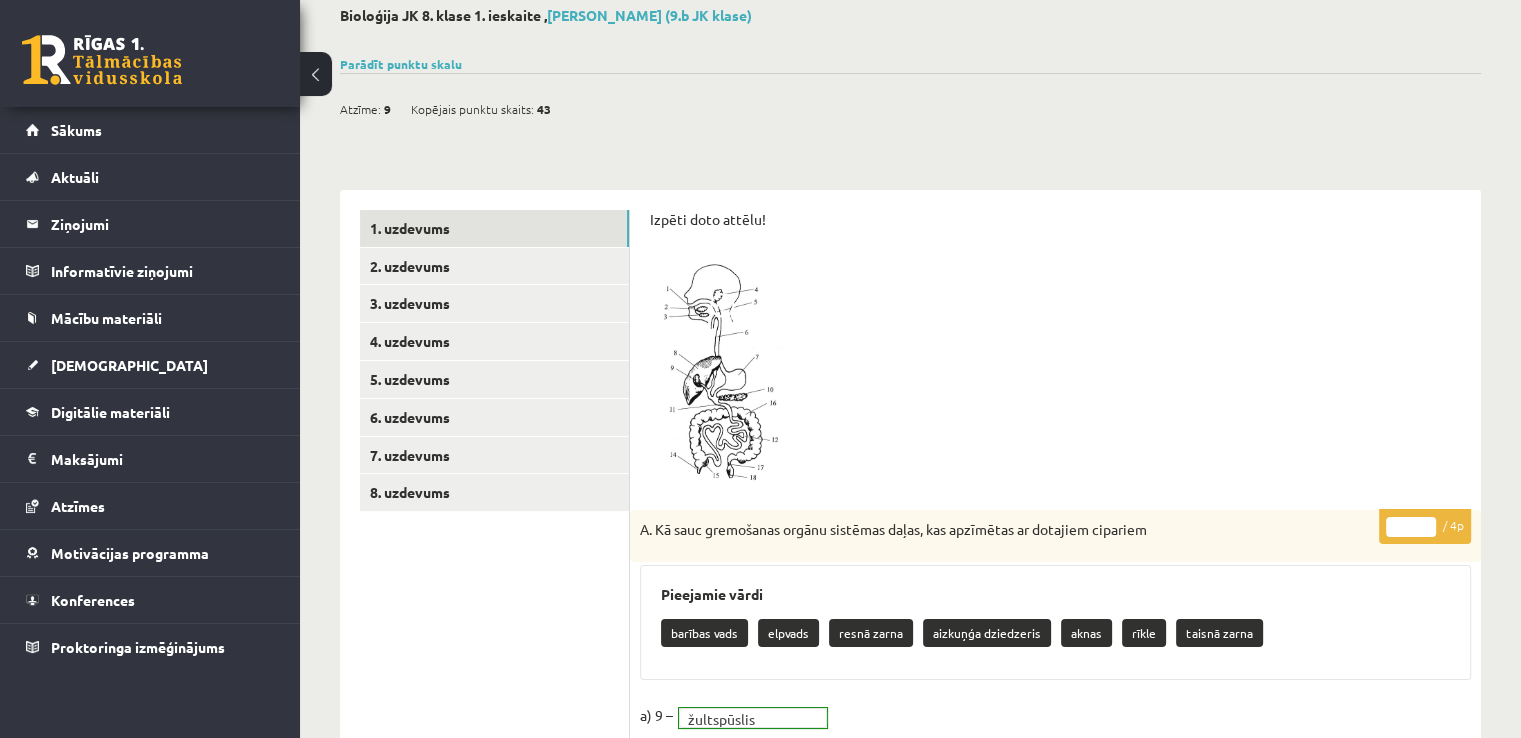 scroll, scrollTop: 0, scrollLeft: 0, axis: both 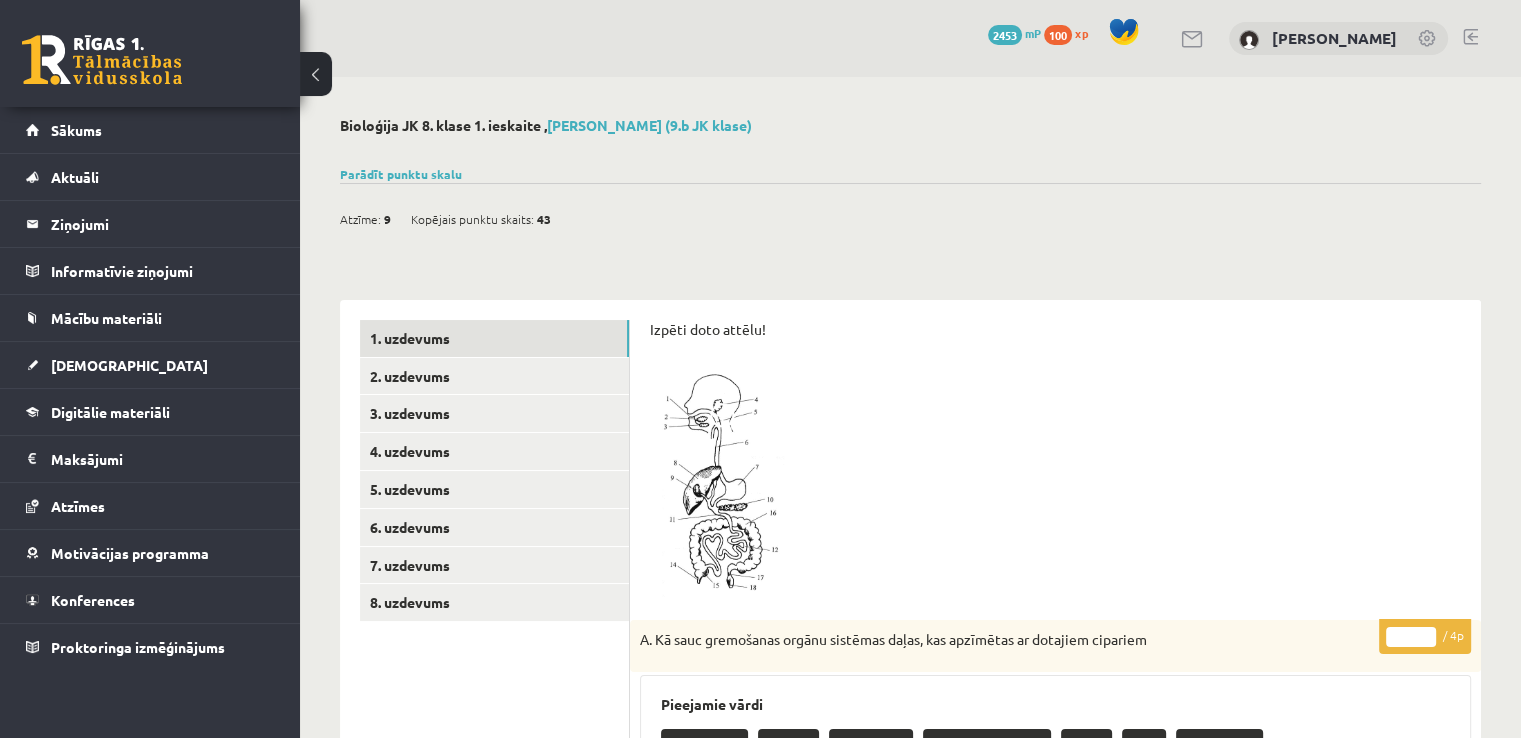 drag, startPoint x: 371, startPoint y: 246, endPoint x: 423, endPoint y: 266, distance: 55.713554 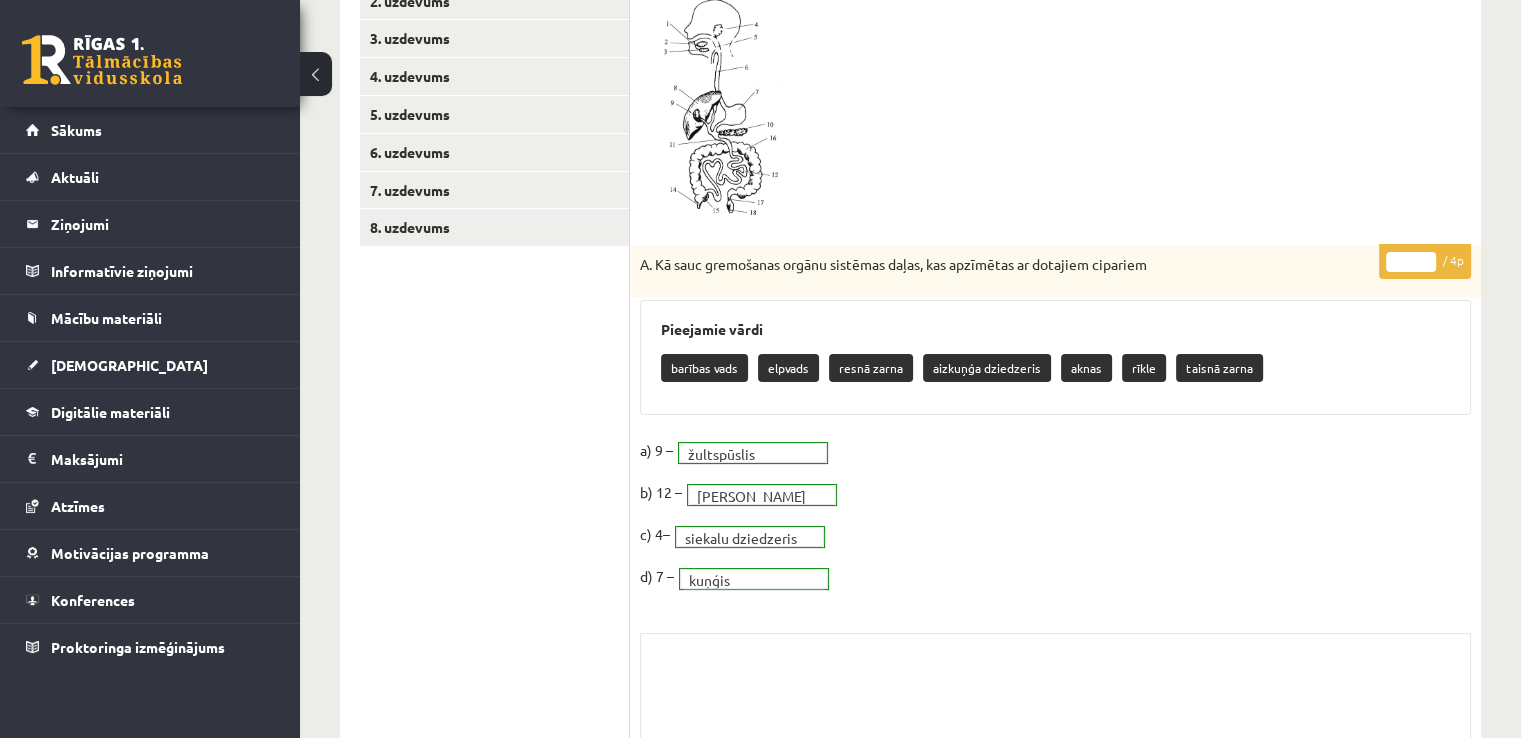scroll, scrollTop: 400, scrollLeft: 0, axis: vertical 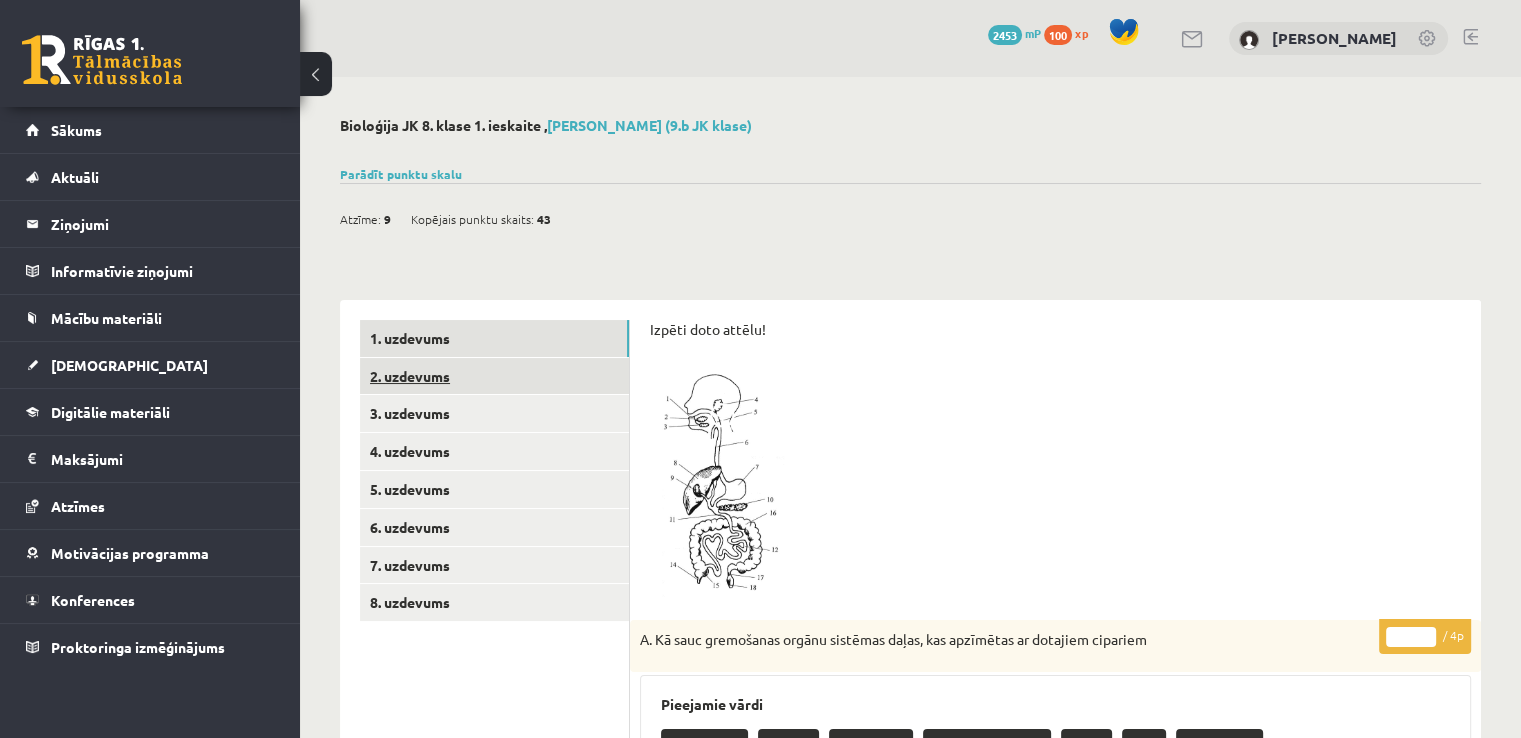 click on "2. uzdevums" at bounding box center (494, 376) 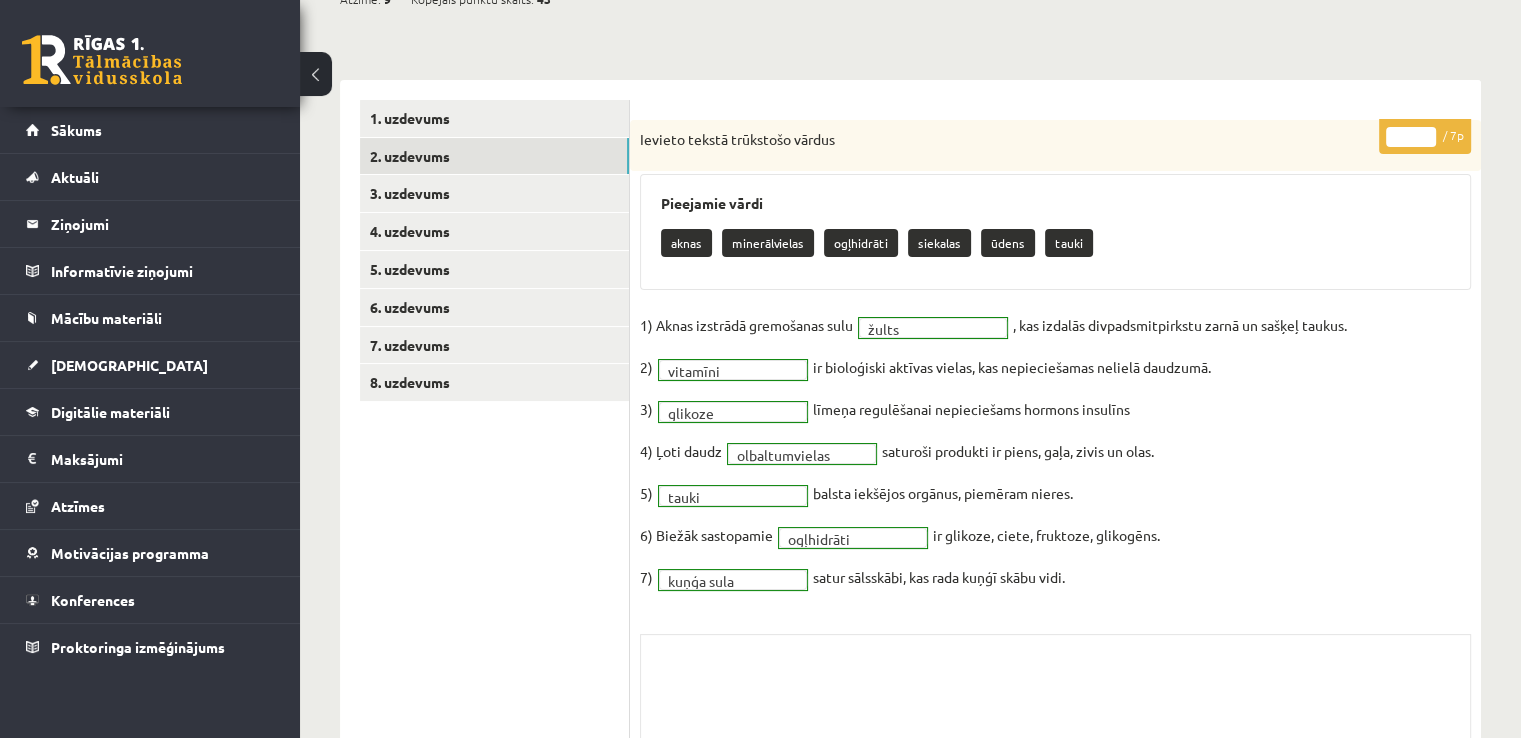 scroll, scrollTop: 187, scrollLeft: 0, axis: vertical 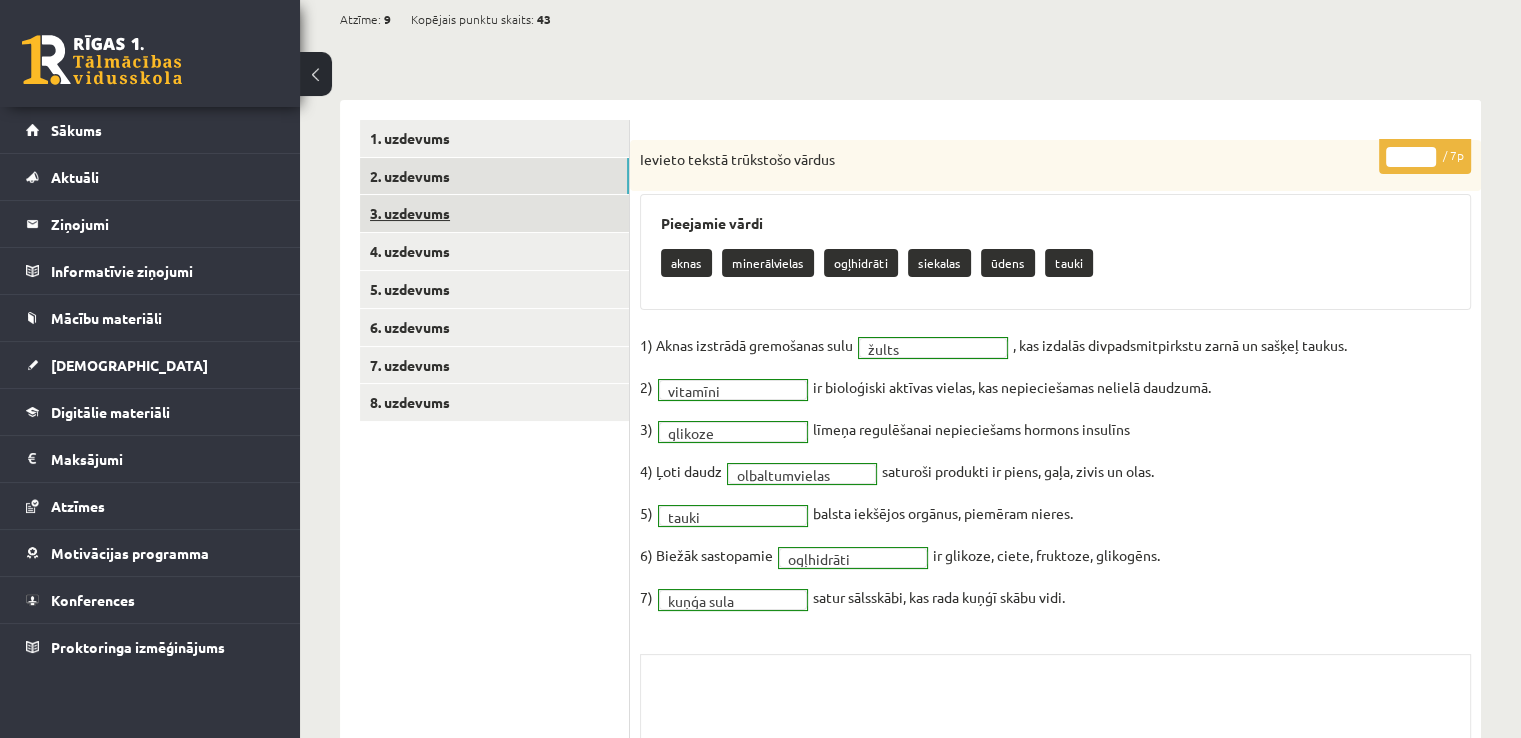 click on "3. uzdevums" at bounding box center [494, 213] 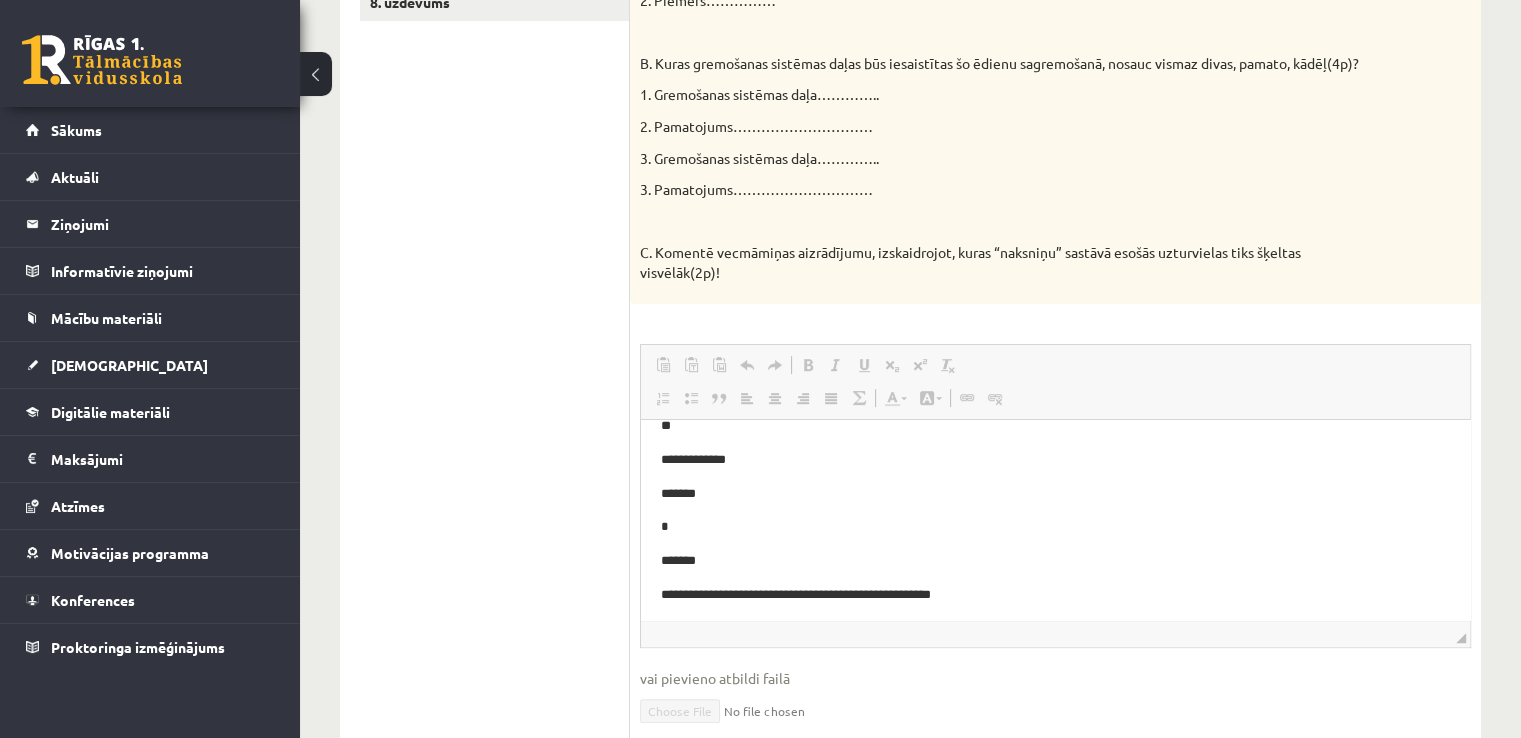 scroll, scrollTop: 0, scrollLeft: 0, axis: both 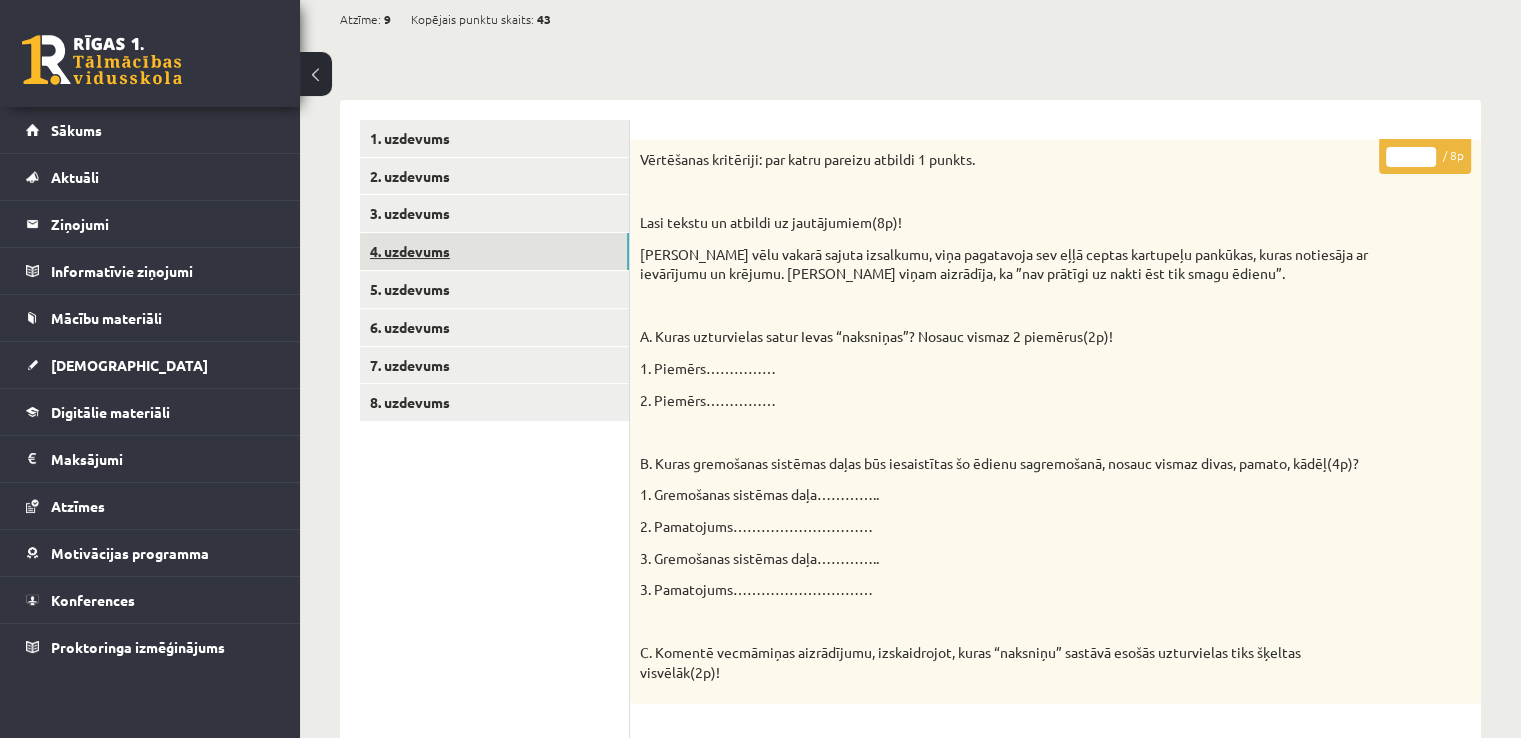 click on "4. uzdevums" at bounding box center [494, 251] 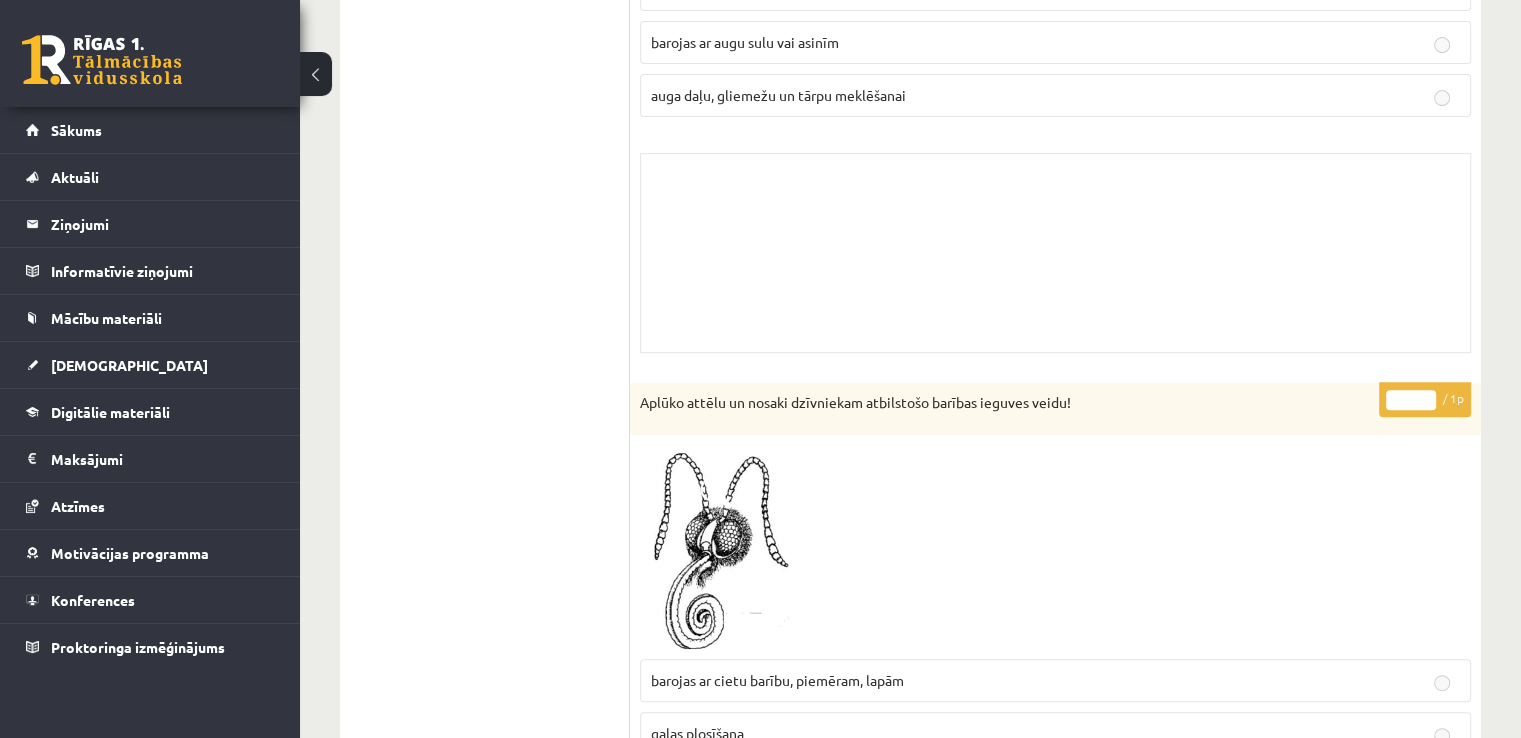 scroll, scrollTop: 200, scrollLeft: 0, axis: vertical 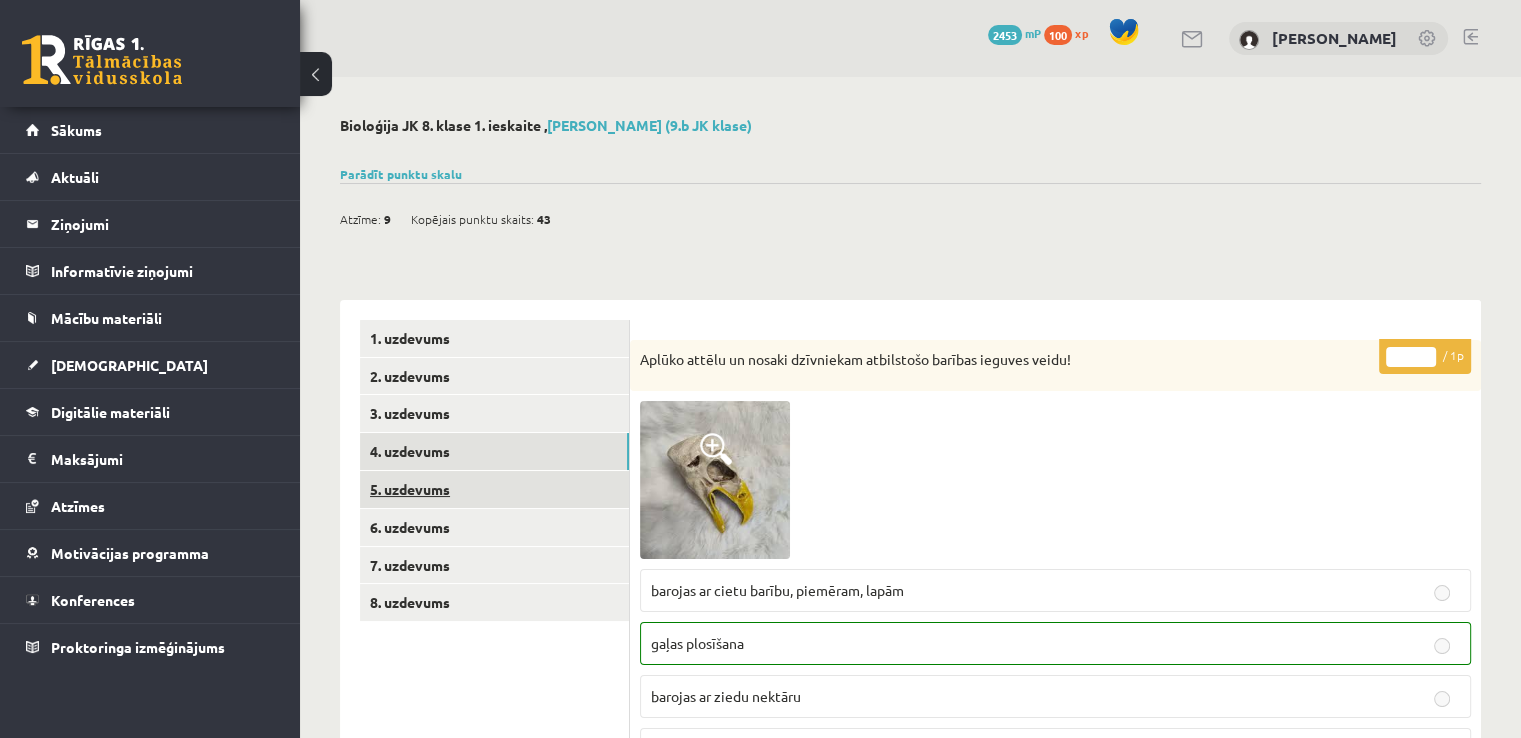 click on "5. uzdevums" at bounding box center [494, 489] 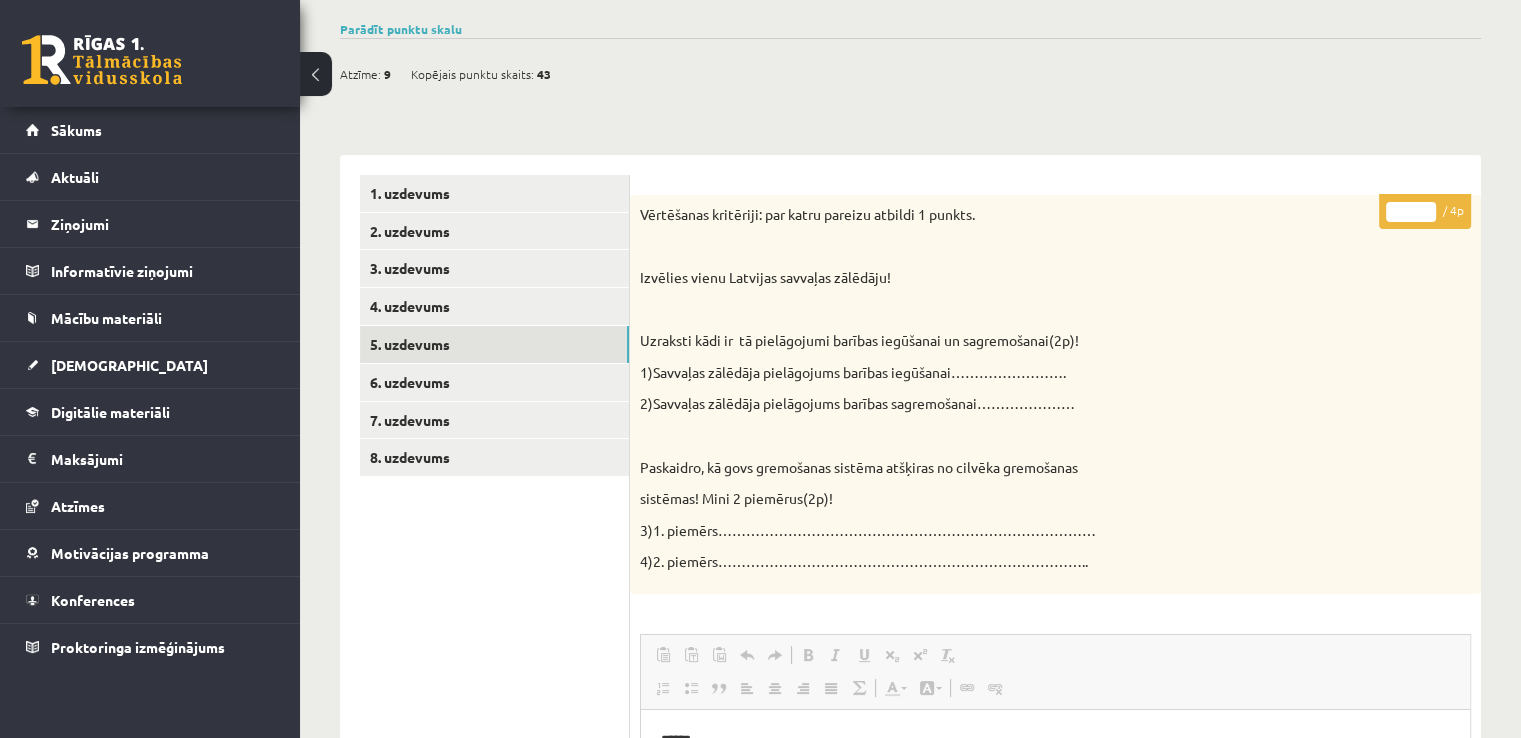 scroll, scrollTop: 0, scrollLeft: 0, axis: both 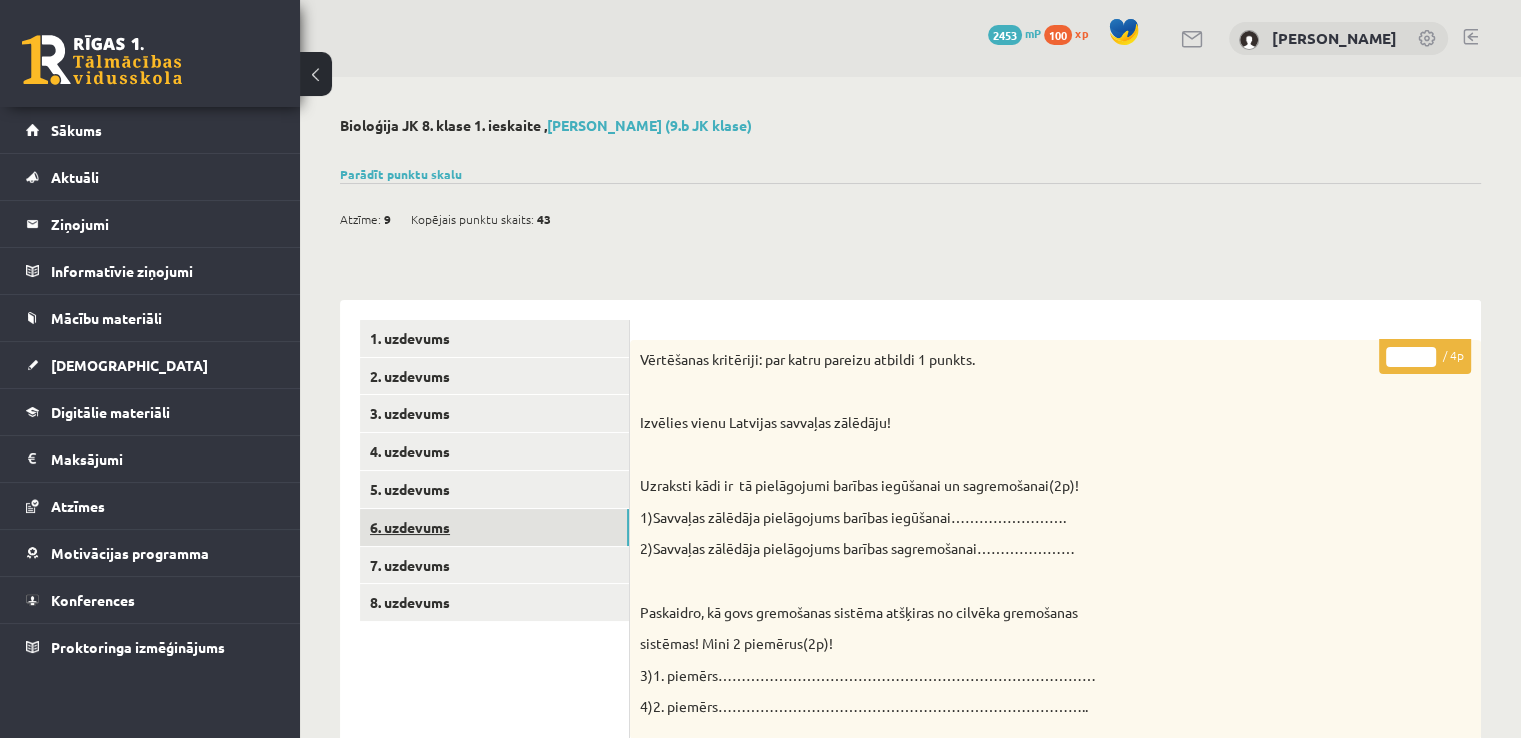click on "6. uzdevums" at bounding box center [494, 527] 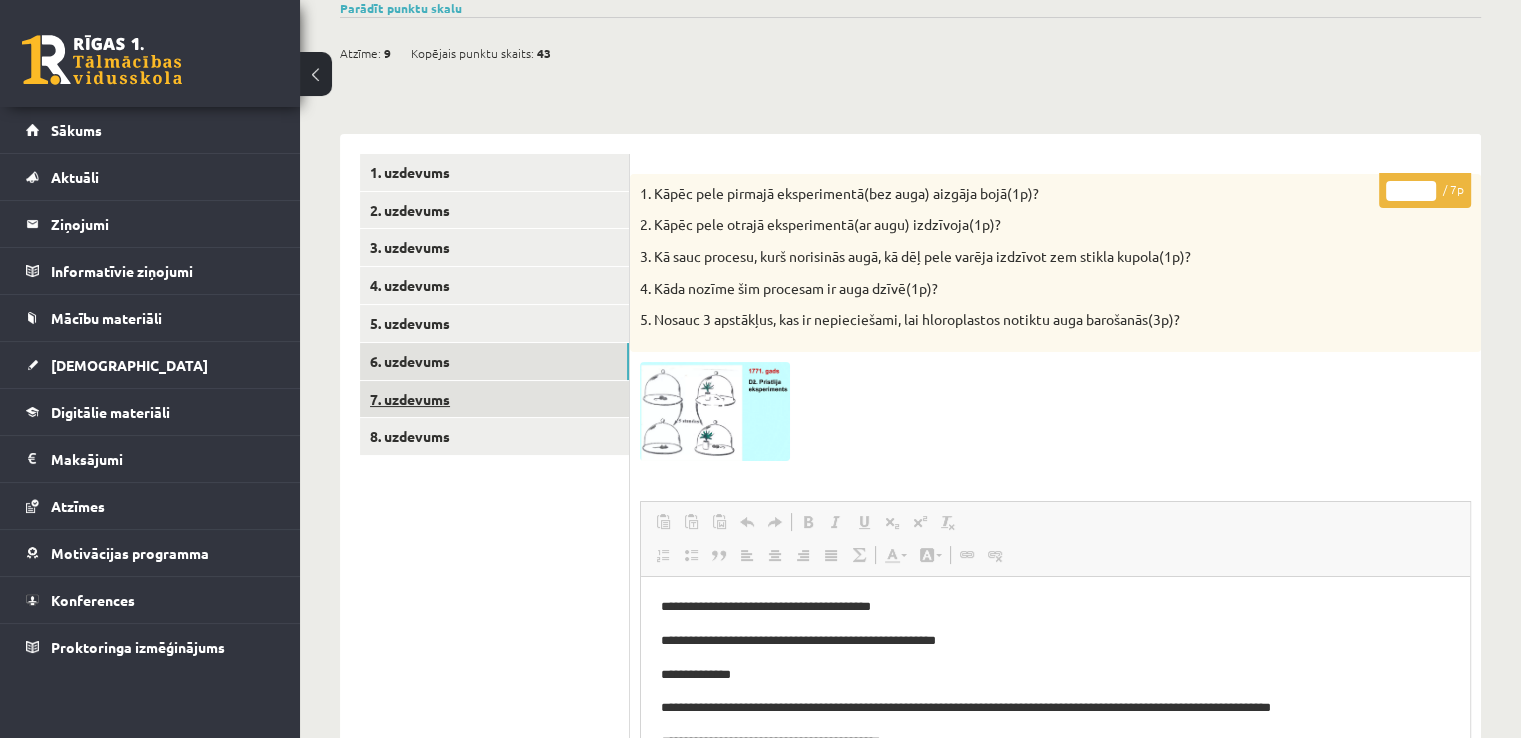 scroll, scrollTop: 200, scrollLeft: 0, axis: vertical 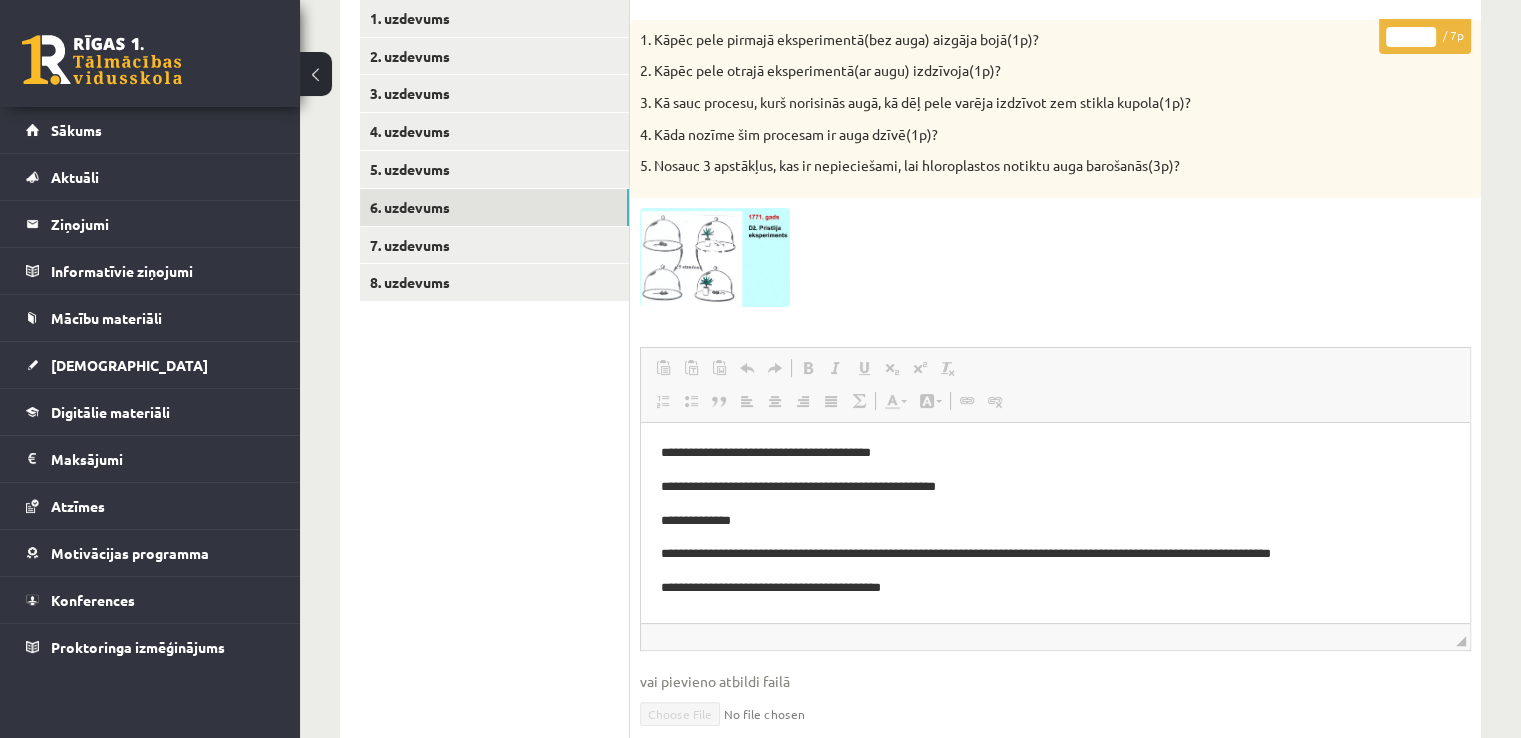 drag, startPoint x: 1524, startPoint y: 723, endPoint x: 980, endPoint y: 689, distance: 545.06146 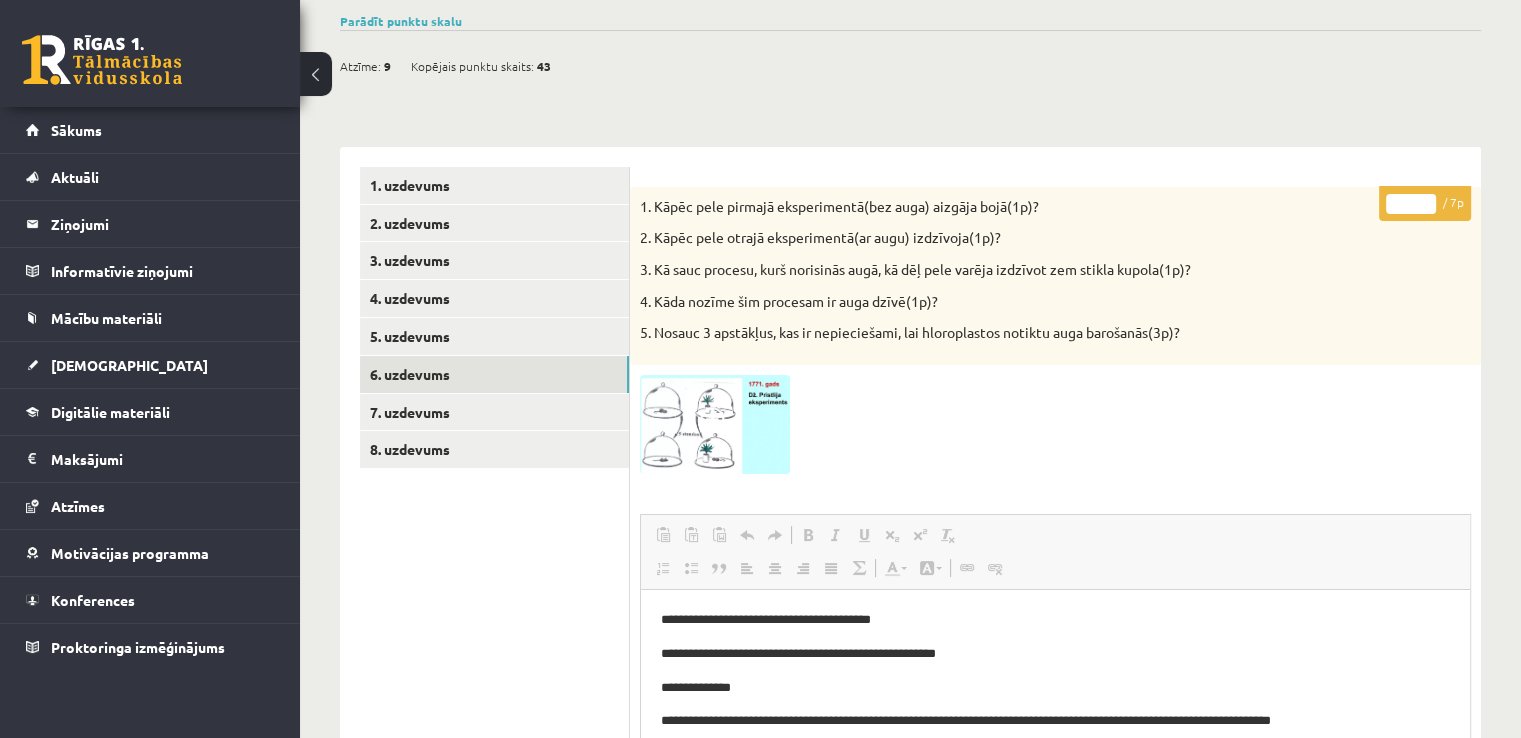 scroll, scrollTop: 120, scrollLeft: 0, axis: vertical 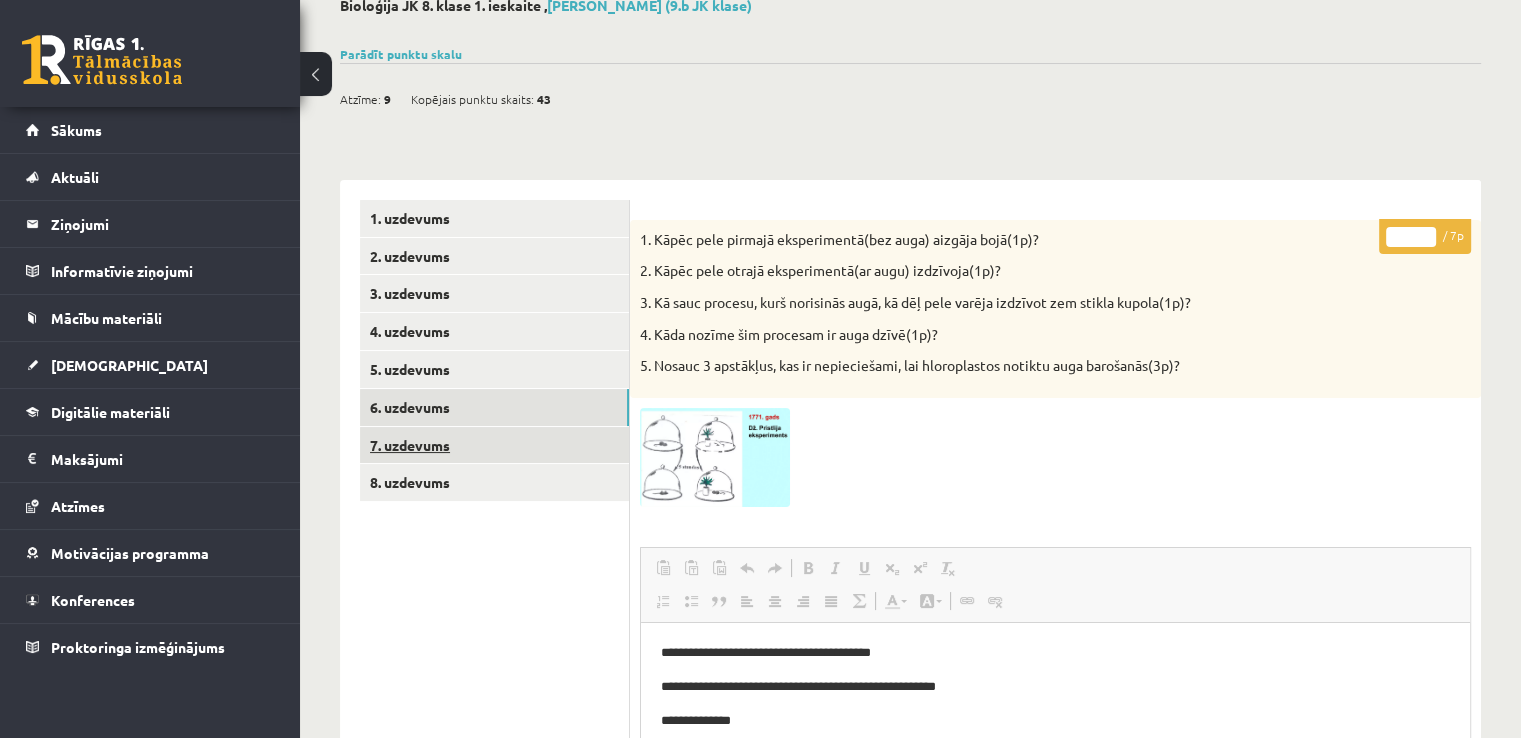 click on "7. uzdevums" at bounding box center [494, 445] 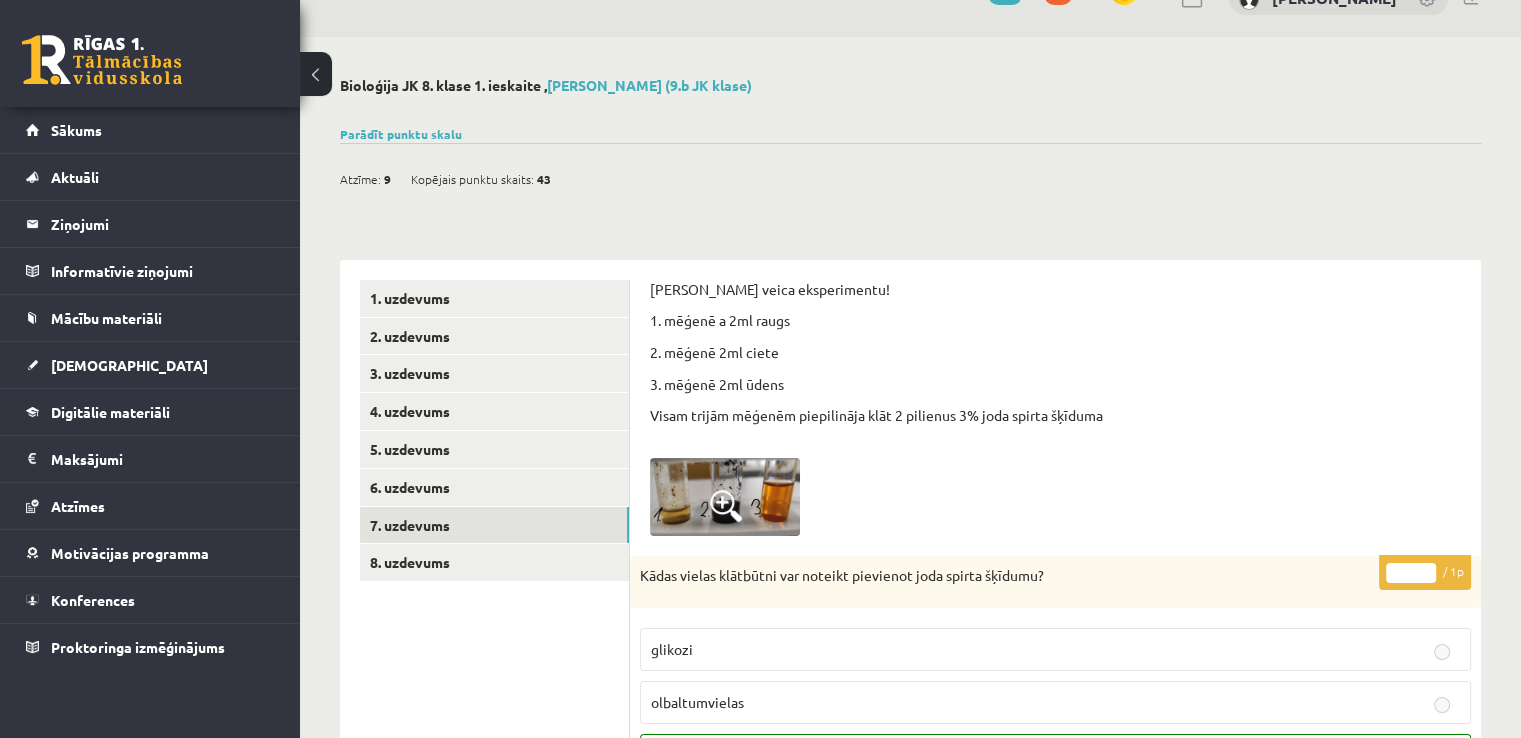 scroll, scrollTop: 400, scrollLeft: 0, axis: vertical 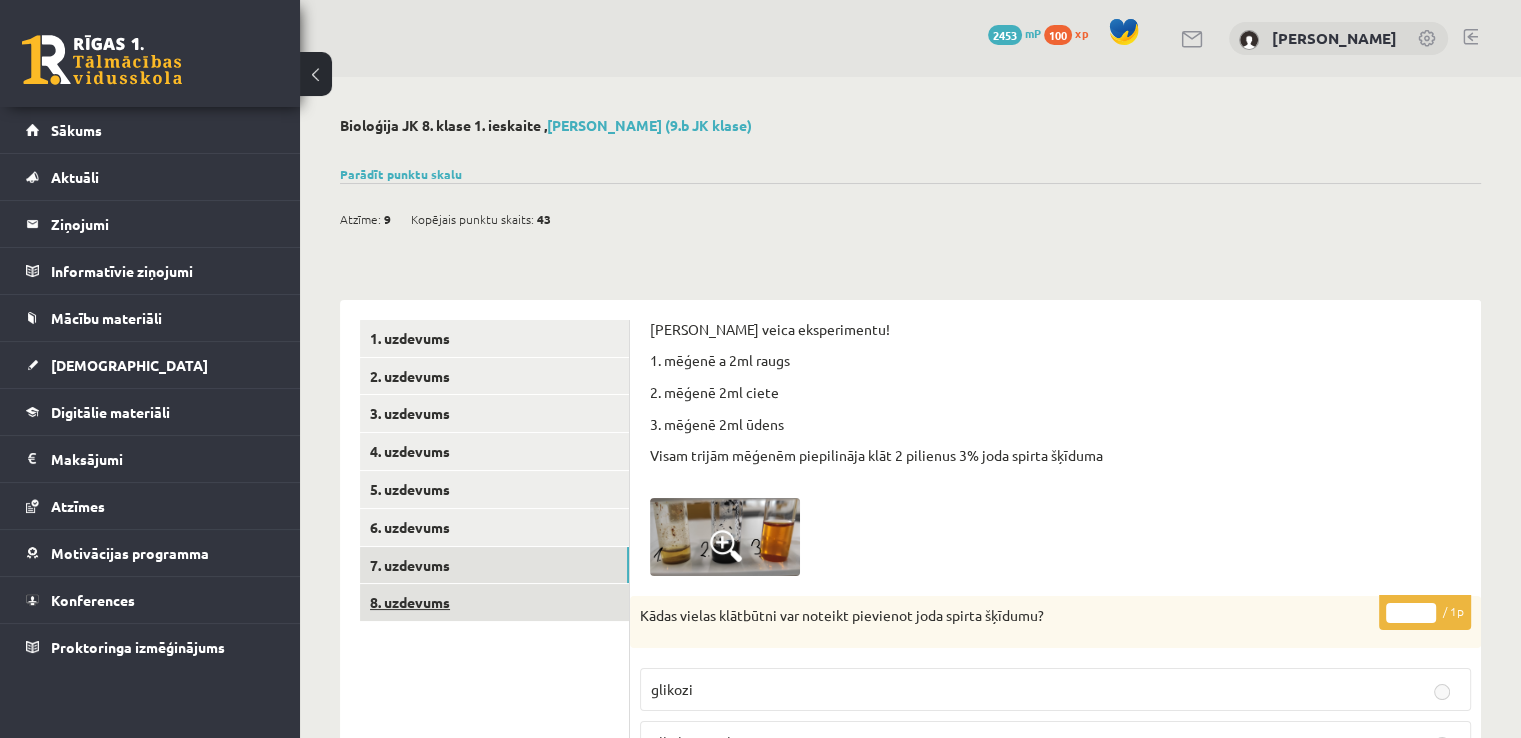 click on "8. uzdevums" at bounding box center [494, 602] 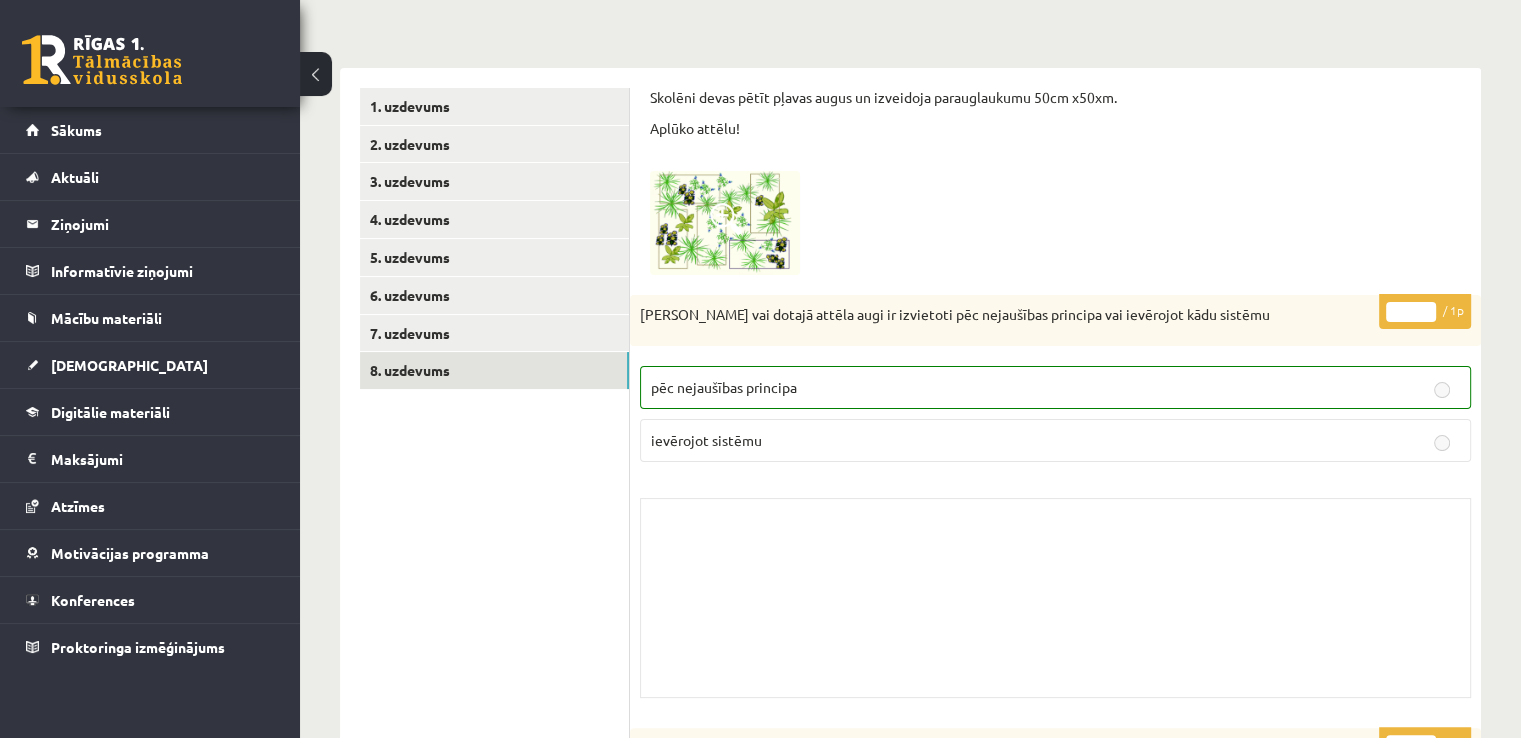scroll, scrollTop: 200, scrollLeft: 0, axis: vertical 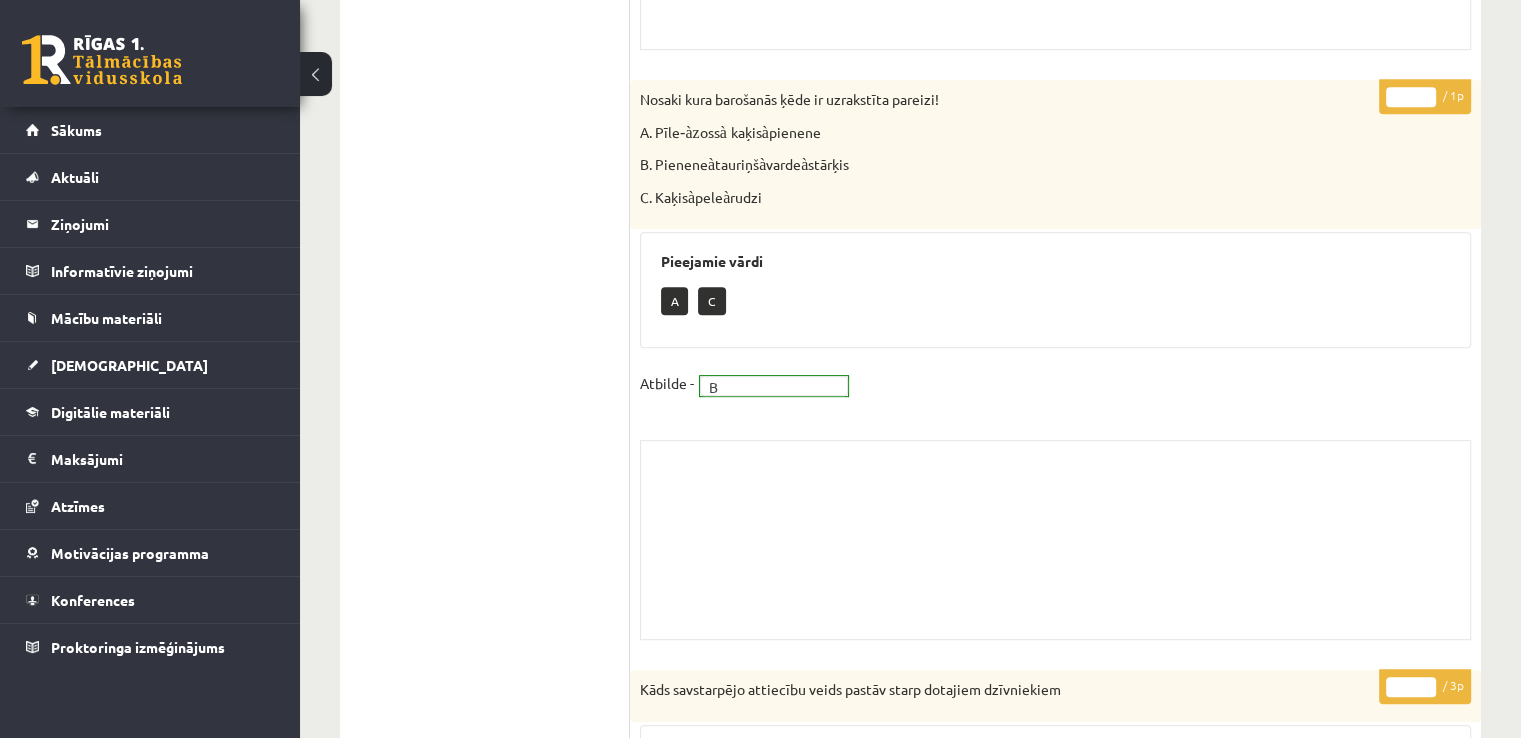 drag, startPoint x: 586, startPoint y: 12, endPoint x: 1290, endPoint y: 425, distance: 816.20154 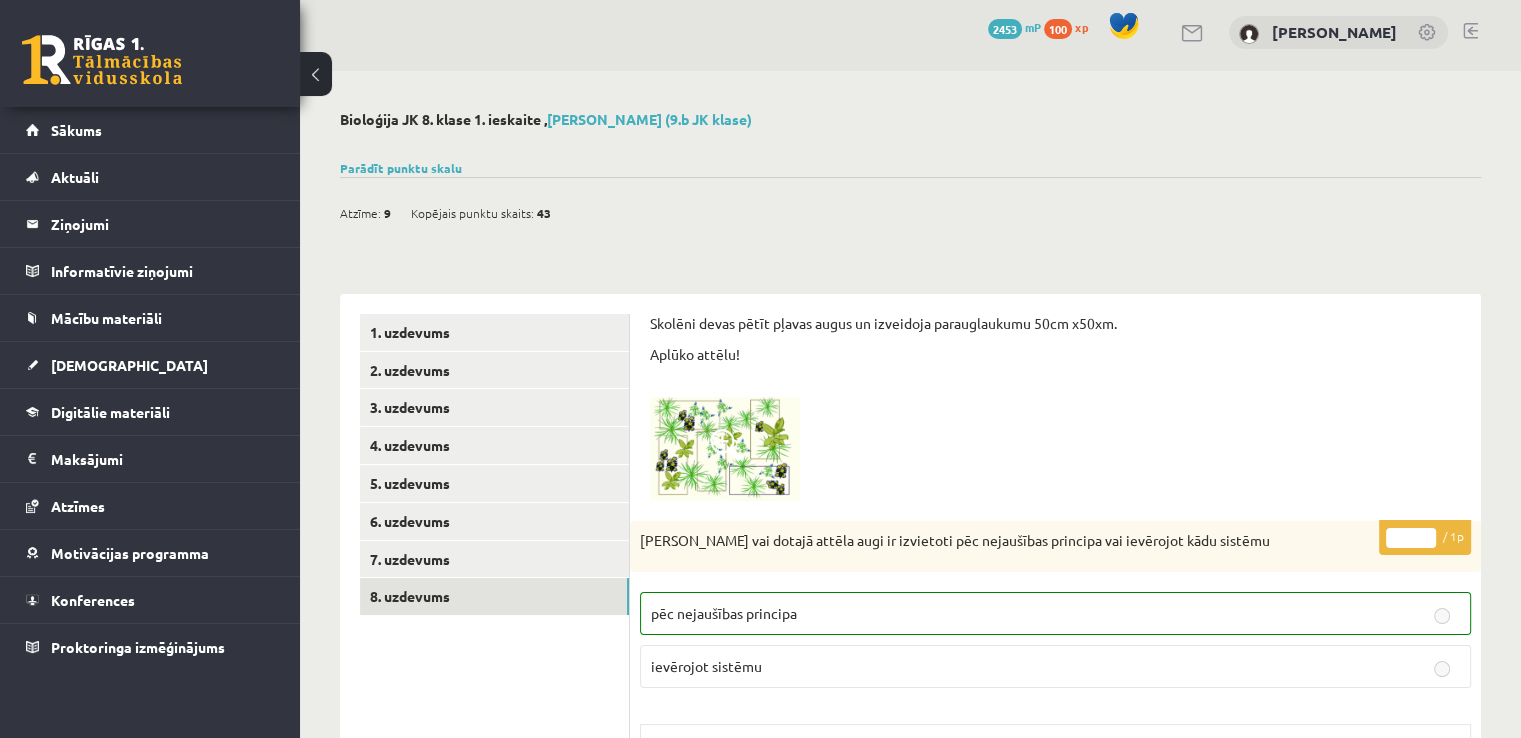 scroll, scrollTop: 0, scrollLeft: 0, axis: both 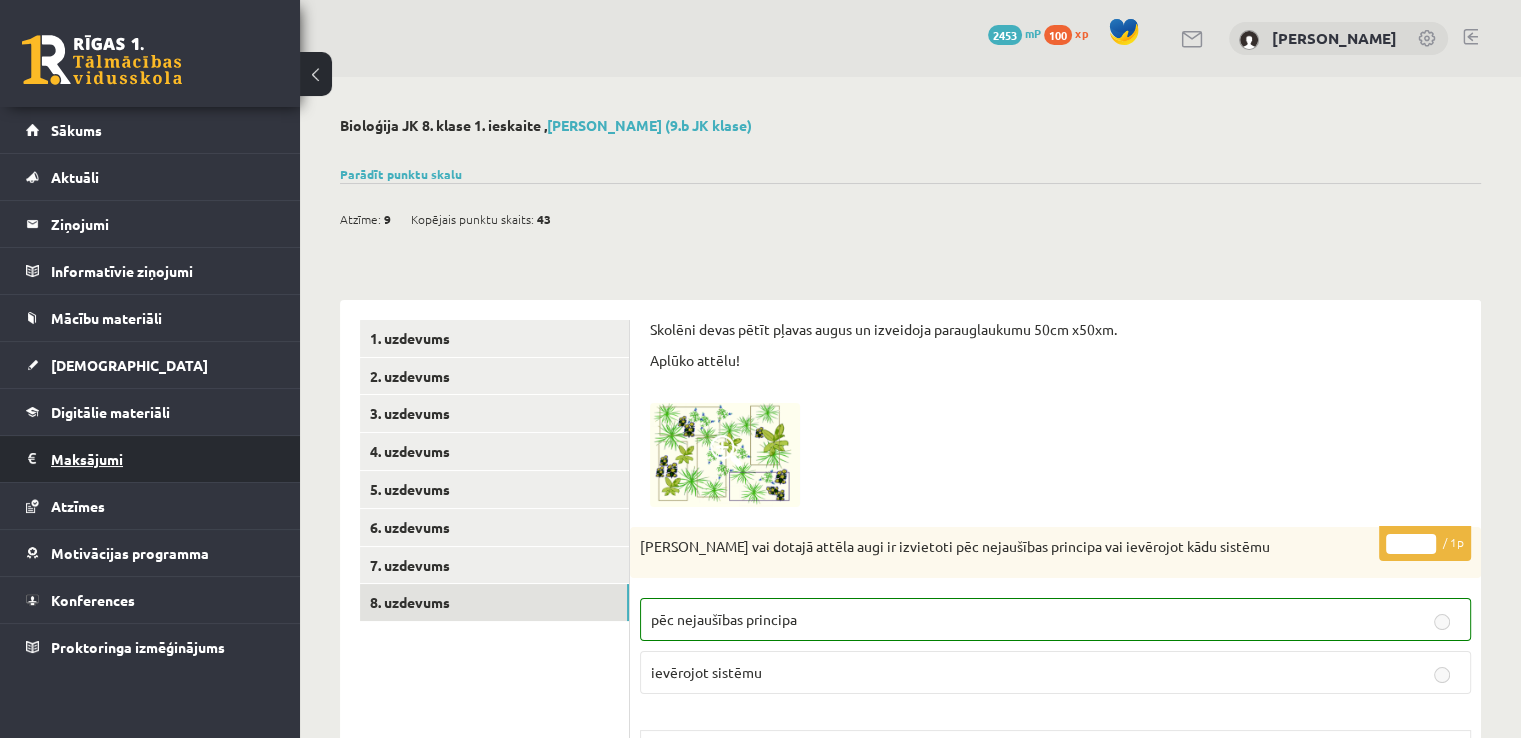 click on "Maksājumi
0" at bounding box center [163, 459] 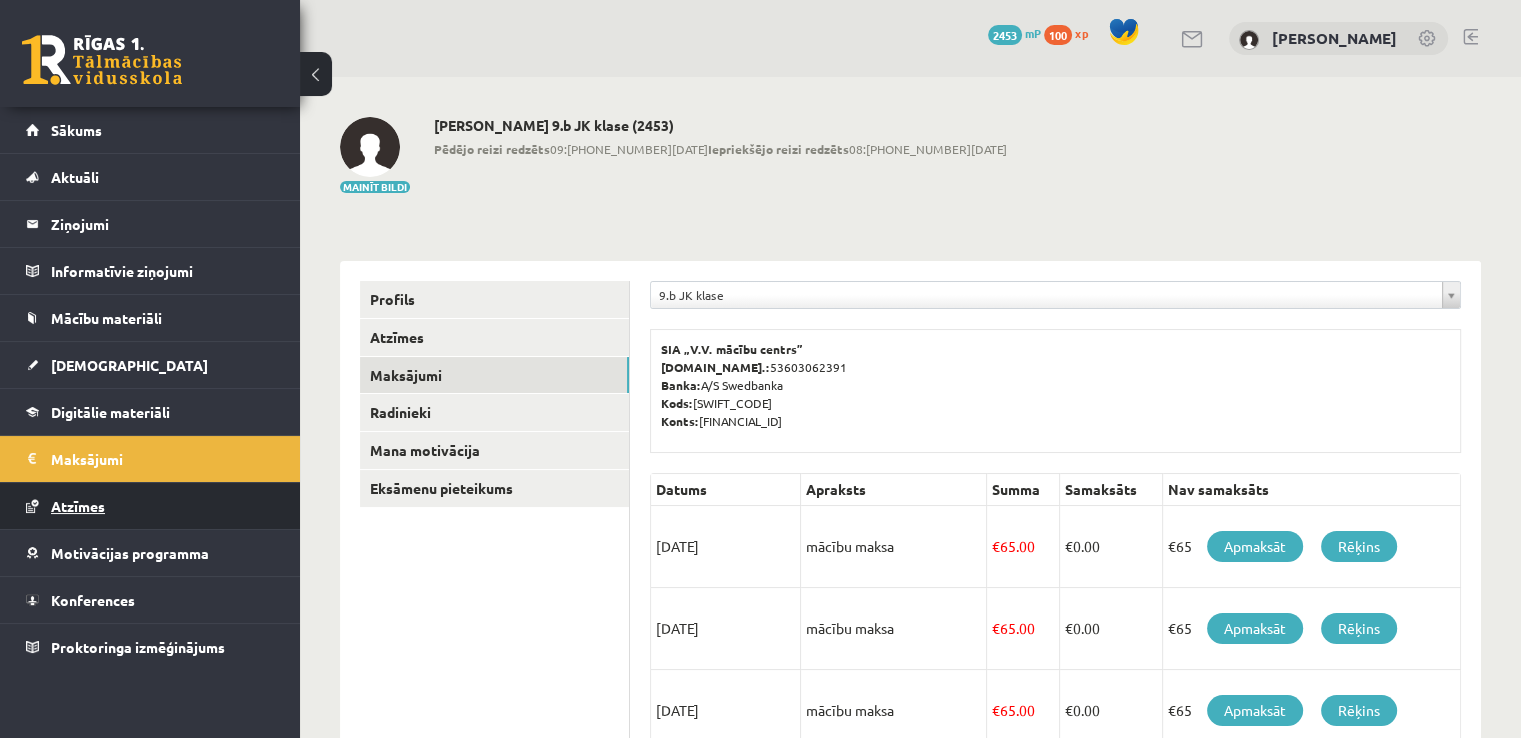 click on "Atzīmes" at bounding box center [78, 506] 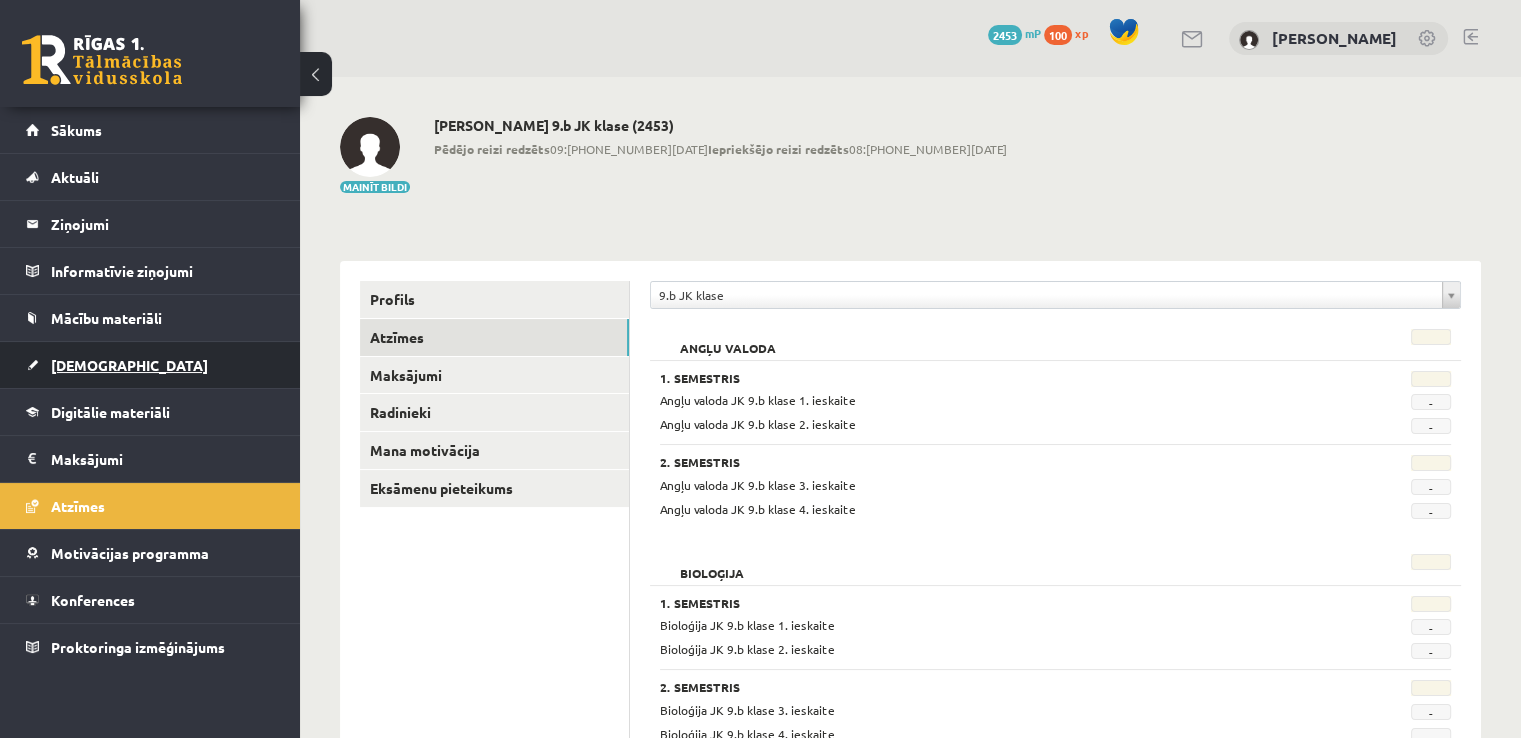 click on "[DEMOGRAPHIC_DATA]" at bounding box center (150, 365) 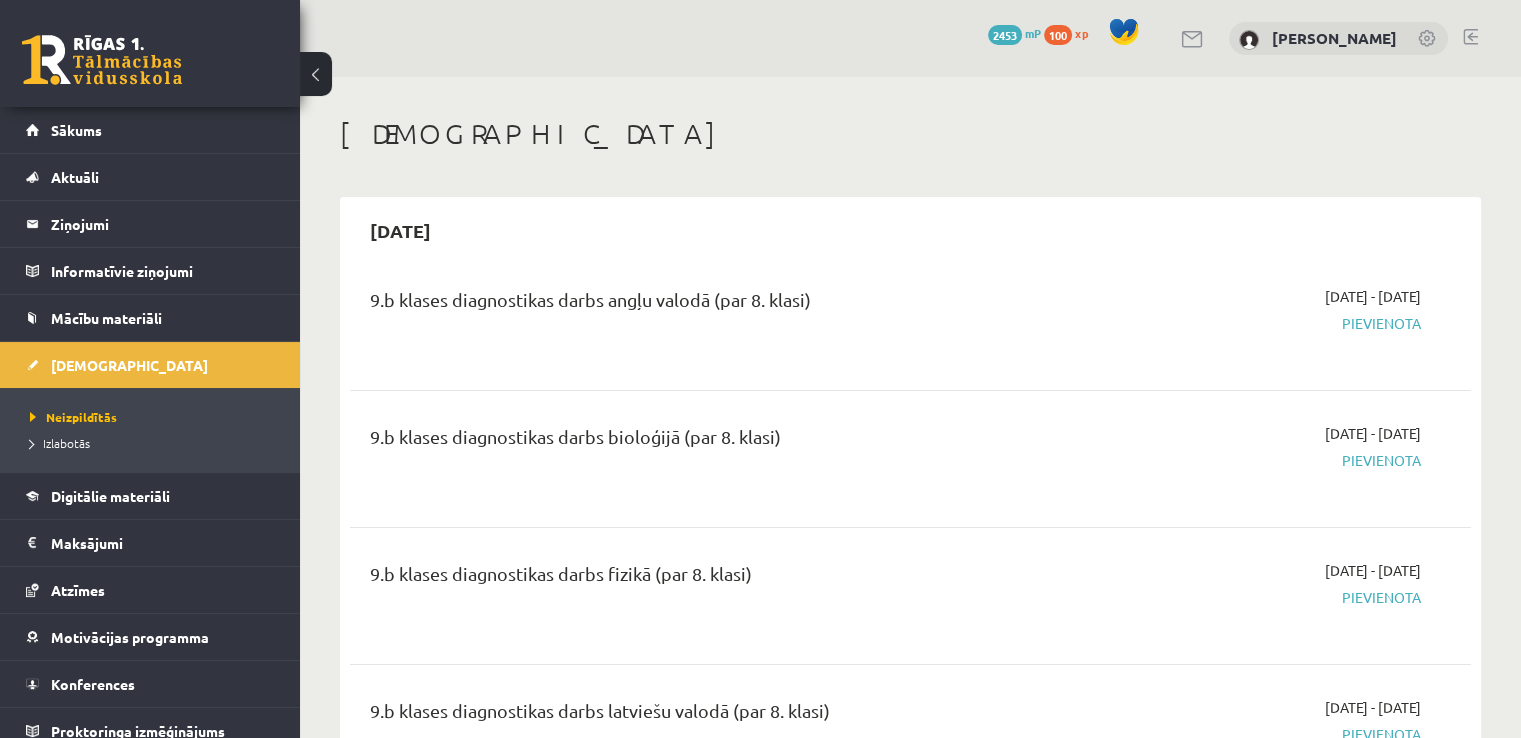 click on "Neizpildītās
Izlabotās" at bounding box center (150, 430) 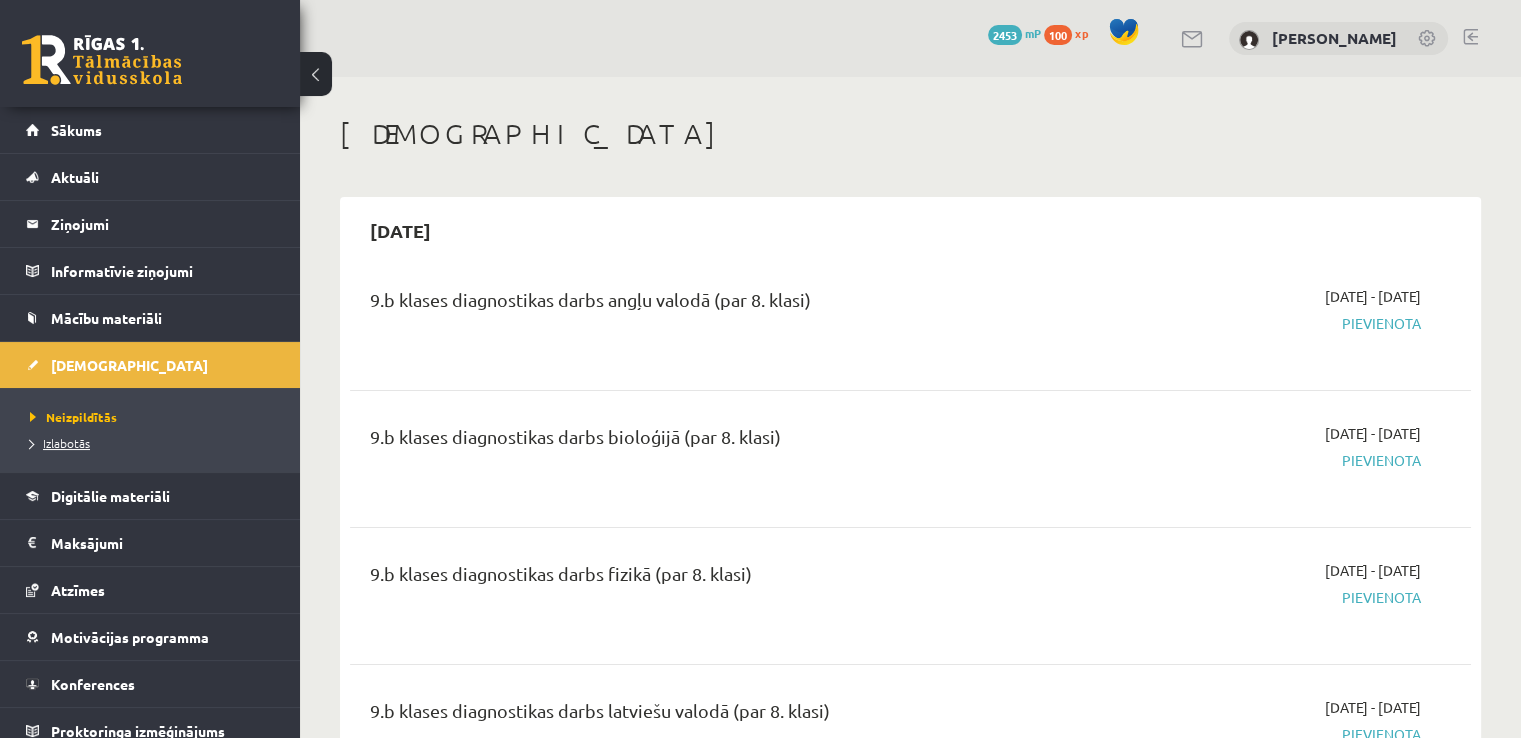 click on "Izlabotās" at bounding box center [60, 443] 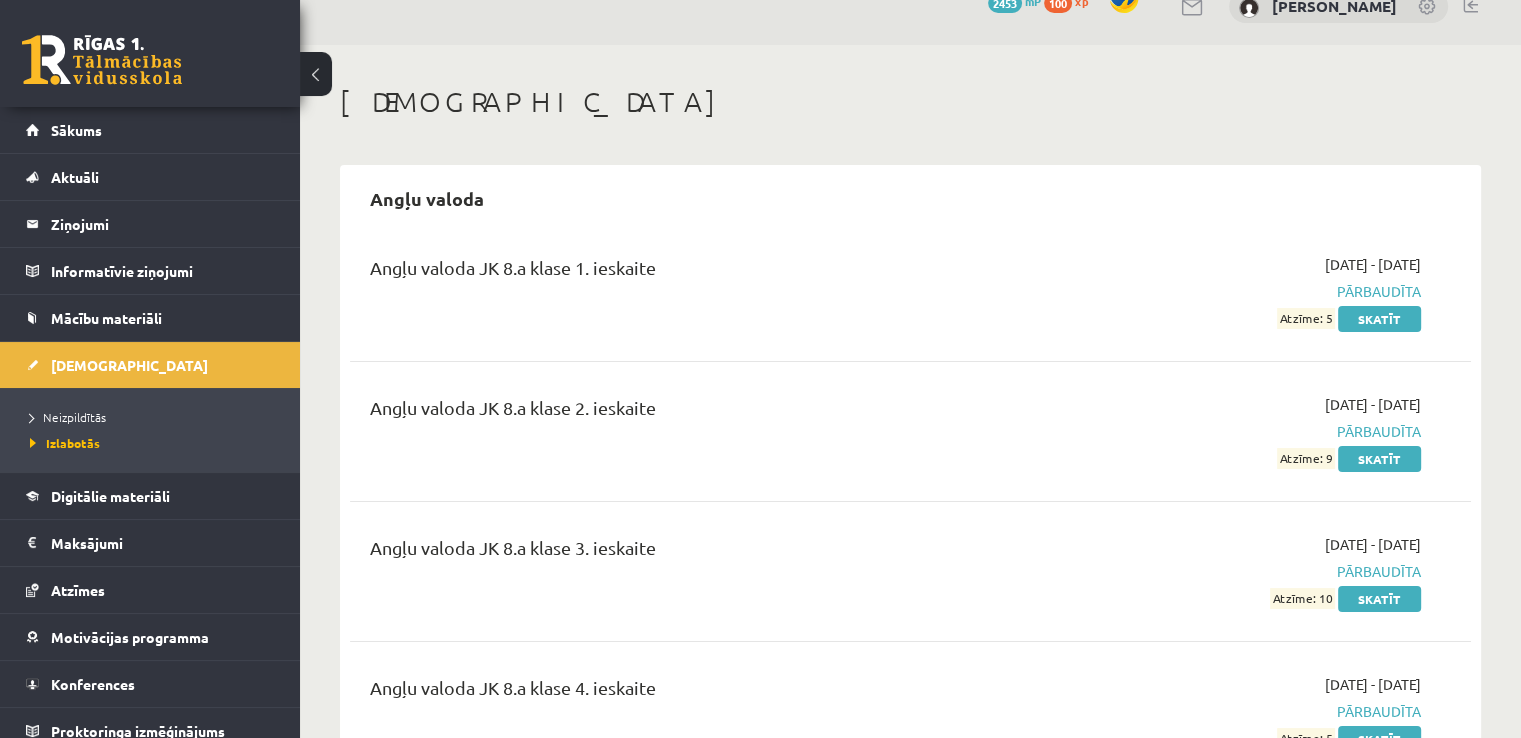 scroll, scrollTop: 0, scrollLeft: 0, axis: both 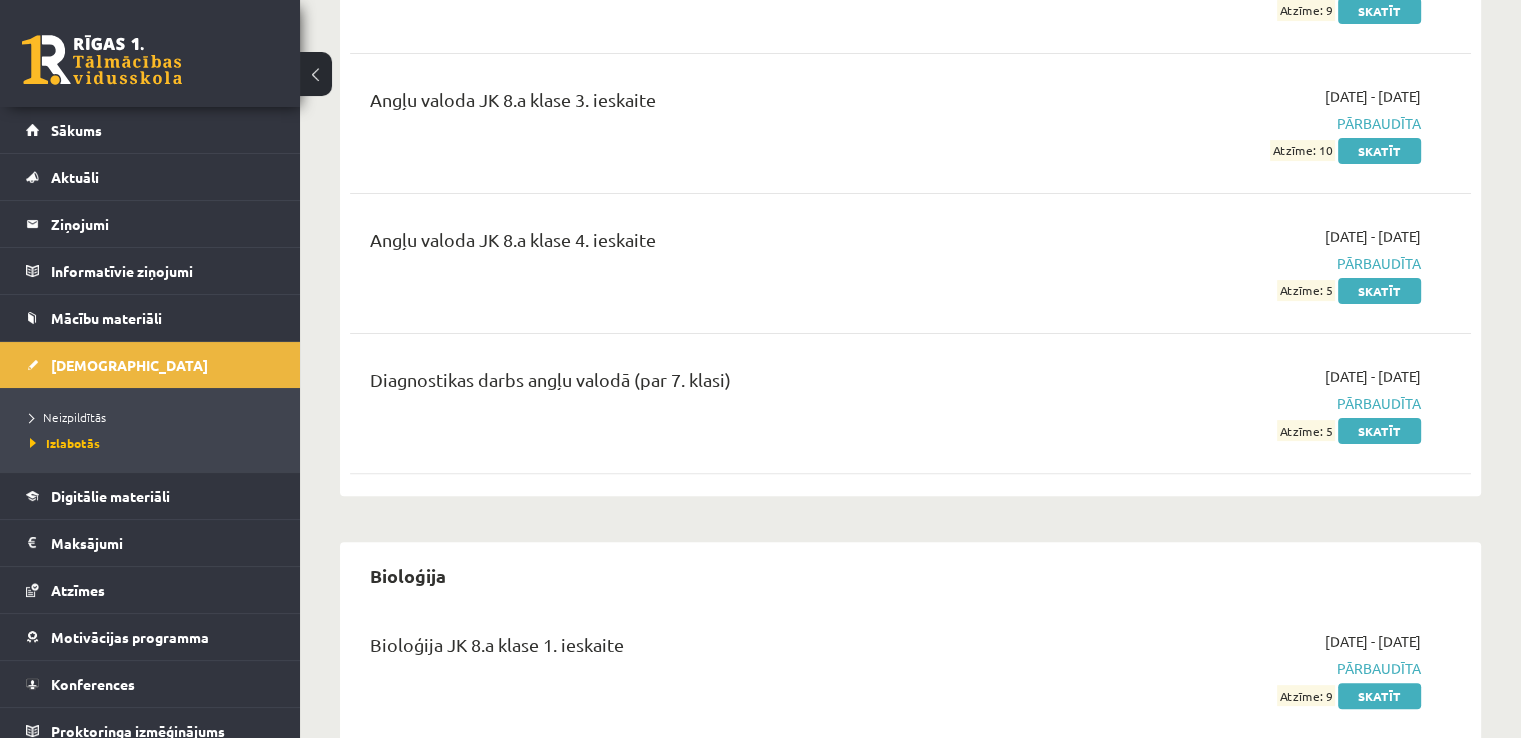 drag, startPoint x: 972, startPoint y: 489, endPoint x: 1008, endPoint y: 453, distance: 50.91169 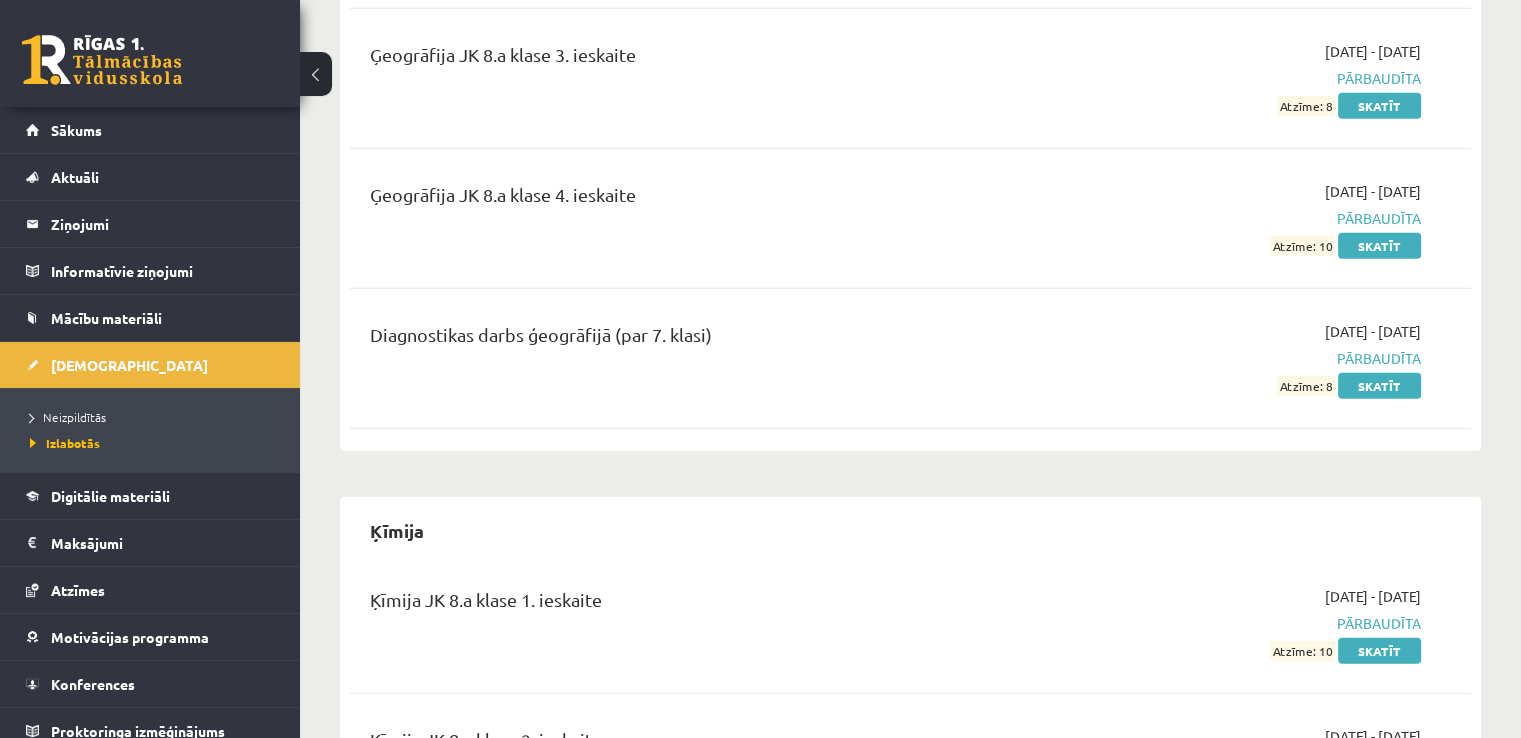 scroll, scrollTop: 5200, scrollLeft: 0, axis: vertical 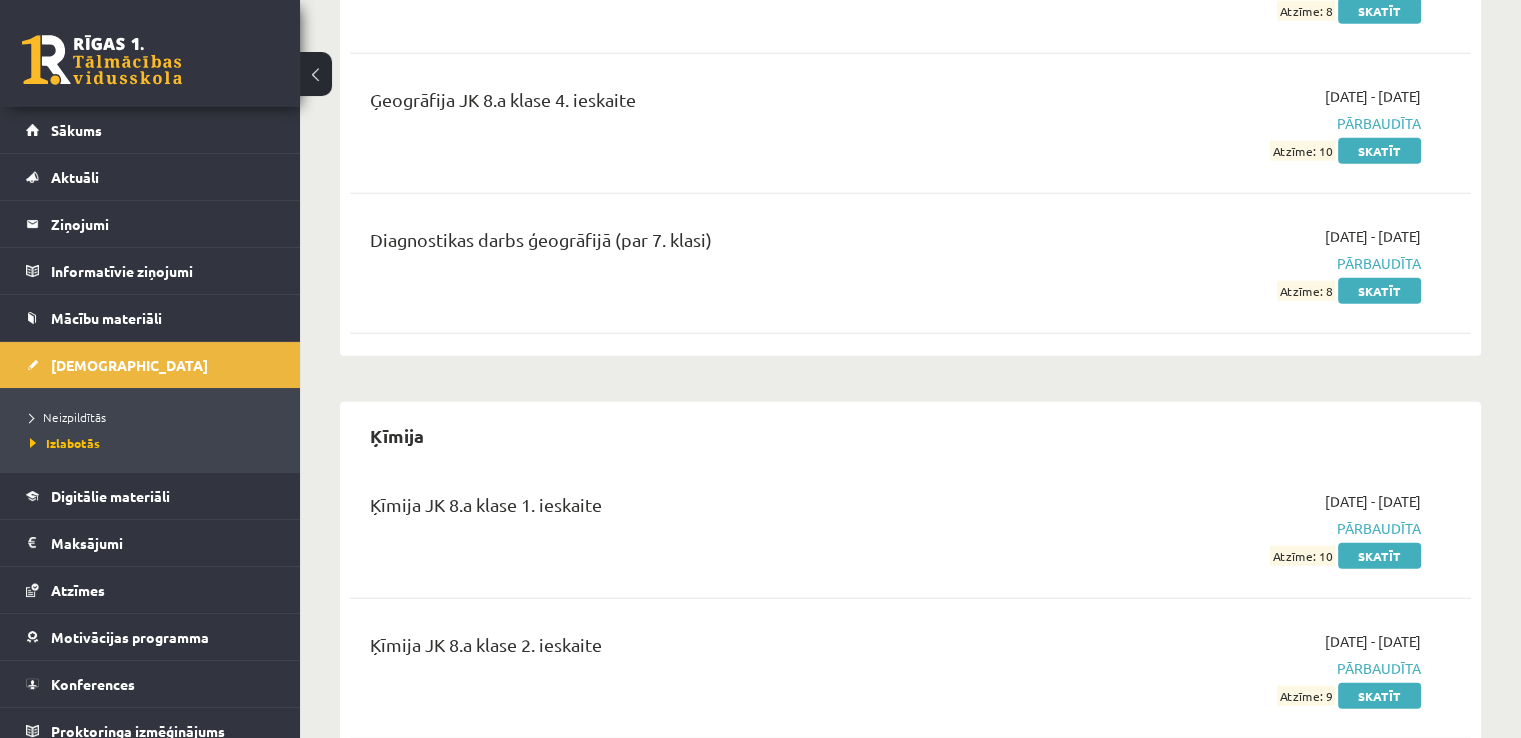 drag, startPoint x: 481, startPoint y: 366, endPoint x: 404, endPoint y: 396, distance: 82.637764 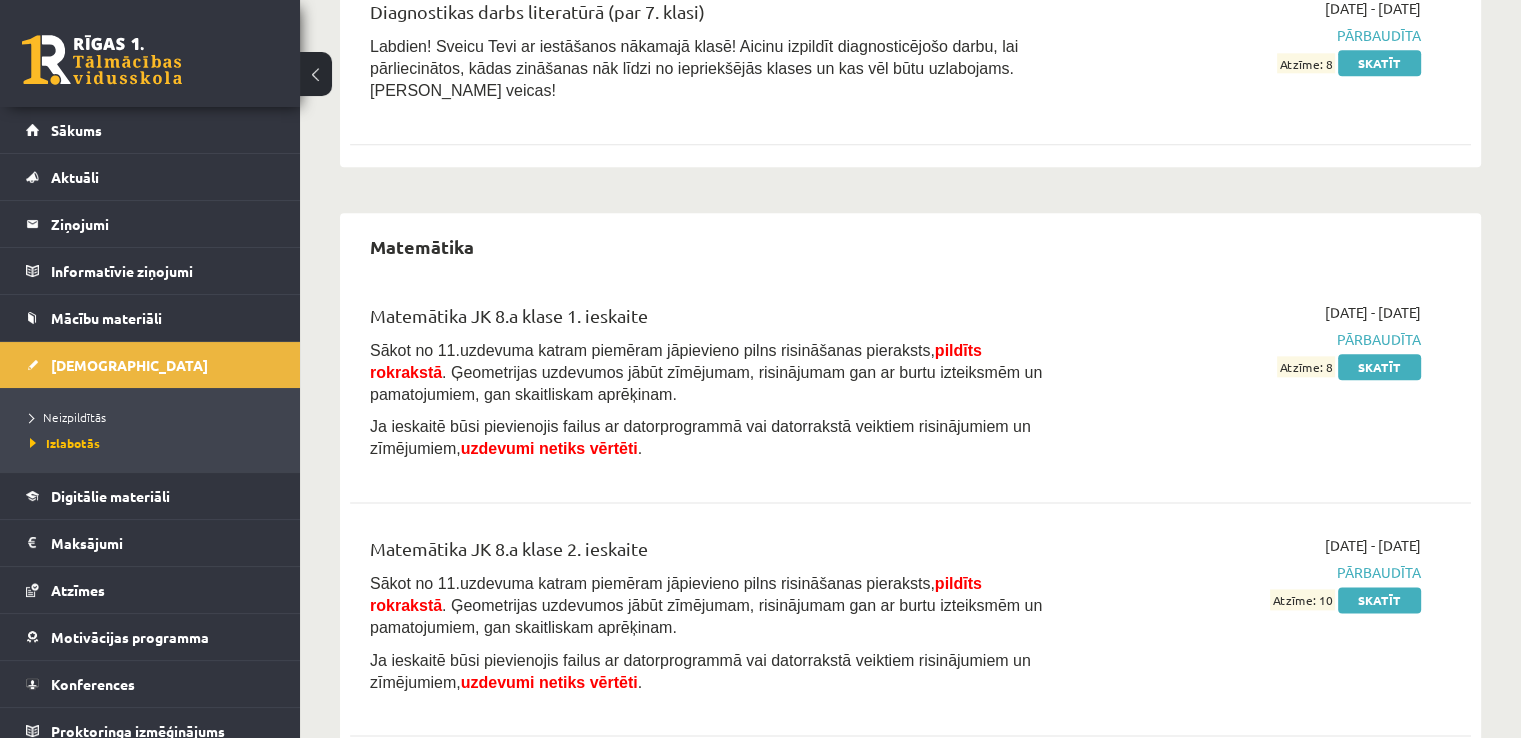 scroll, scrollTop: 10000, scrollLeft: 0, axis: vertical 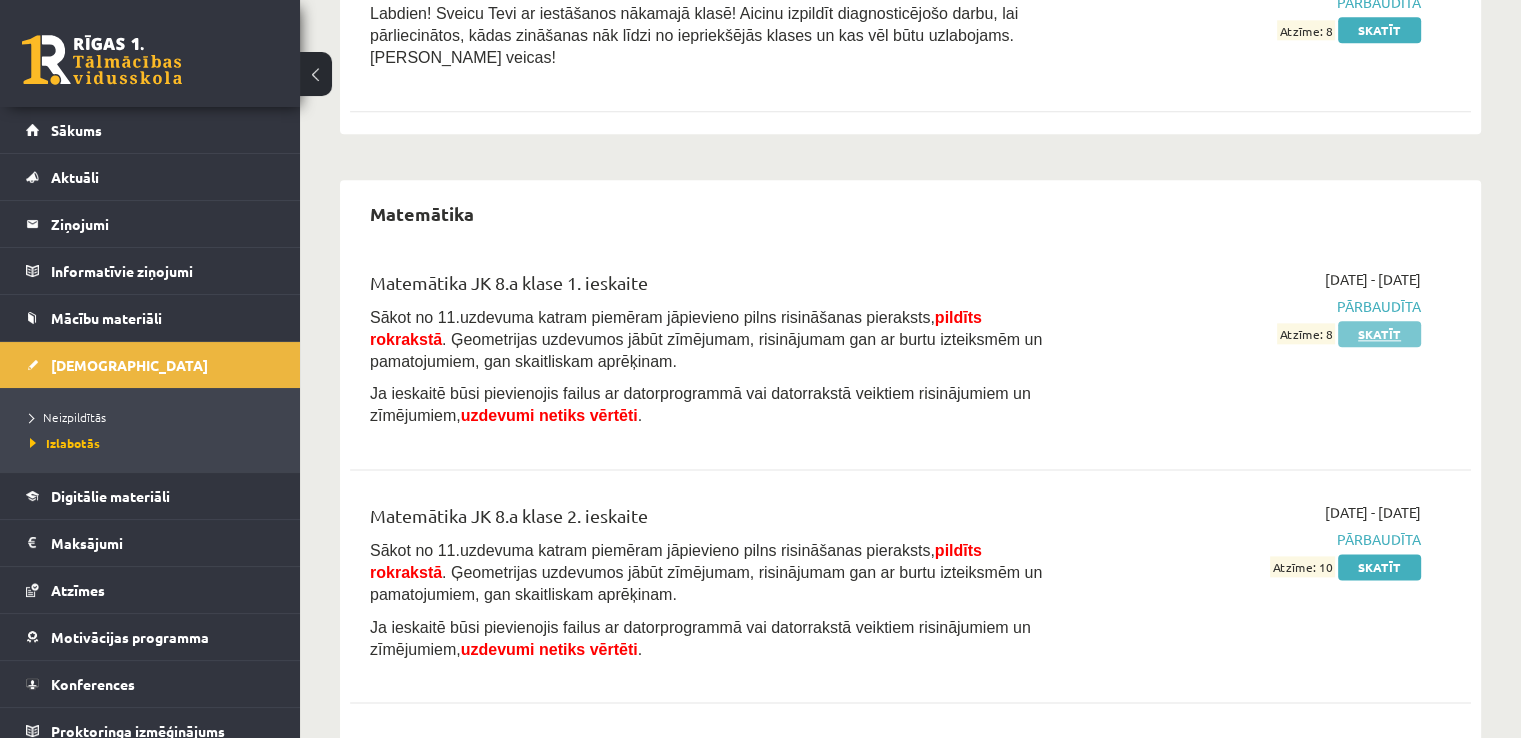 click on "Skatīt" at bounding box center (1379, 334) 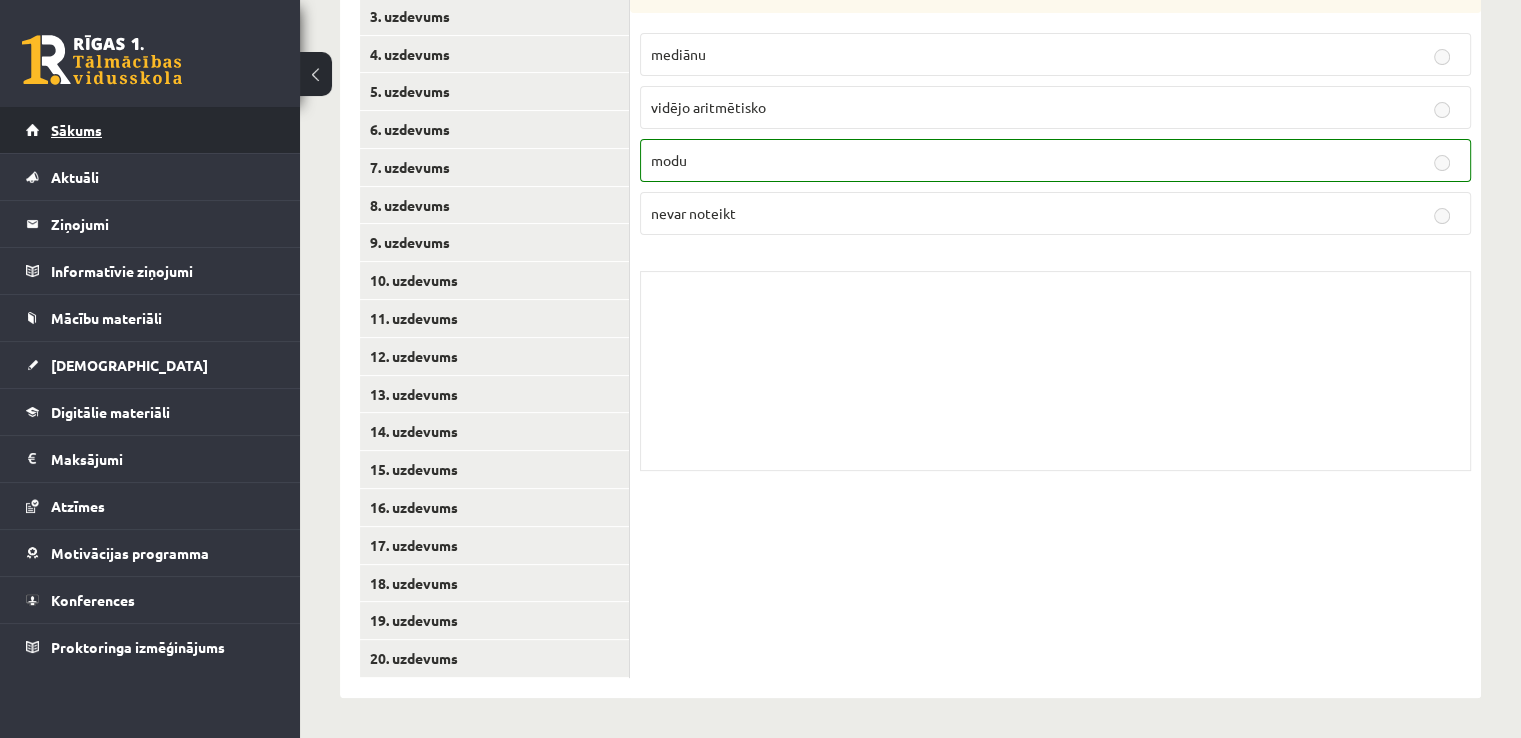scroll, scrollTop: 285, scrollLeft: 0, axis: vertical 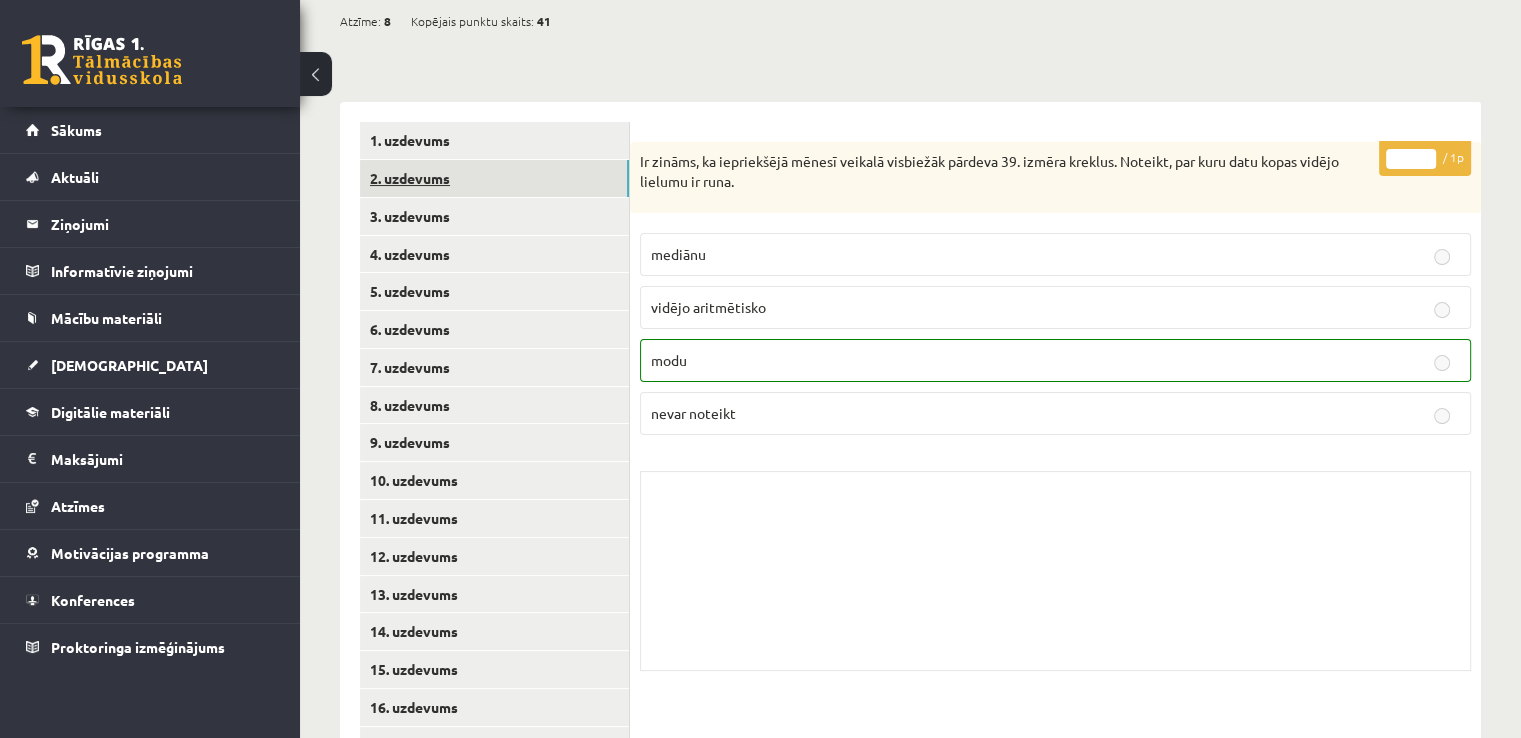 click on "2. uzdevums" at bounding box center (494, 178) 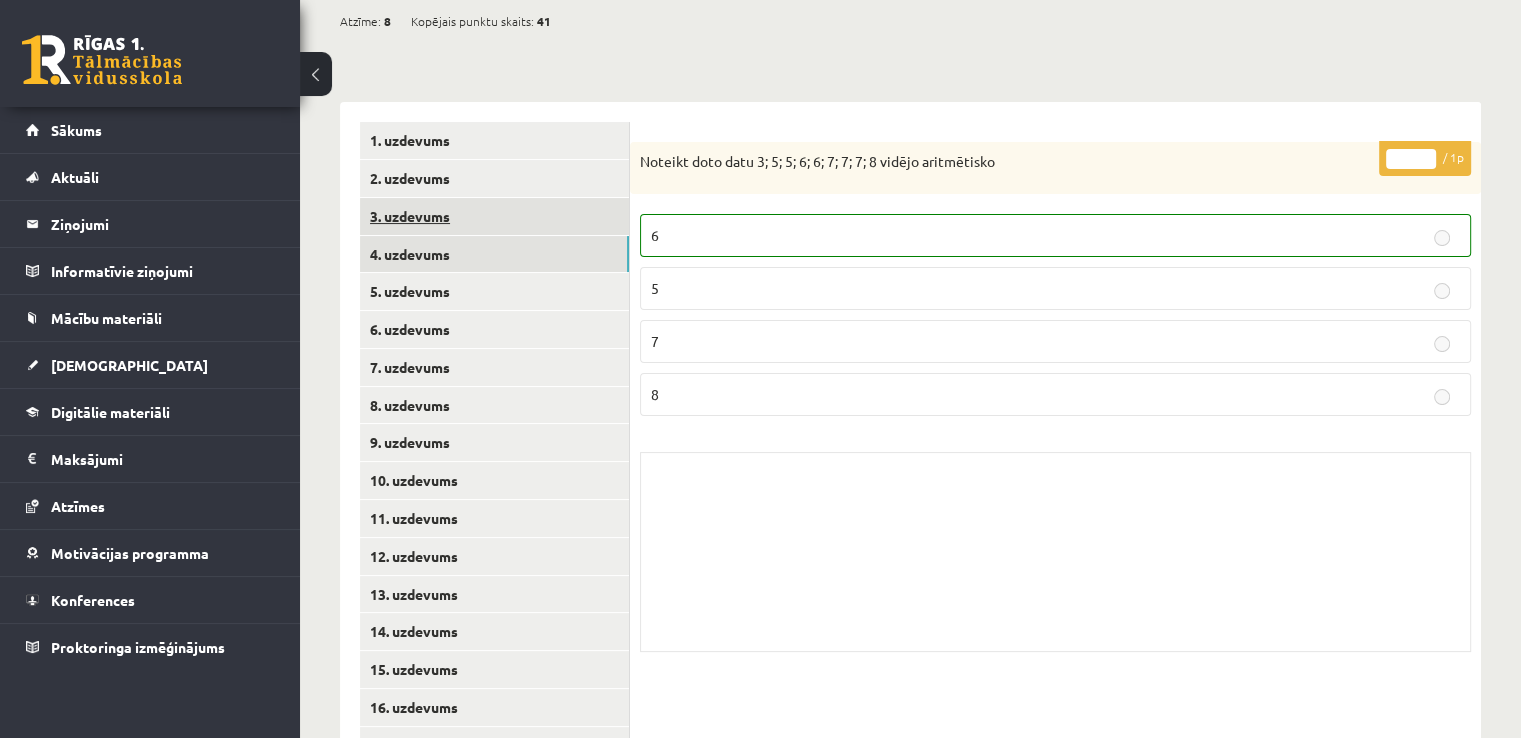 click on "3. uzdevums" at bounding box center (494, 216) 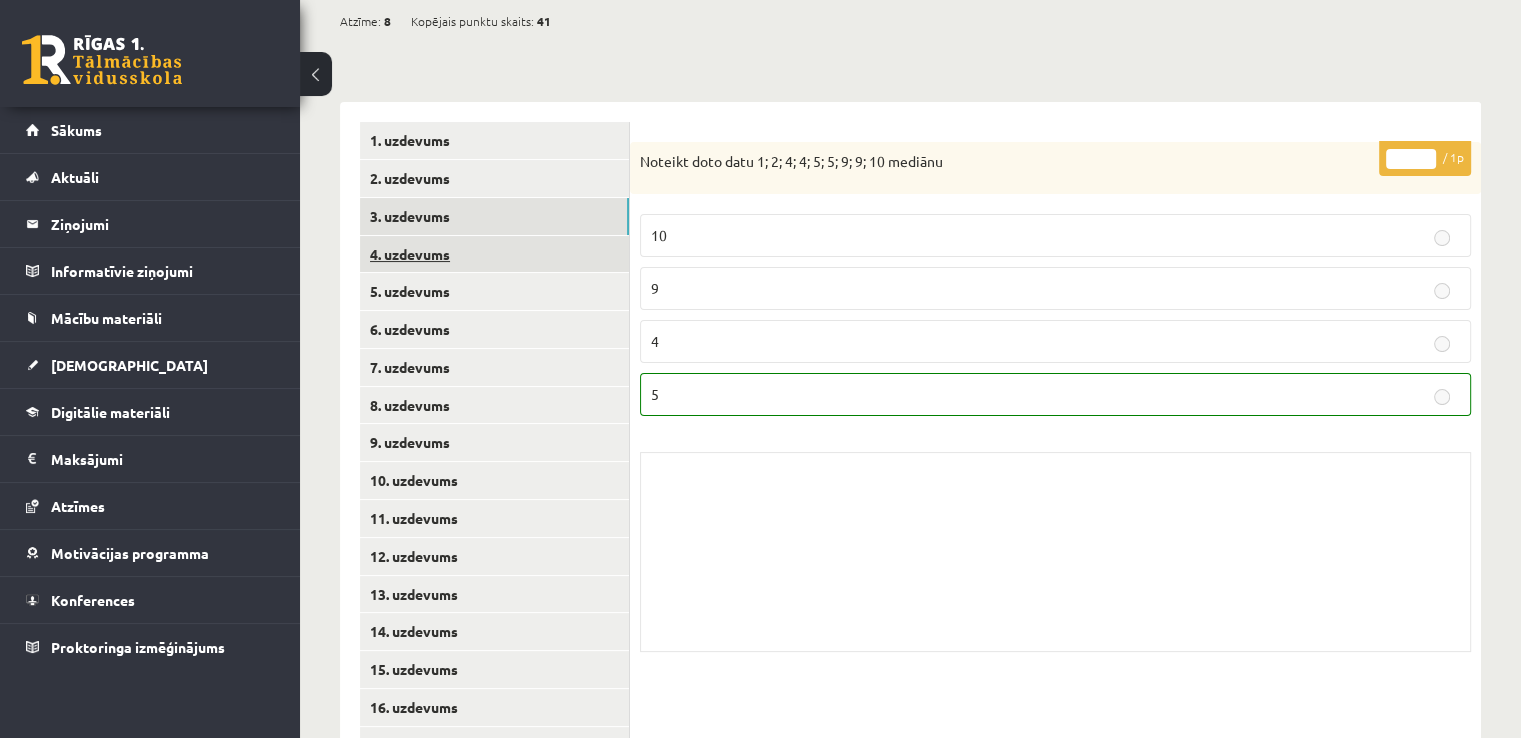 click on "4. uzdevums" at bounding box center [494, 254] 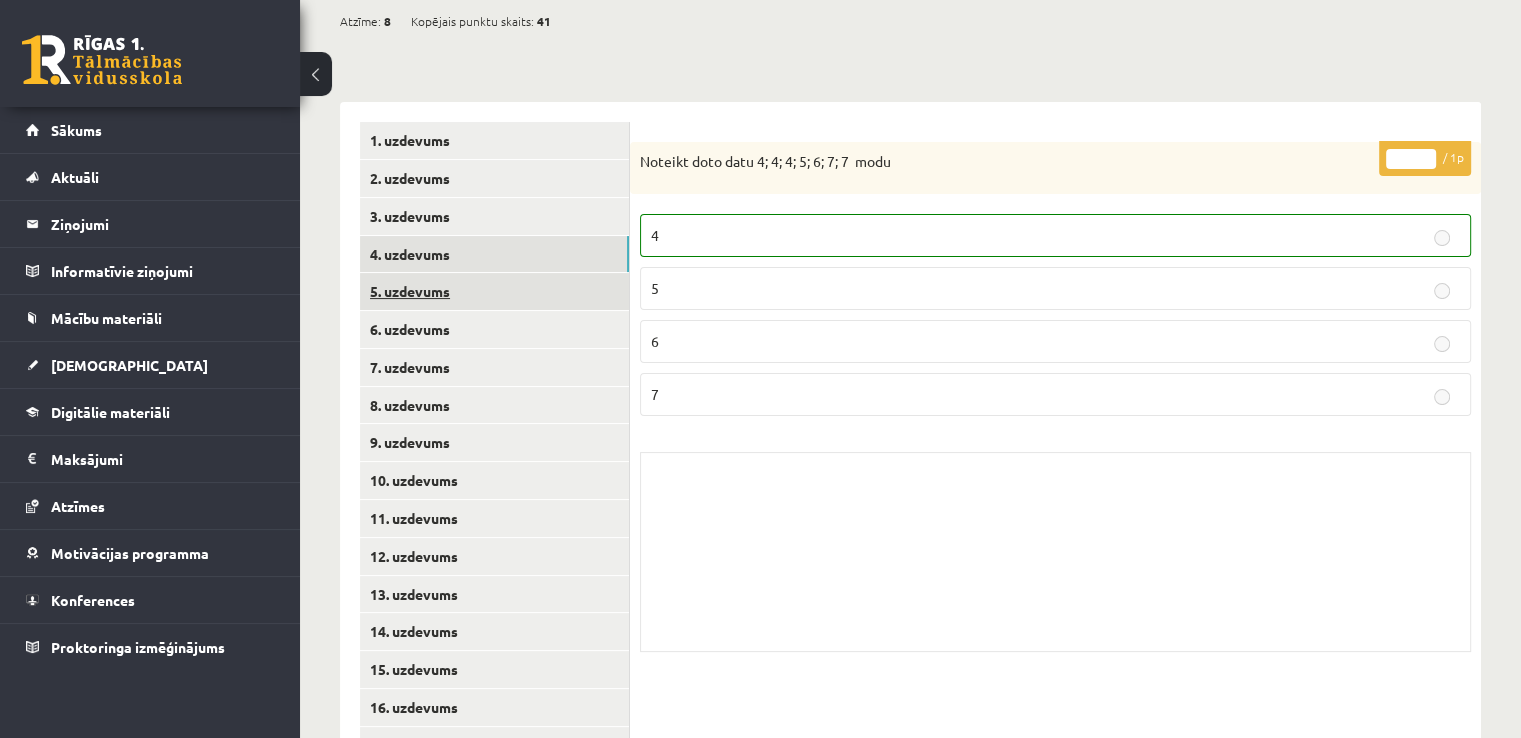 click on "5. uzdevums" at bounding box center (494, 291) 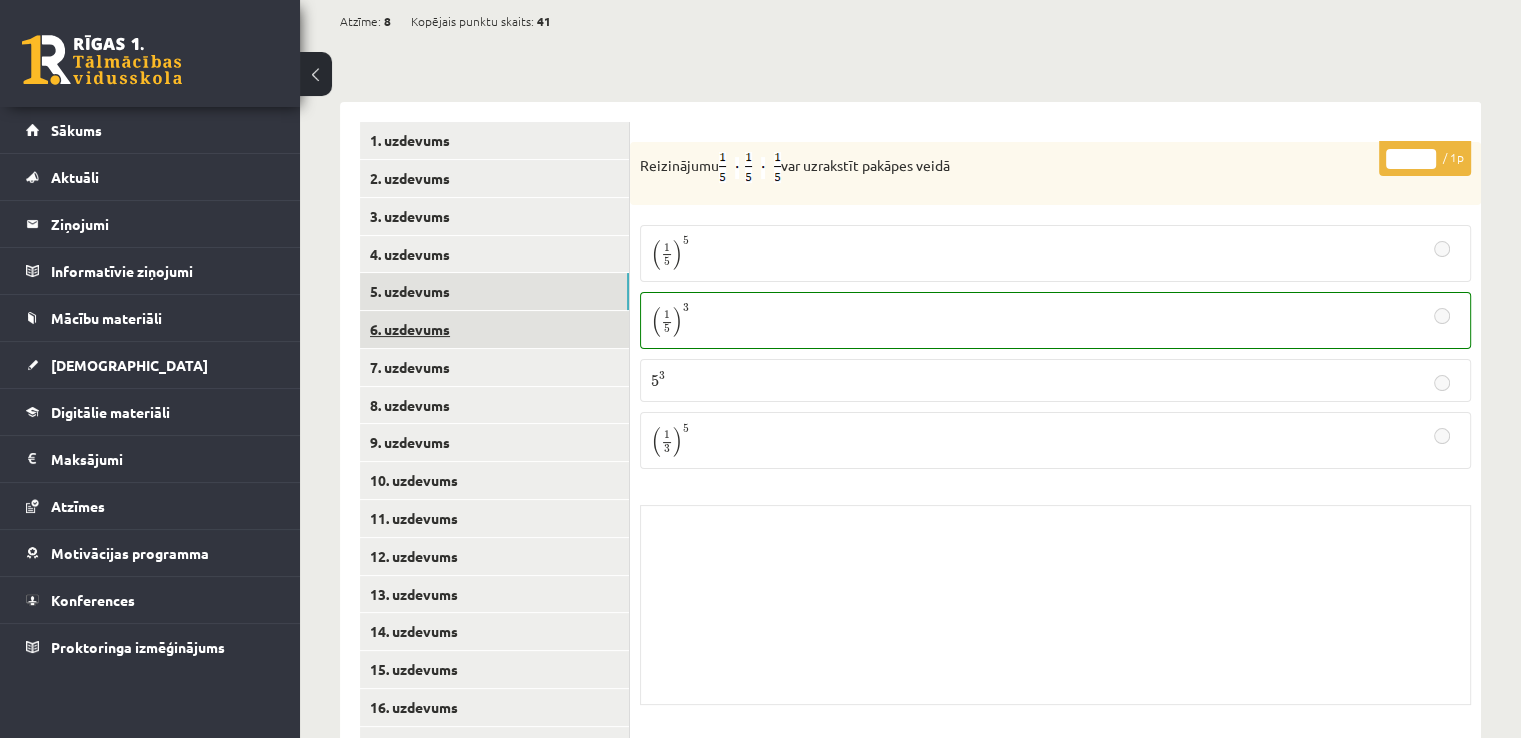 click on "6. uzdevums" at bounding box center (494, 329) 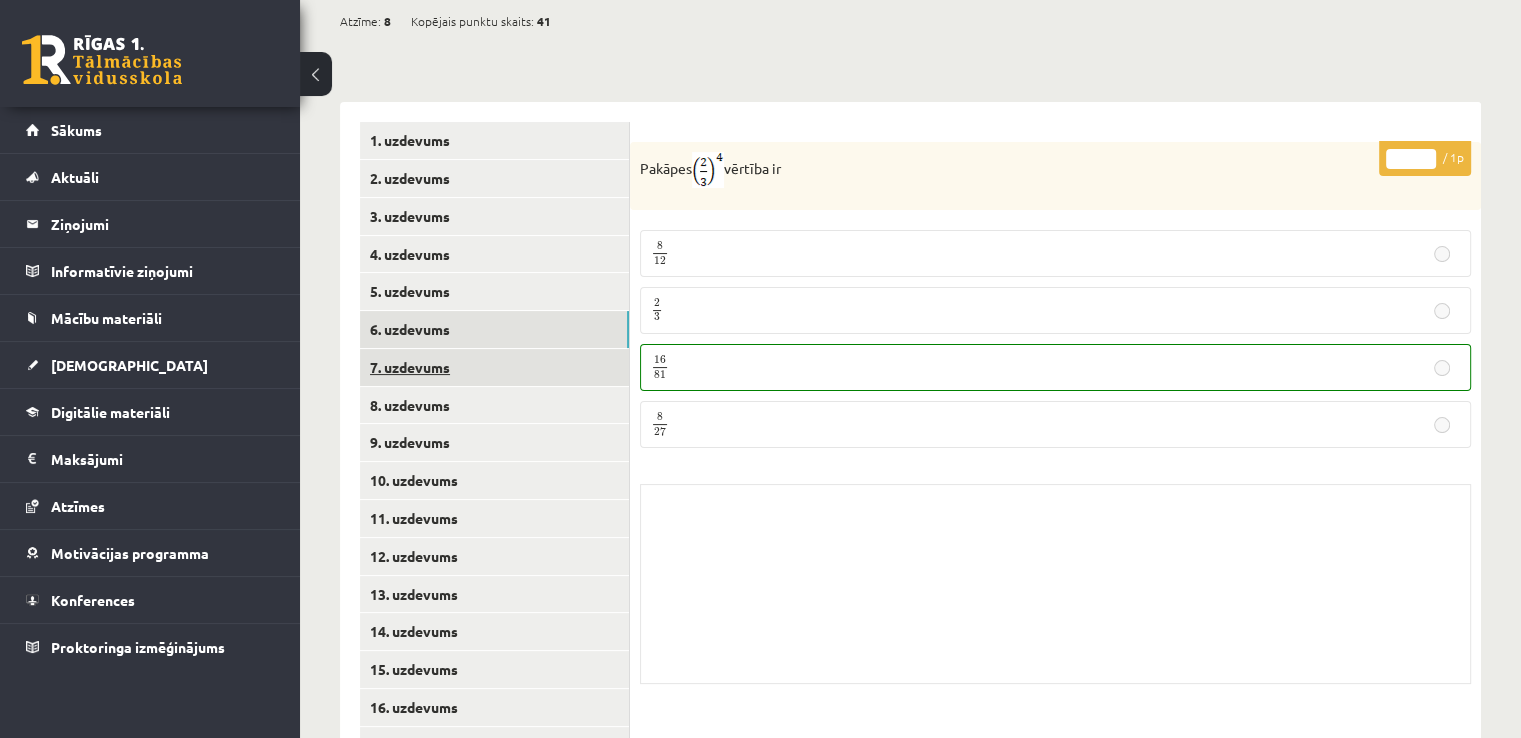 click on "7. uzdevums" at bounding box center (494, 367) 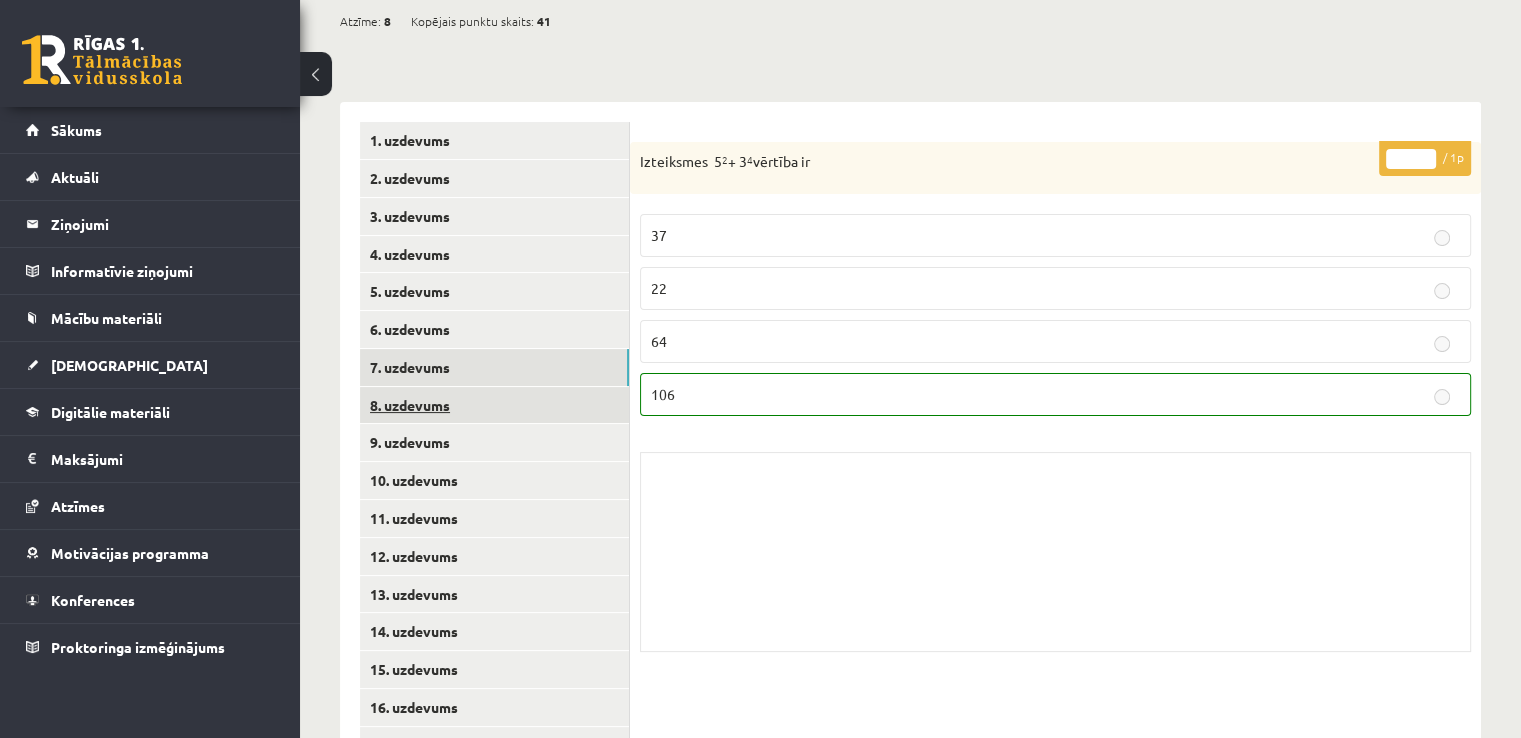 click on "8. uzdevums" at bounding box center (494, 405) 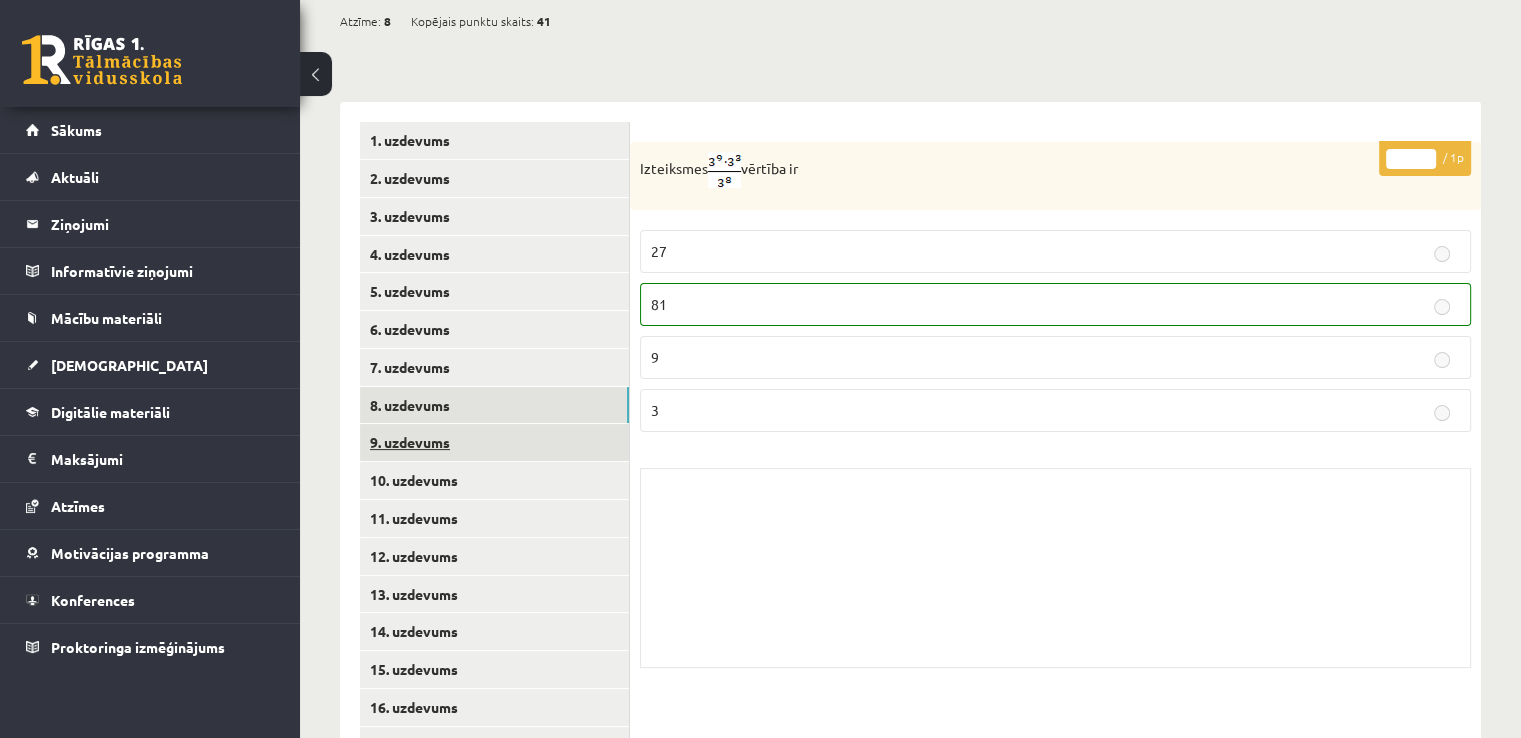 click on "9. uzdevums" at bounding box center (494, 442) 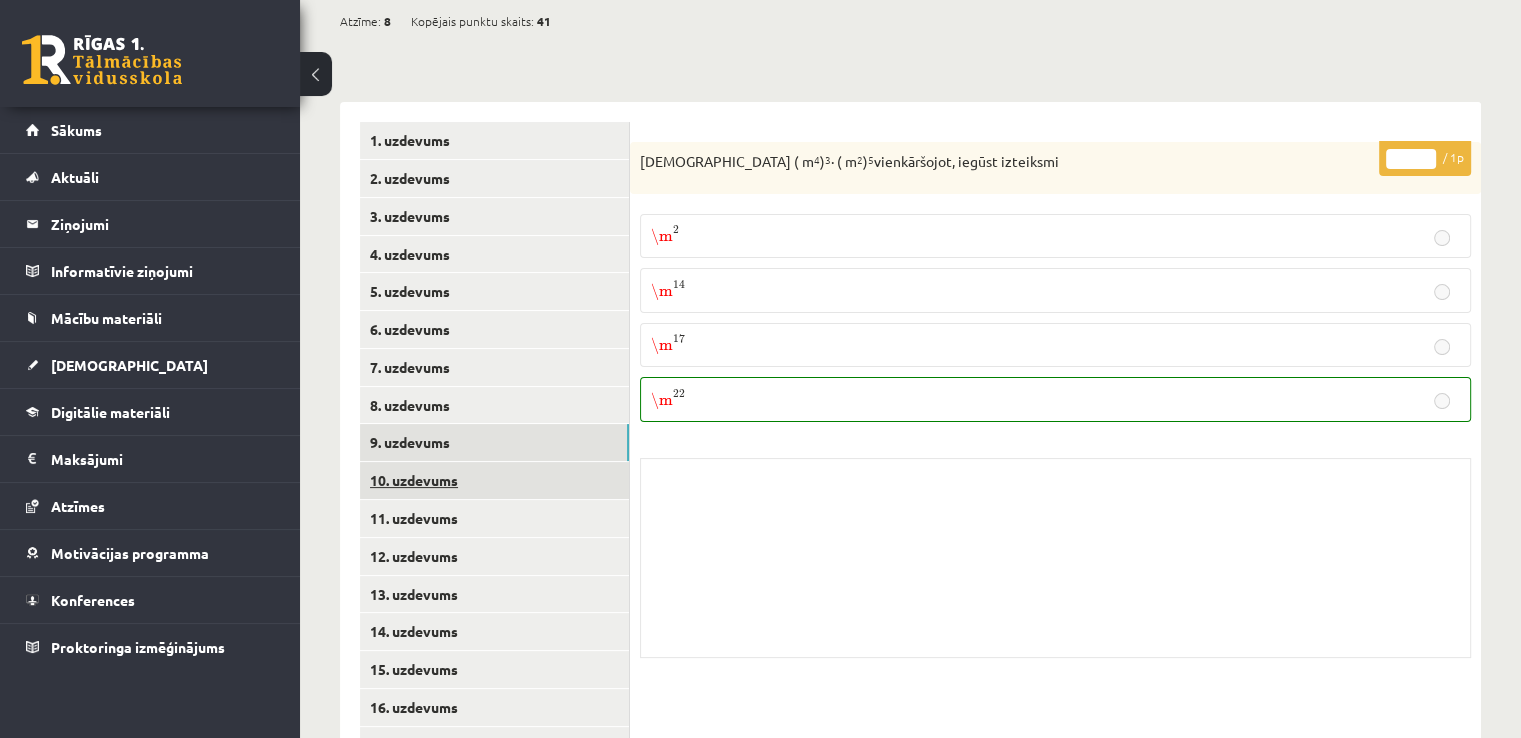 click on "10. uzdevums" at bounding box center (494, 480) 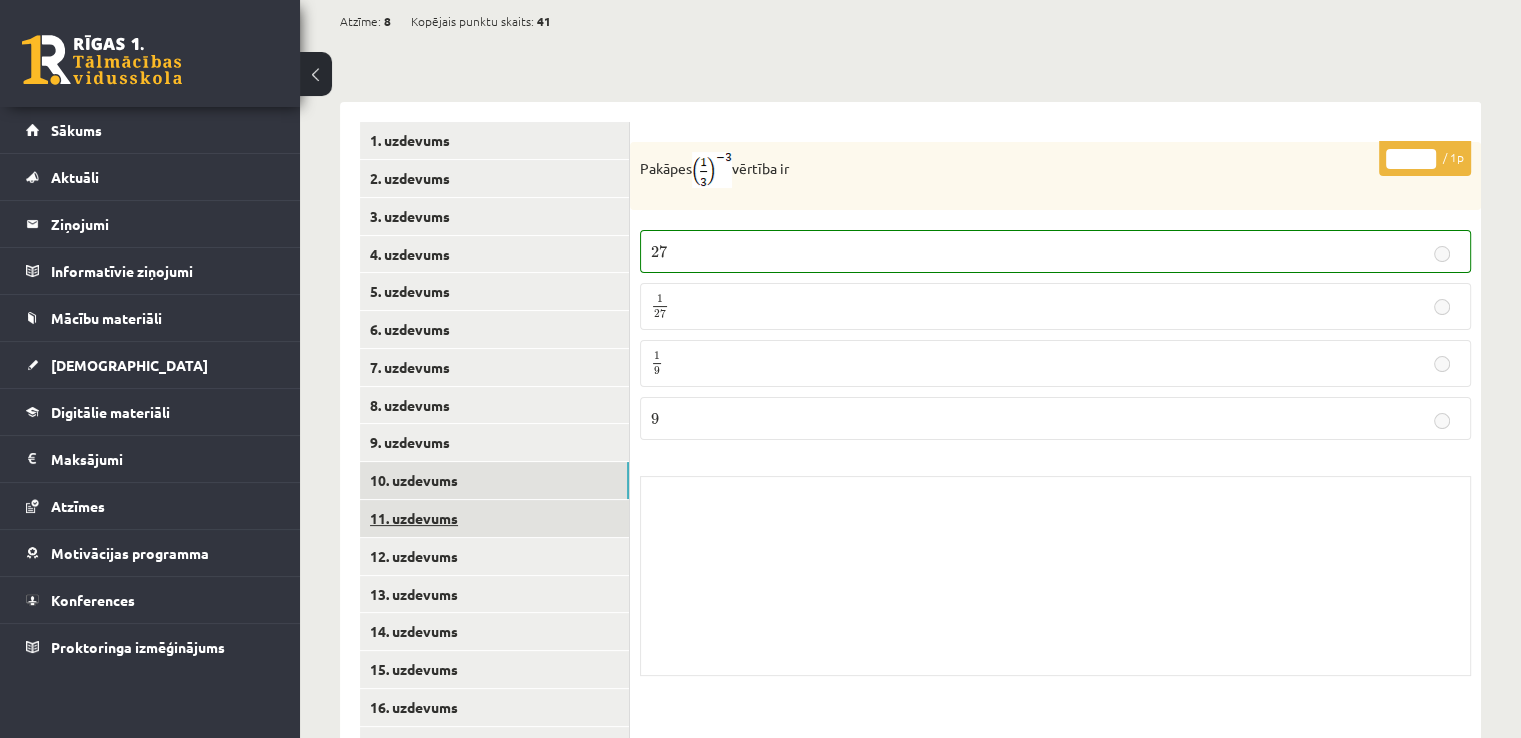 click on "11. uzdevums" at bounding box center [494, 518] 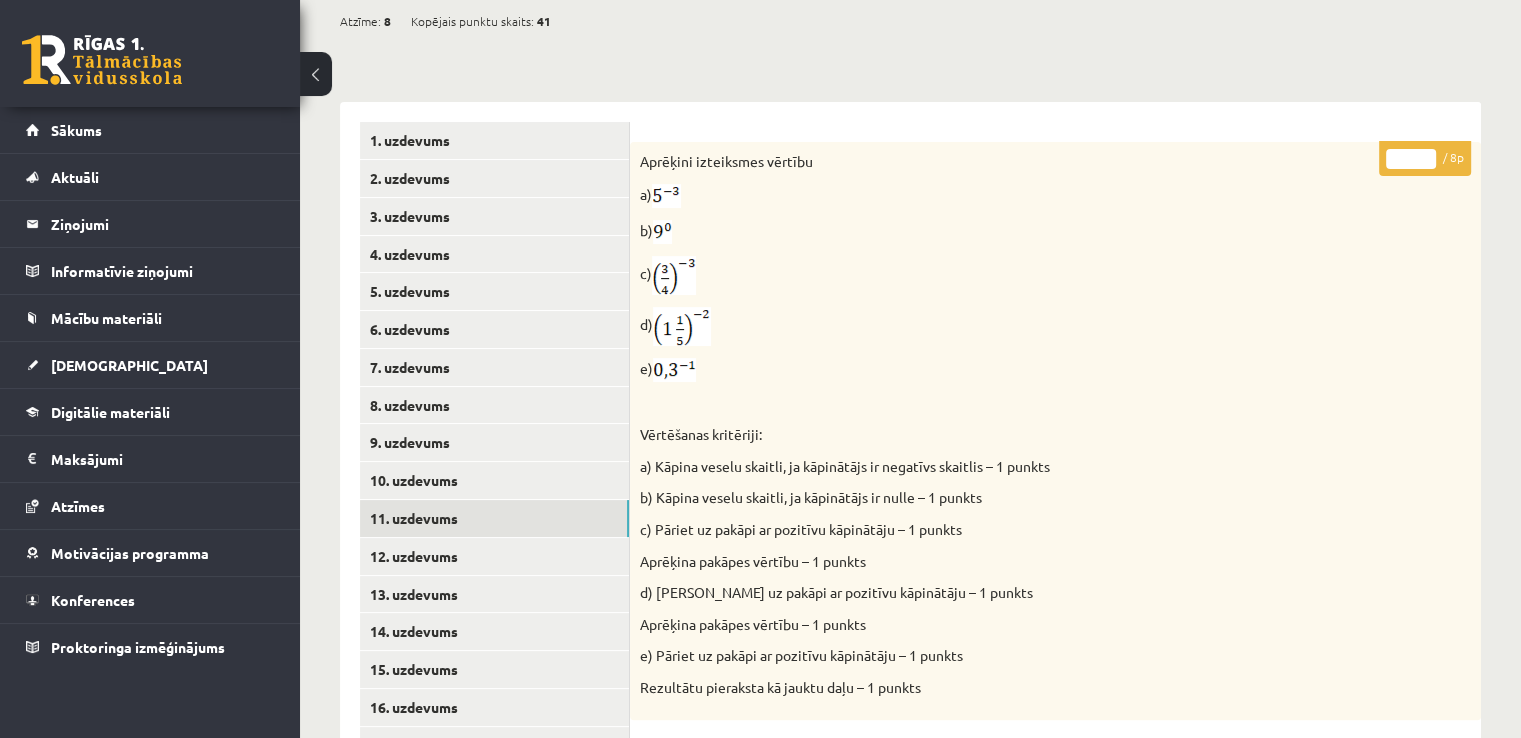 scroll, scrollTop: 0, scrollLeft: 0, axis: both 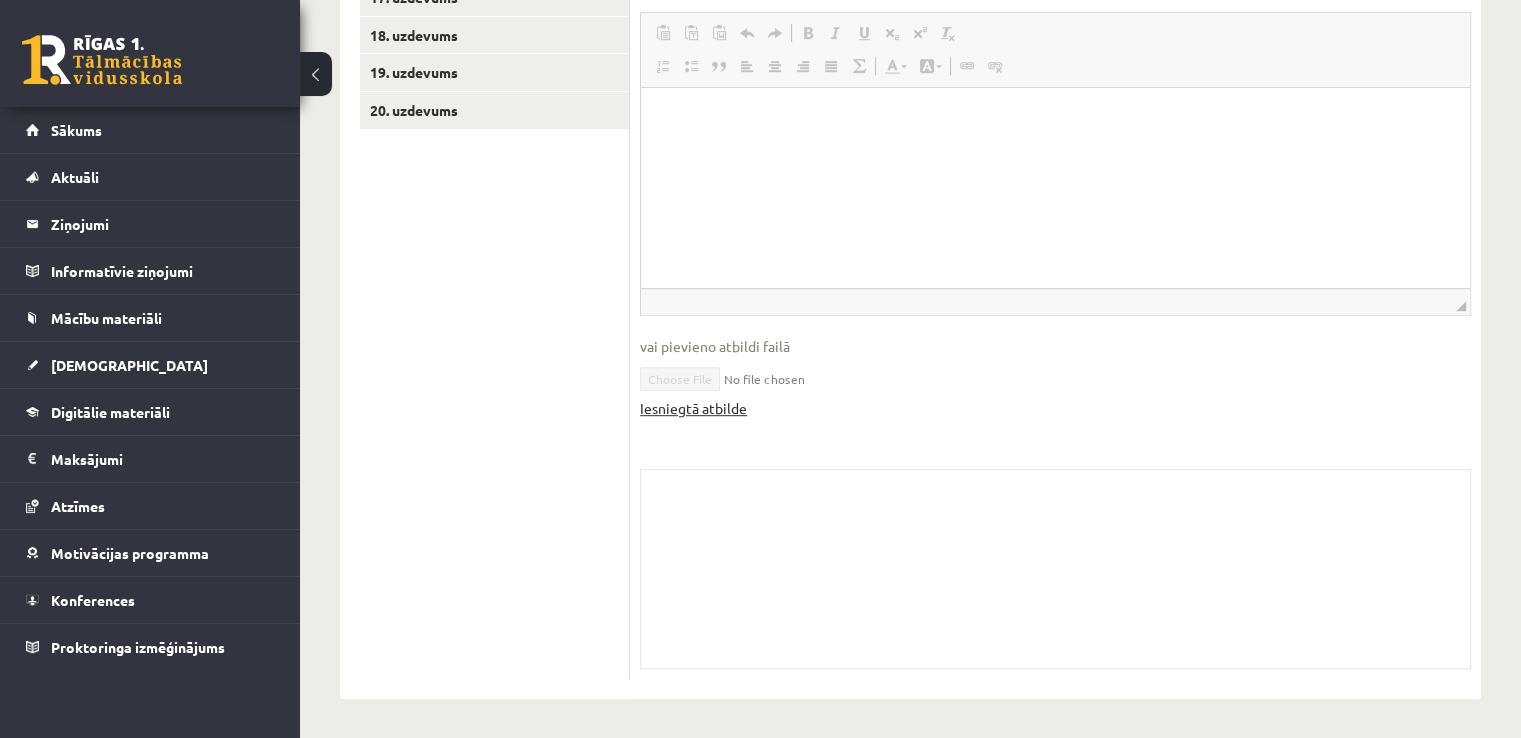 click on "Iesniegtā atbilde" at bounding box center [693, 408] 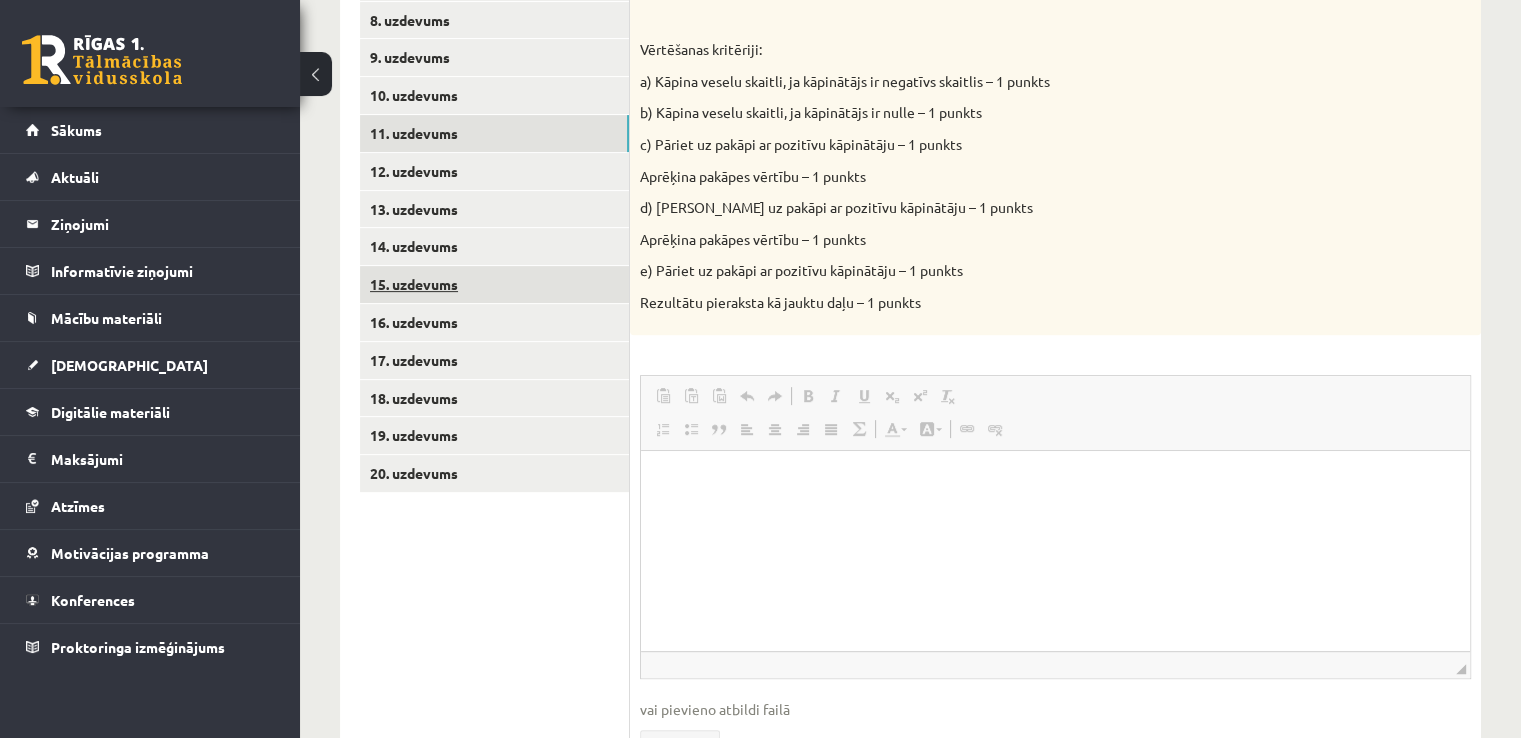 scroll, scrollTop: 633, scrollLeft: 0, axis: vertical 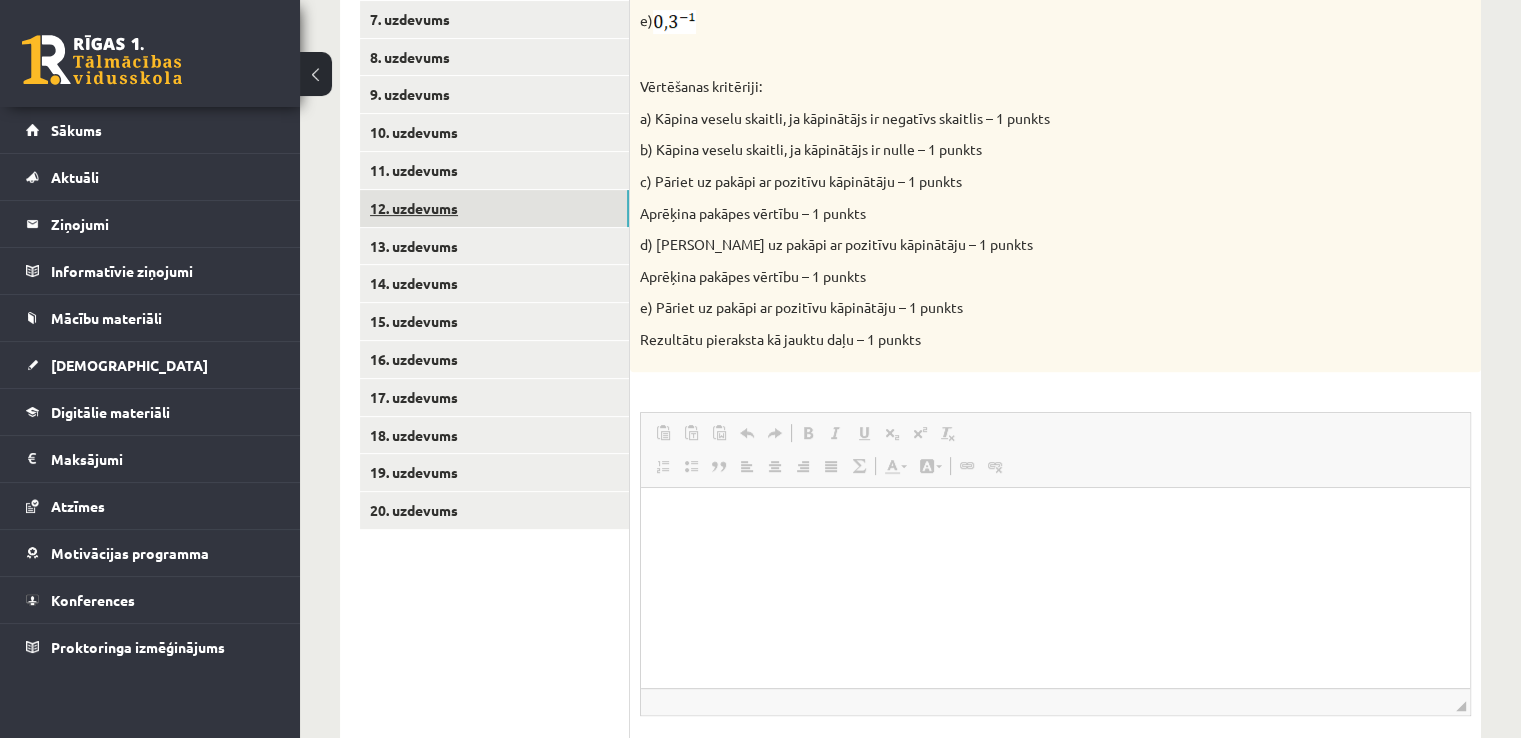 click on "12. uzdevums" at bounding box center (494, 208) 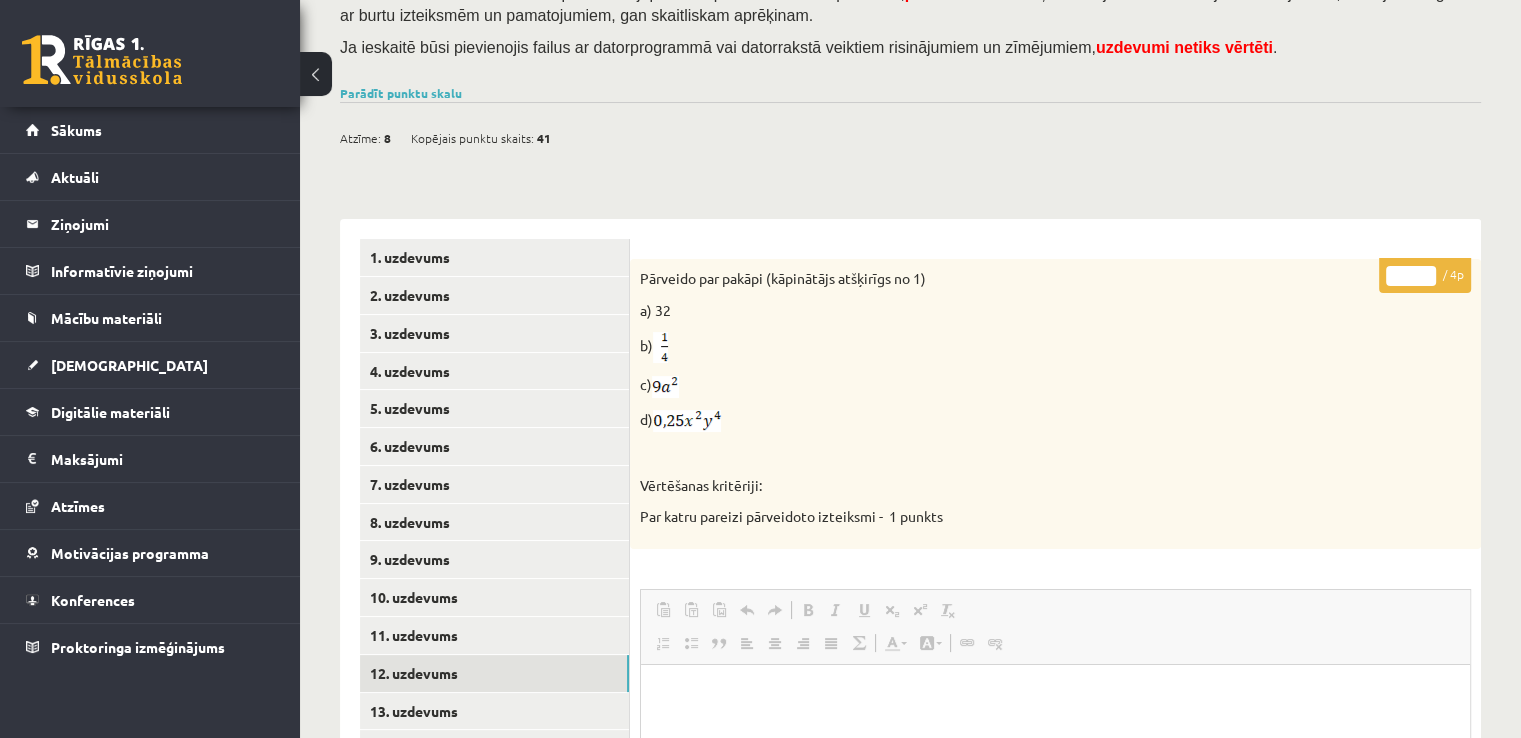 scroll, scrollTop: 146, scrollLeft: 0, axis: vertical 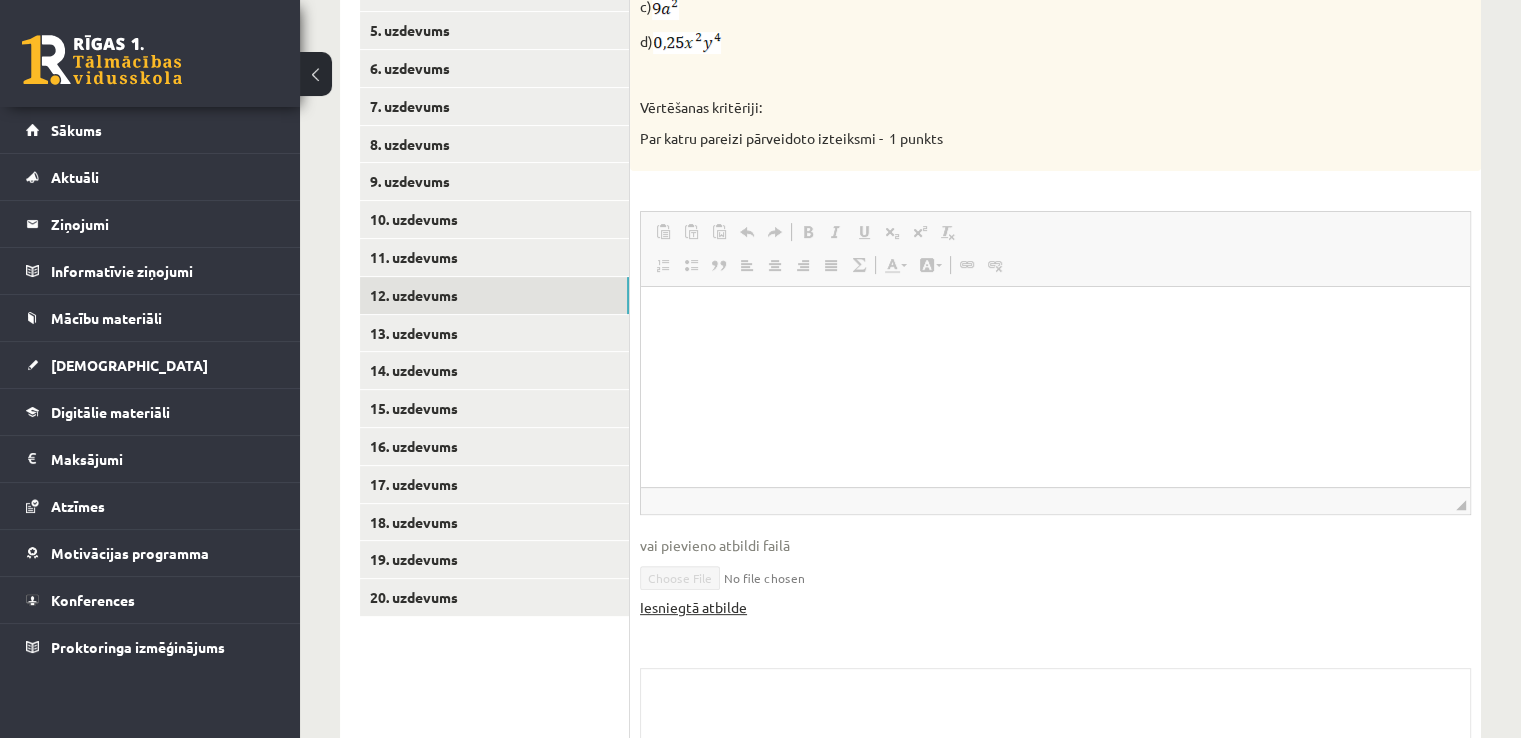 click on "Iesniegtā atbilde" at bounding box center [693, 607] 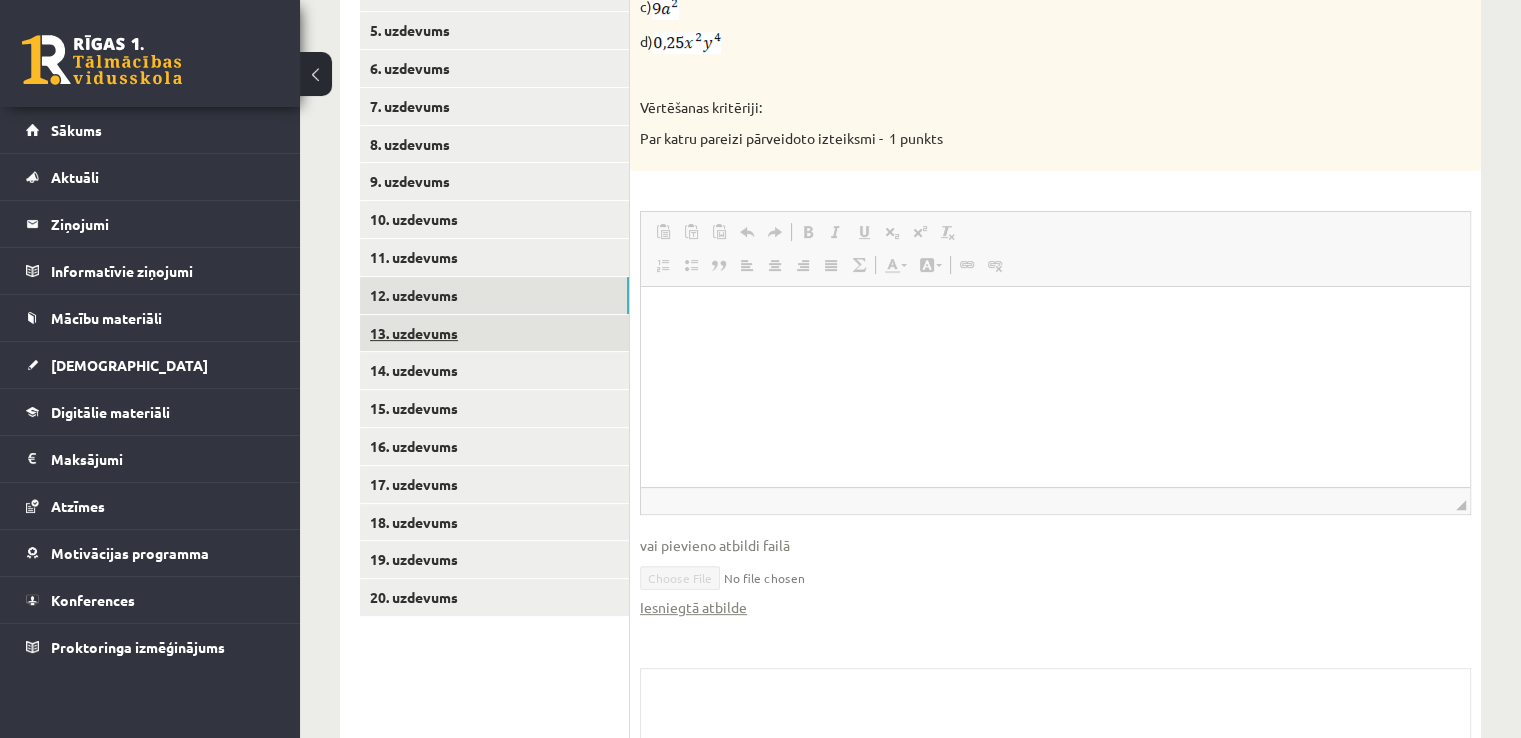 click on "13. uzdevums" at bounding box center (494, 333) 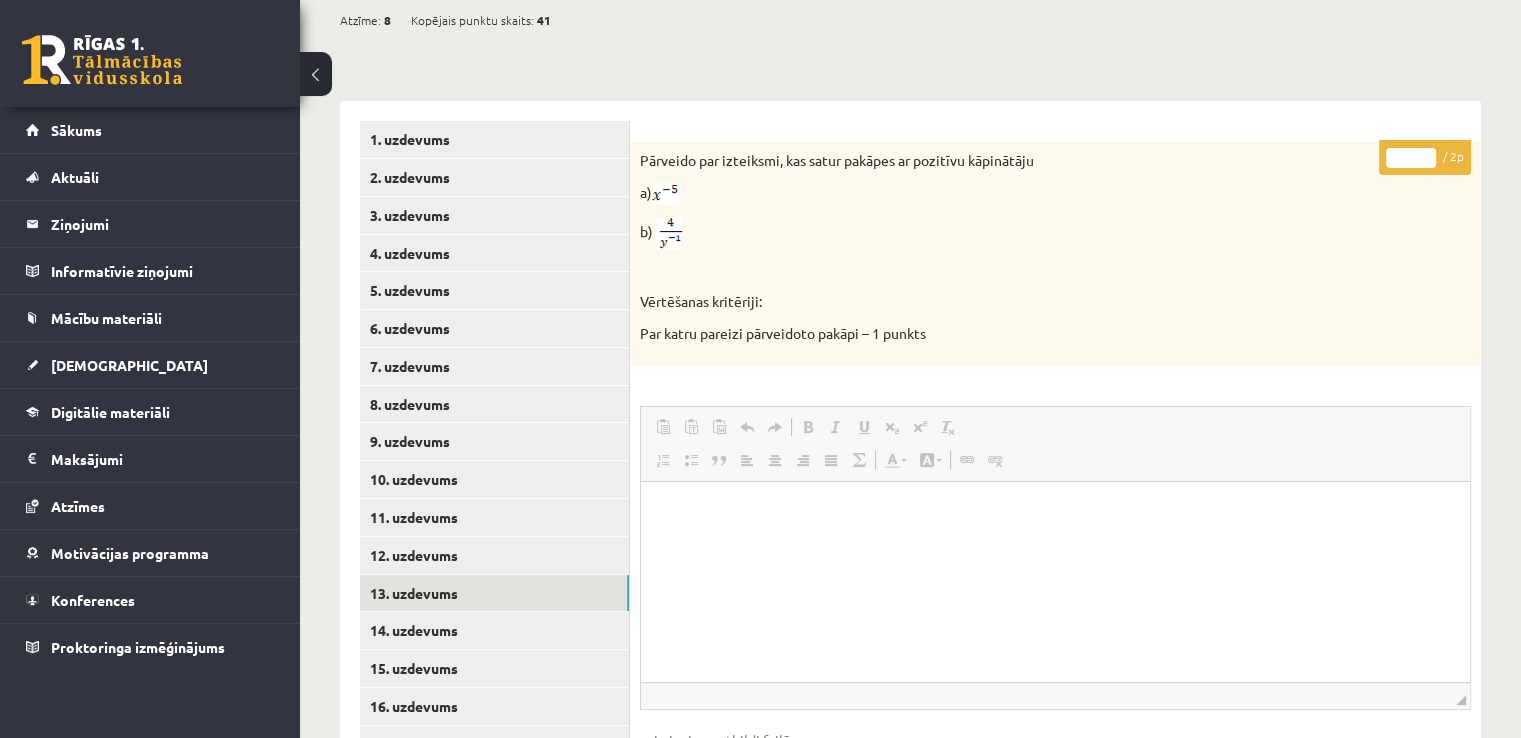 scroll, scrollTop: 0, scrollLeft: 0, axis: both 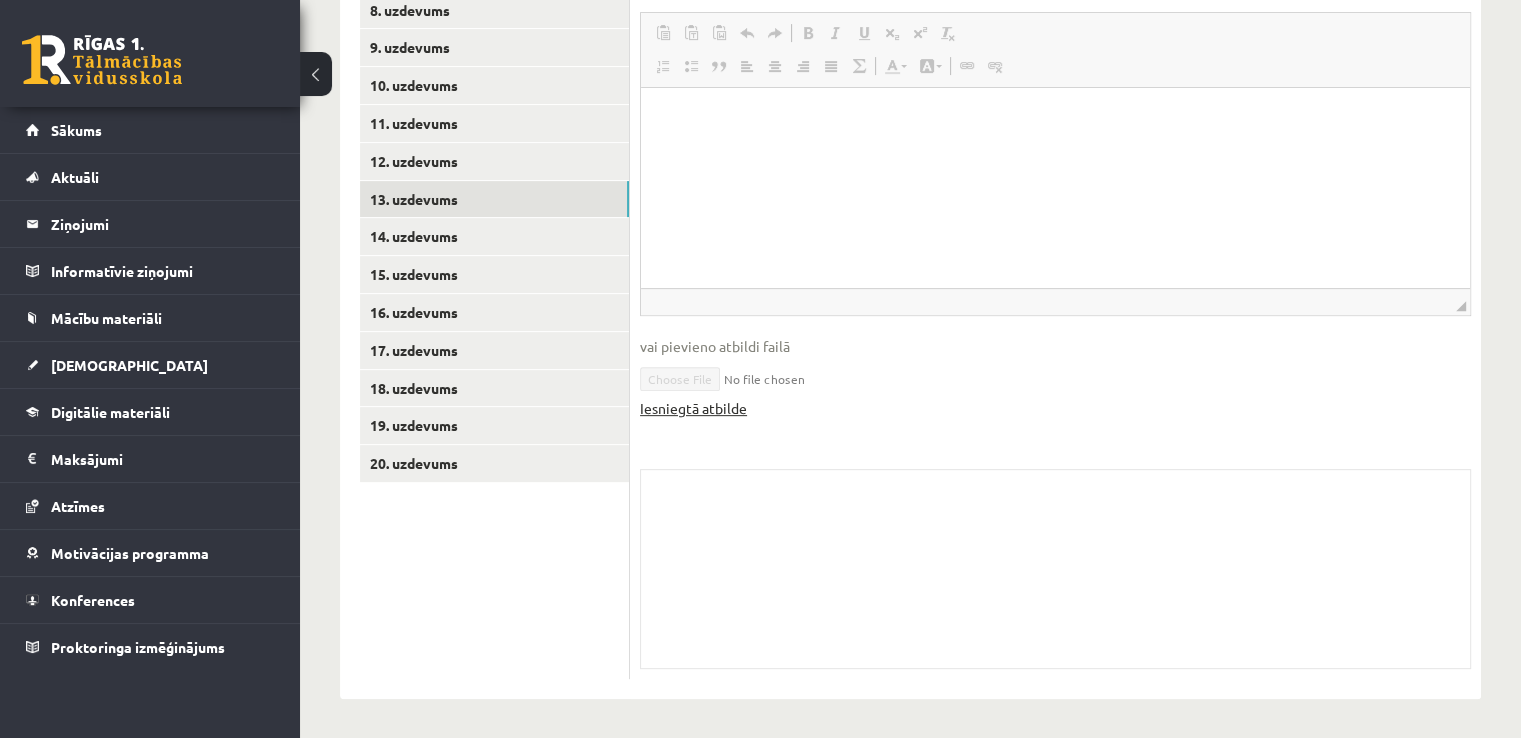 click on "Iesniegtā atbilde" at bounding box center [693, 408] 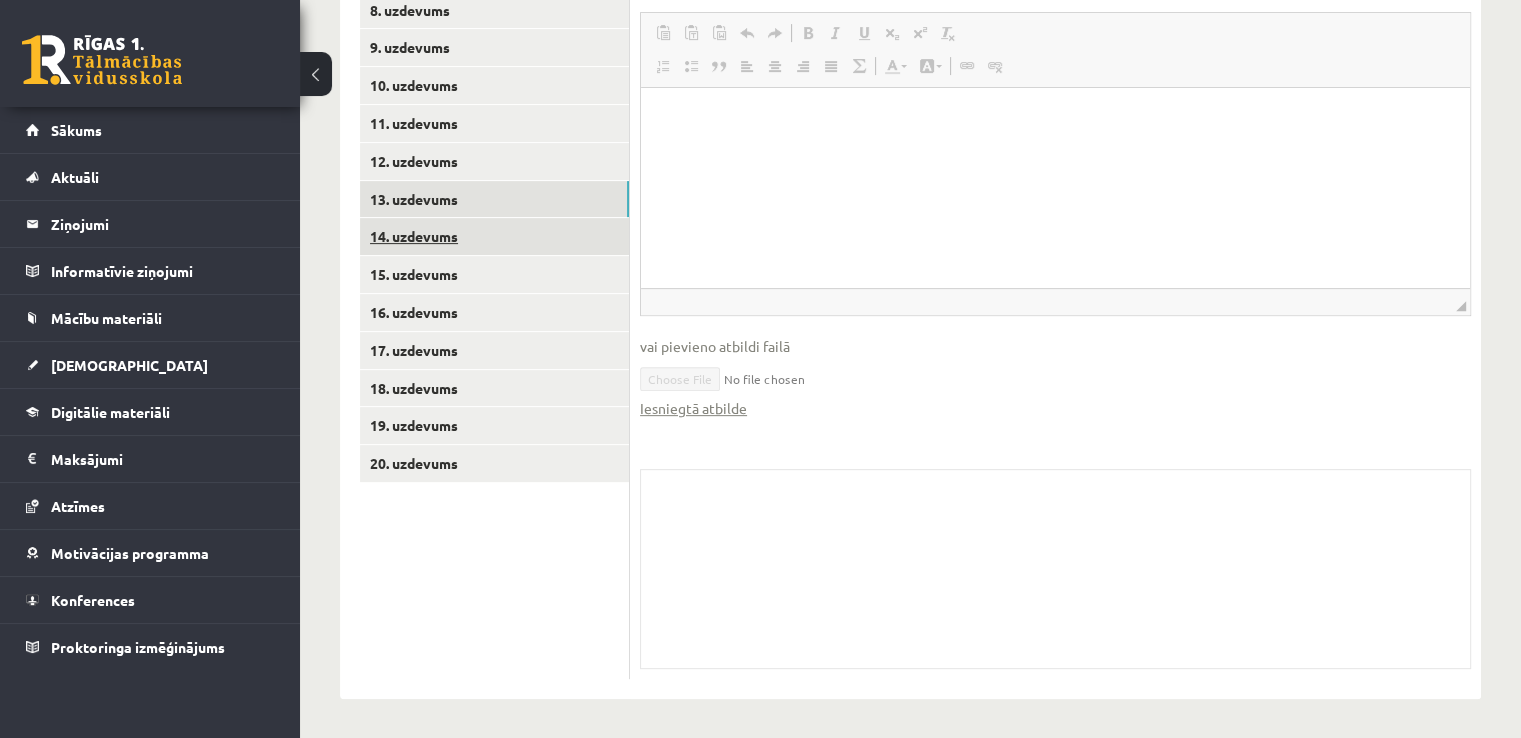 click on "14. uzdevums" at bounding box center (494, 236) 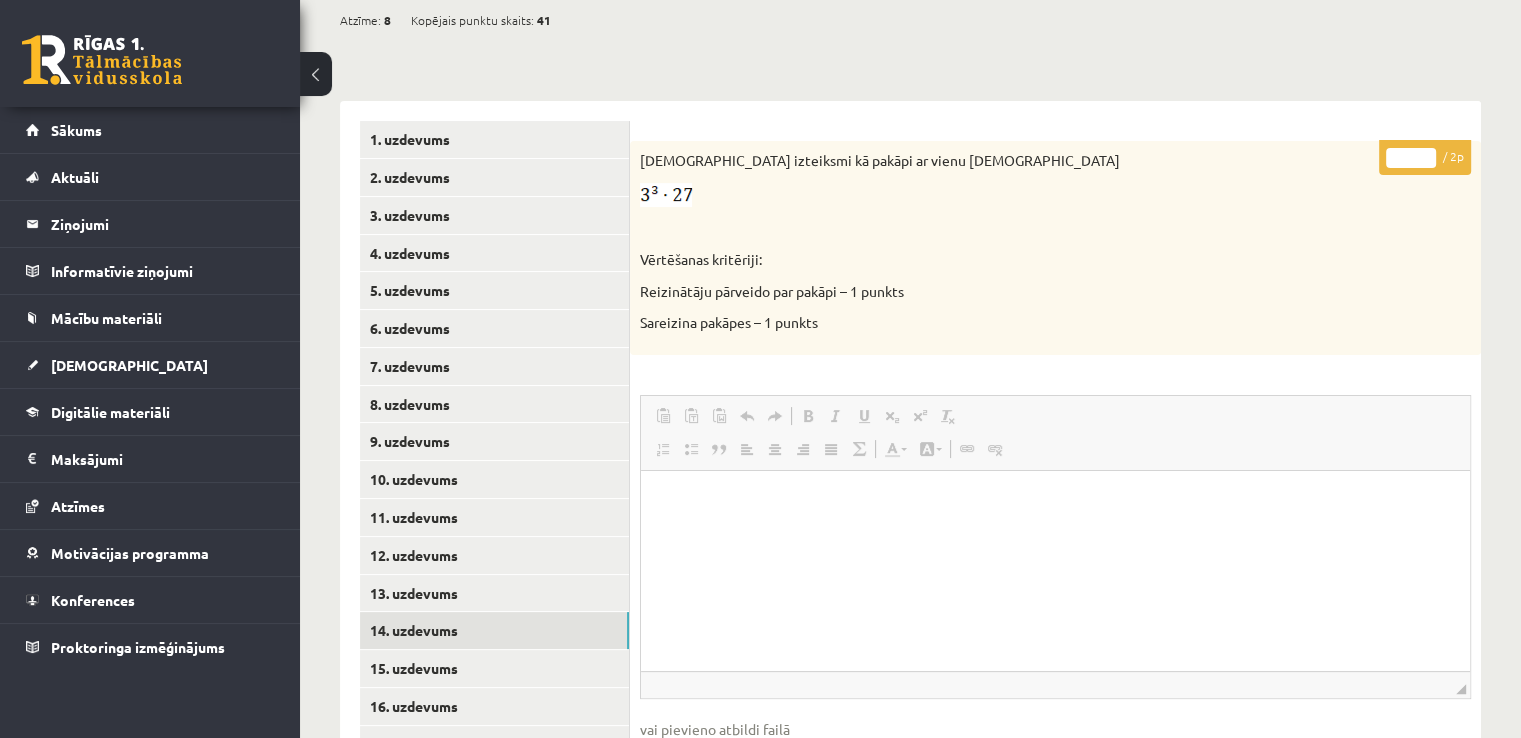 scroll, scrollTop: 0, scrollLeft: 0, axis: both 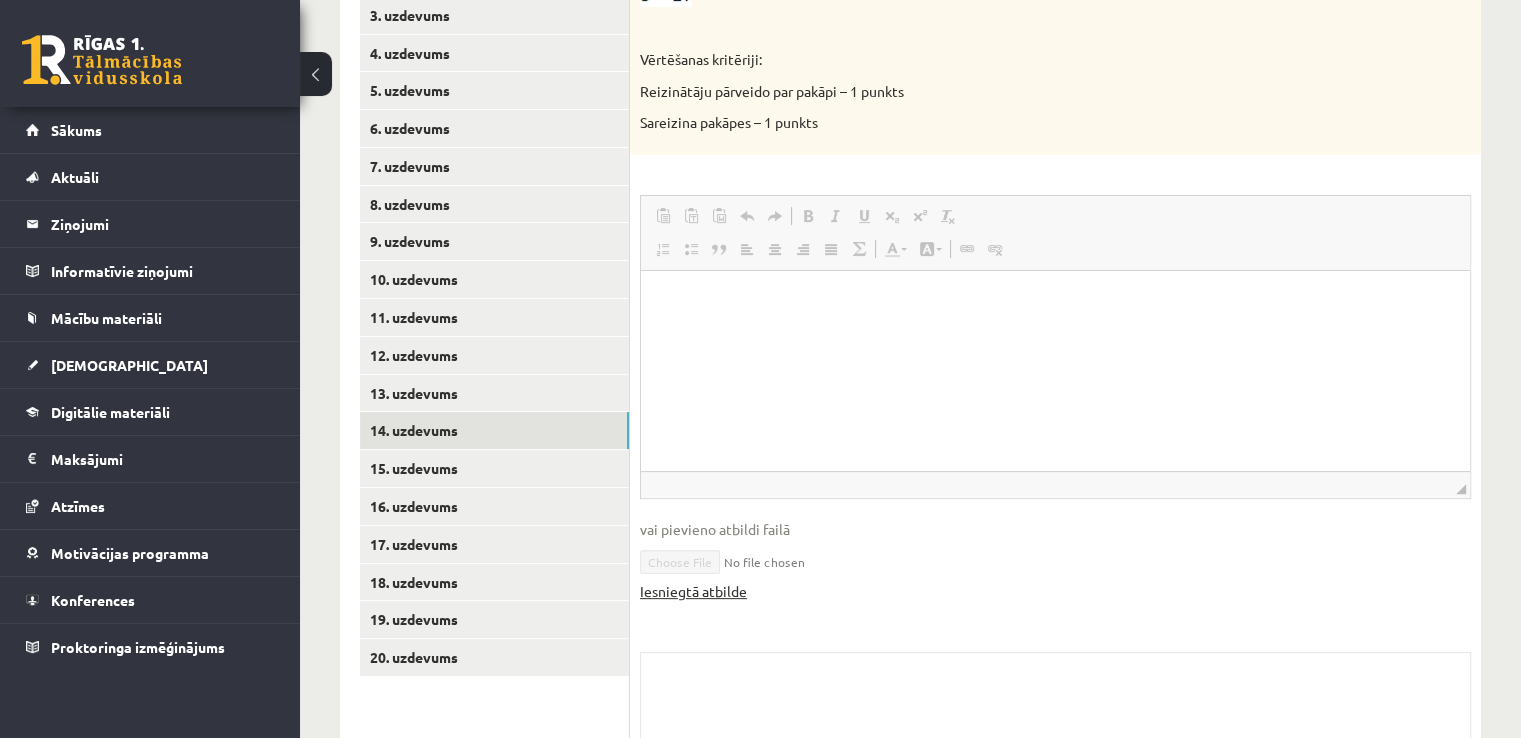 click on "Iesniegtā atbilde" at bounding box center (693, 591) 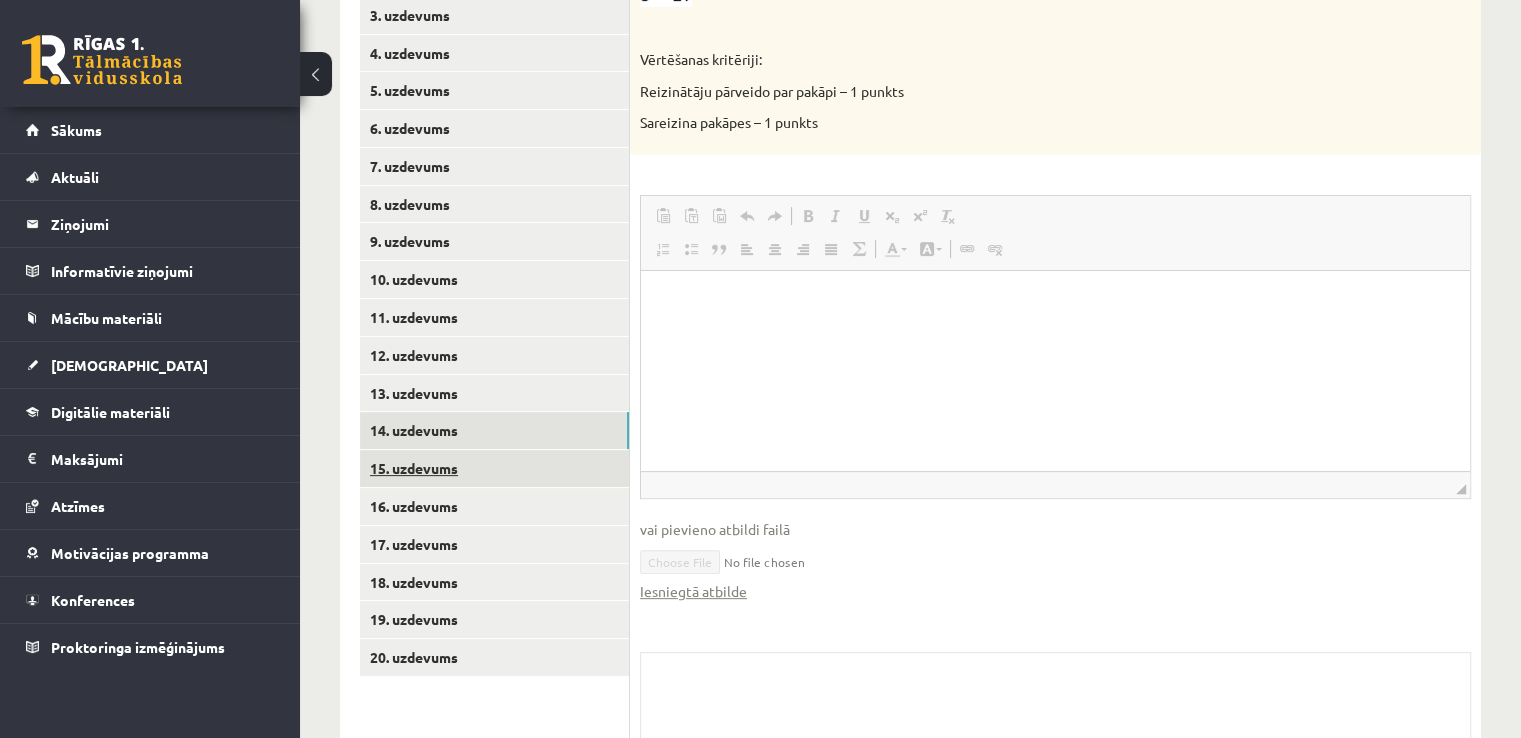 click on "15. uzdevums" at bounding box center (494, 468) 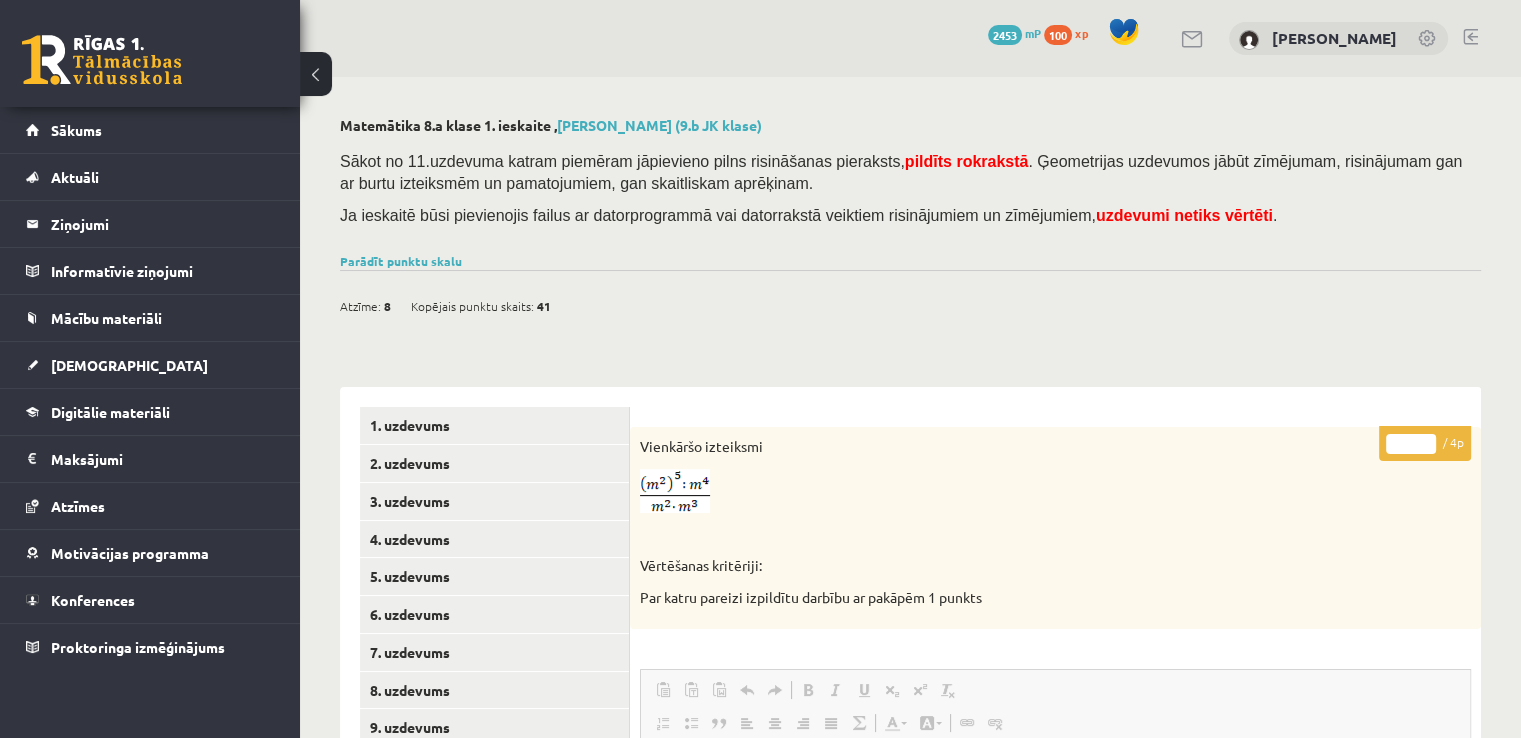 scroll, scrollTop: 200, scrollLeft: 0, axis: vertical 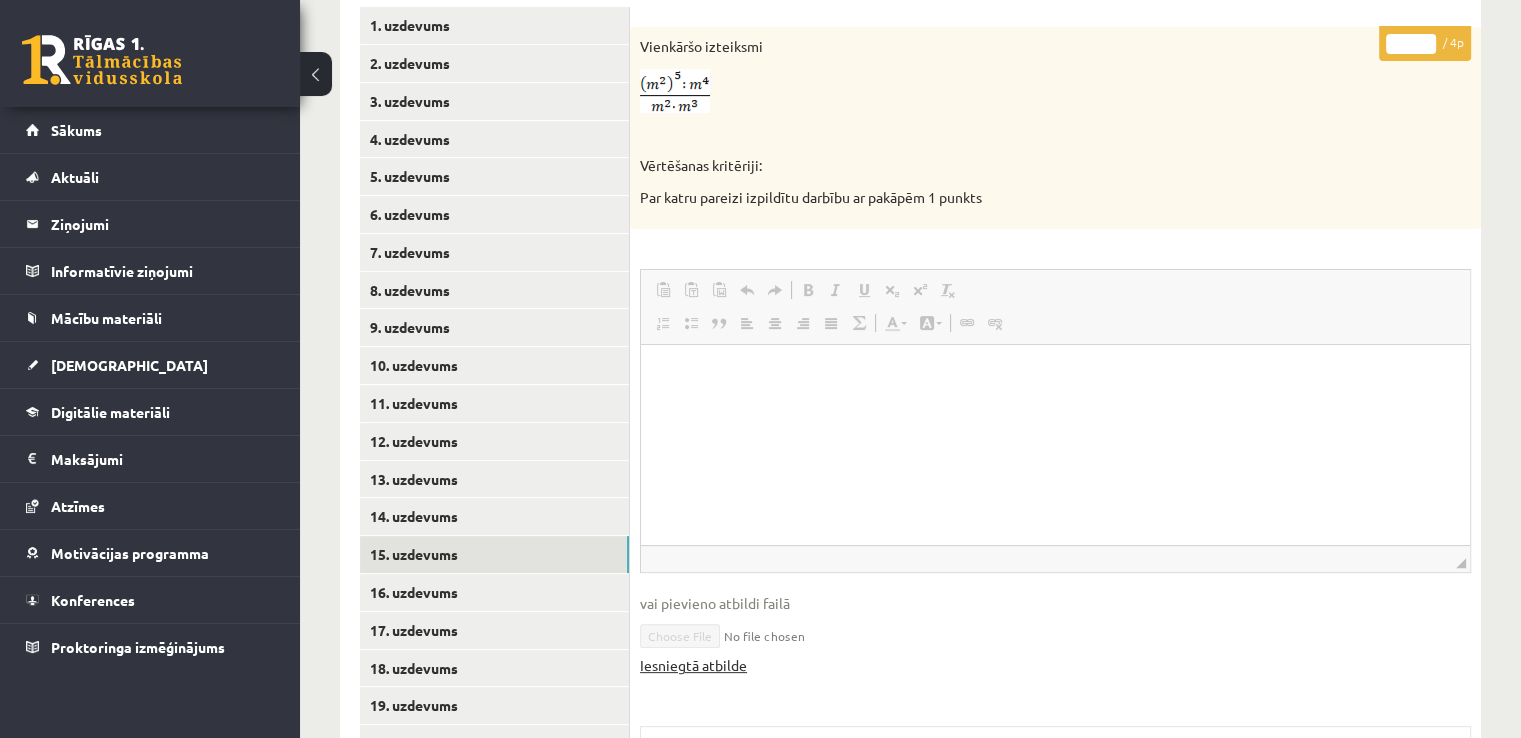 click on "Iesniegtā atbilde" at bounding box center (693, 665) 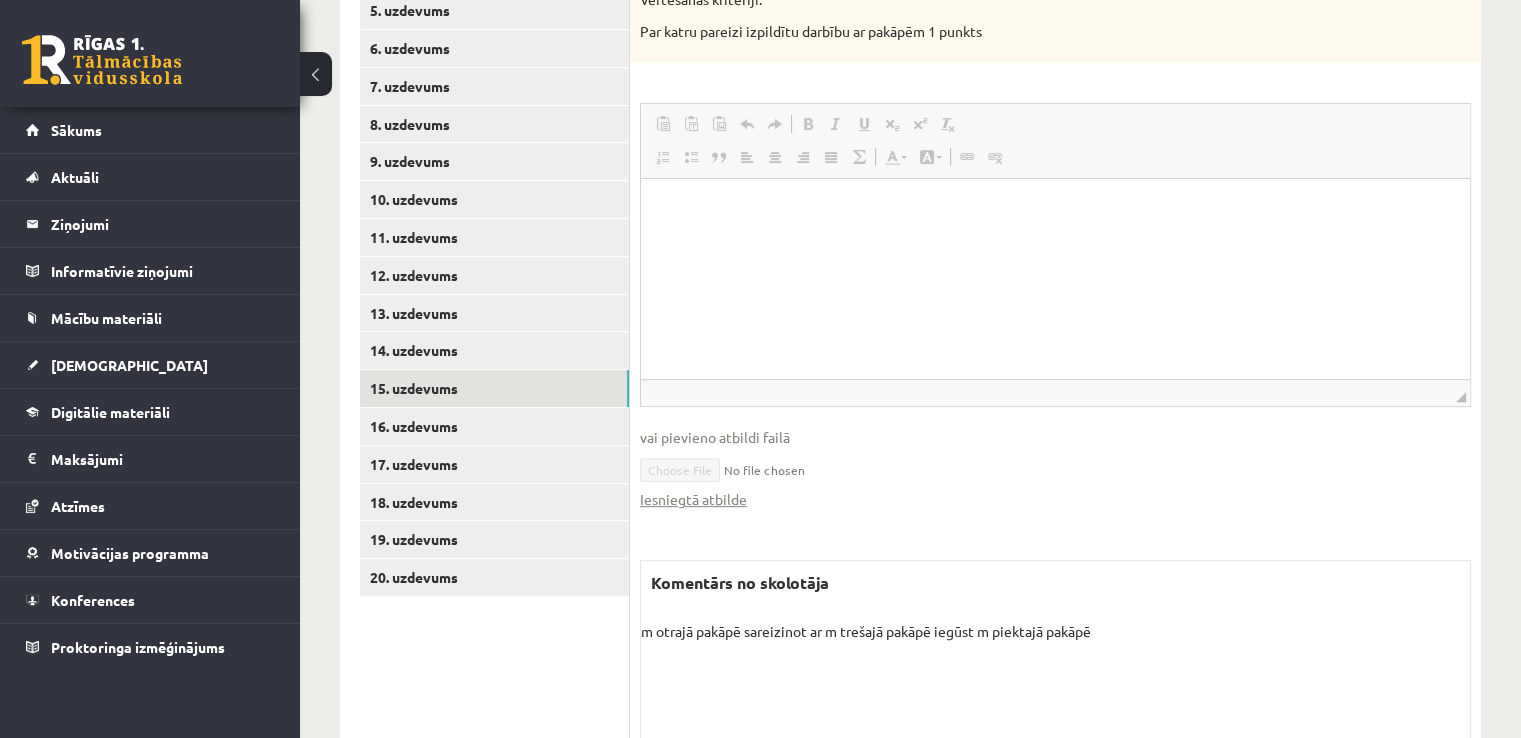 scroll, scrollTop: 600, scrollLeft: 0, axis: vertical 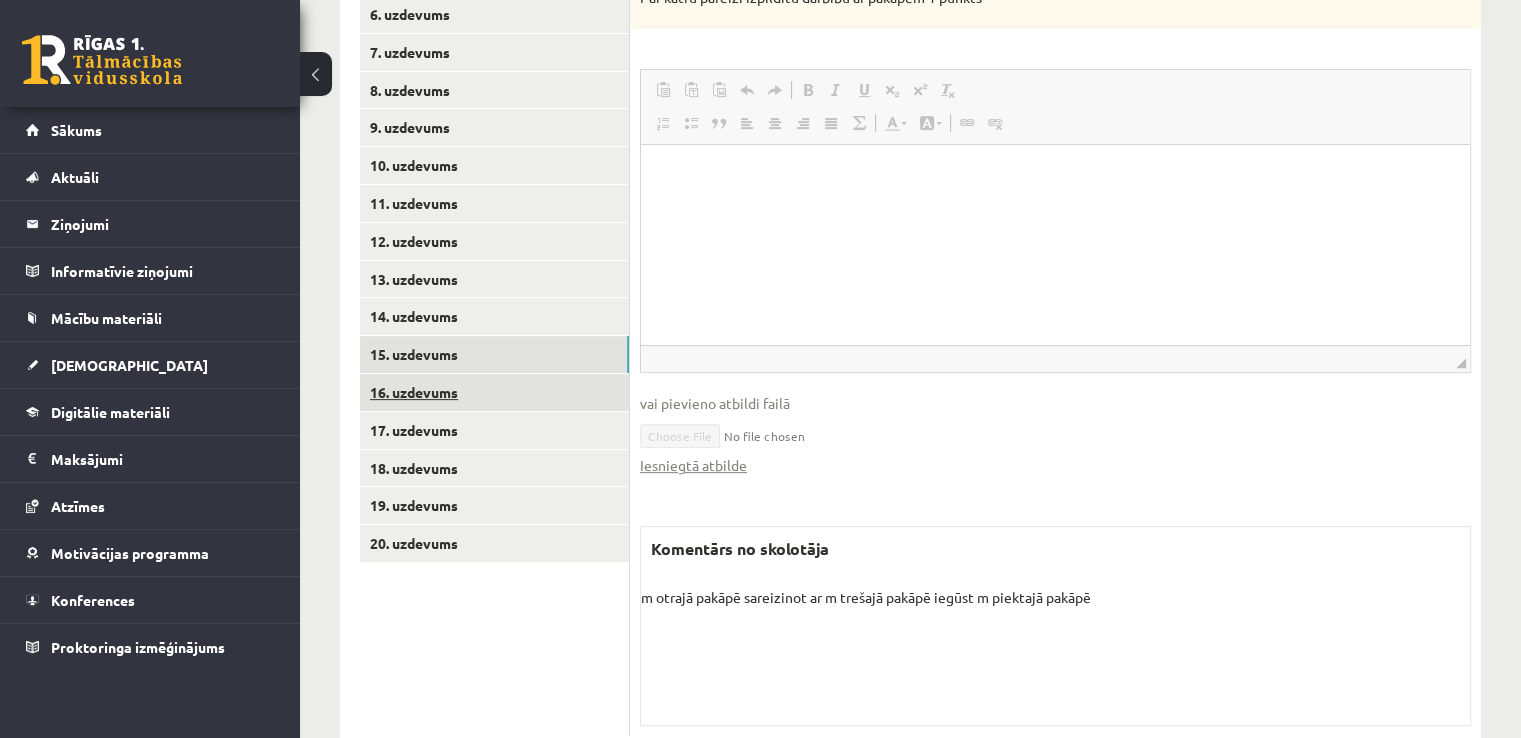 click on "16. uzdevums" at bounding box center (494, 392) 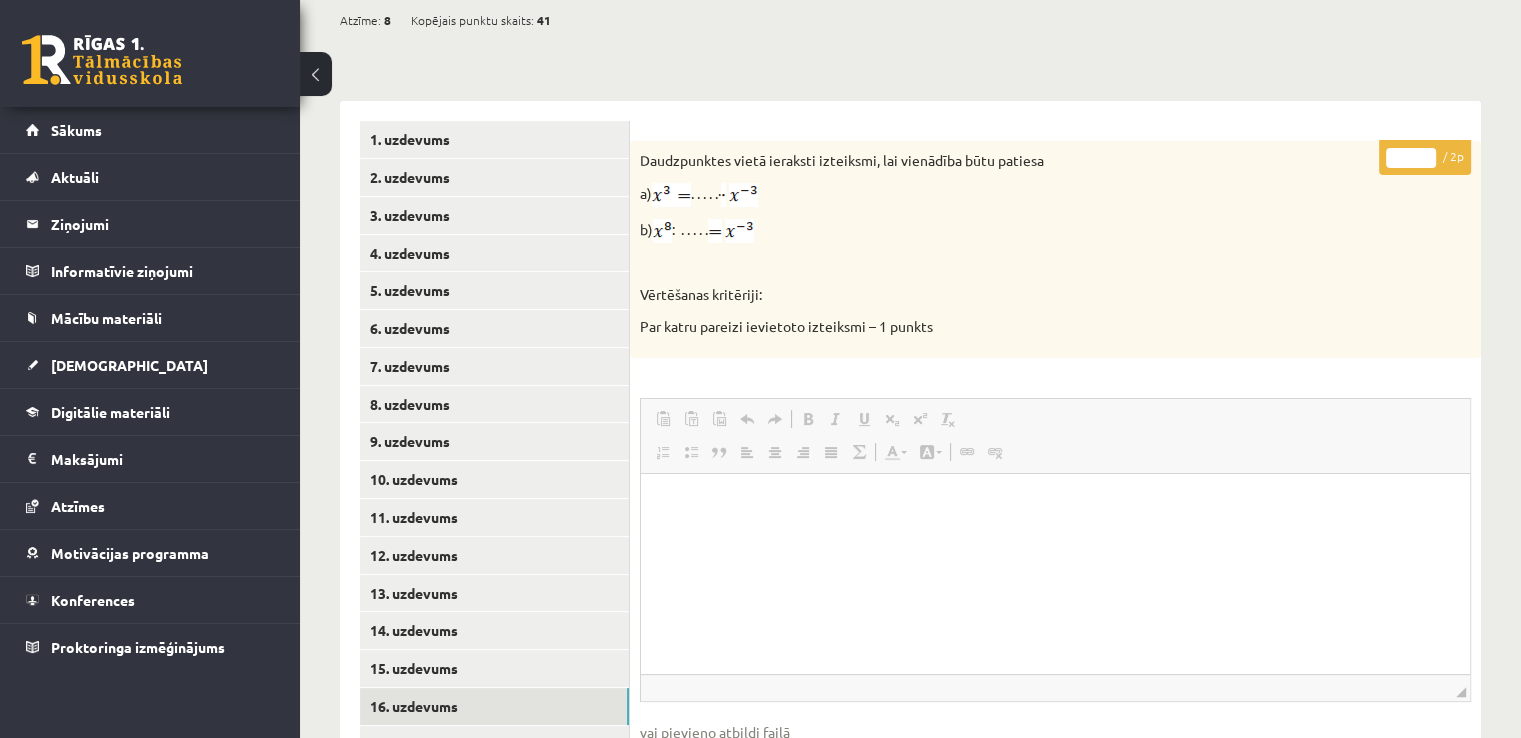 scroll, scrollTop: 0, scrollLeft: 0, axis: both 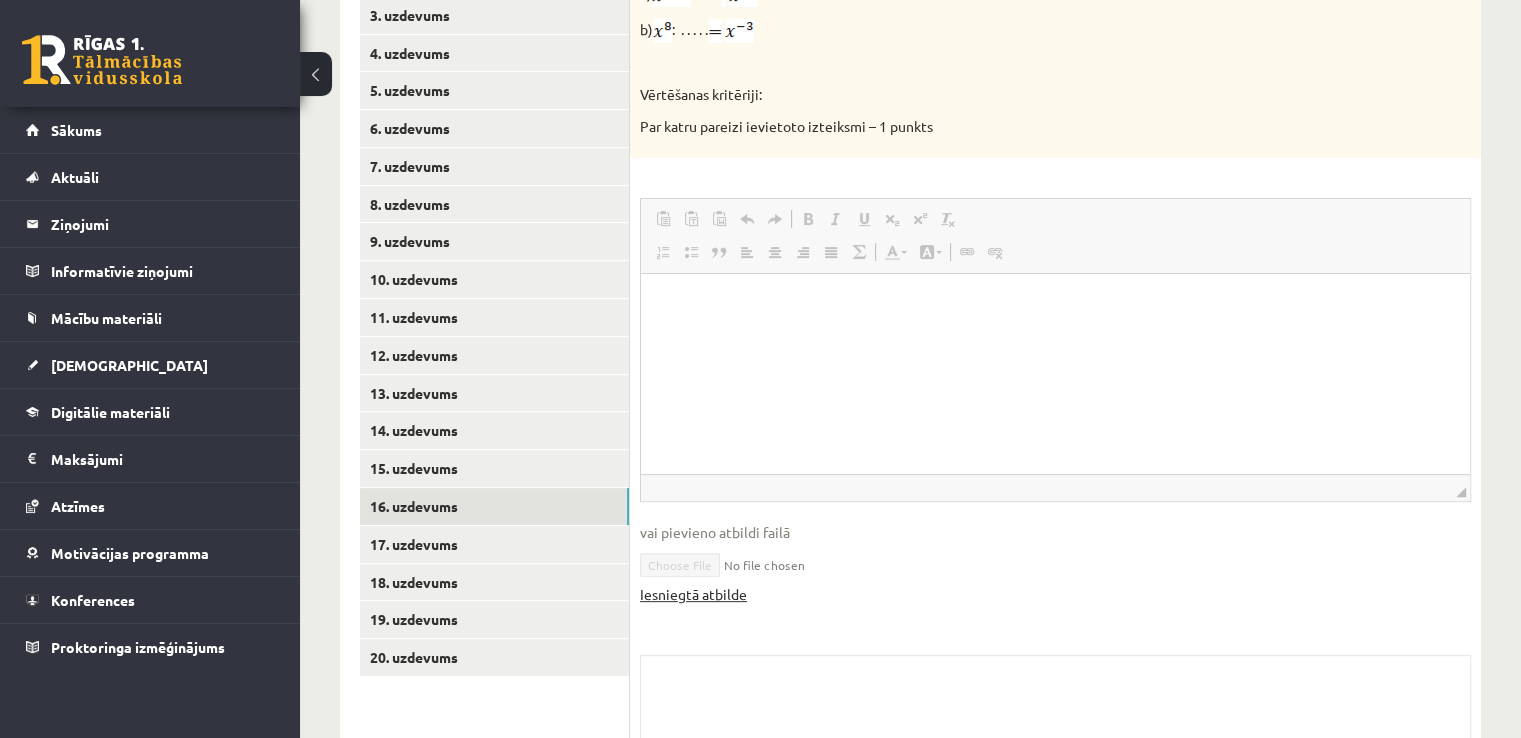 click on "Iesniegtā atbilde" at bounding box center [693, 594] 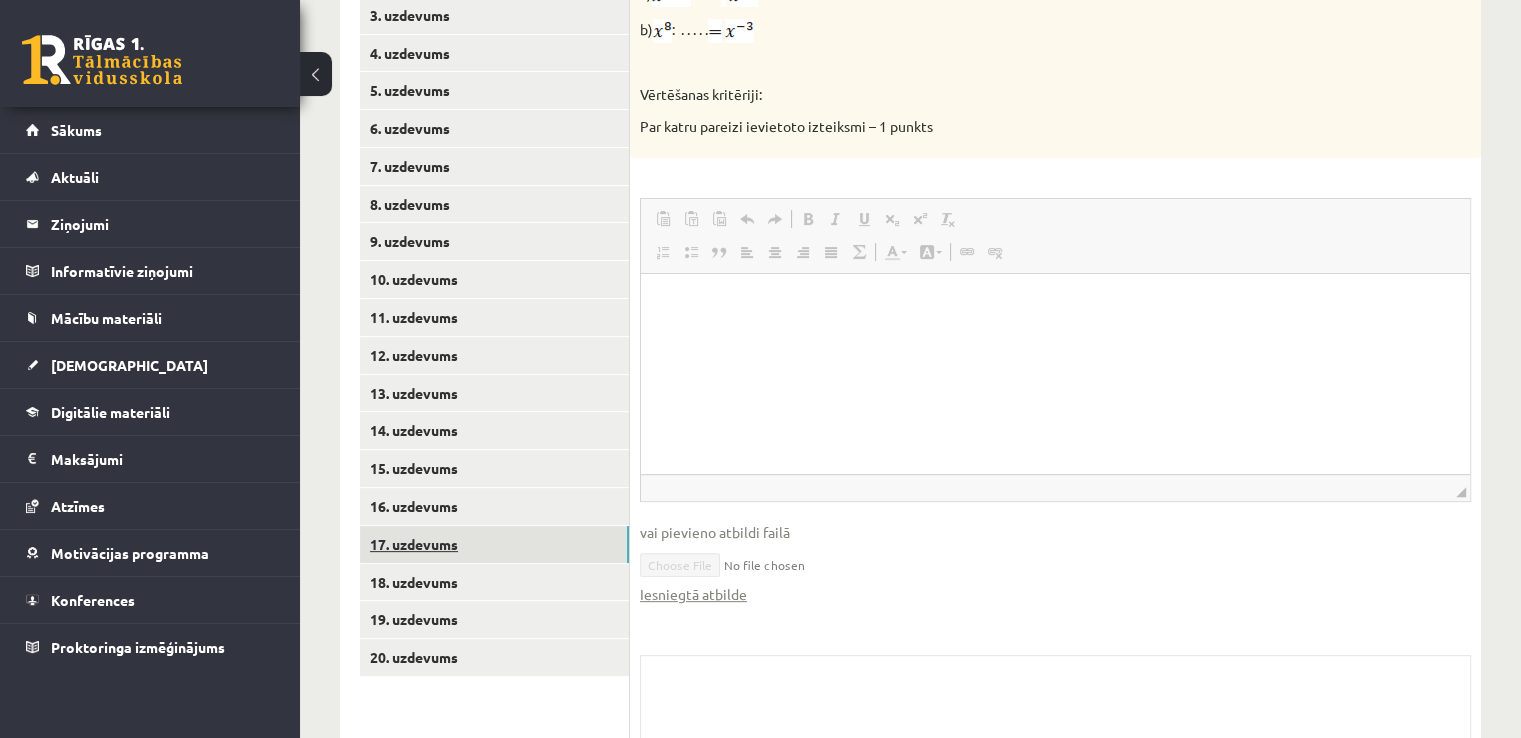 click on "17. uzdevums" at bounding box center (494, 544) 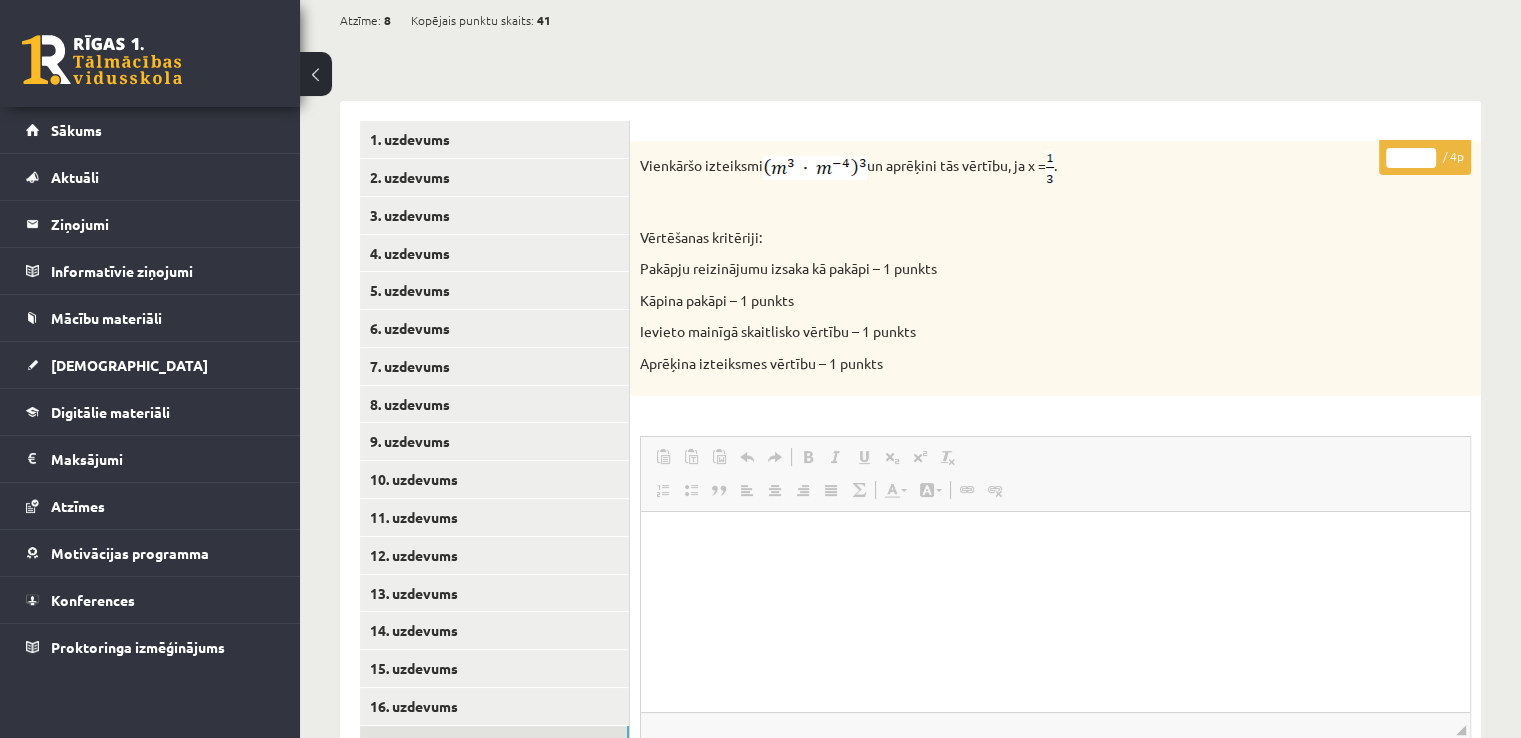 scroll, scrollTop: 0, scrollLeft: 0, axis: both 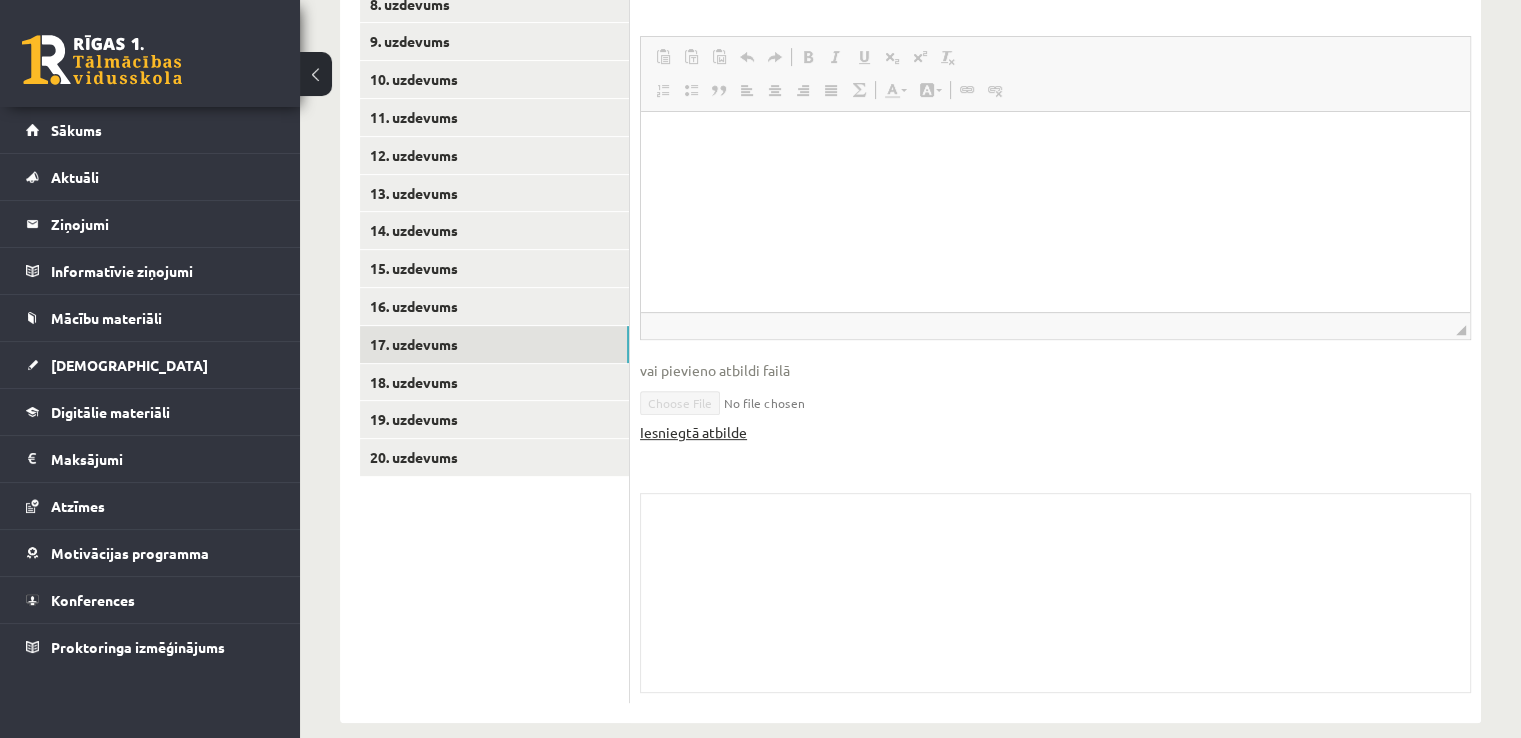 click on "Iesniegtā atbilde" at bounding box center [693, 432] 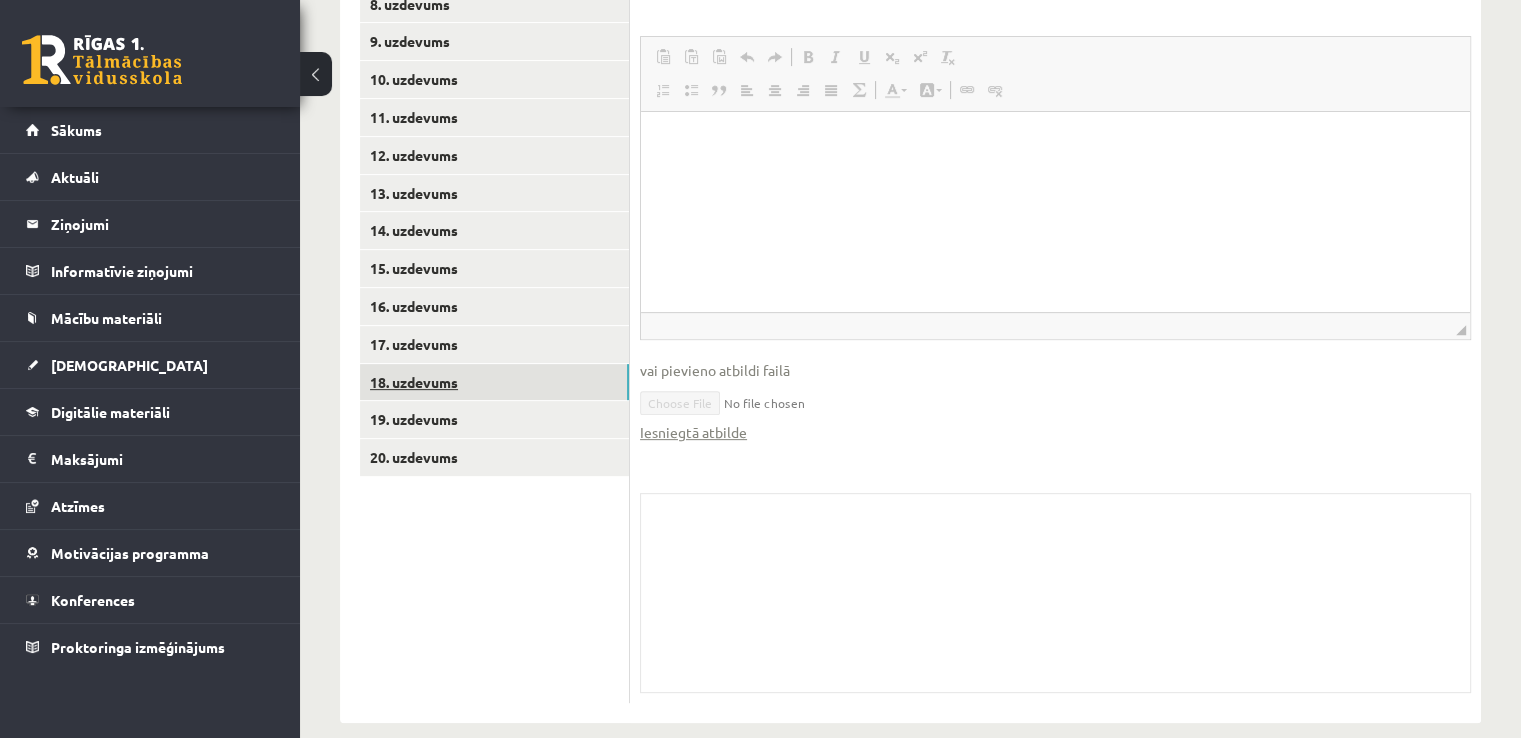 click on "18. uzdevums" at bounding box center [494, 382] 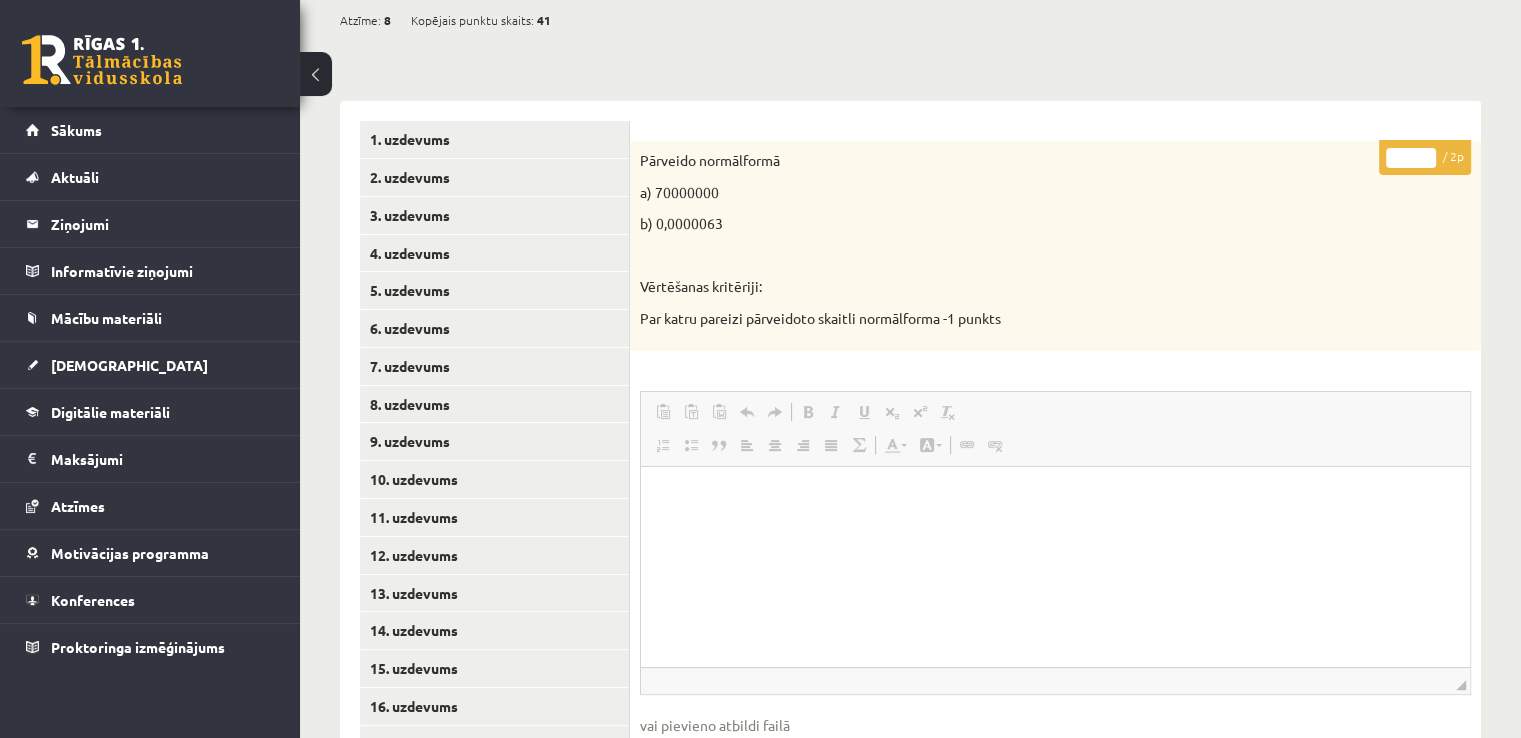 scroll, scrollTop: 0, scrollLeft: 0, axis: both 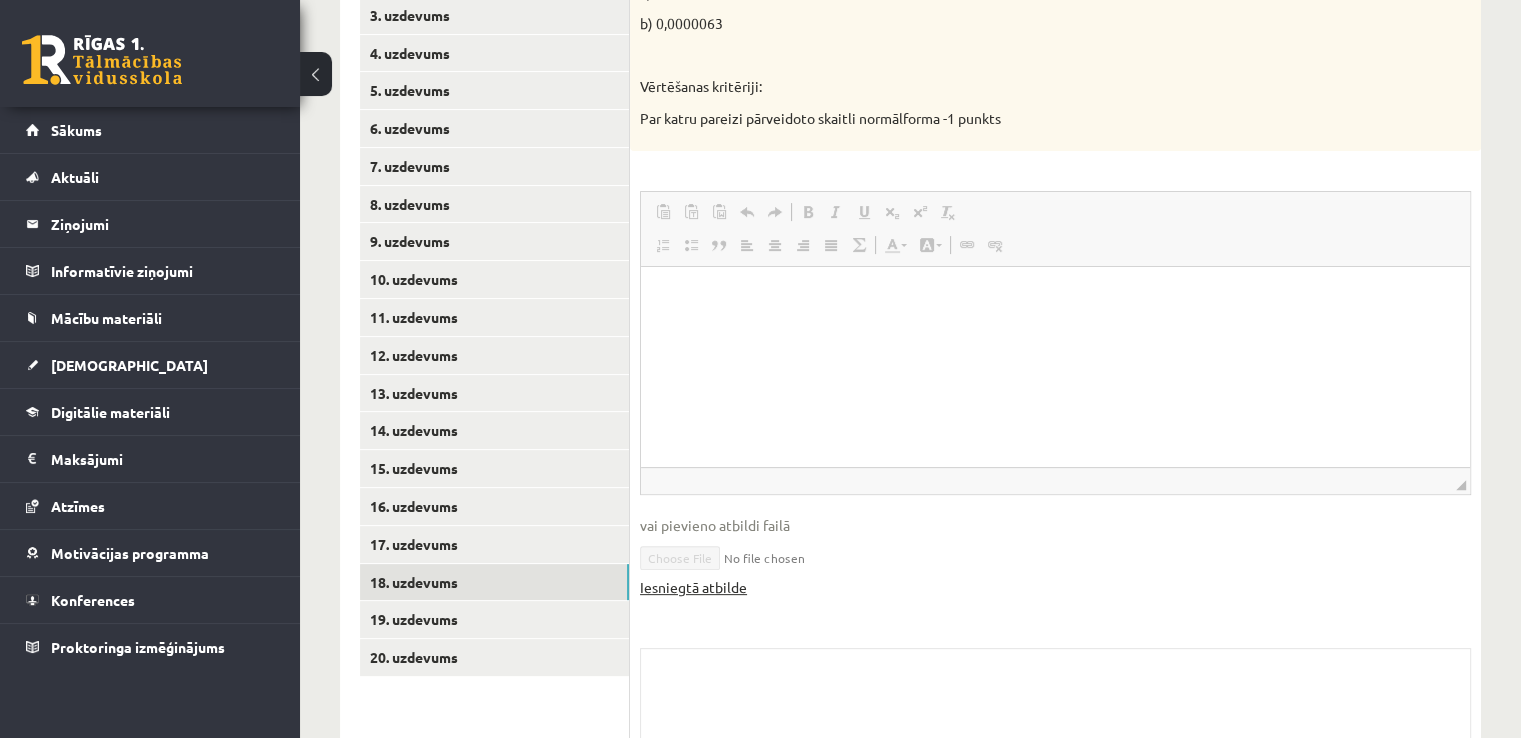 click on "Iesniegtā atbilde" at bounding box center (693, 587) 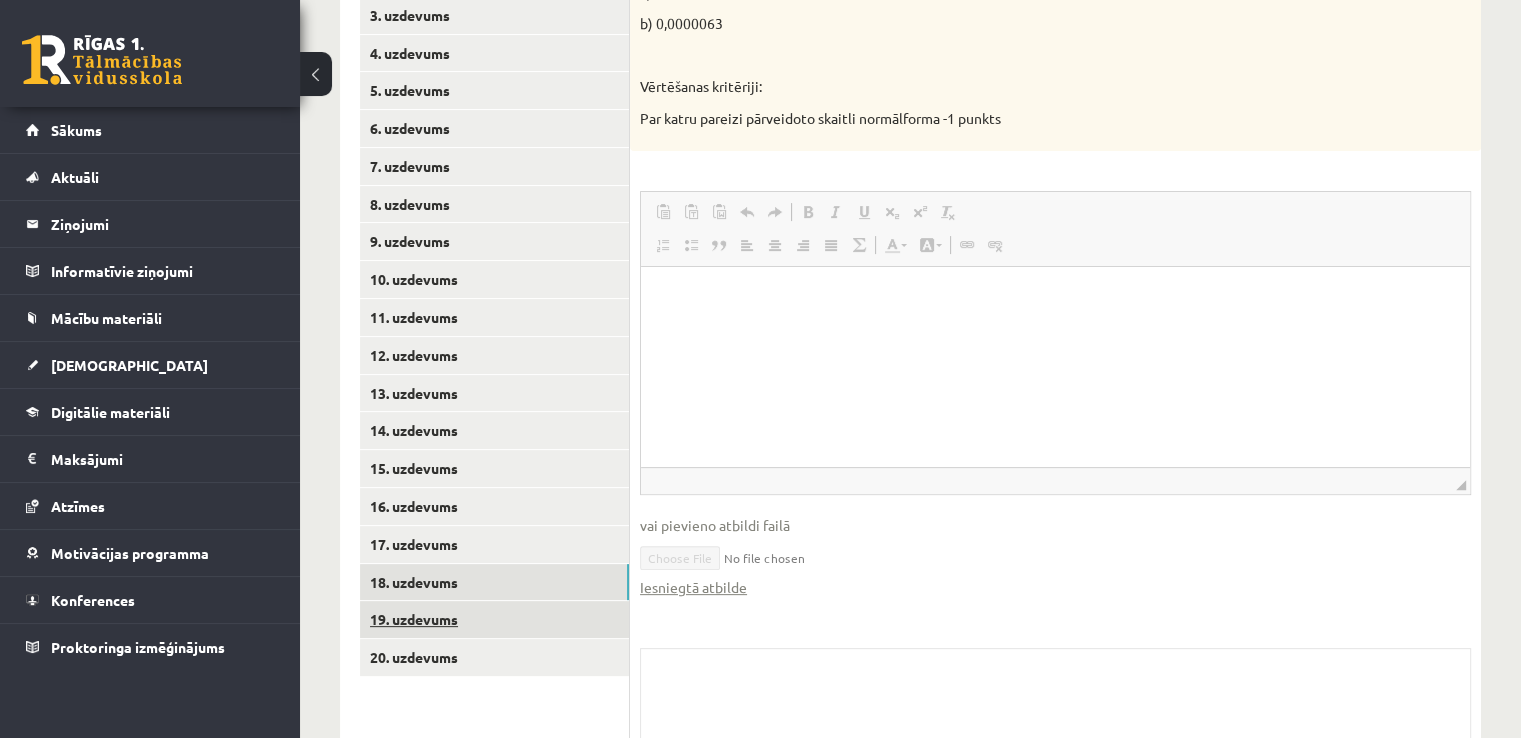 click on "19. uzdevums" at bounding box center (494, 619) 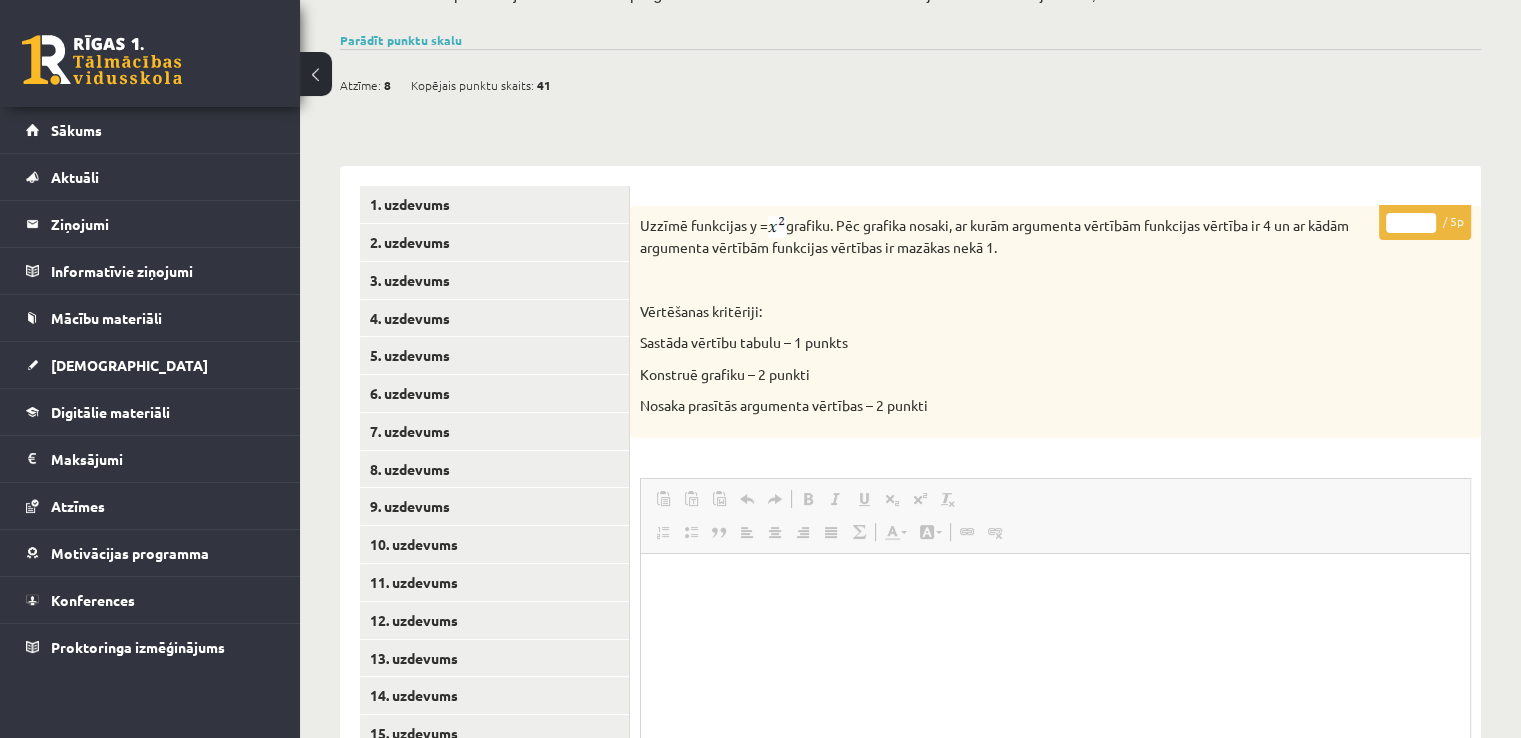 scroll, scrollTop: 86, scrollLeft: 0, axis: vertical 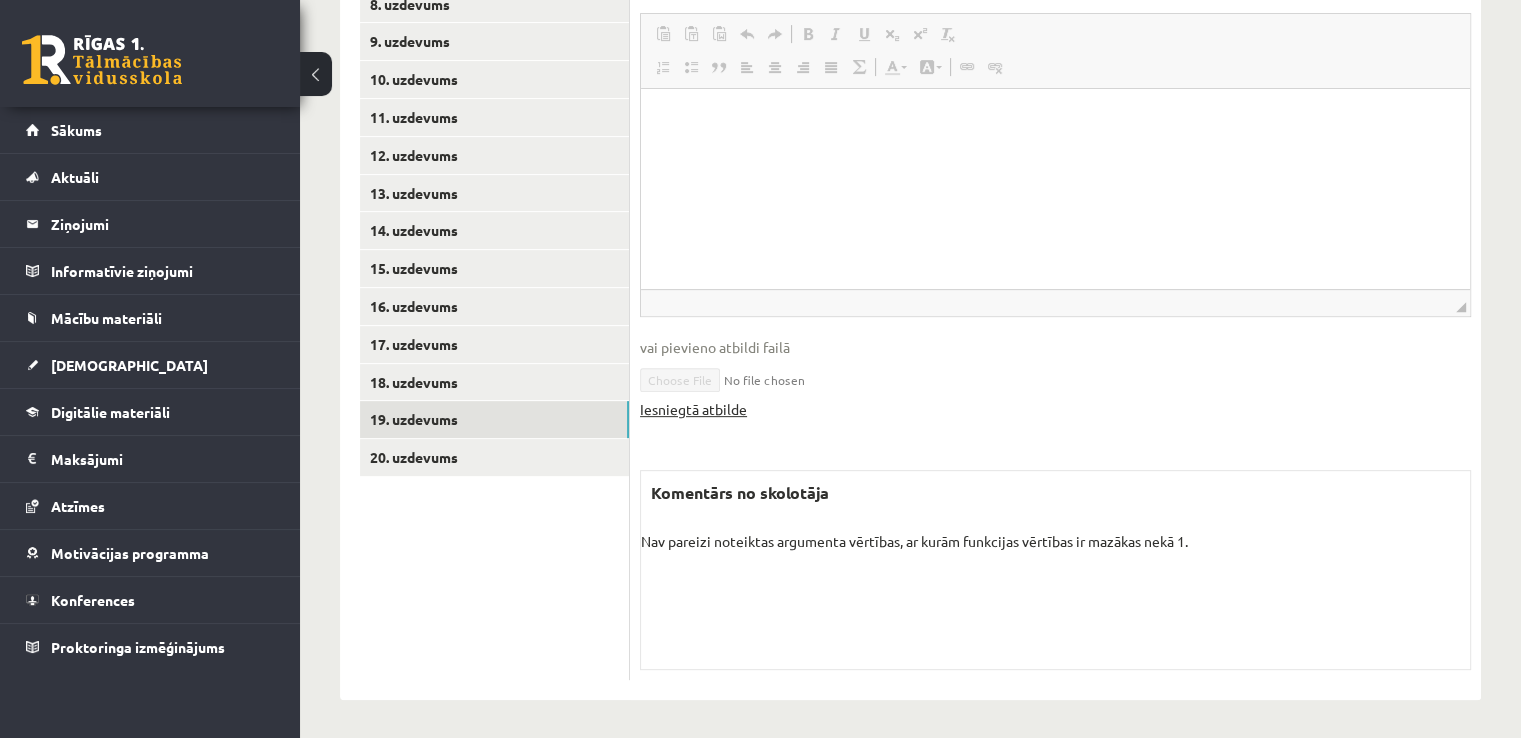 click on "Iesniegtā atbilde" at bounding box center (693, 409) 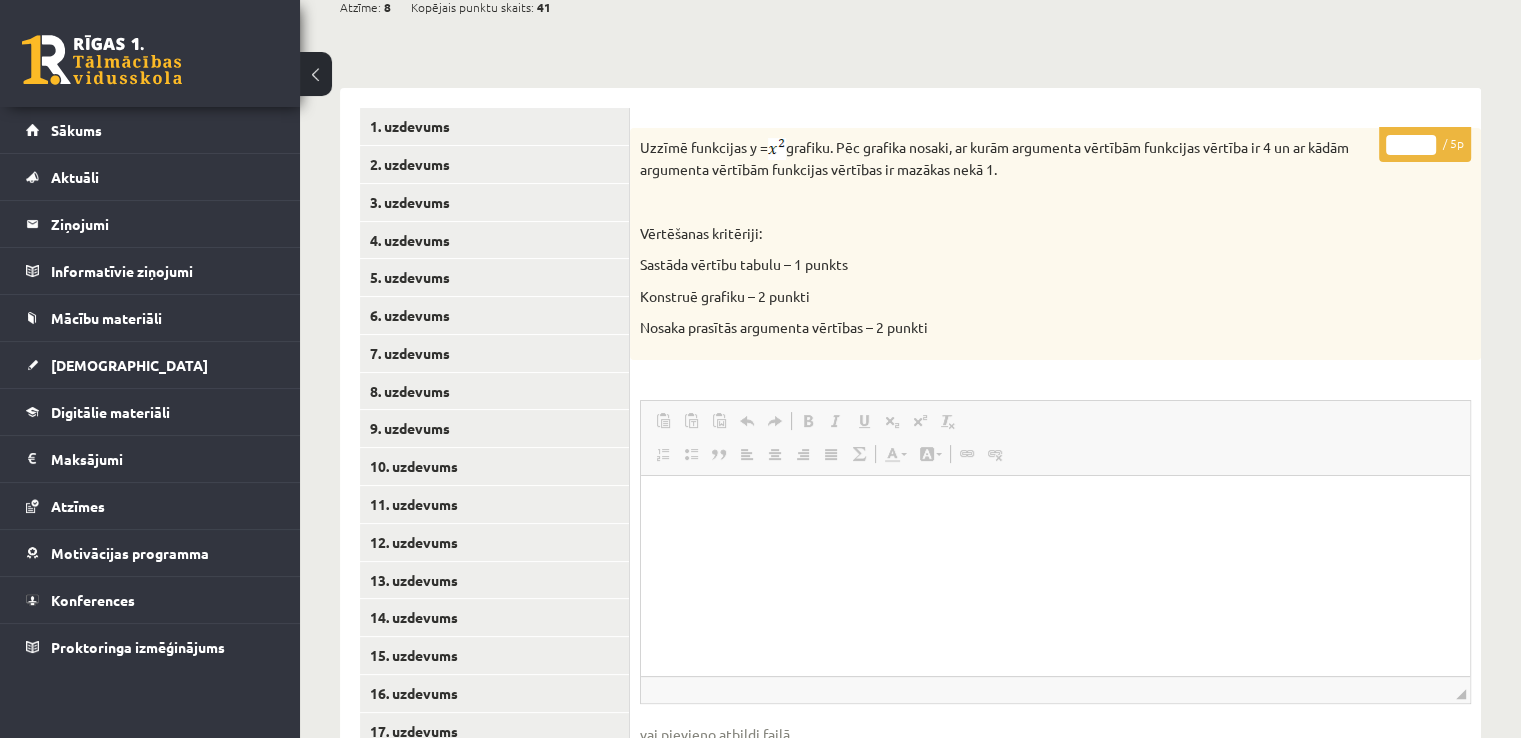 scroll, scrollTop: 87, scrollLeft: 0, axis: vertical 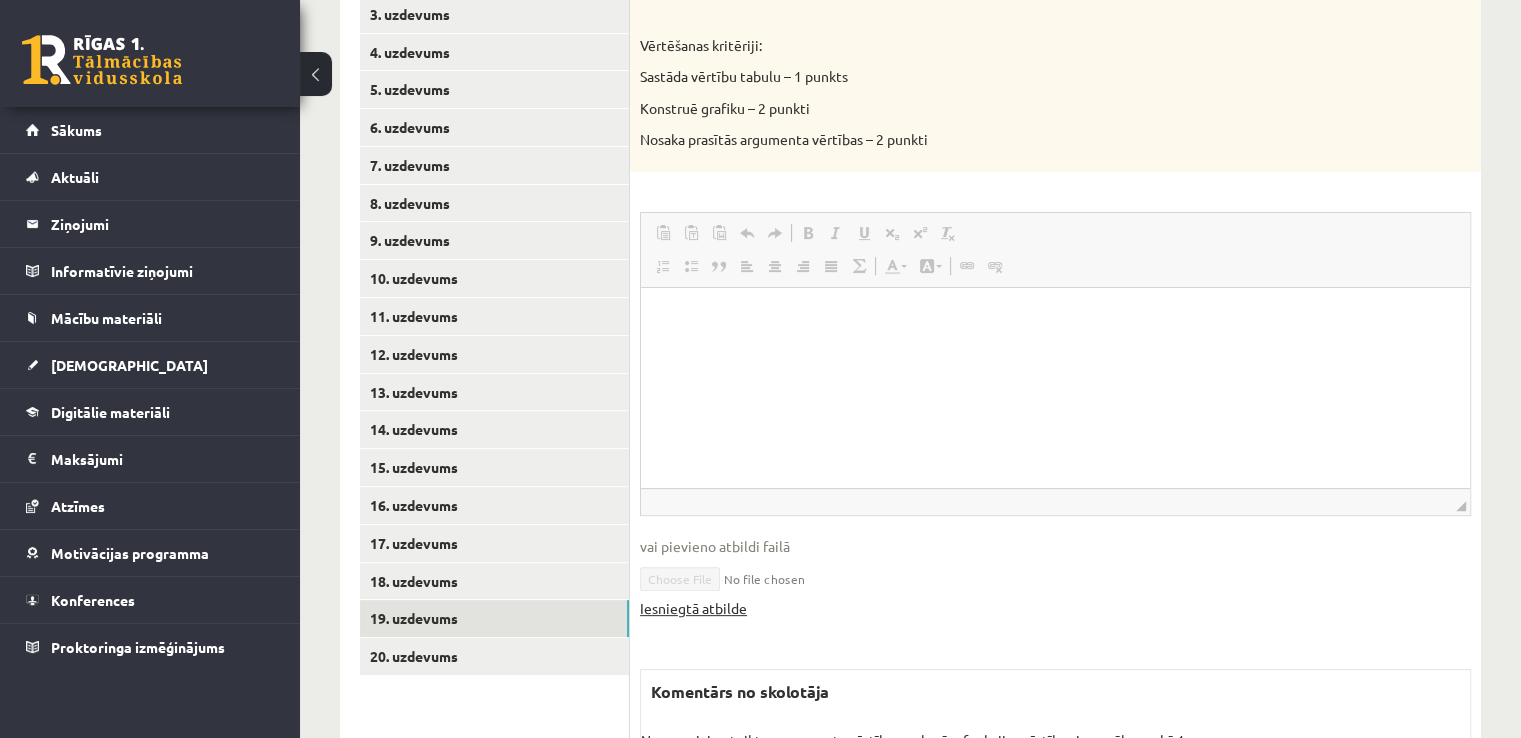 click on "Iesniegtā atbilde" at bounding box center [693, 608] 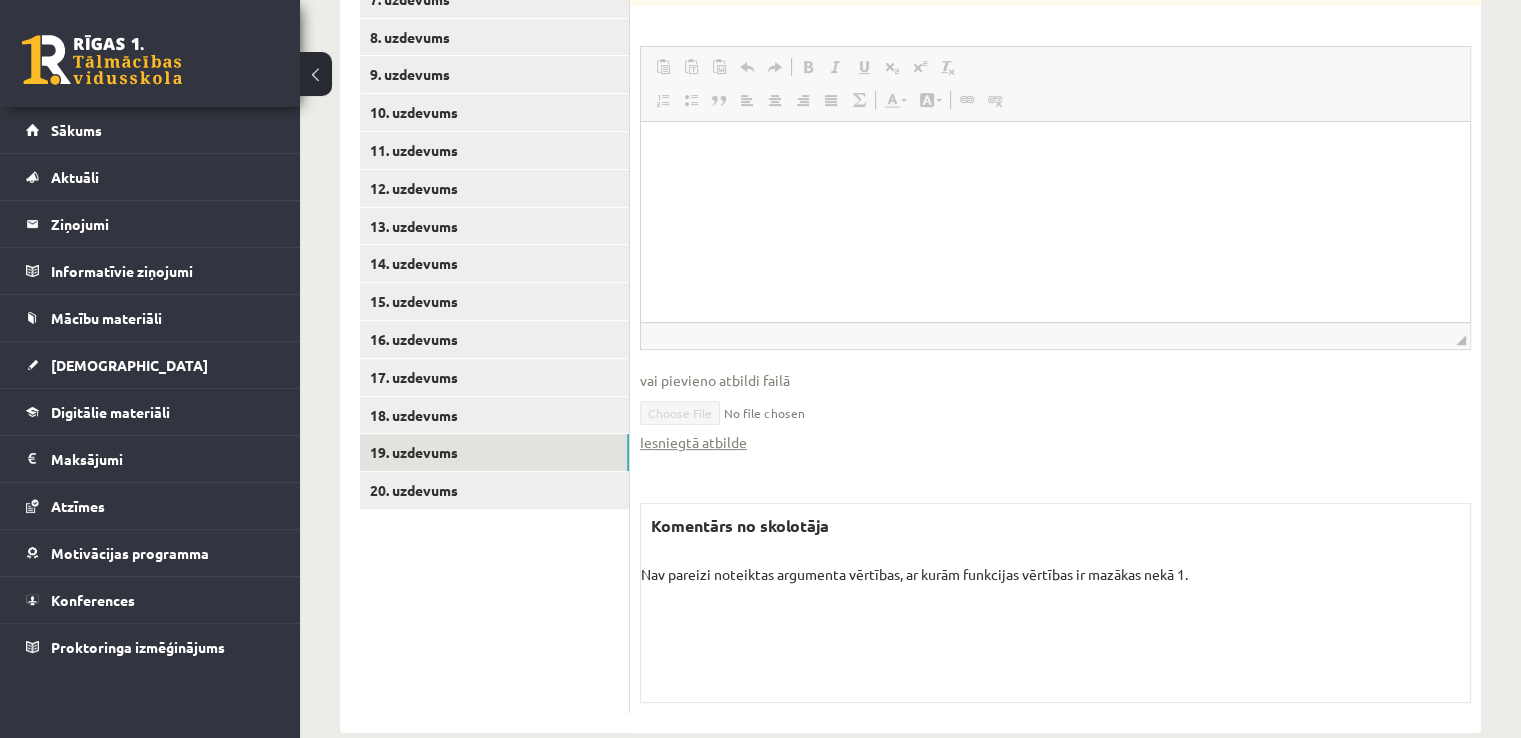 scroll, scrollTop: 687, scrollLeft: 0, axis: vertical 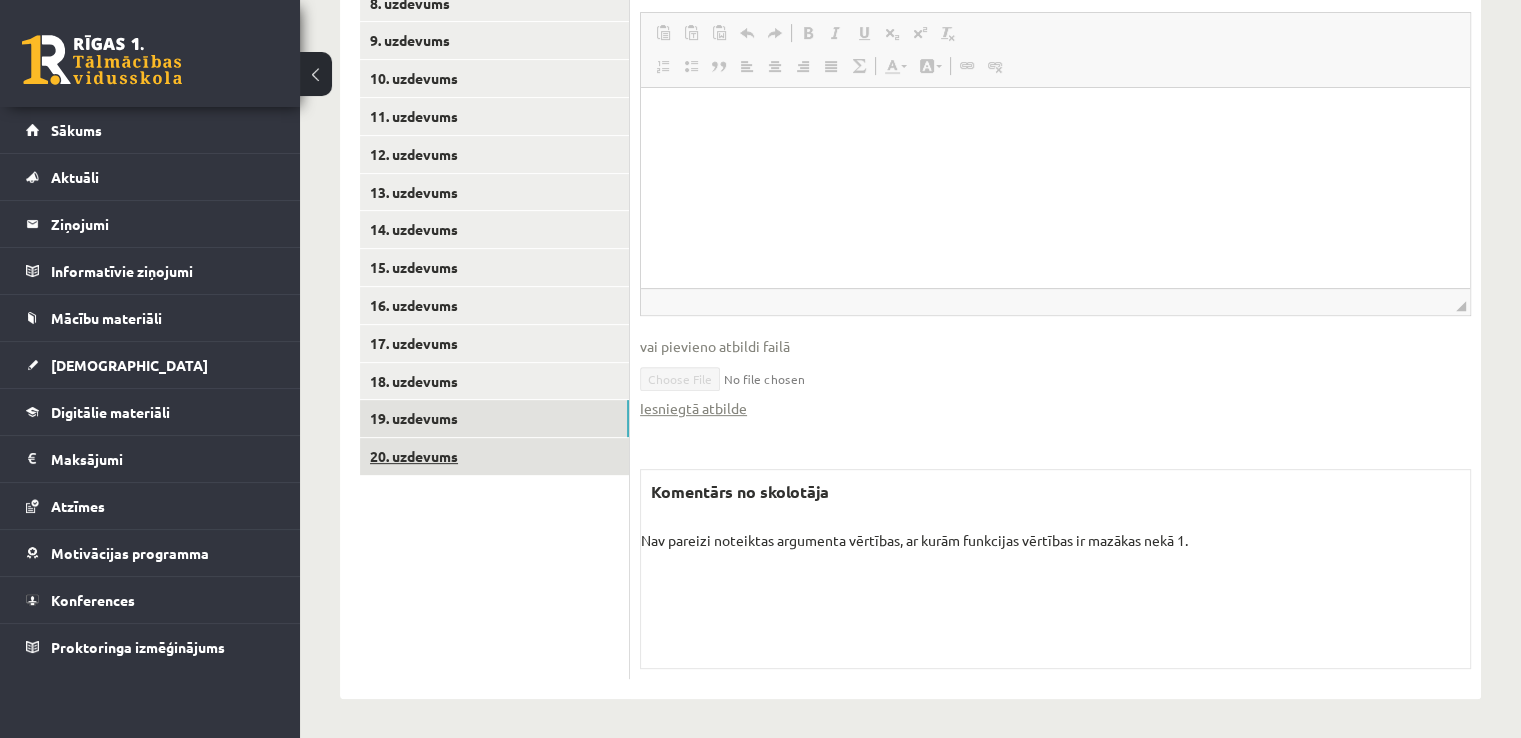 click on "20. uzdevums" at bounding box center (494, 456) 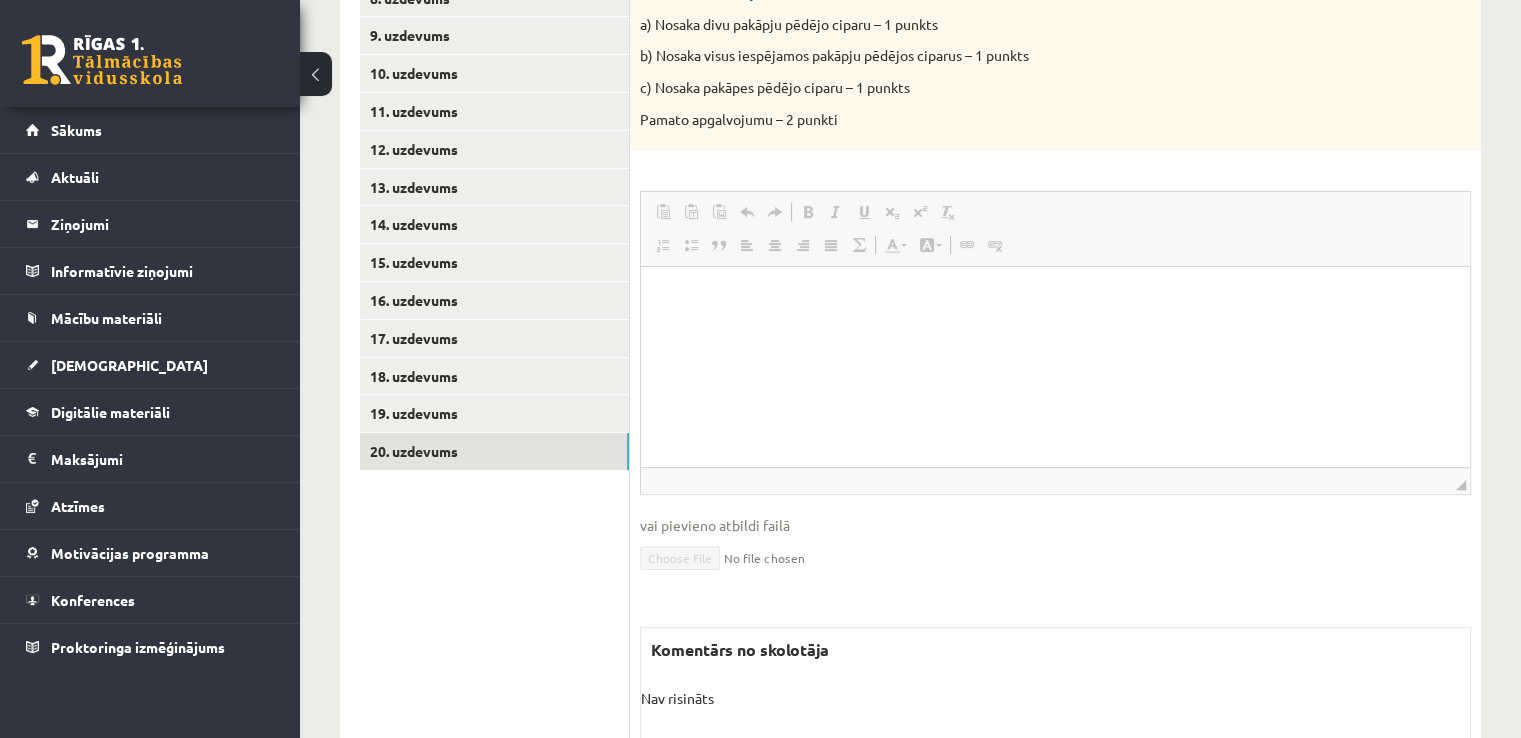 scroll, scrollTop: 852, scrollLeft: 0, axis: vertical 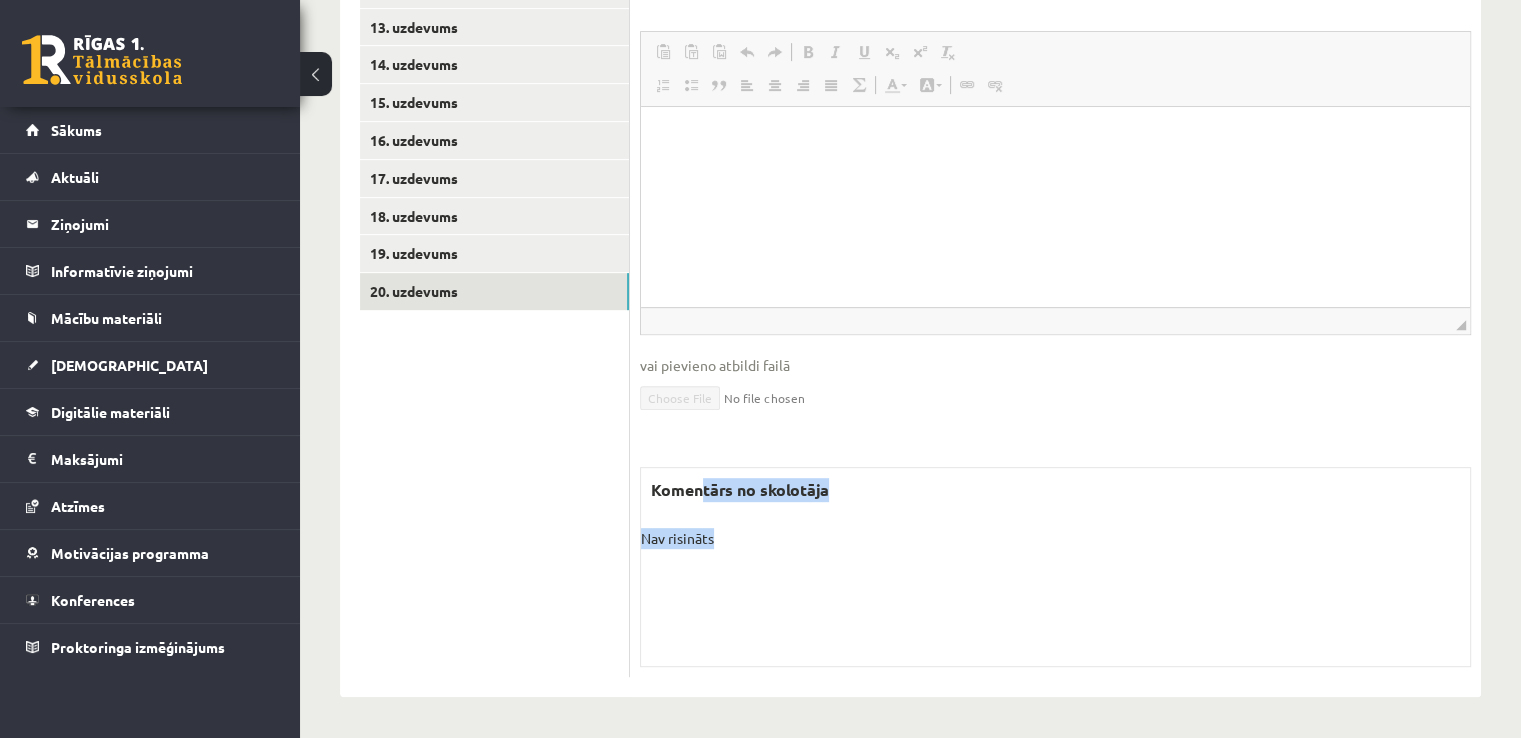 drag, startPoint x: 756, startPoint y: 552, endPoint x: 864, endPoint y: 583, distance: 112.36102 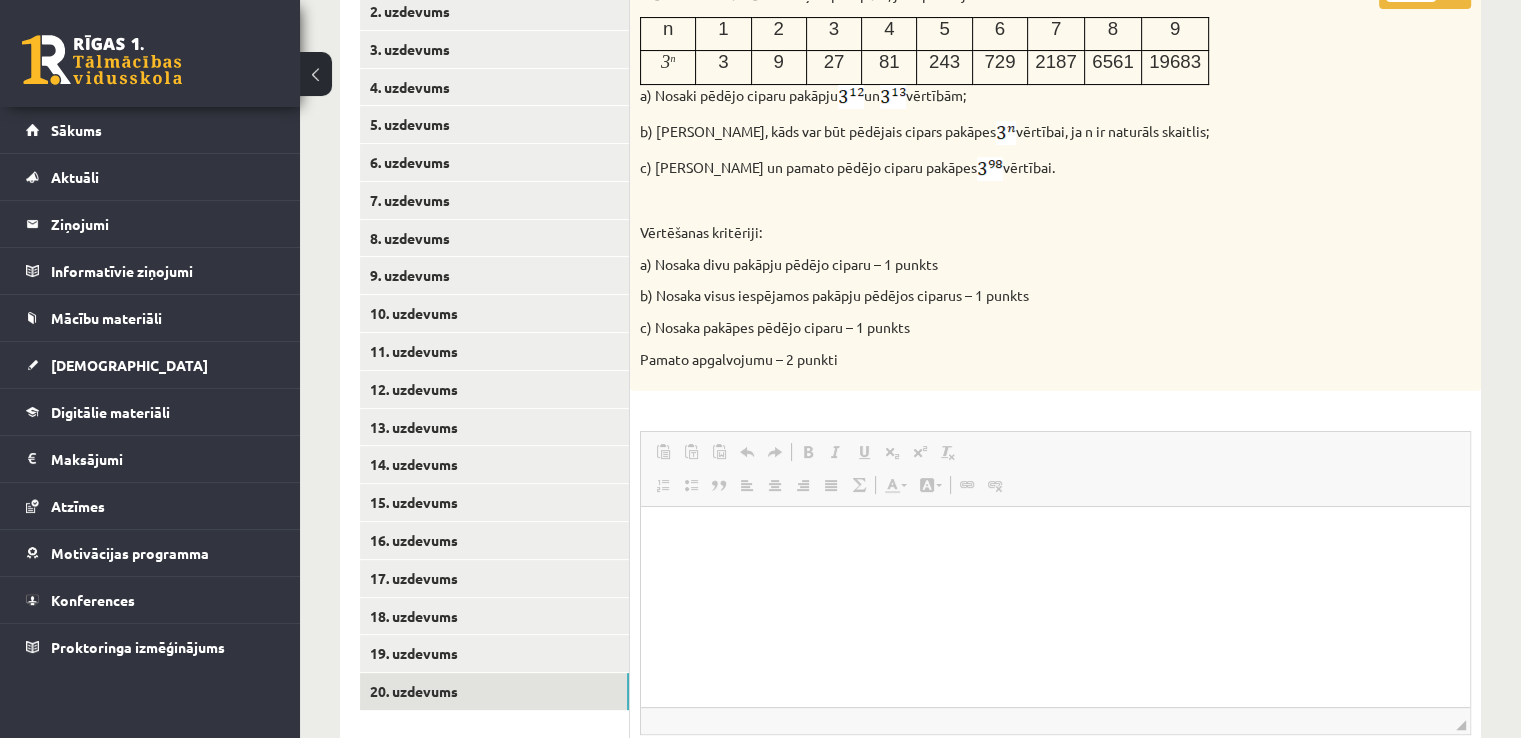 click at bounding box center [1055, 537] 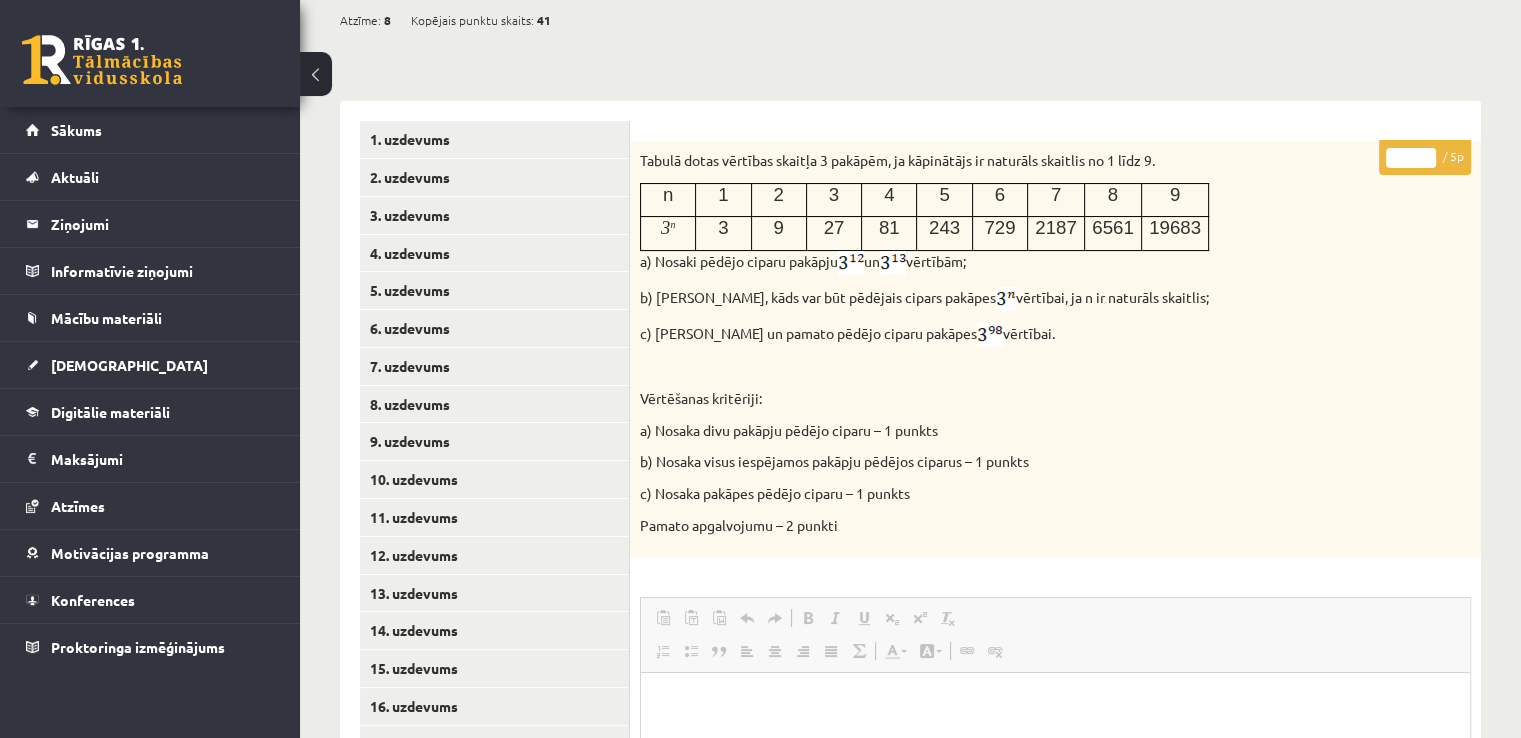 scroll, scrollTop: 252, scrollLeft: 0, axis: vertical 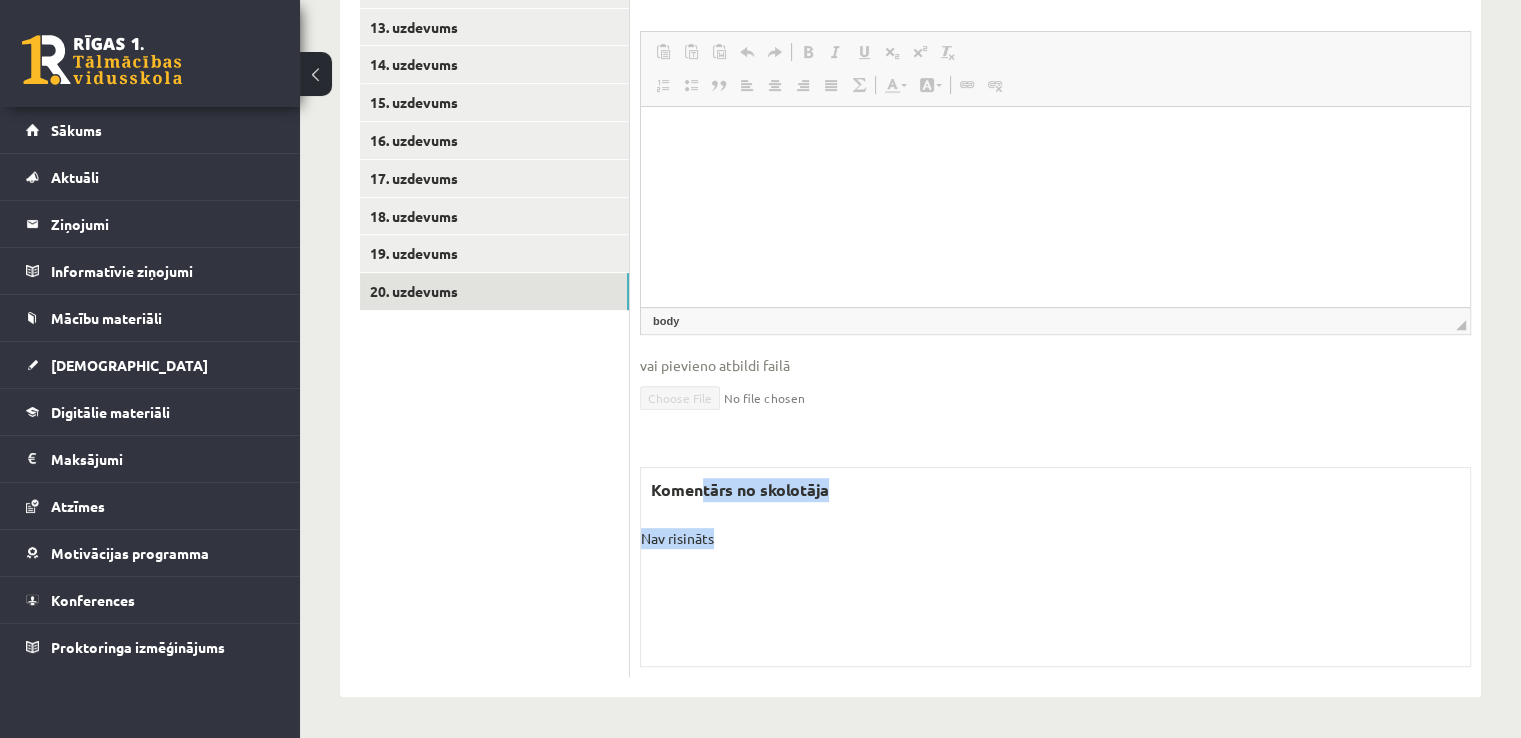 click on "Nav risināts" at bounding box center [1055, 538] 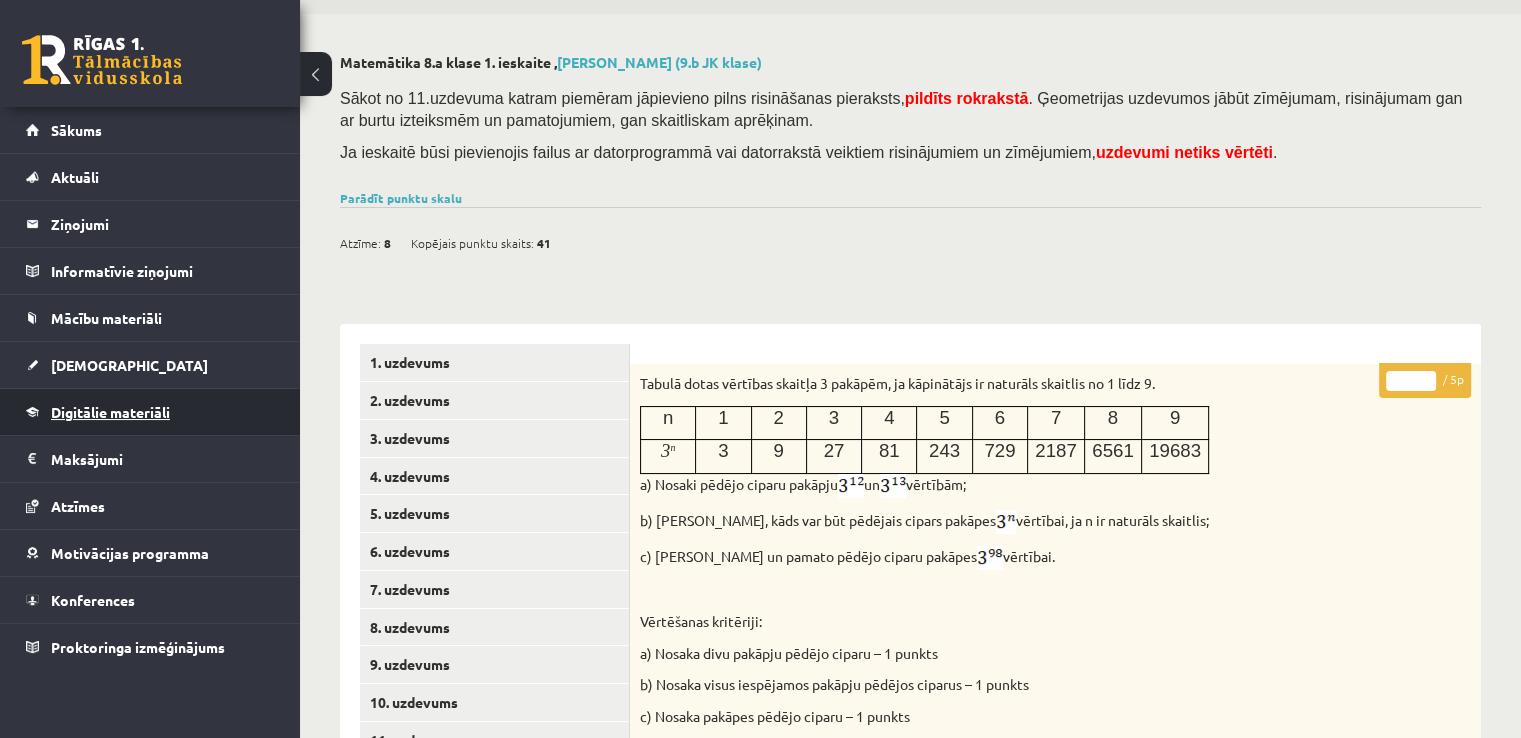 scroll, scrollTop: 0, scrollLeft: 0, axis: both 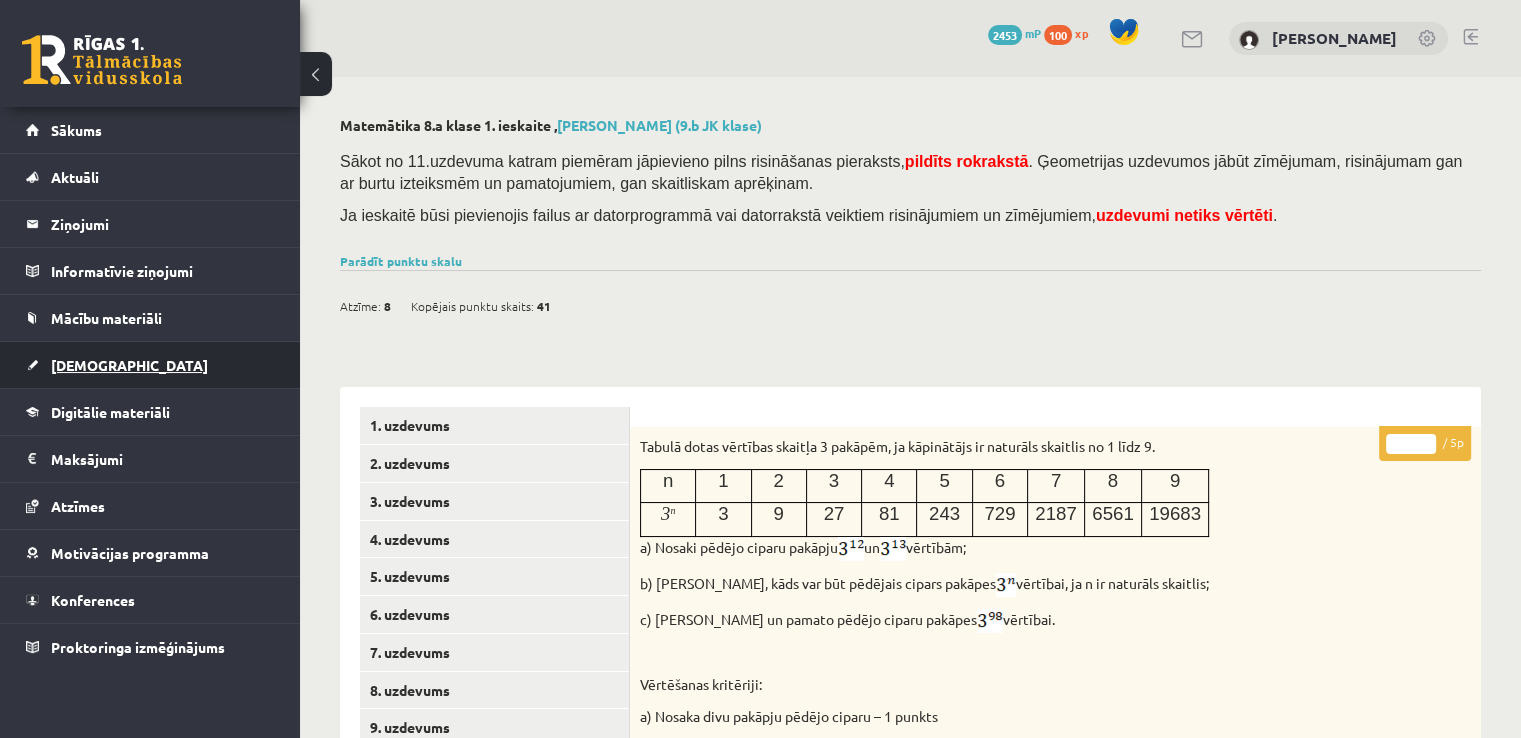 click on "[DEMOGRAPHIC_DATA]" at bounding box center [150, 365] 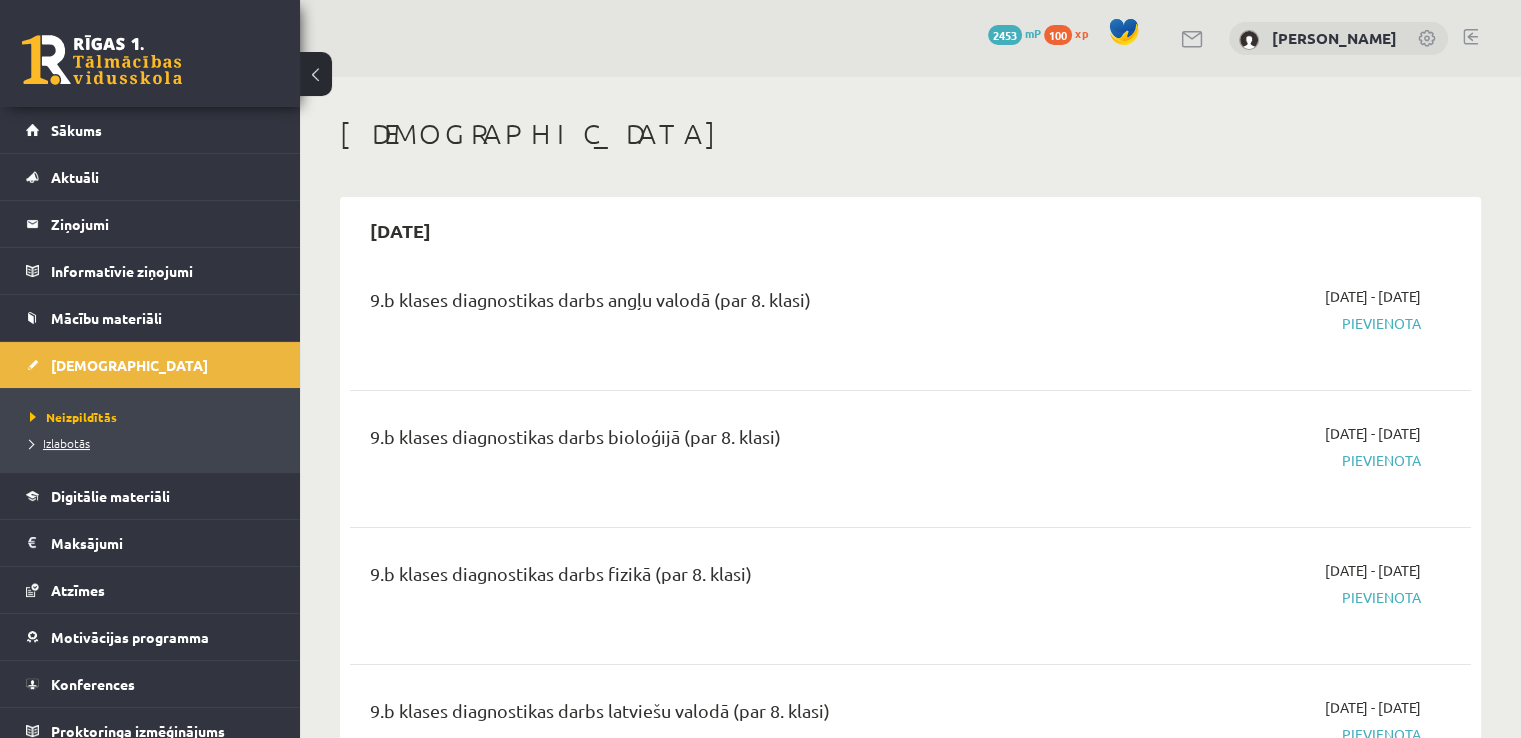 click on "Izlabotās" at bounding box center (60, 443) 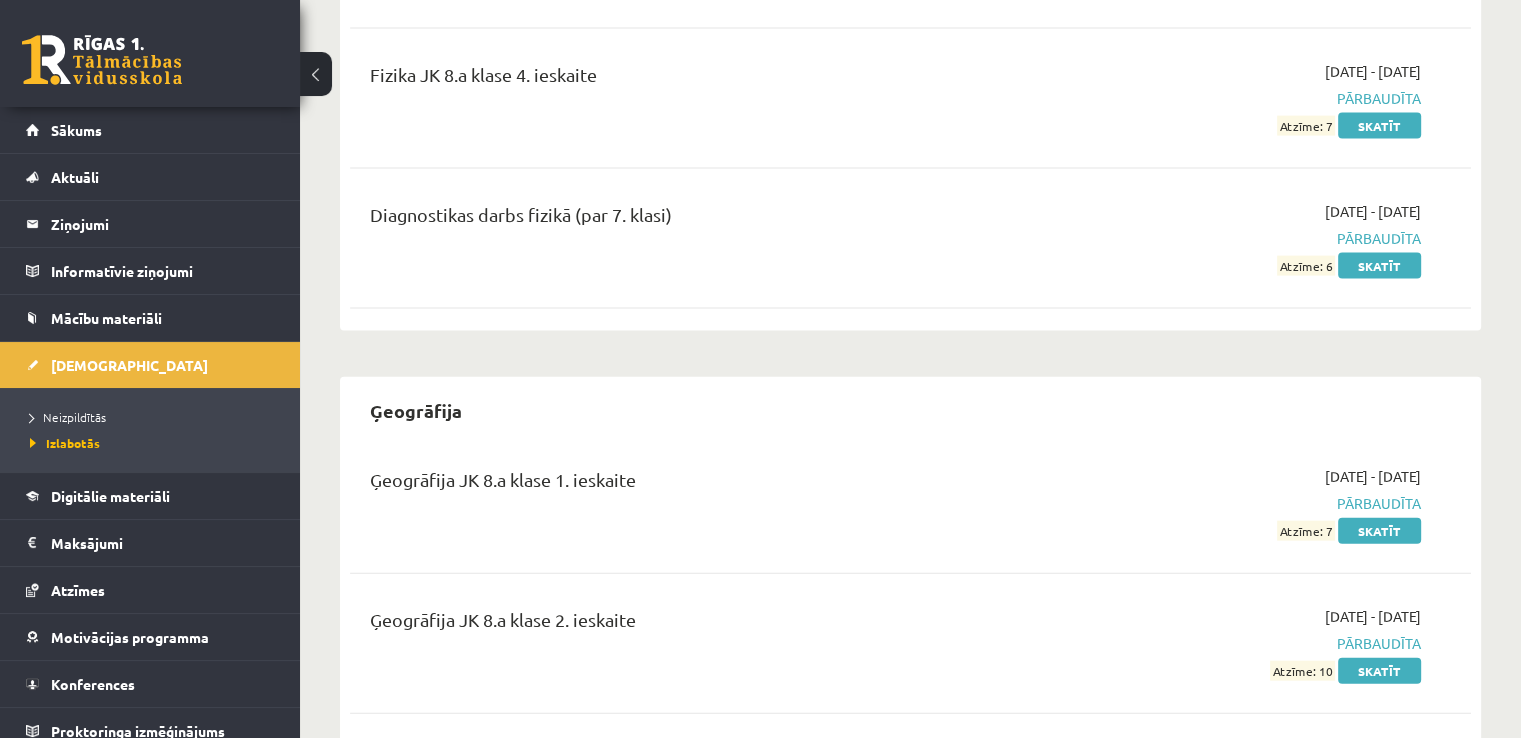 scroll, scrollTop: 4800, scrollLeft: 0, axis: vertical 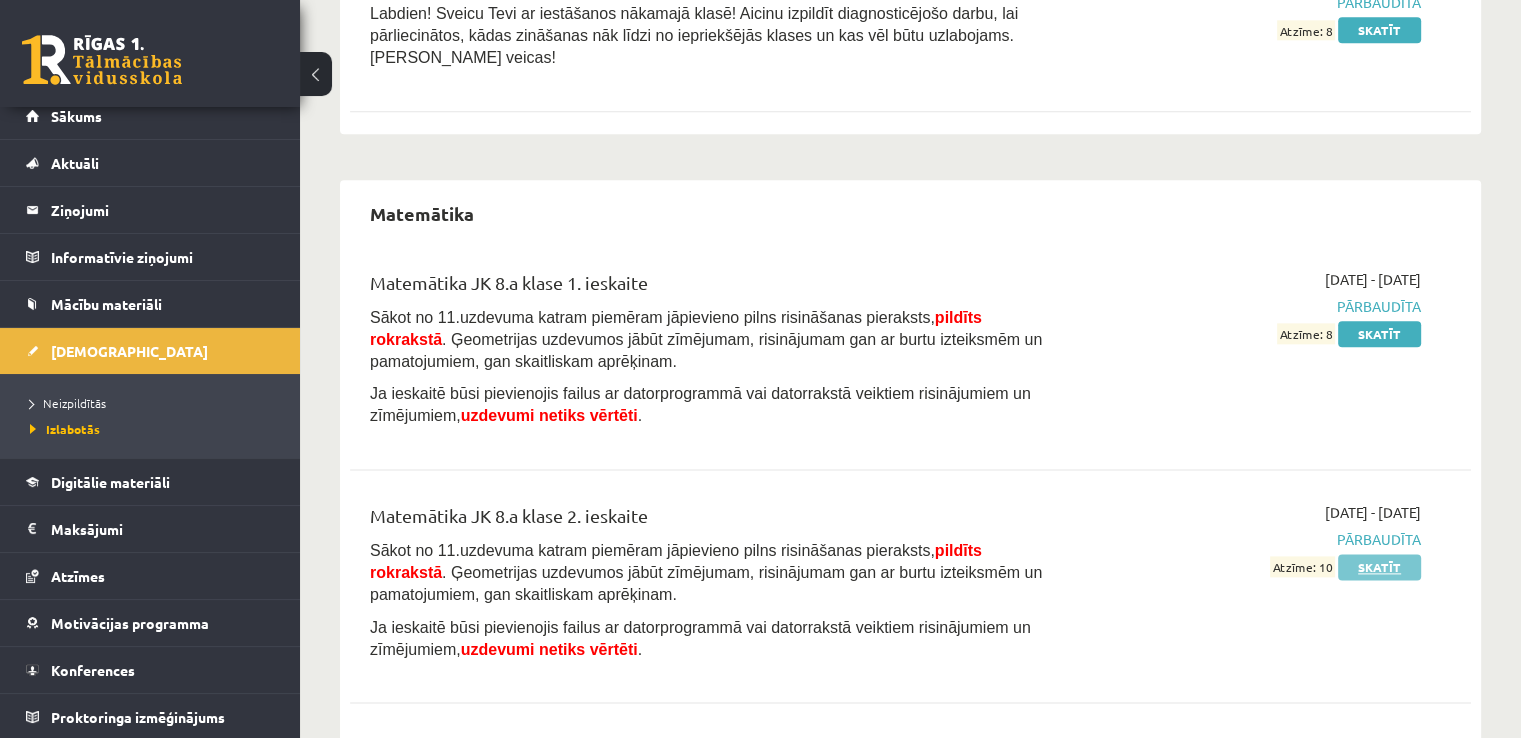 click on "Skatīt" at bounding box center [1379, 567] 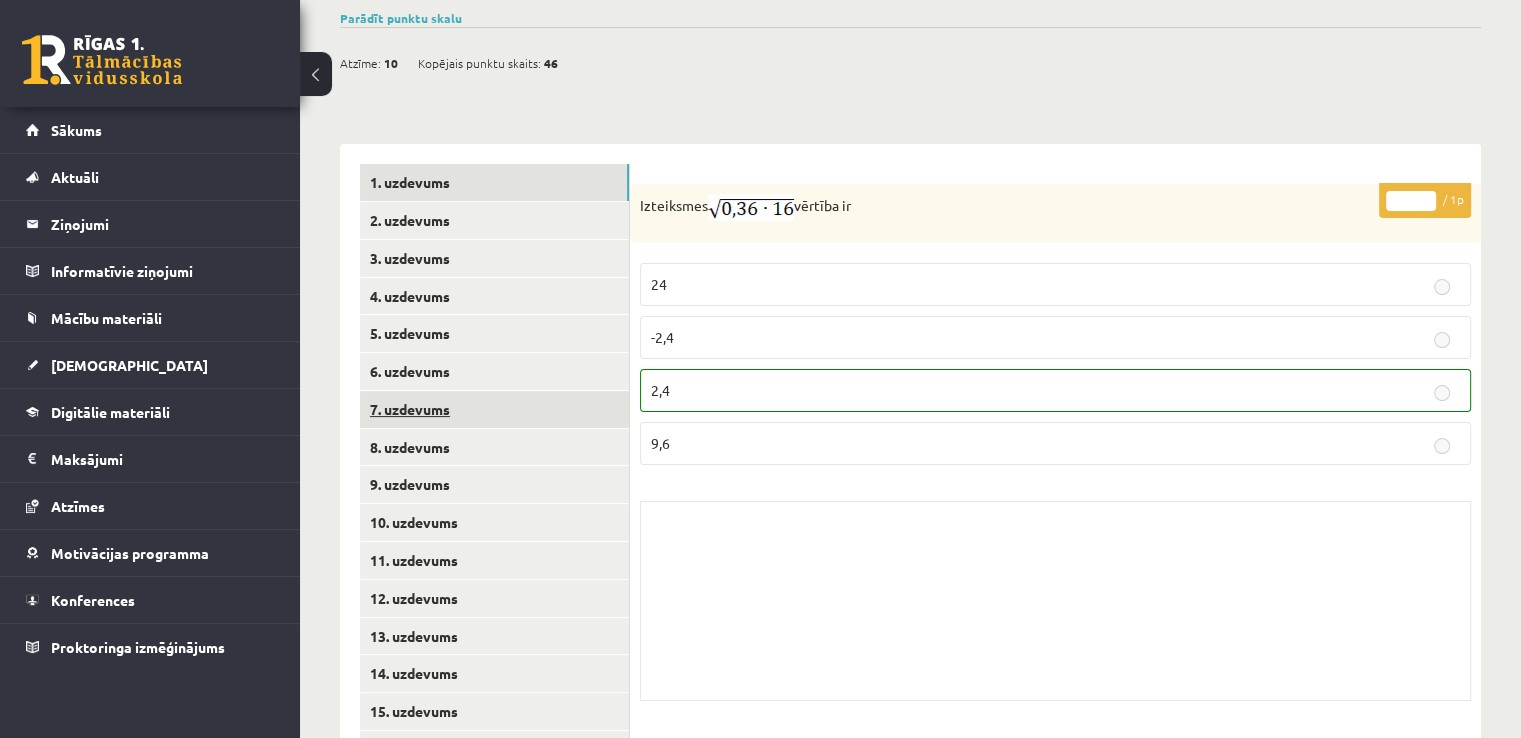 scroll, scrollTop: 209, scrollLeft: 0, axis: vertical 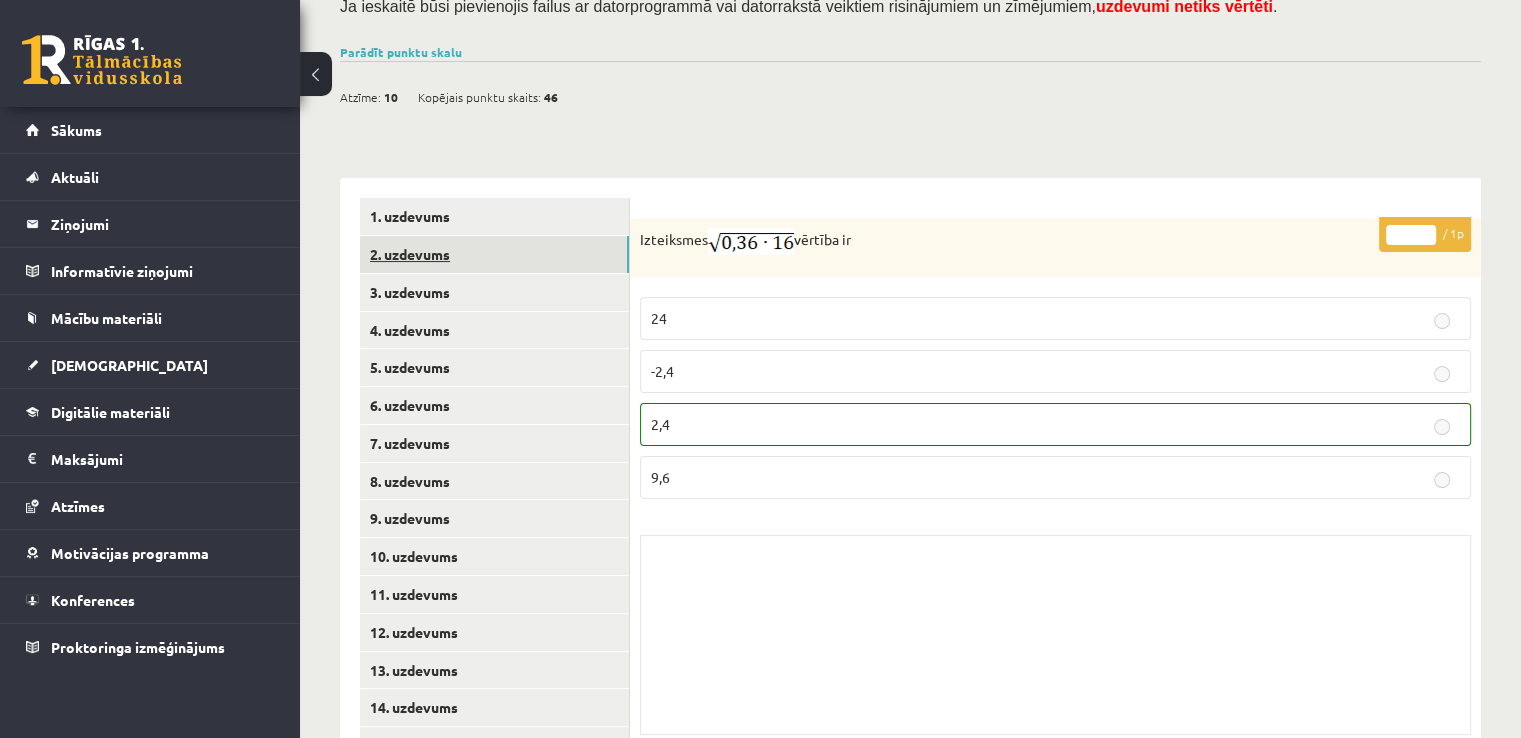 click on "2. uzdevums" at bounding box center [494, 254] 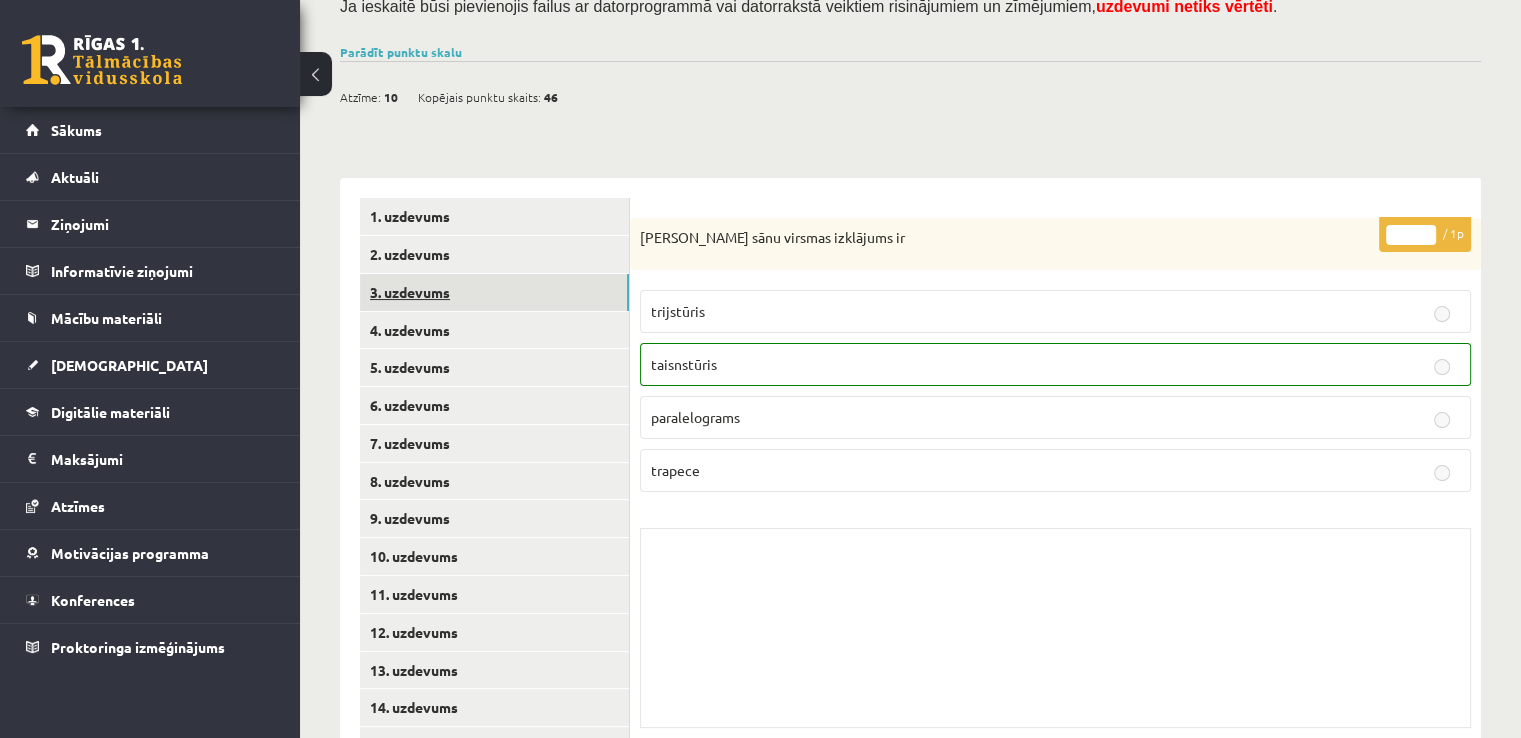 click on "3. uzdevums" at bounding box center (494, 292) 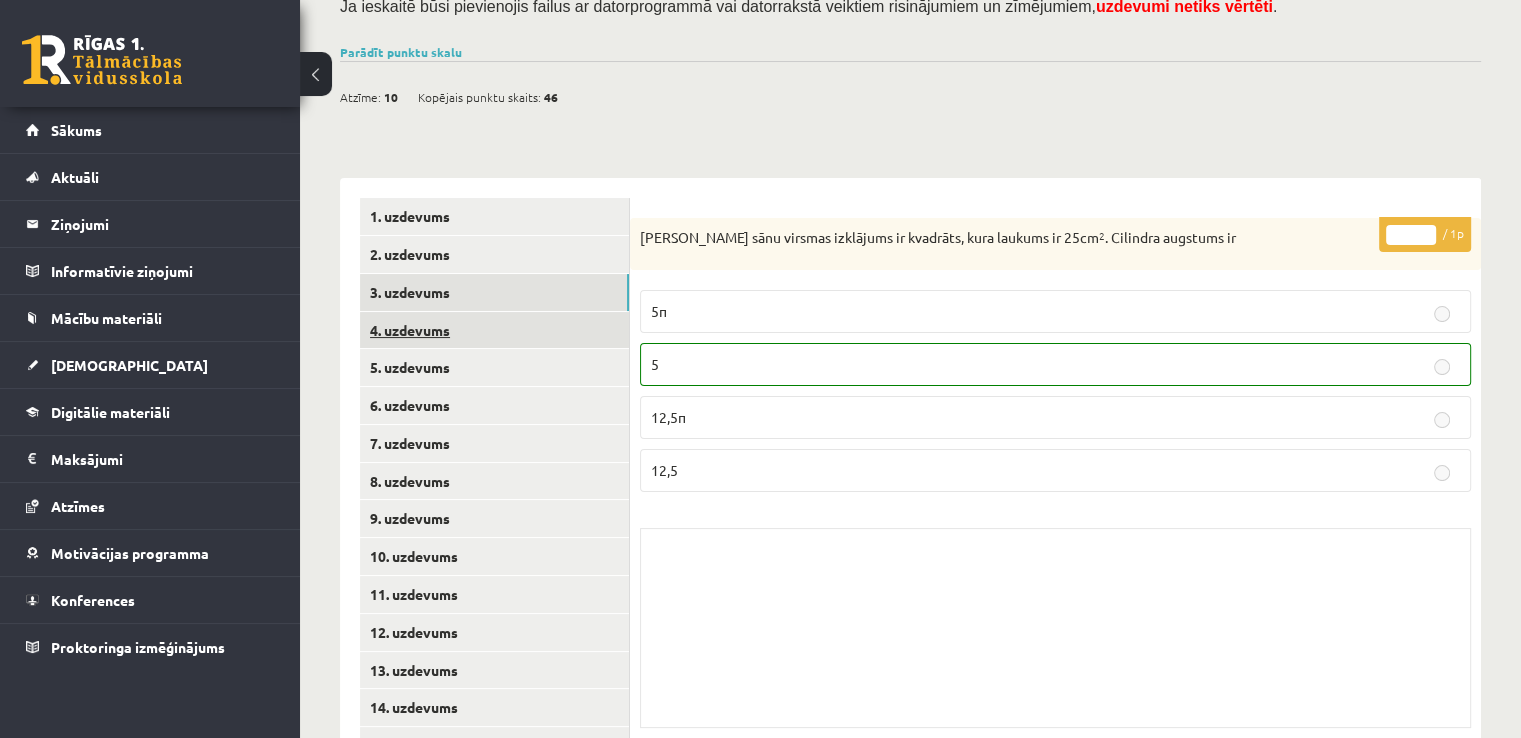 click on "4. uzdevums" at bounding box center (494, 330) 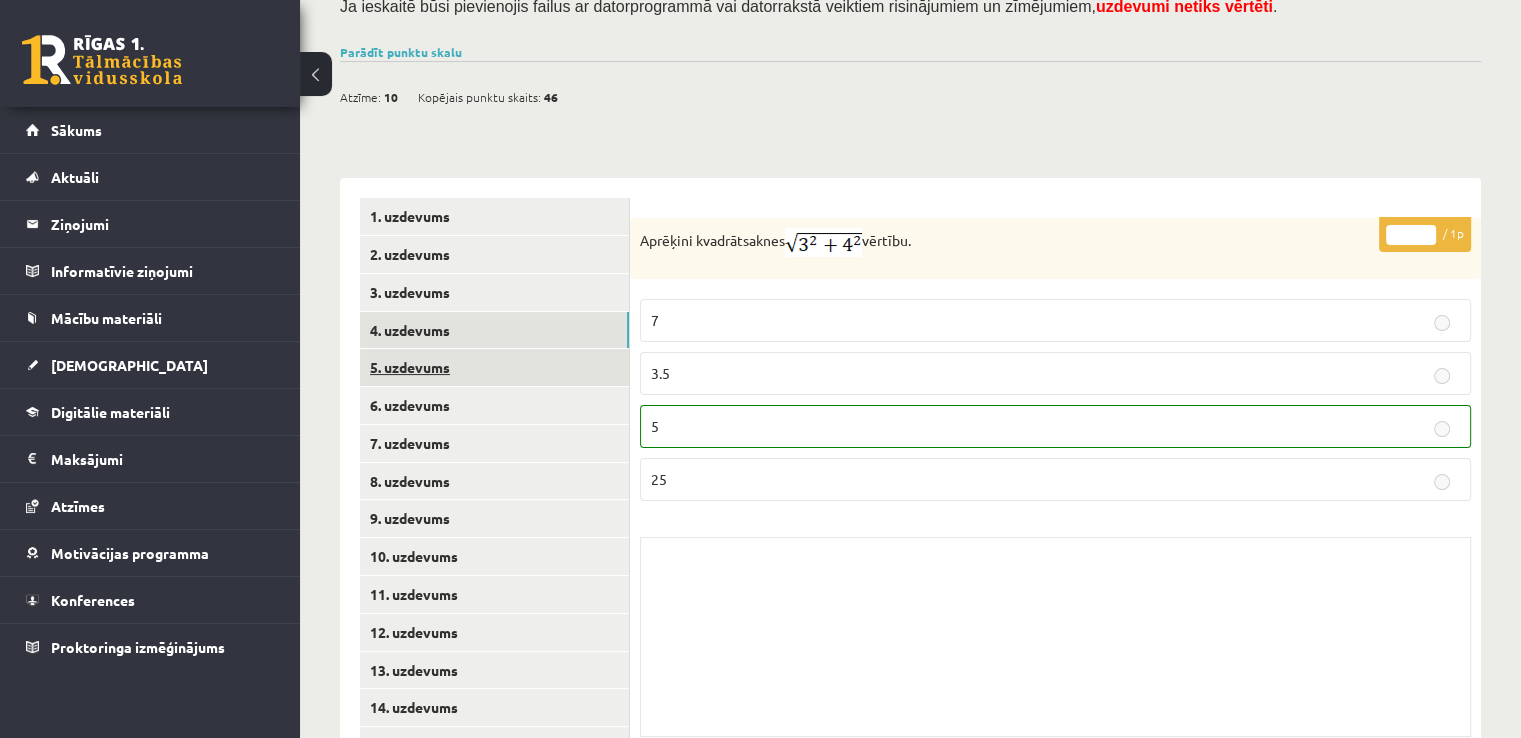 click on "5. uzdevums" at bounding box center [494, 367] 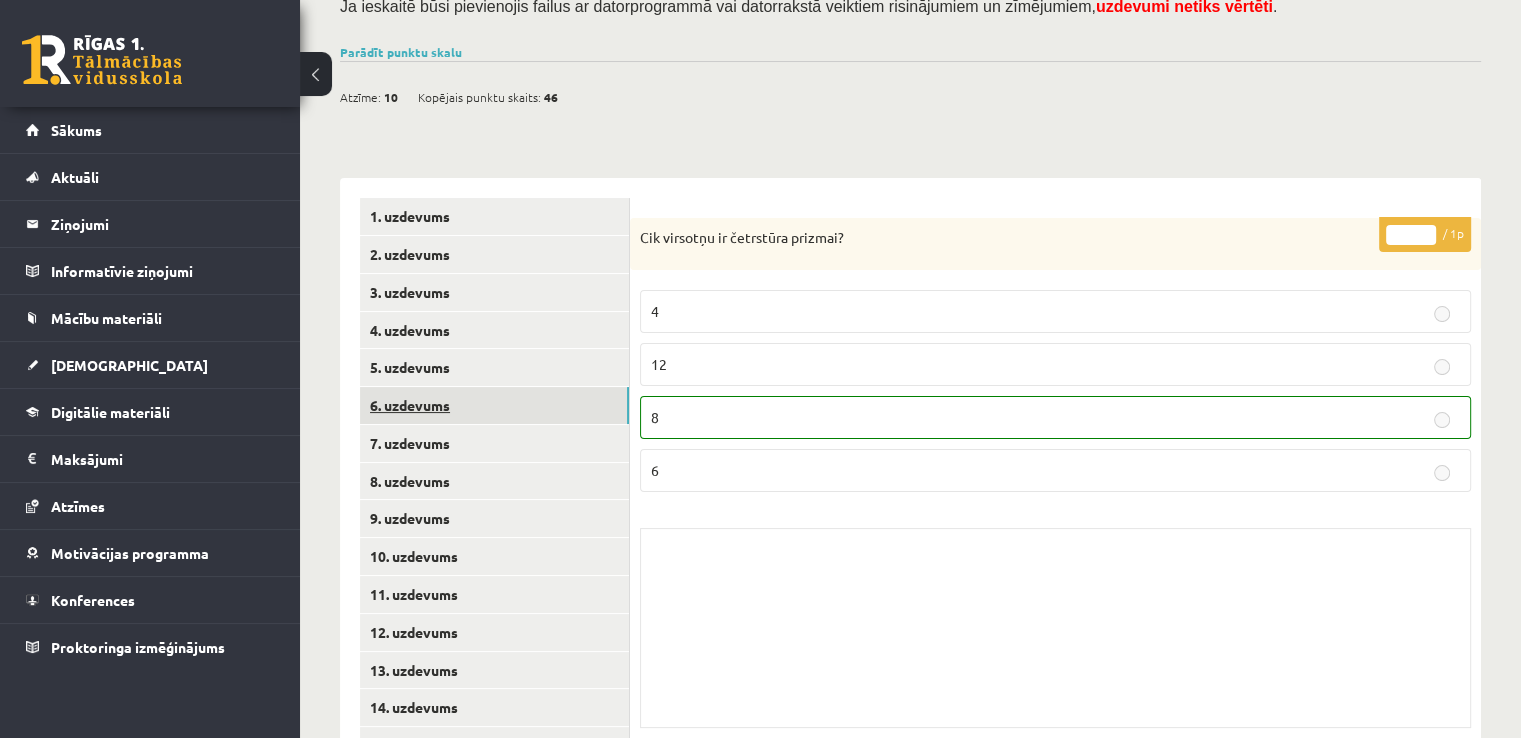 click on "6. uzdevums" at bounding box center (494, 405) 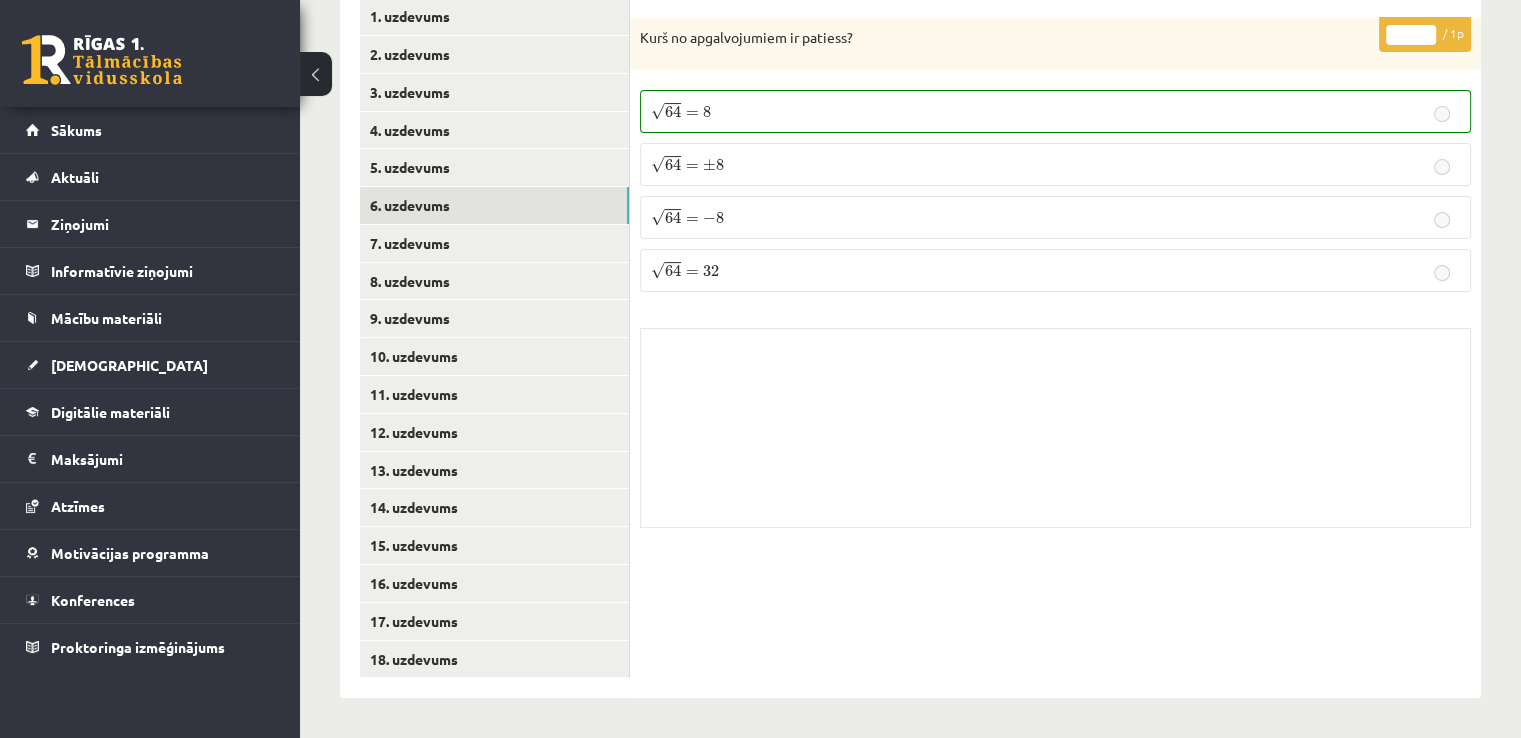 scroll, scrollTop: 9, scrollLeft: 0, axis: vertical 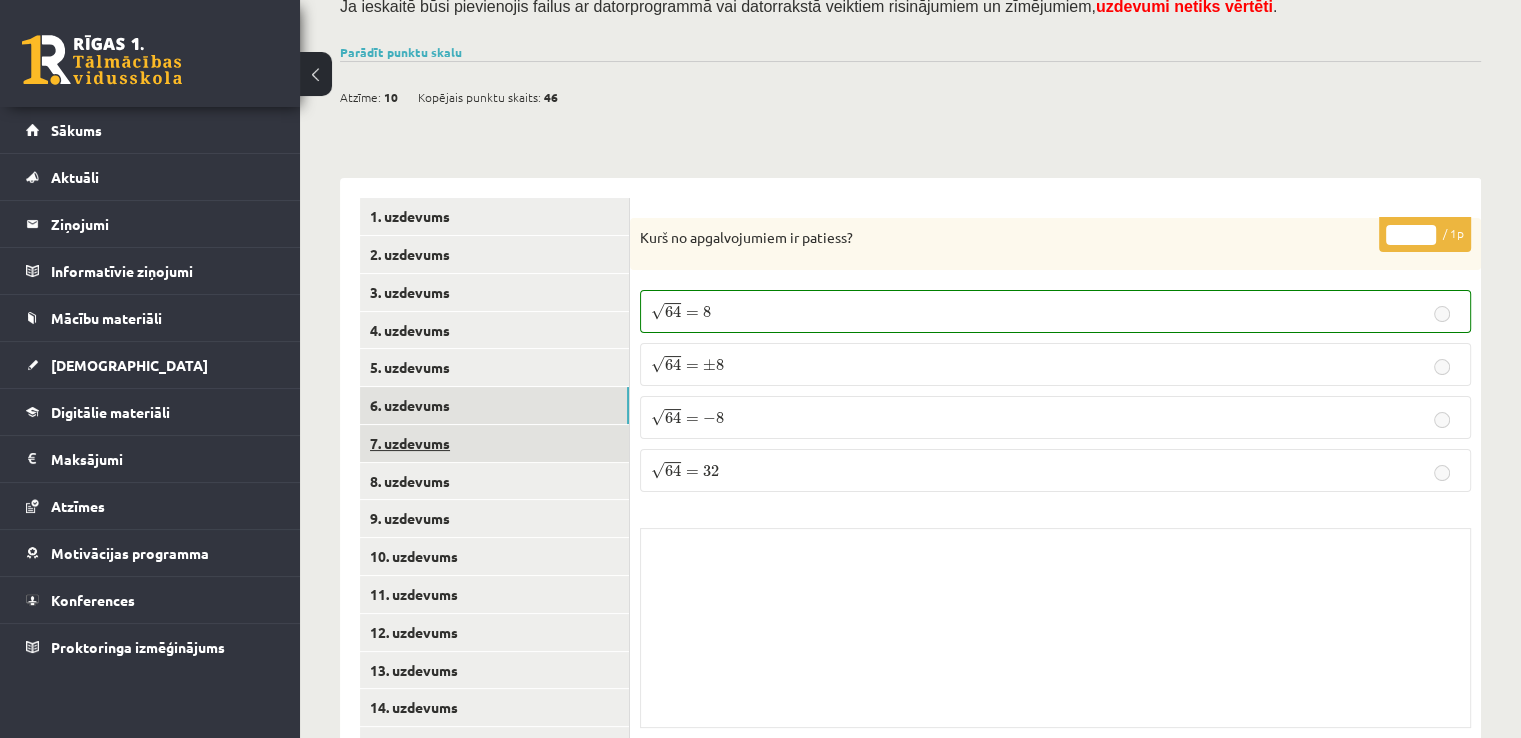 click on "7. uzdevums" at bounding box center [494, 443] 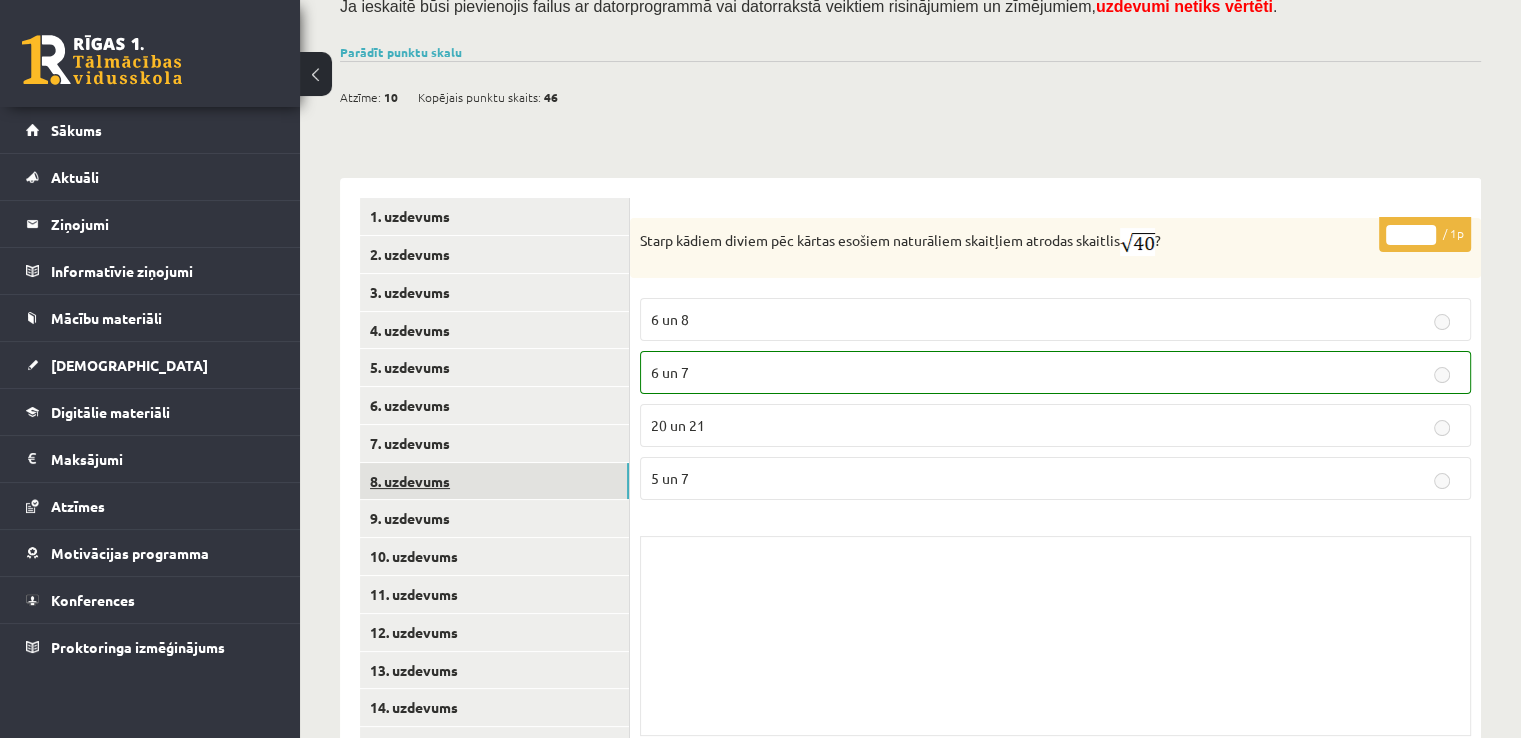 click on "8. uzdevums" at bounding box center (494, 481) 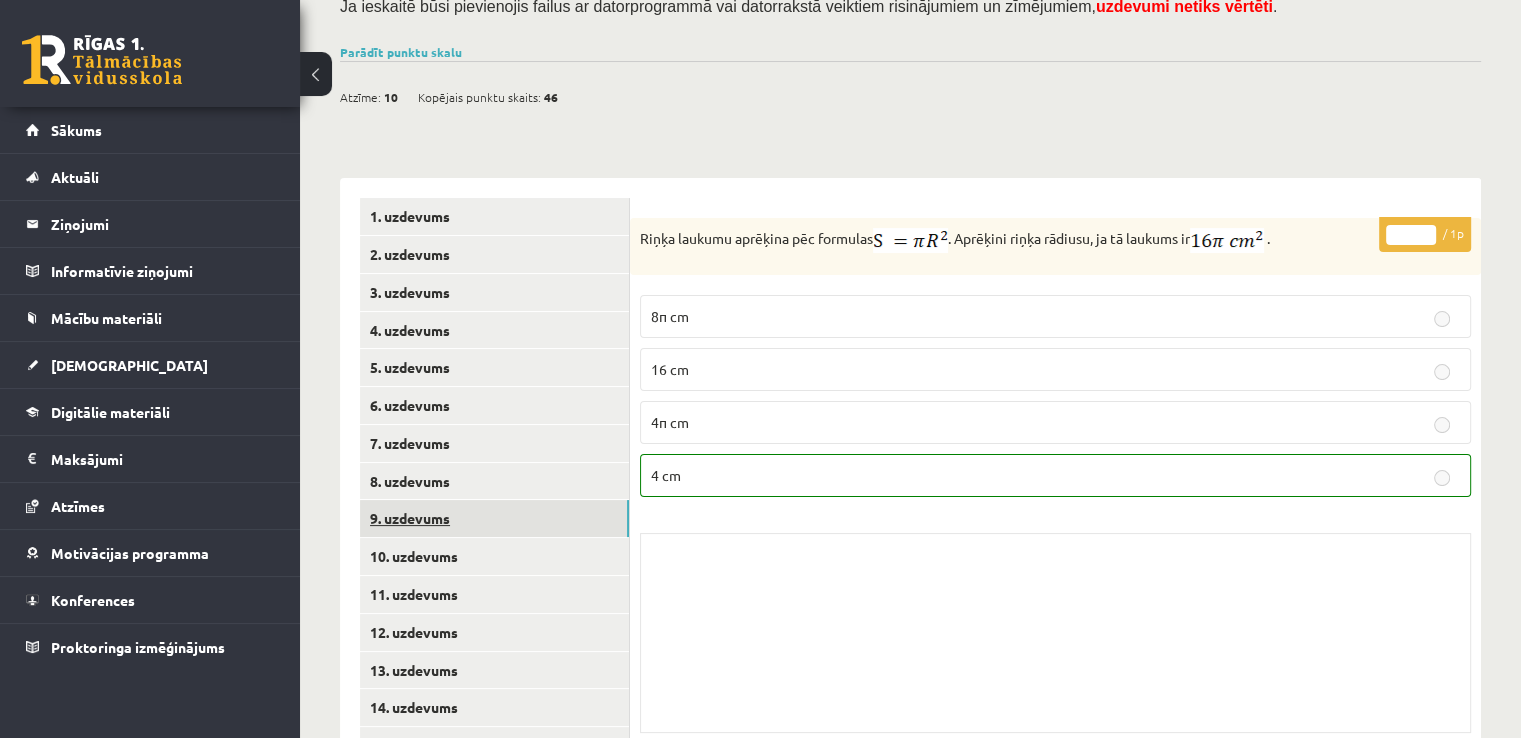 click on "9. uzdevums" at bounding box center (494, 518) 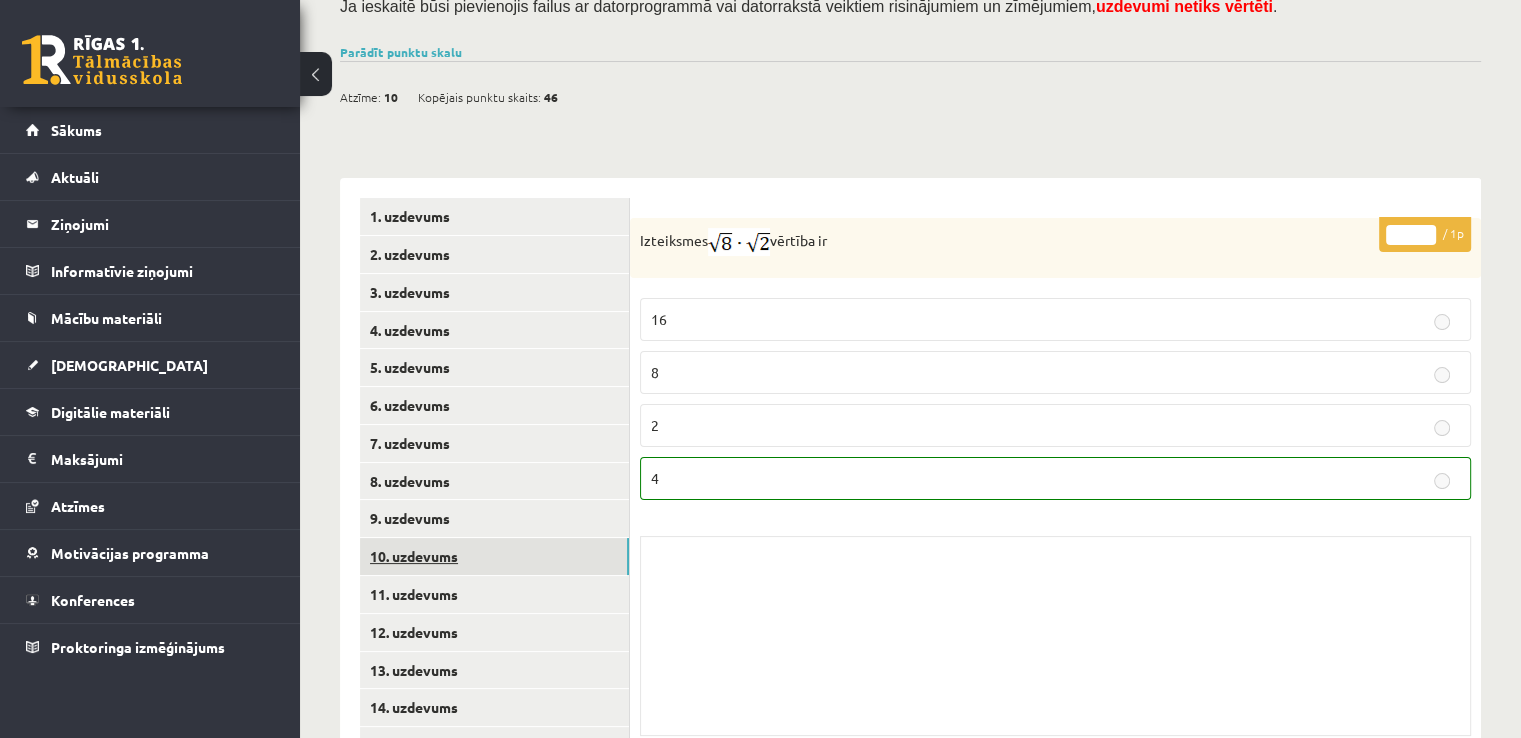 click on "10. uzdevums" at bounding box center (494, 556) 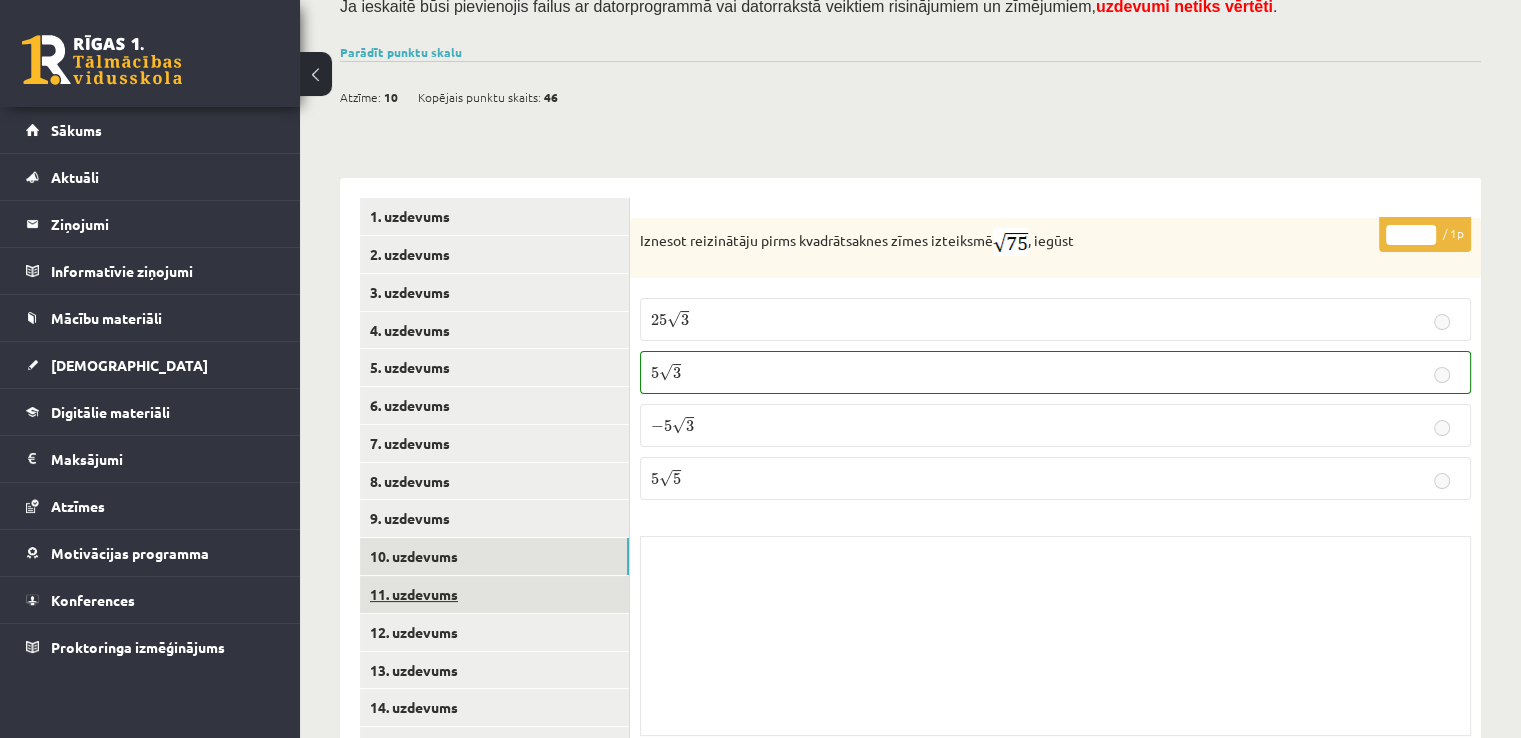 click on "11. uzdevums" at bounding box center (494, 594) 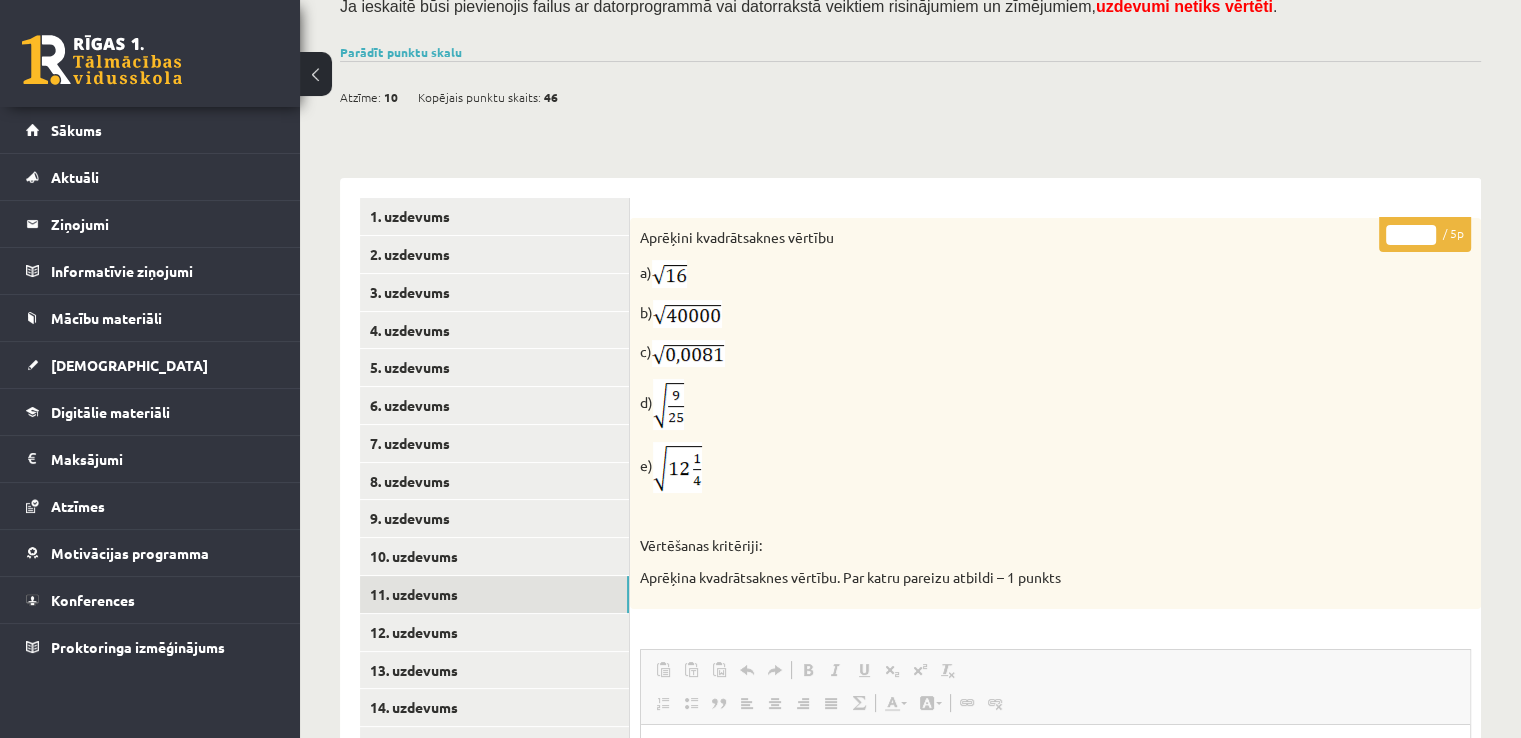 scroll, scrollTop: 0, scrollLeft: 0, axis: both 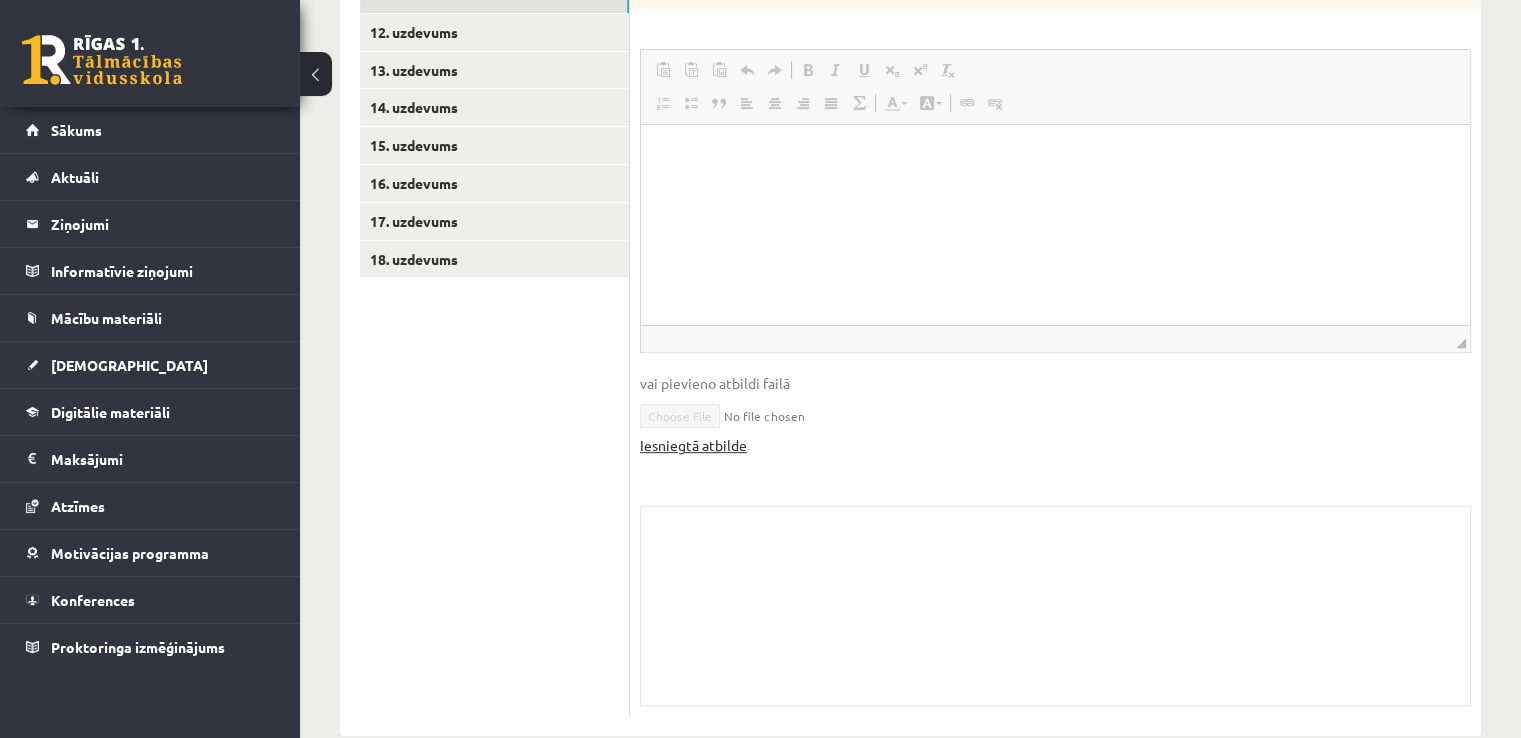 click on "Iesniegtā atbilde" at bounding box center (693, 445) 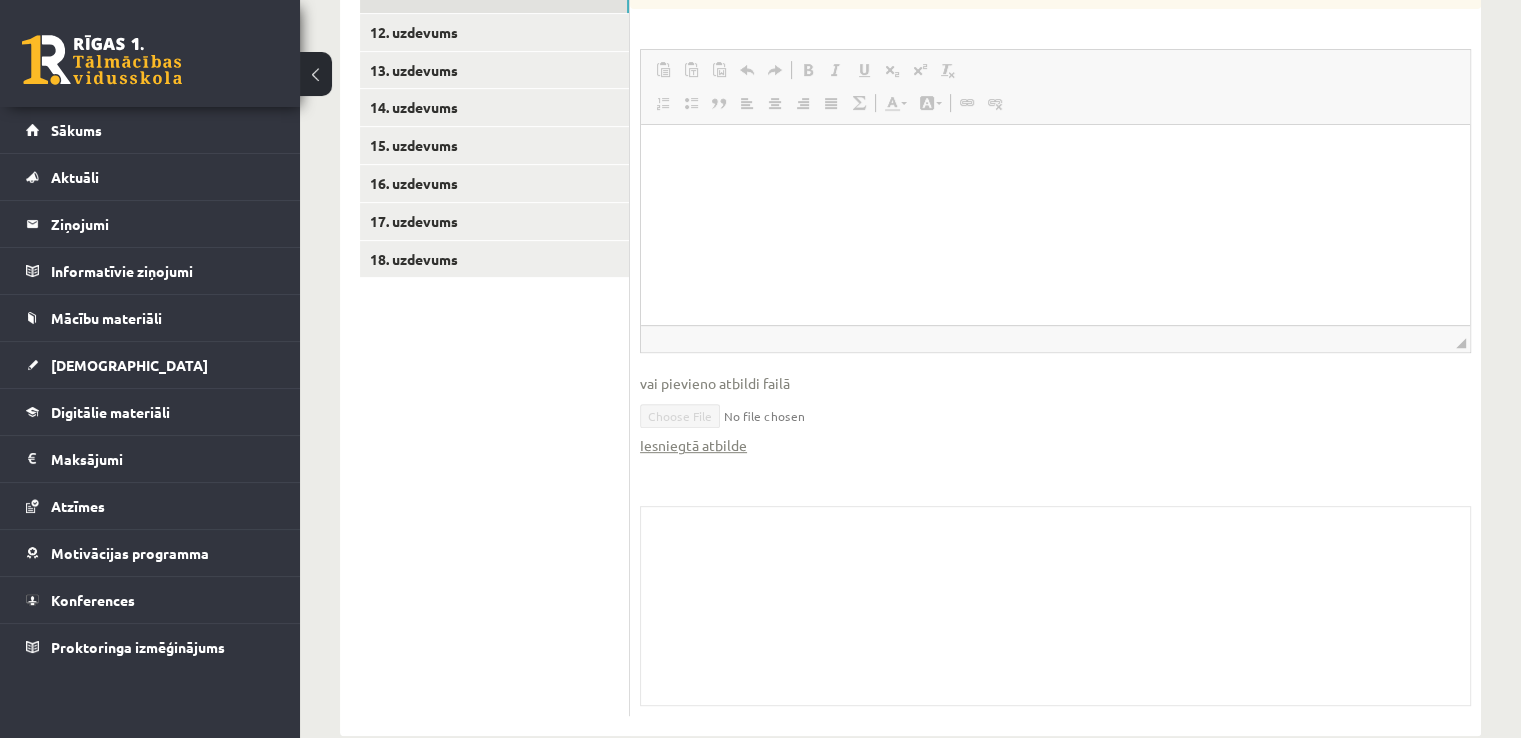 scroll, scrollTop: 609, scrollLeft: 0, axis: vertical 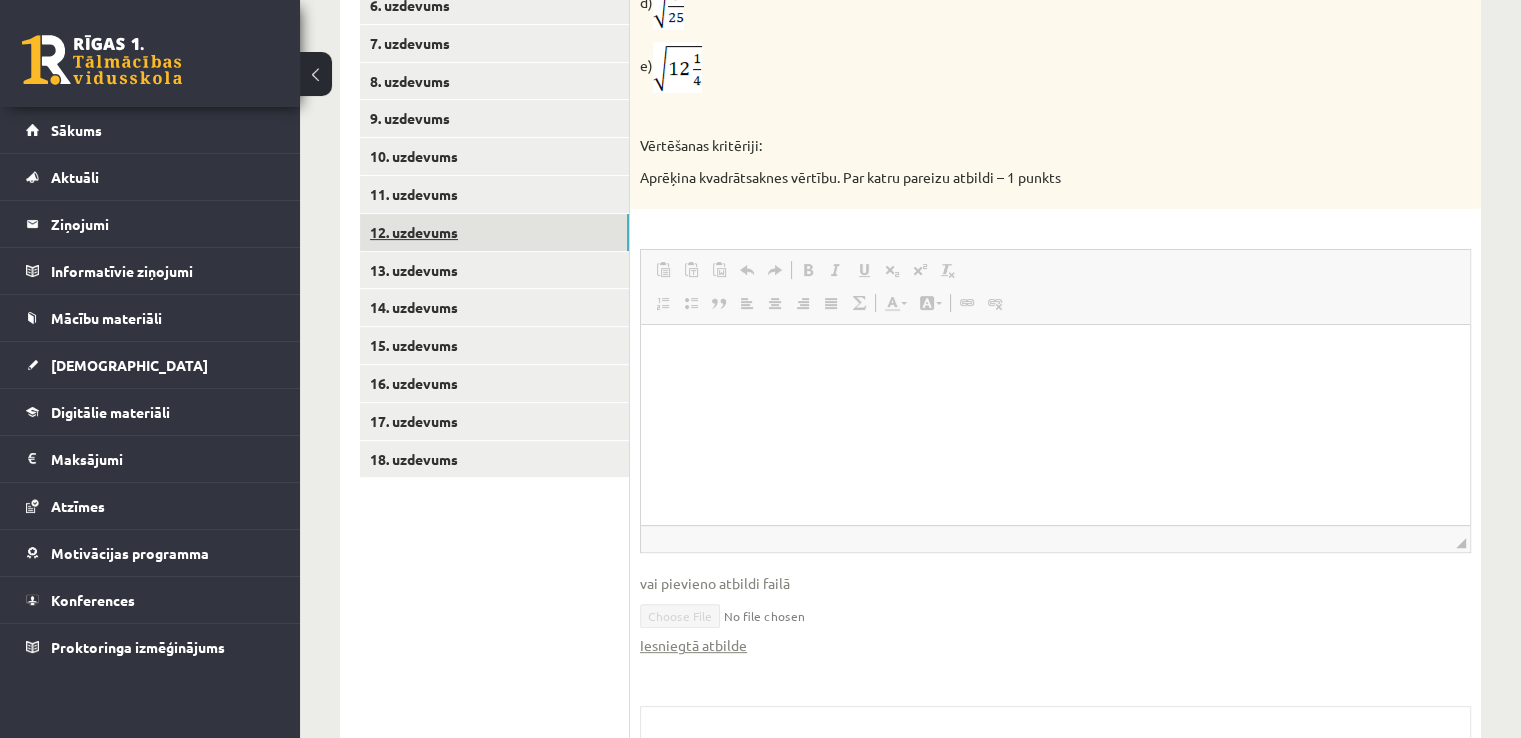 click on "12. uzdevums" at bounding box center (494, 232) 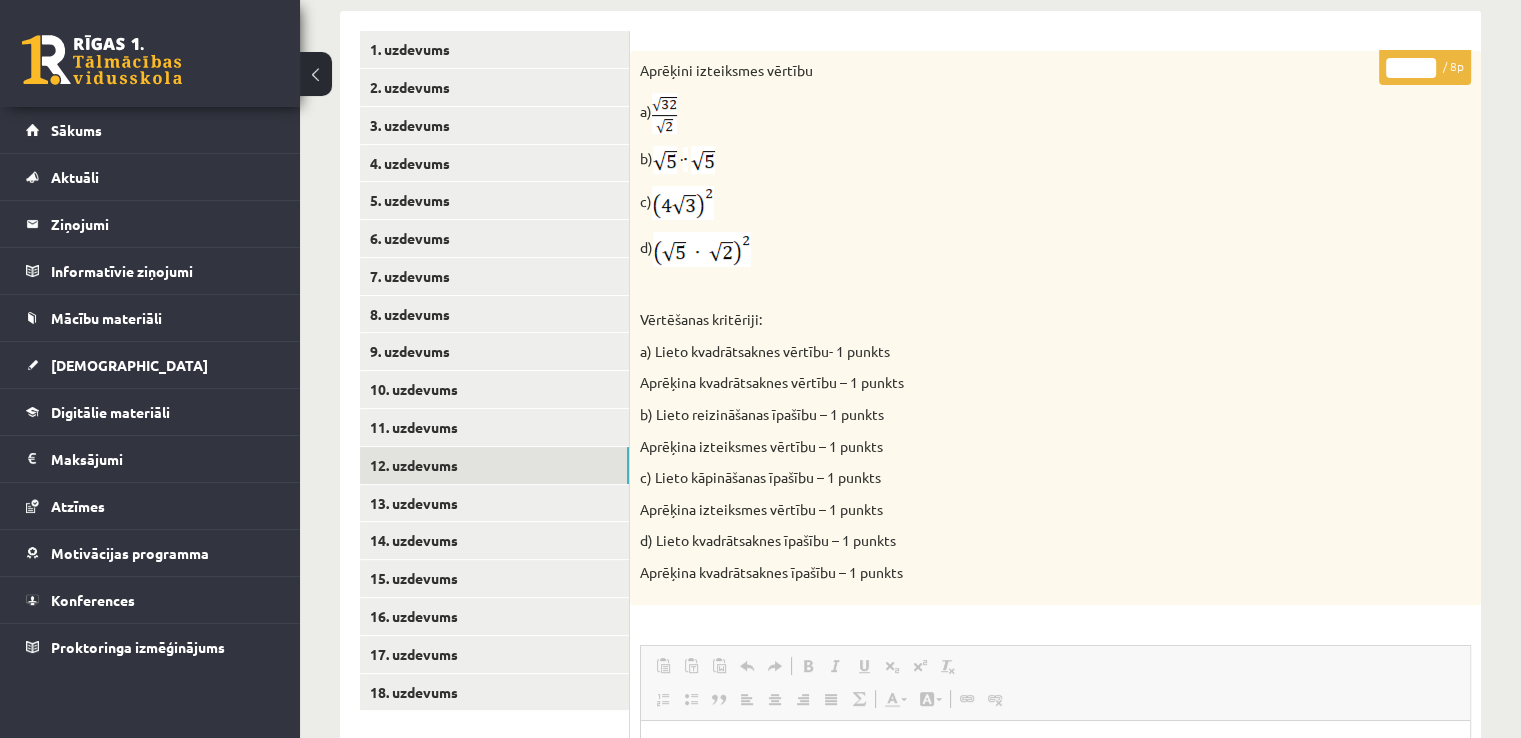 scroll, scrollTop: 409, scrollLeft: 0, axis: vertical 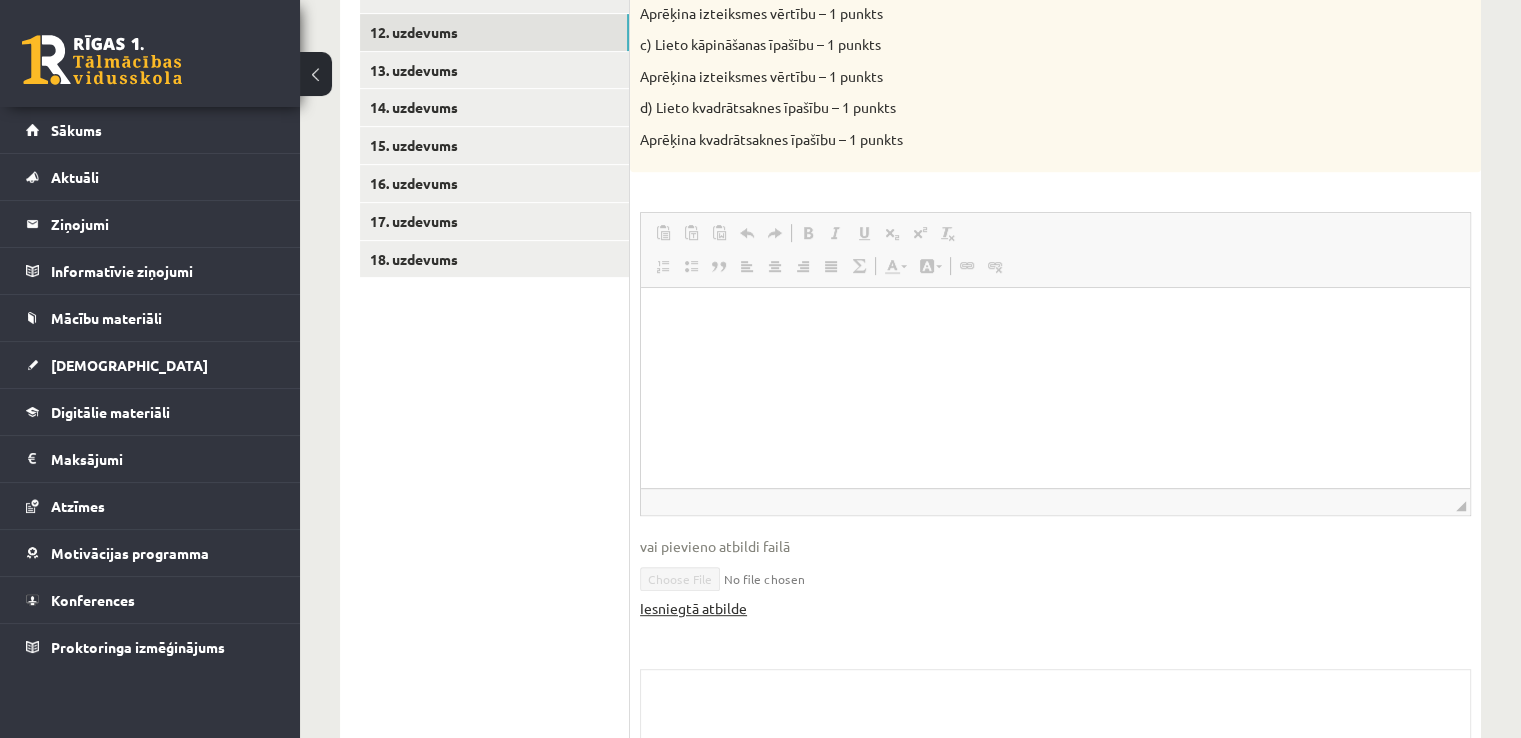 click on "Iesniegtā atbilde" at bounding box center (693, 608) 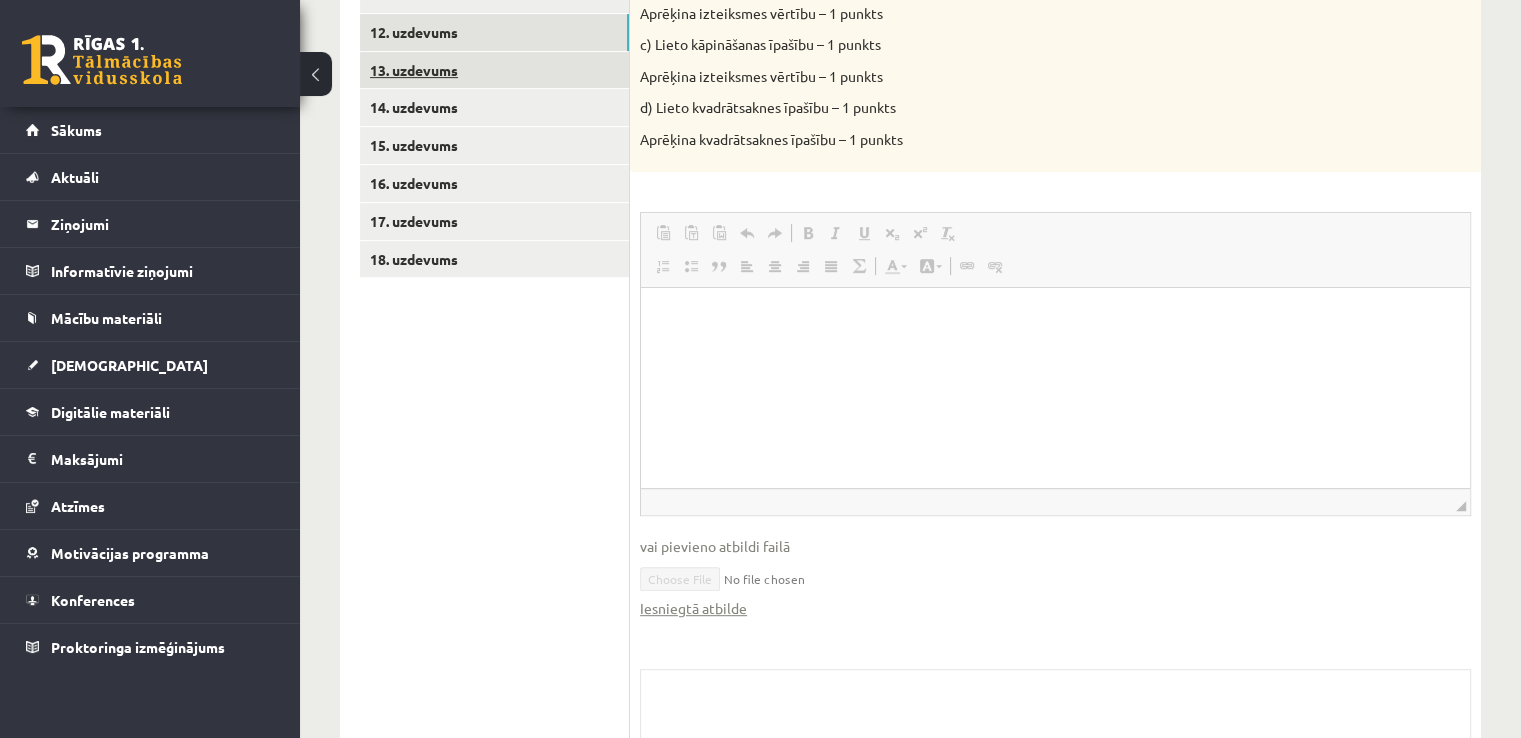 click on "13. uzdevums" at bounding box center [494, 70] 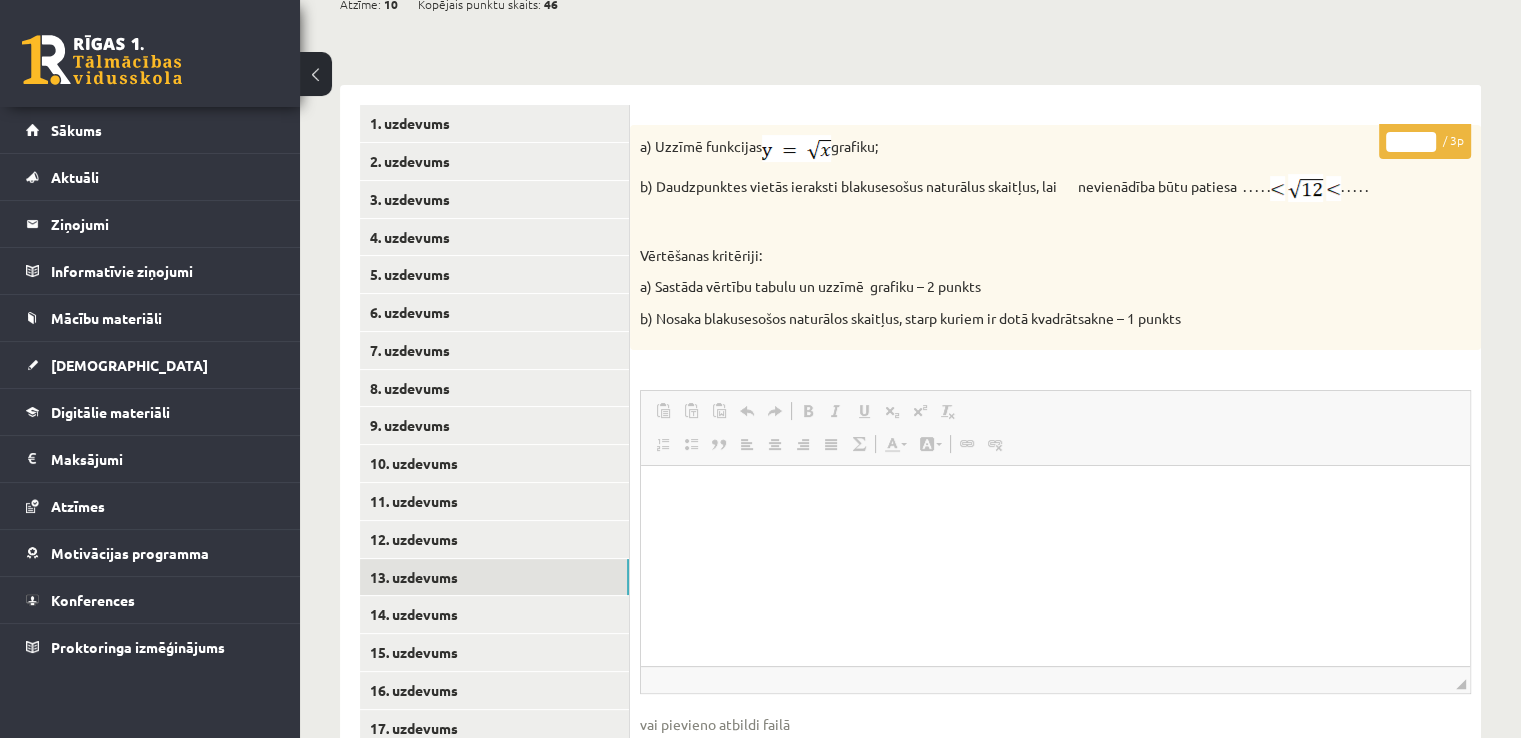 scroll, scrollTop: 0, scrollLeft: 0, axis: both 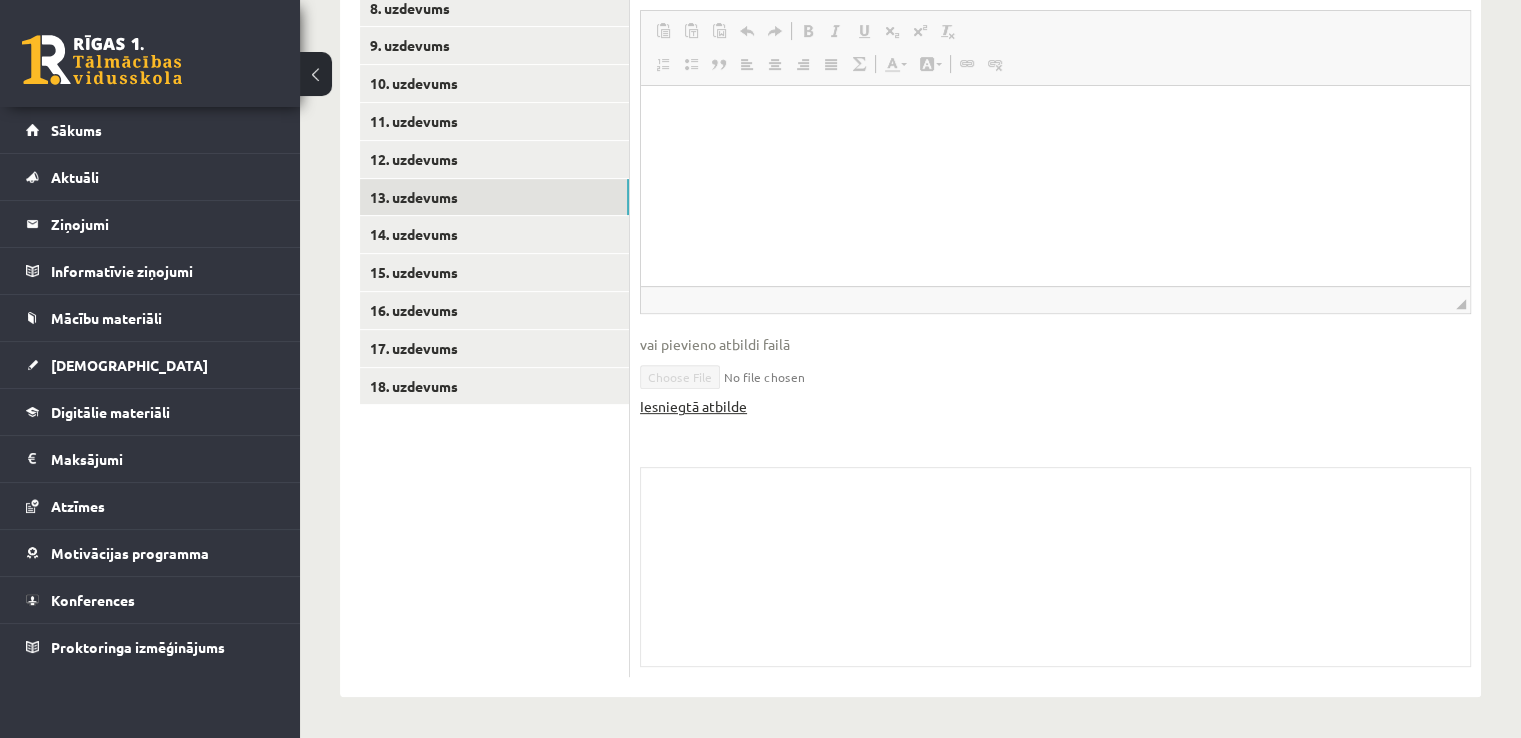 click on "Iesniegtā atbilde" at bounding box center [693, 406] 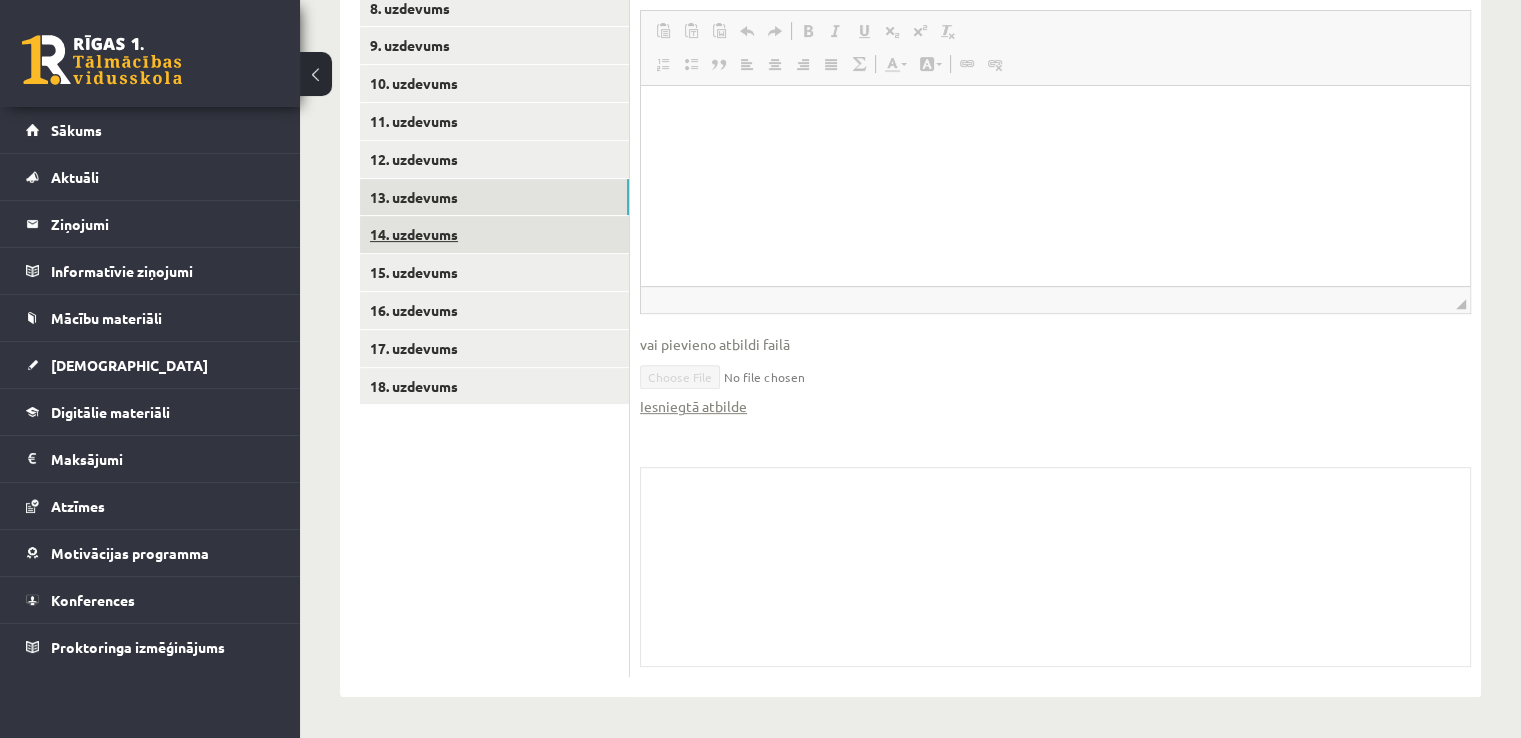 click on "14. uzdevums" at bounding box center [494, 234] 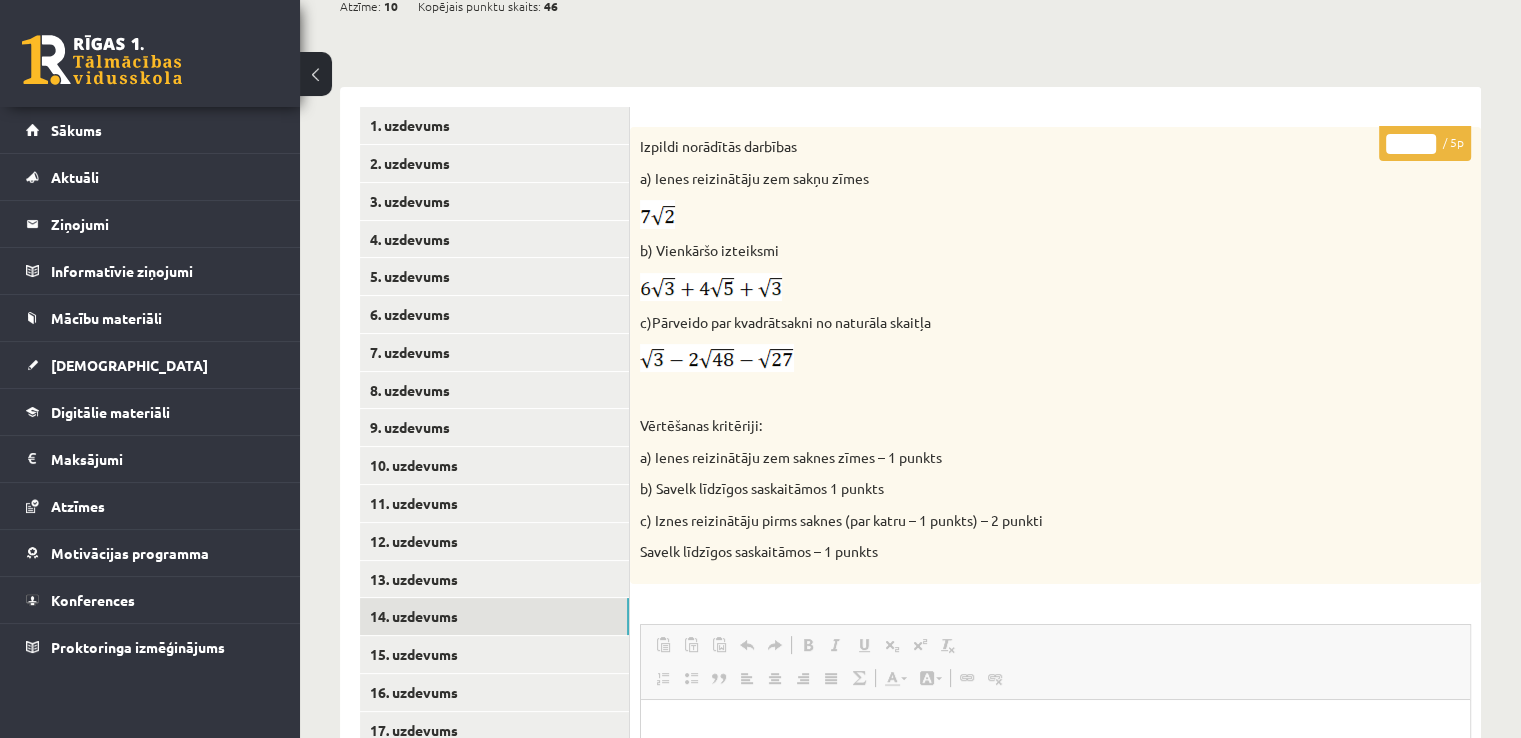 scroll, scrollTop: 0, scrollLeft: 0, axis: both 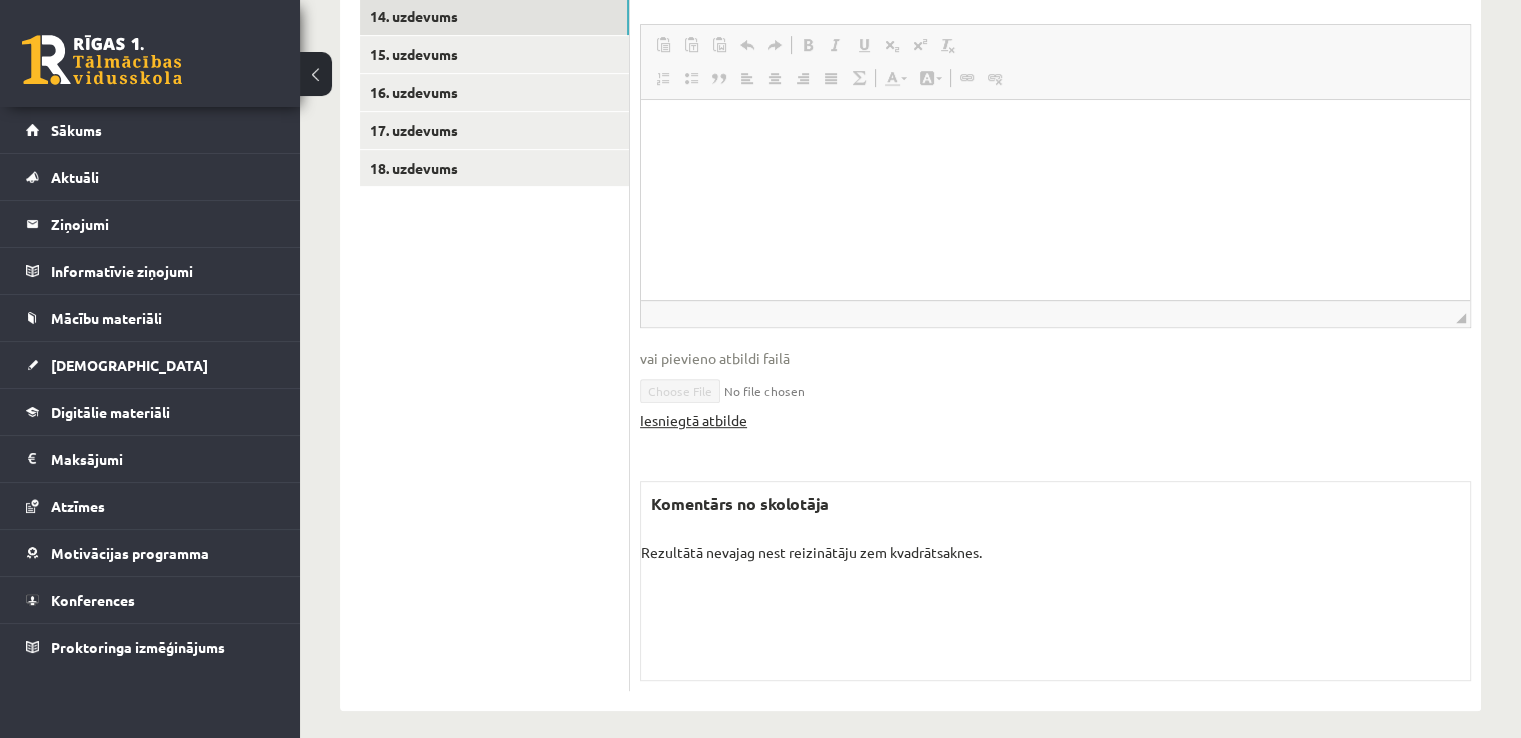 click on "Iesniegtā atbilde" at bounding box center (693, 420) 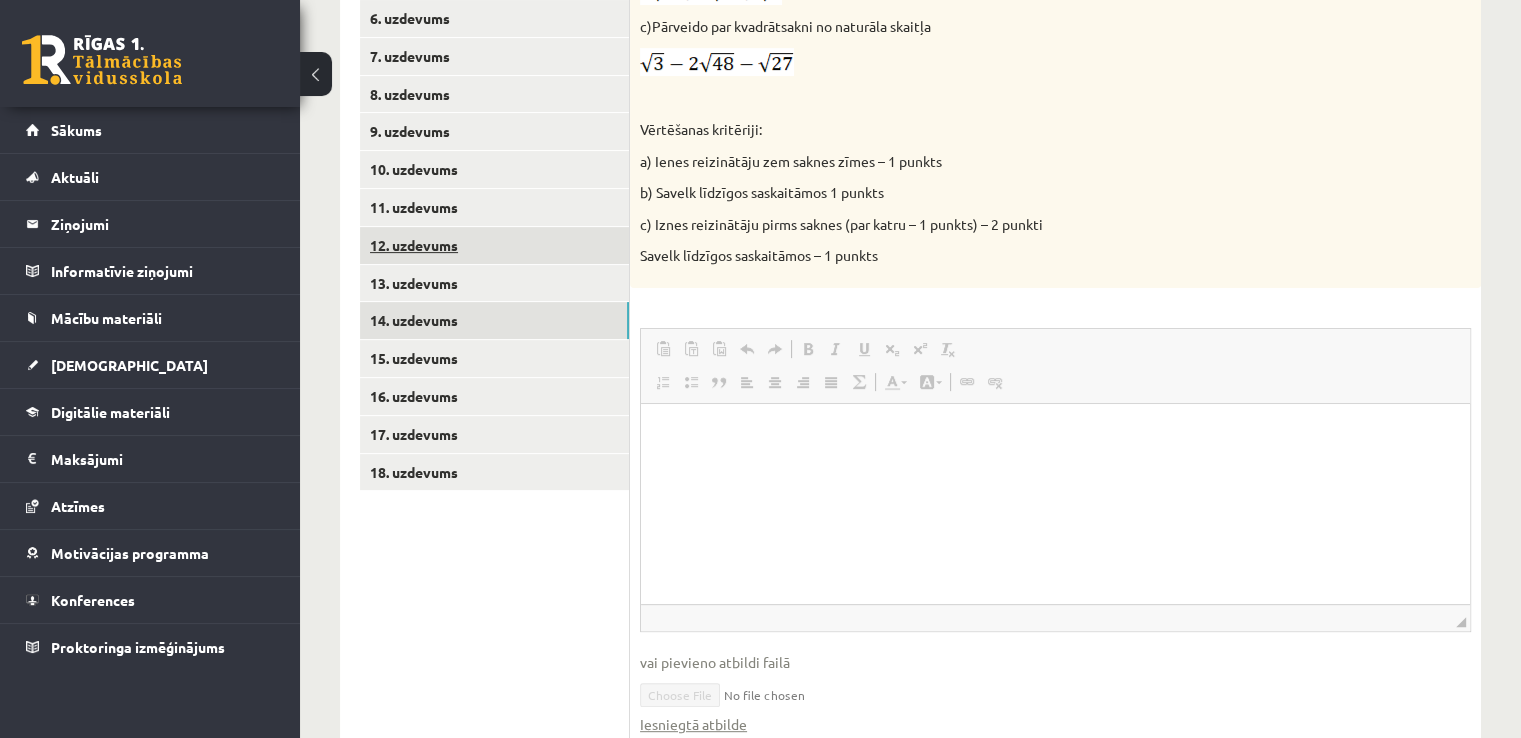 scroll, scrollTop: 500, scrollLeft: 0, axis: vertical 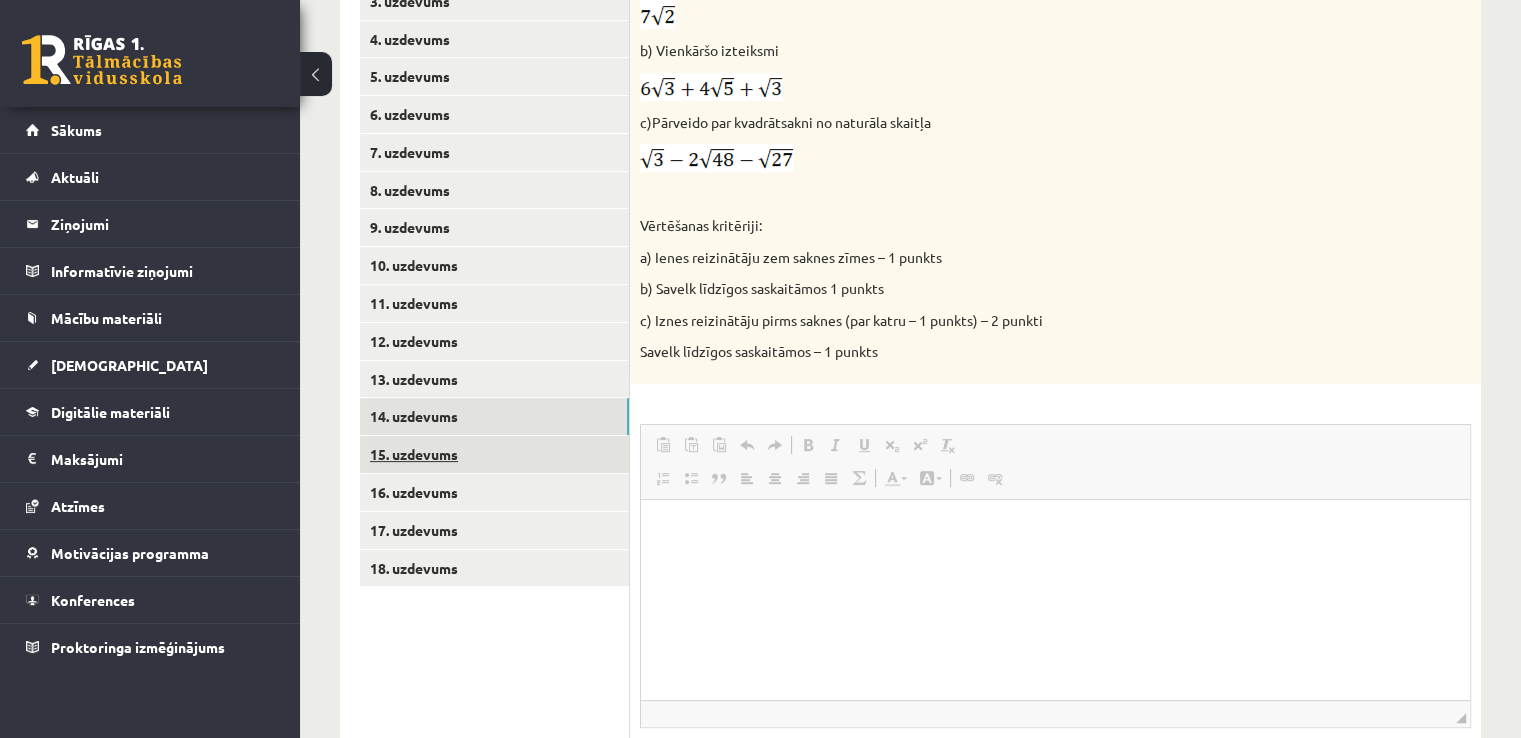 click on "15. uzdevums" at bounding box center [494, 454] 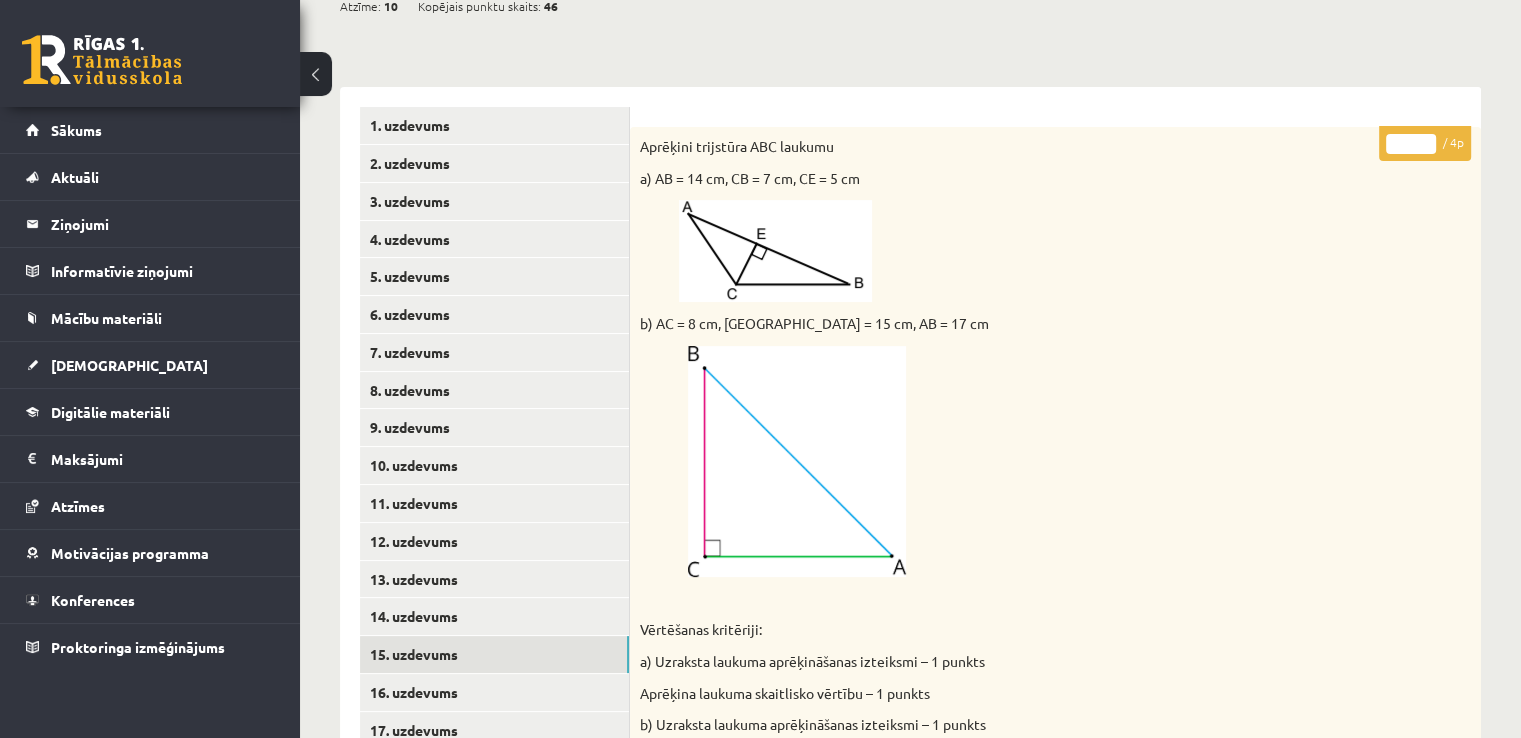 scroll, scrollTop: 0, scrollLeft: 0, axis: both 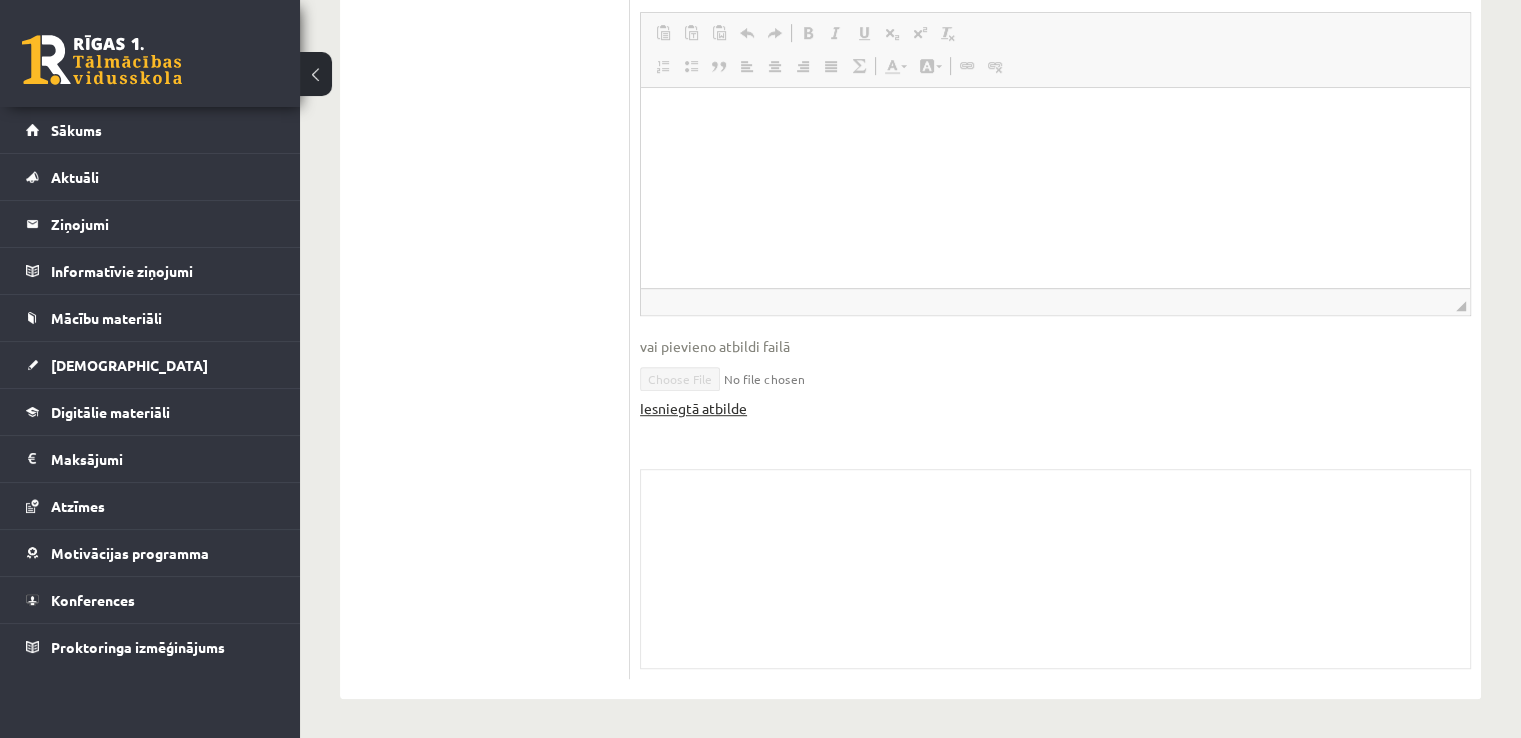 click on "Iesniegtā atbilde" at bounding box center [693, 408] 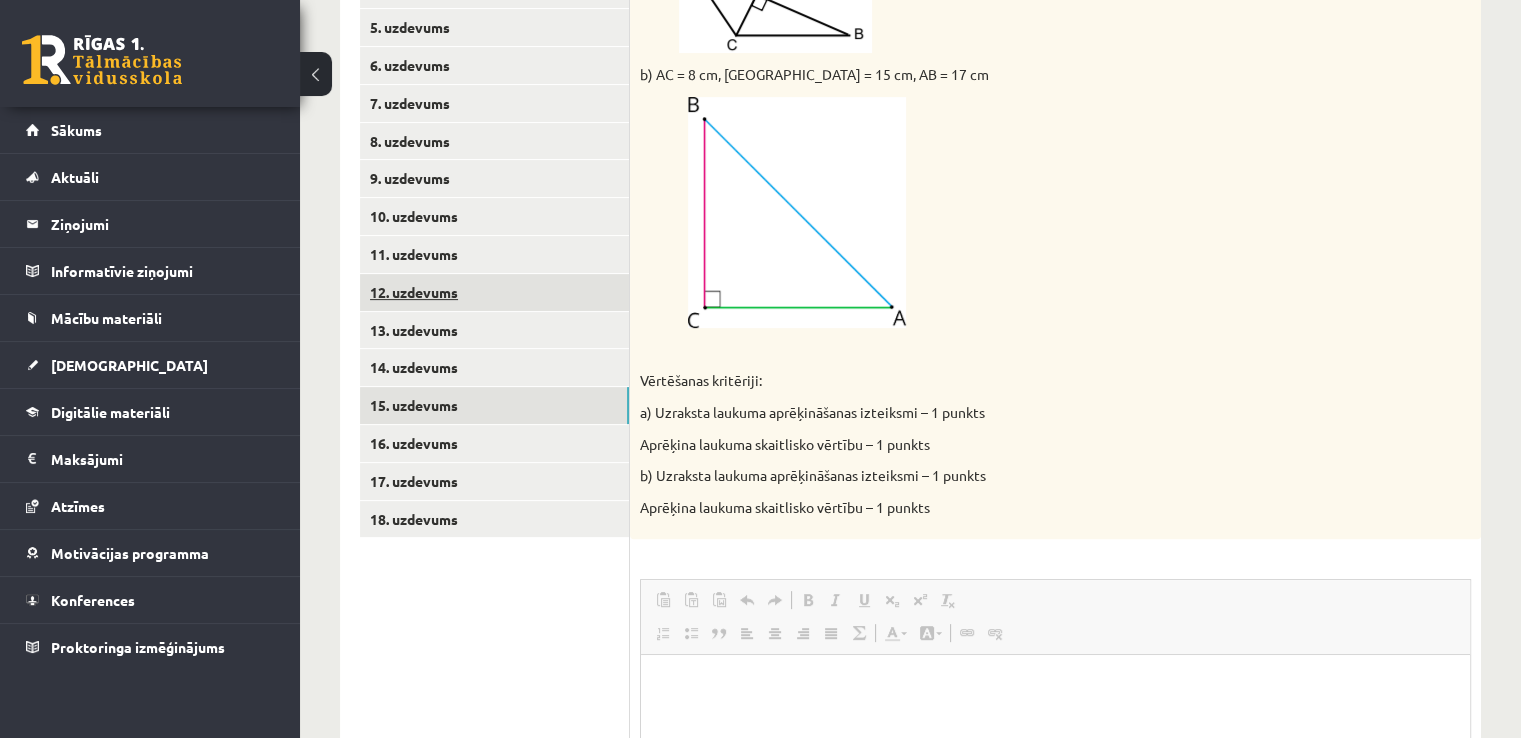 scroll, scrollTop: 516, scrollLeft: 0, axis: vertical 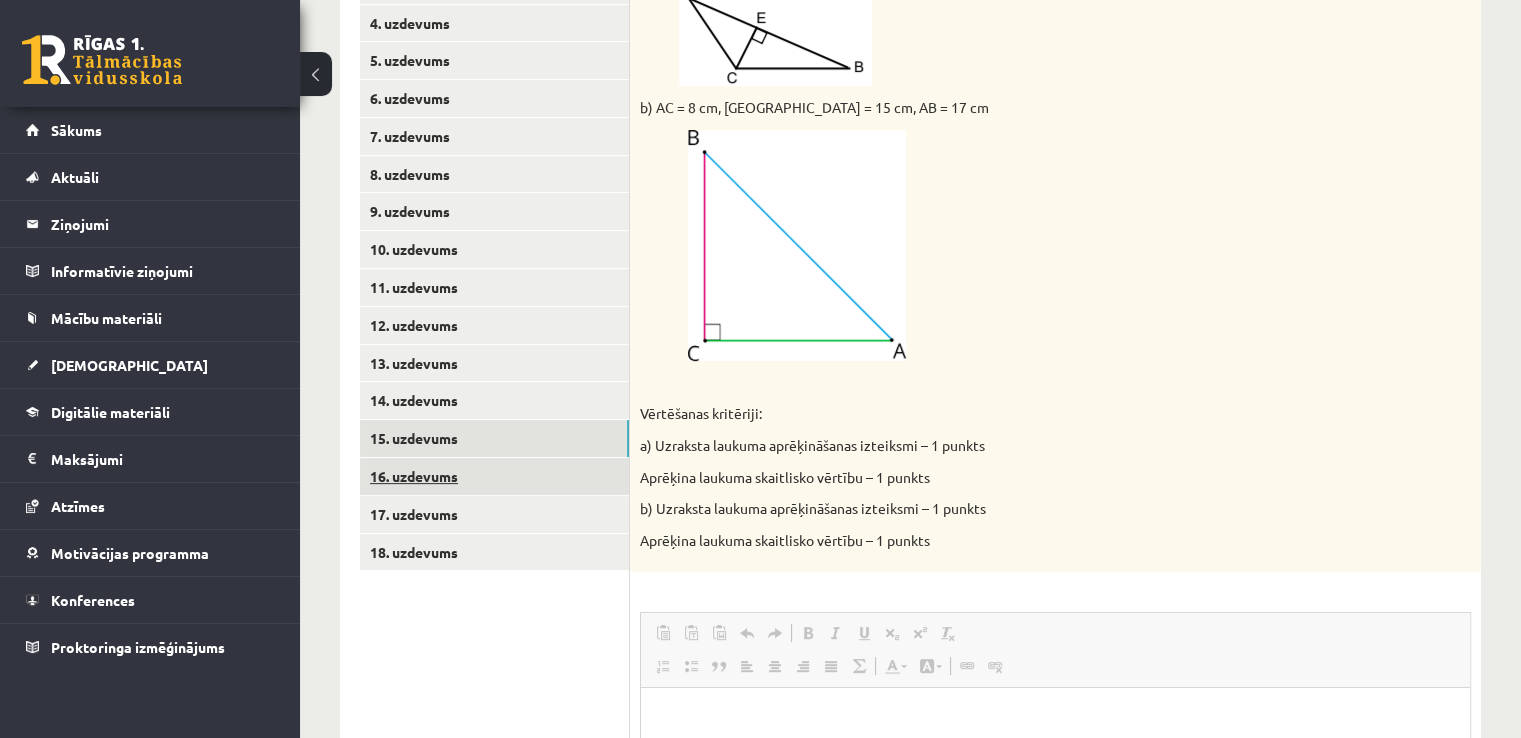 click on "16. uzdevums" at bounding box center (494, 476) 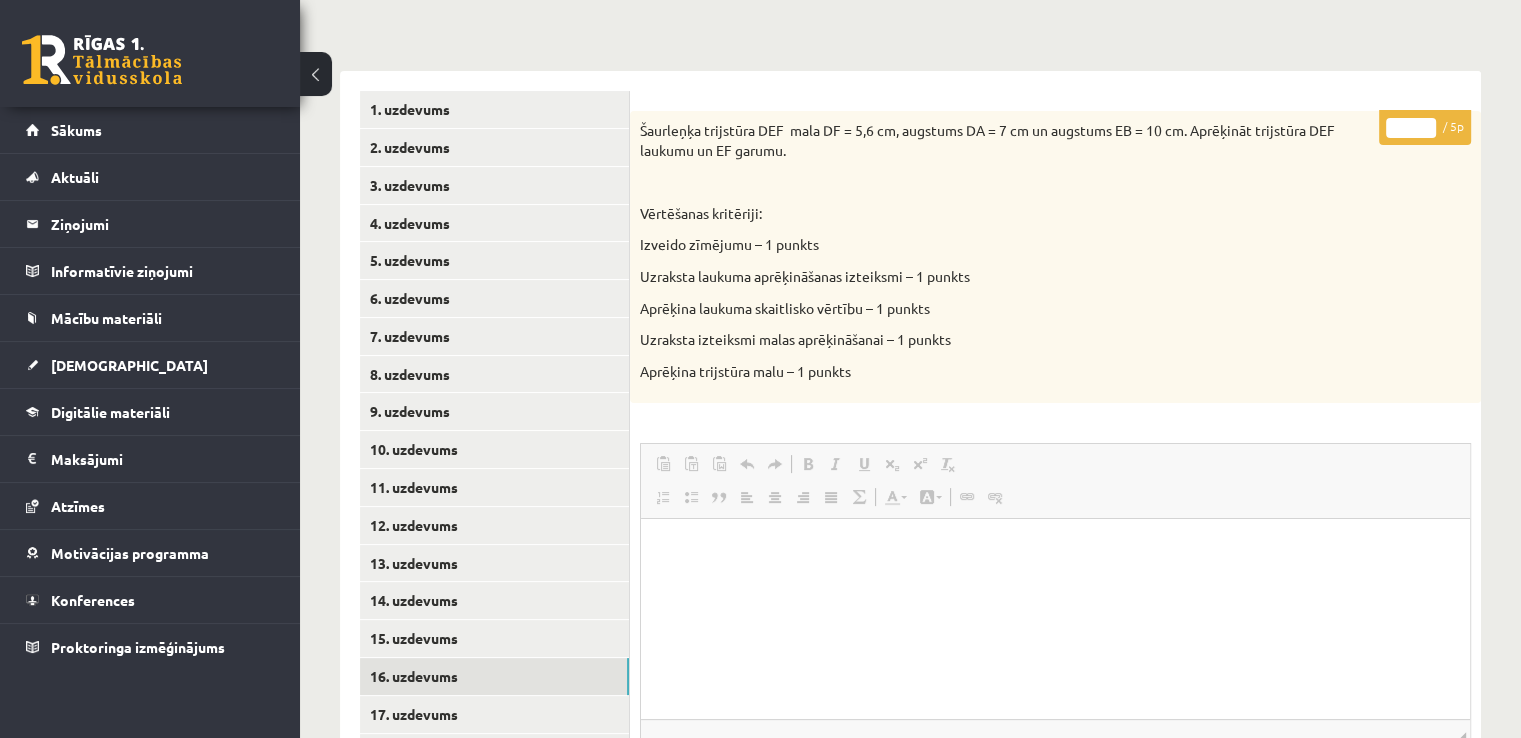 scroll, scrollTop: 0, scrollLeft: 0, axis: both 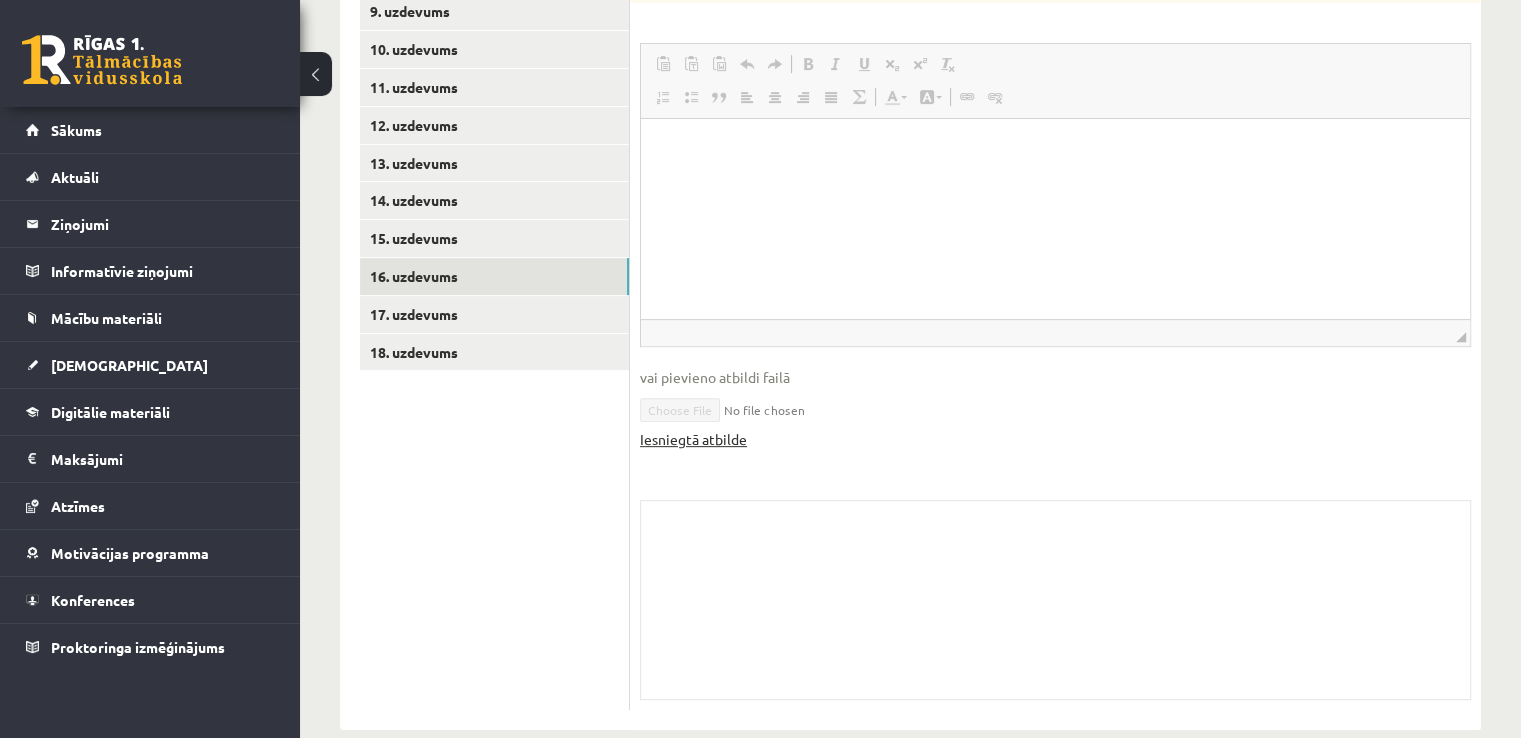 click on "Iesniegtā atbilde" at bounding box center (693, 439) 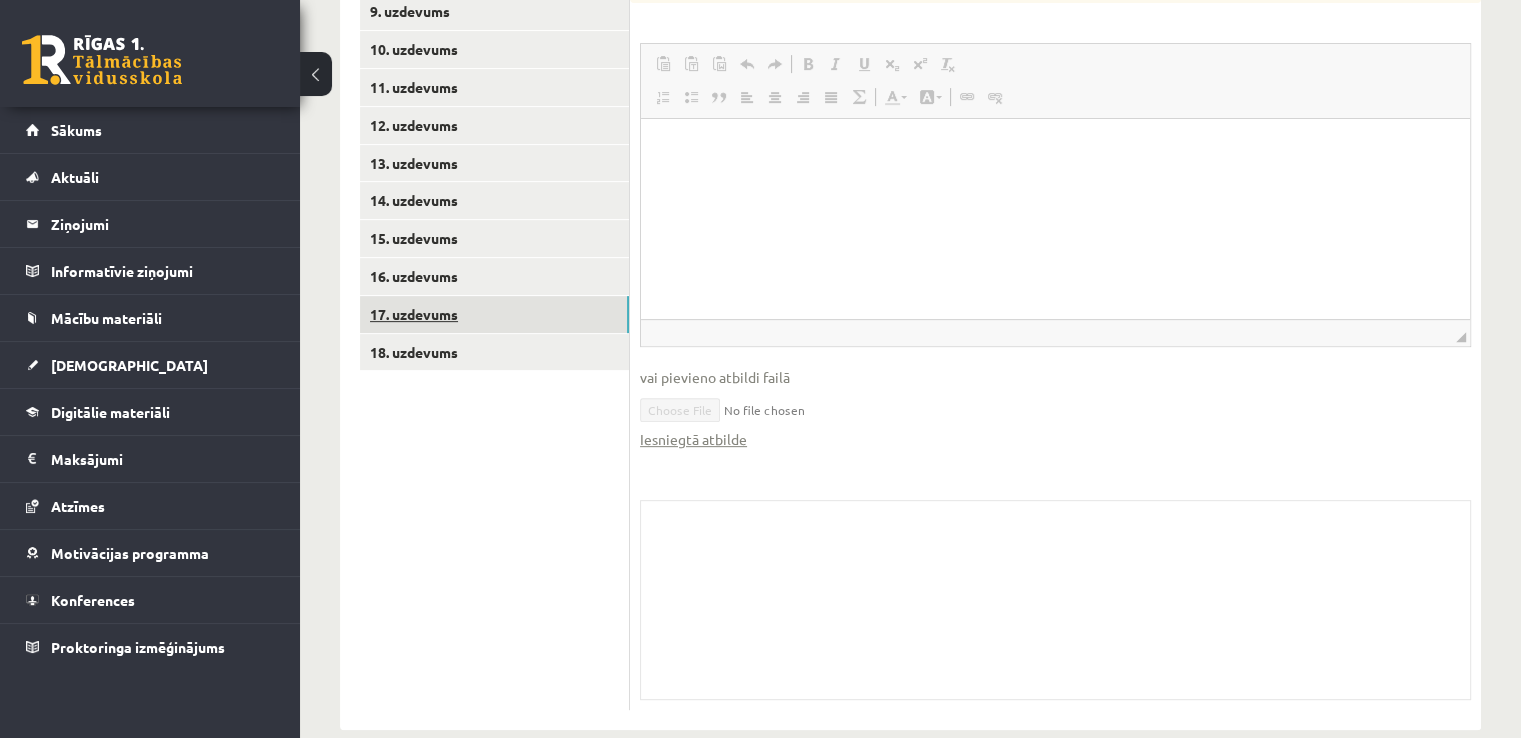 click on "17. uzdevums" at bounding box center (494, 314) 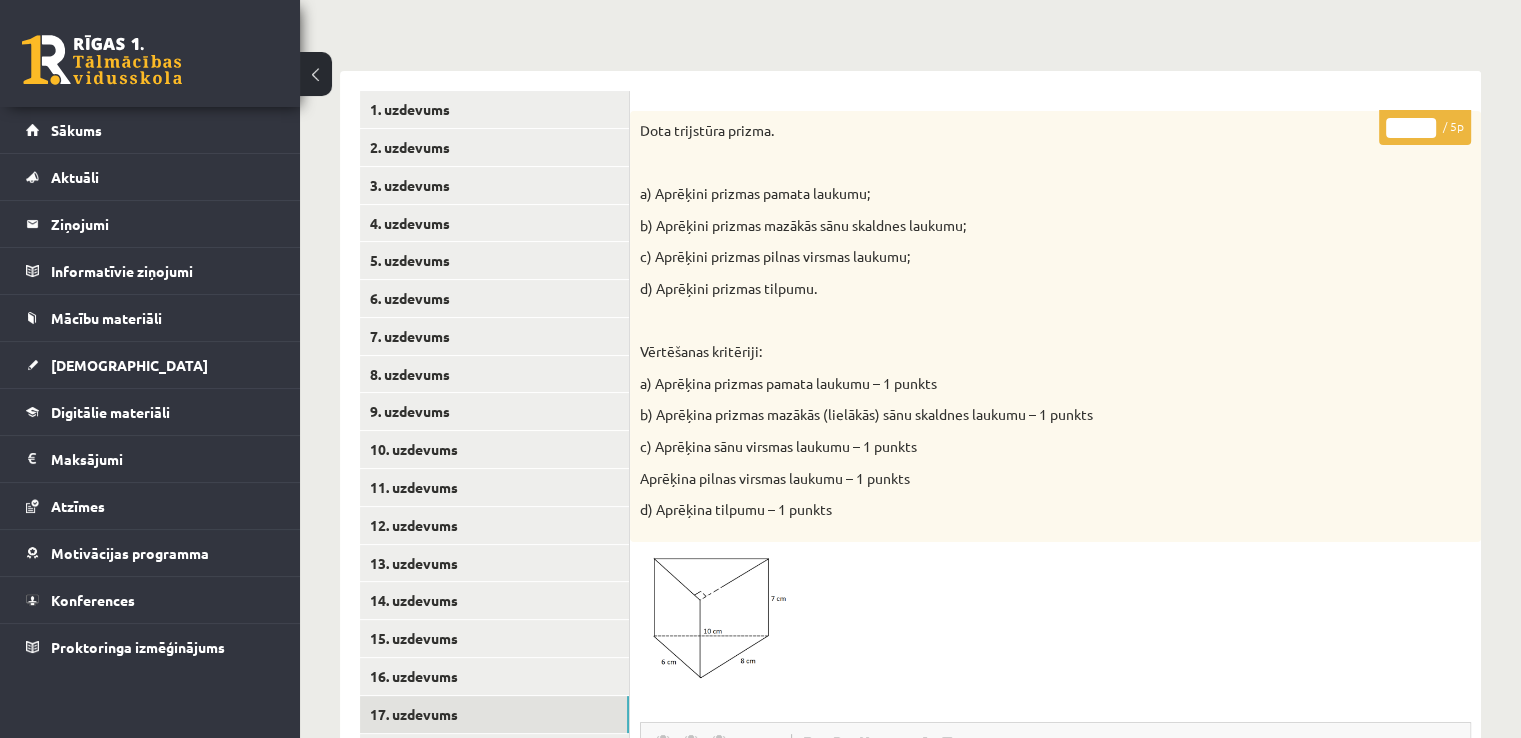 scroll, scrollTop: 0, scrollLeft: 0, axis: both 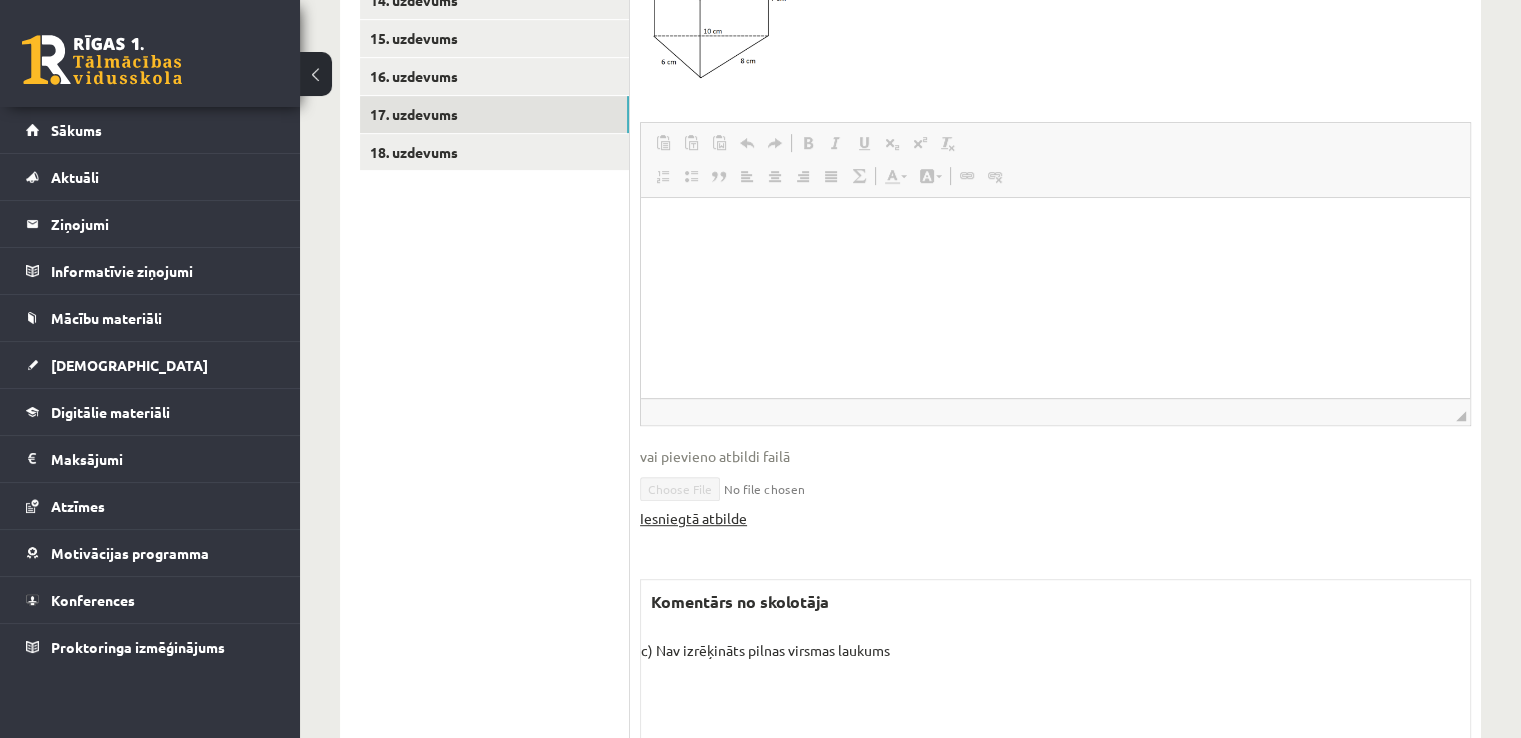 click on "Iesniegtā atbilde" at bounding box center (693, 518) 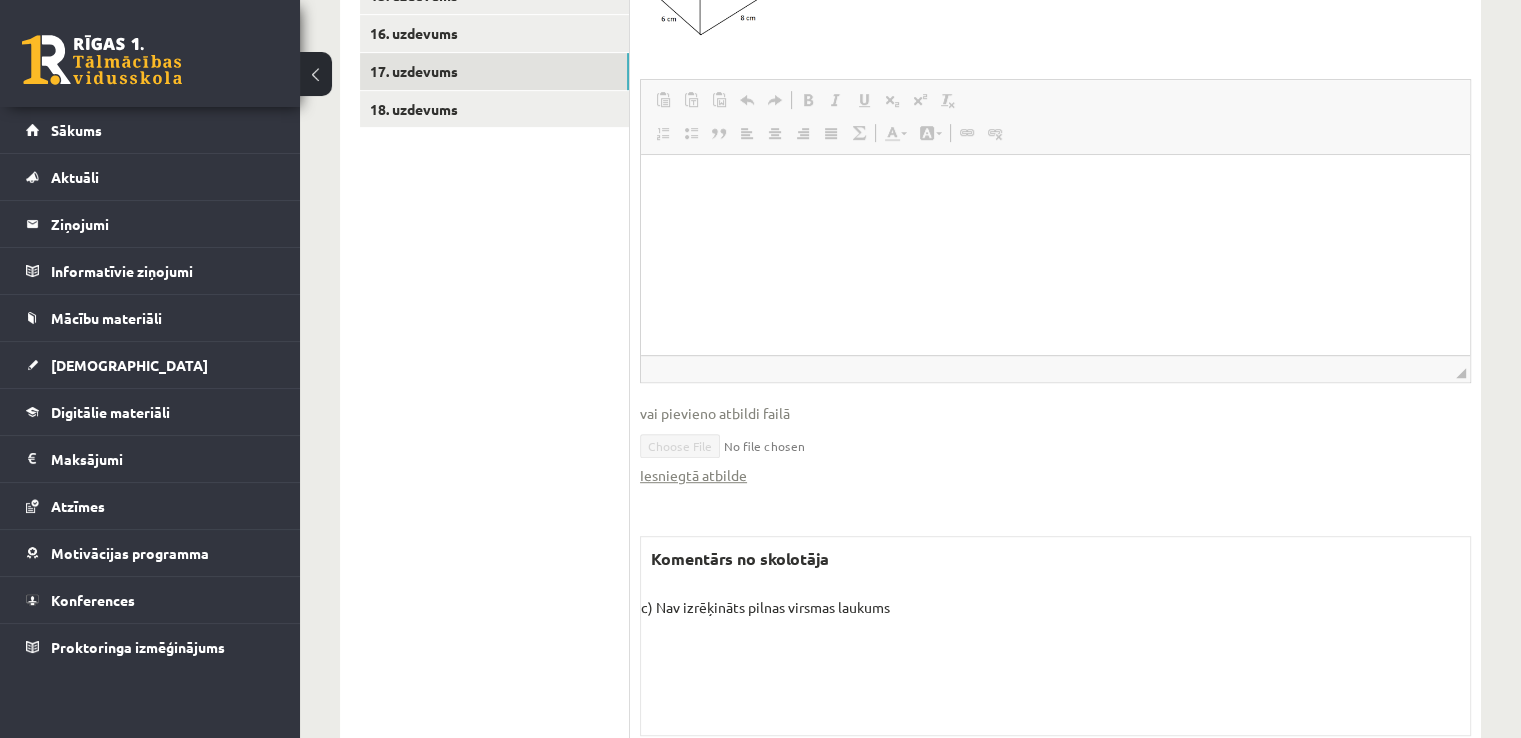 scroll, scrollTop: 1026, scrollLeft: 0, axis: vertical 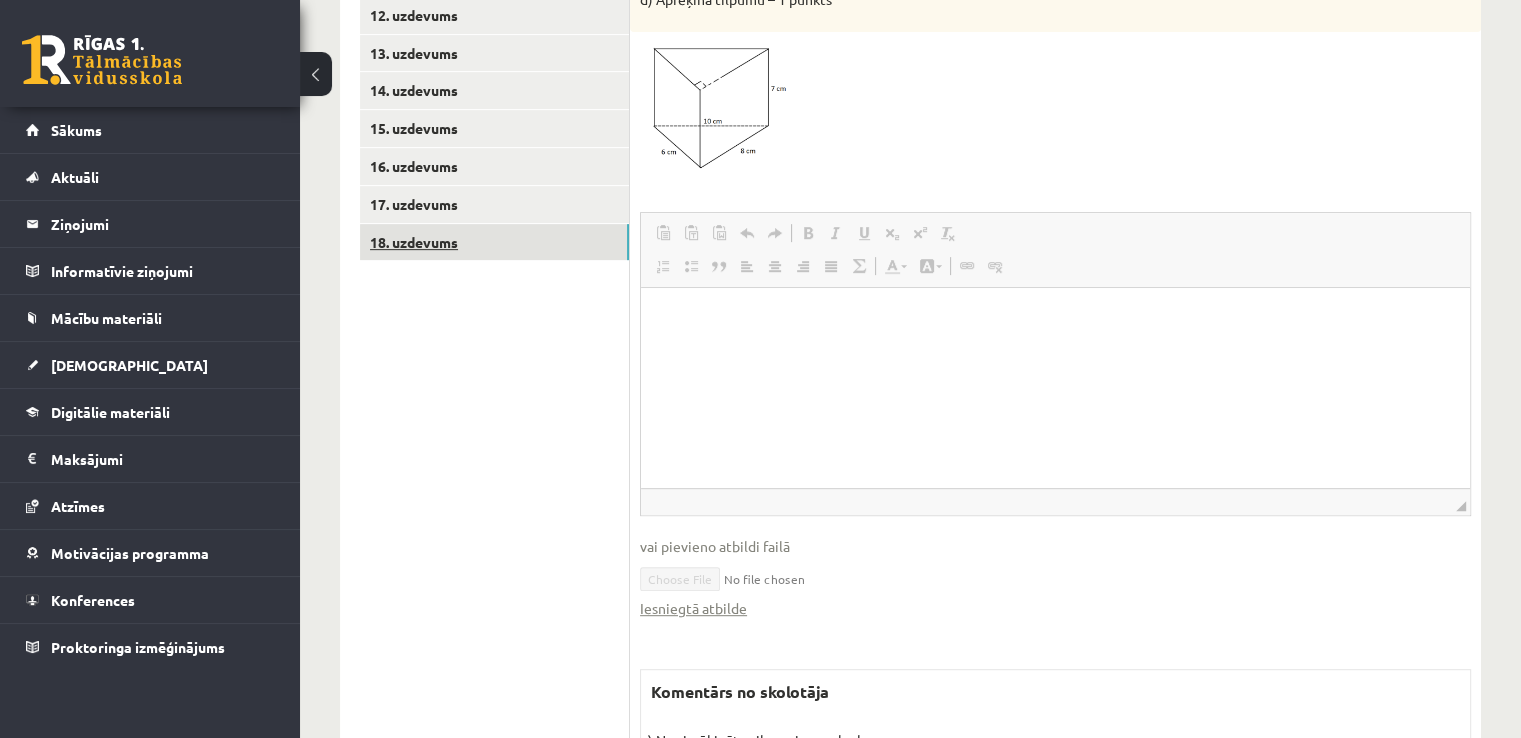 click on "18. uzdevums" at bounding box center [494, 242] 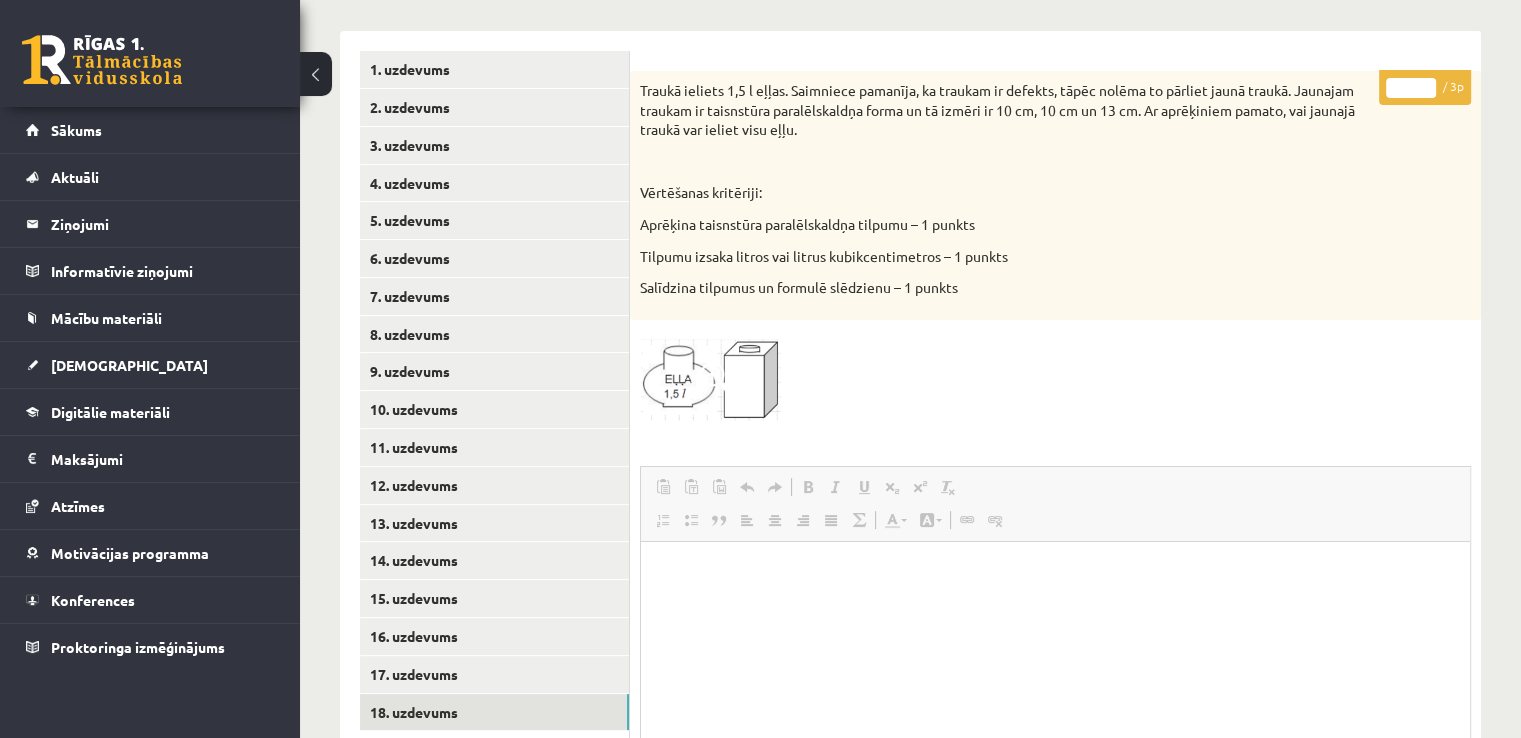 scroll, scrollTop: 211, scrollLeft: 0, axis: vertical 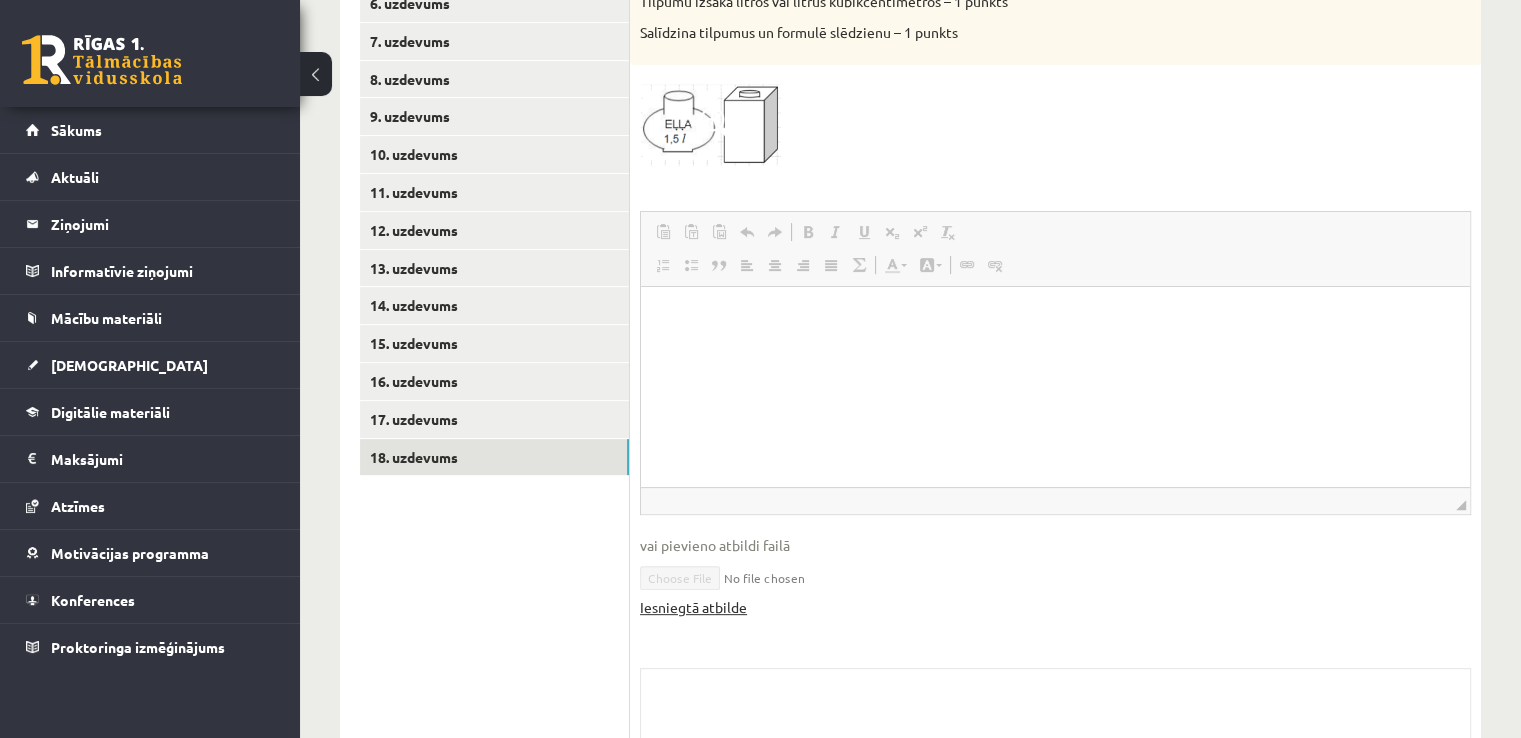 click on "Iesniegtā atbilde" at bounding box center [693, 607] 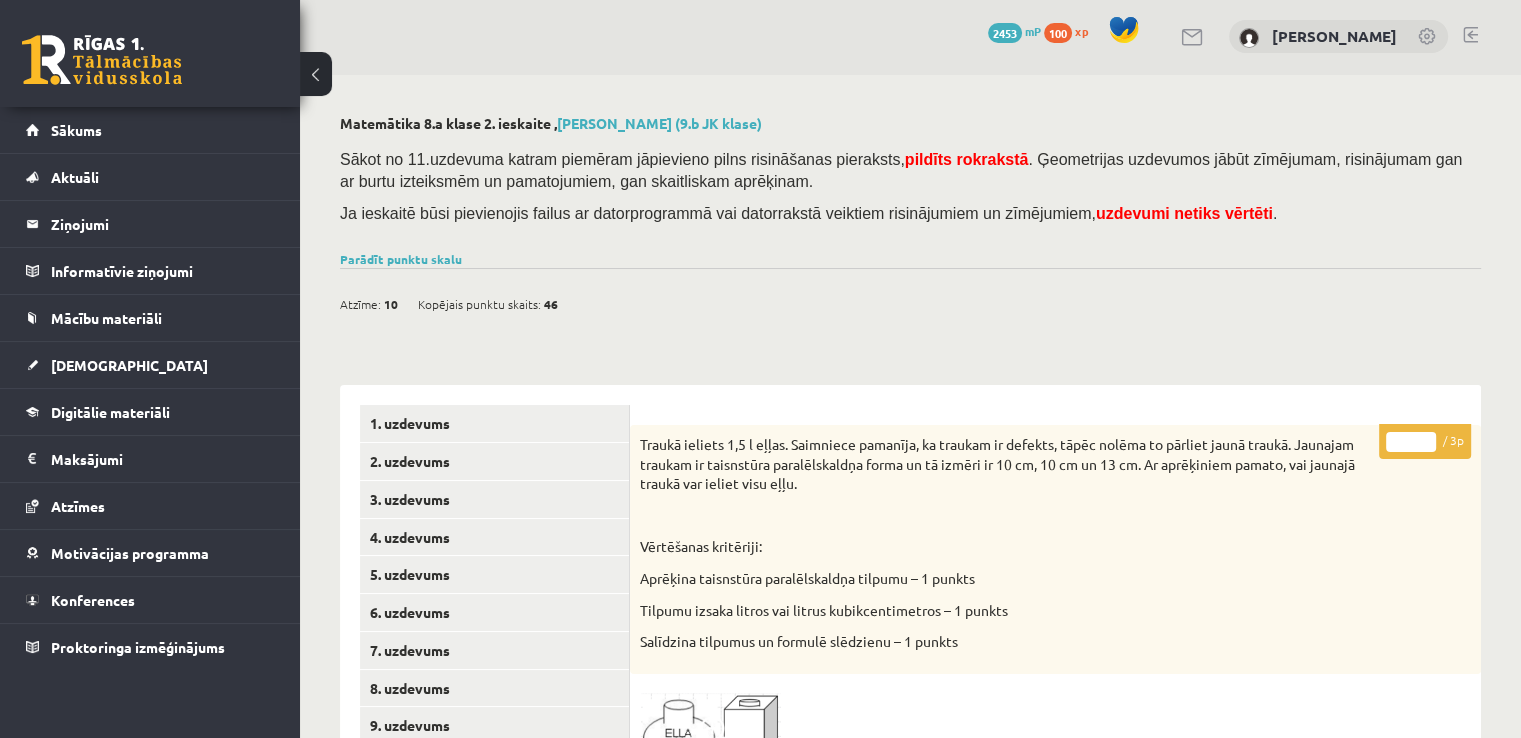scroll, scrollTop: 0, scrollLeft: 0, axis: both 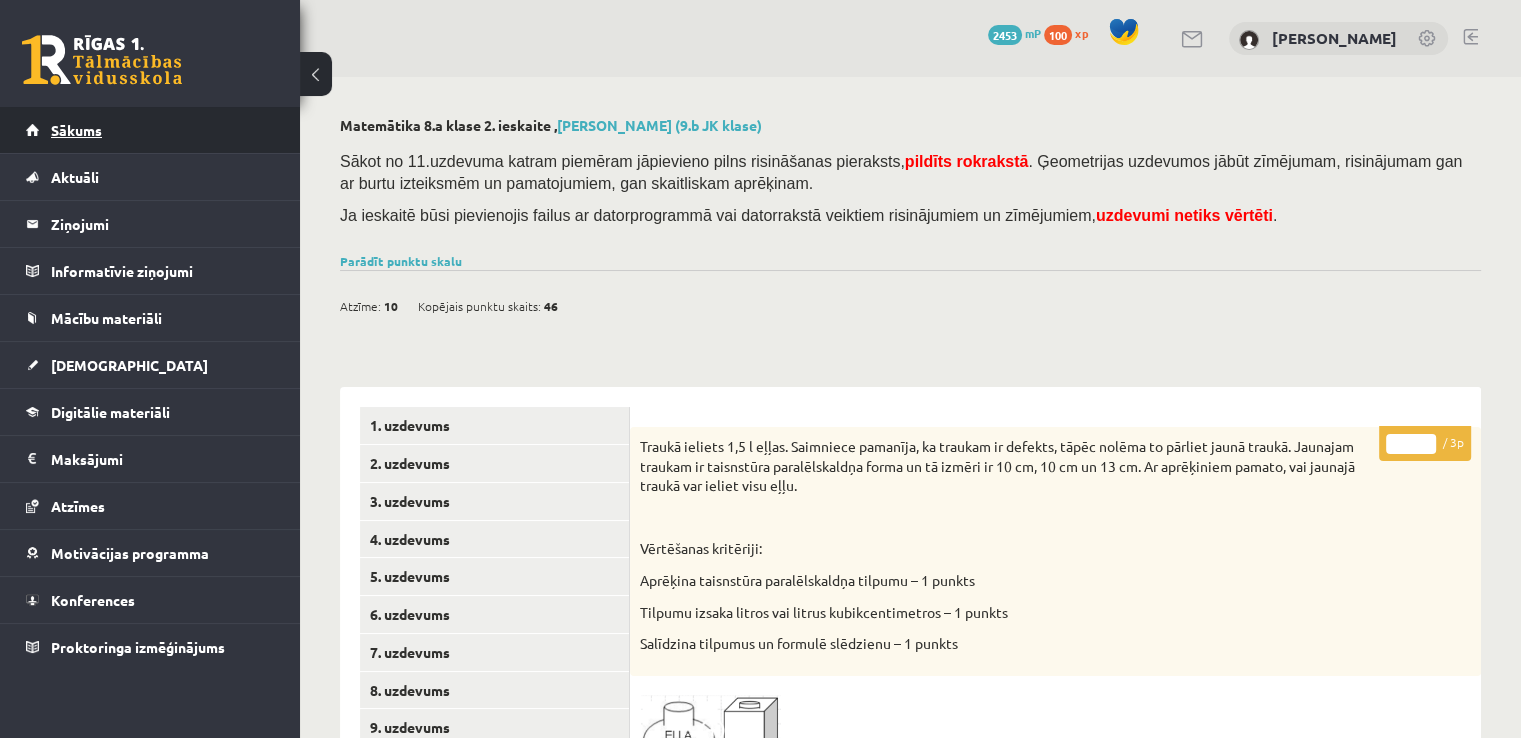 click on "Sākums" at bounding box center [76, 130] 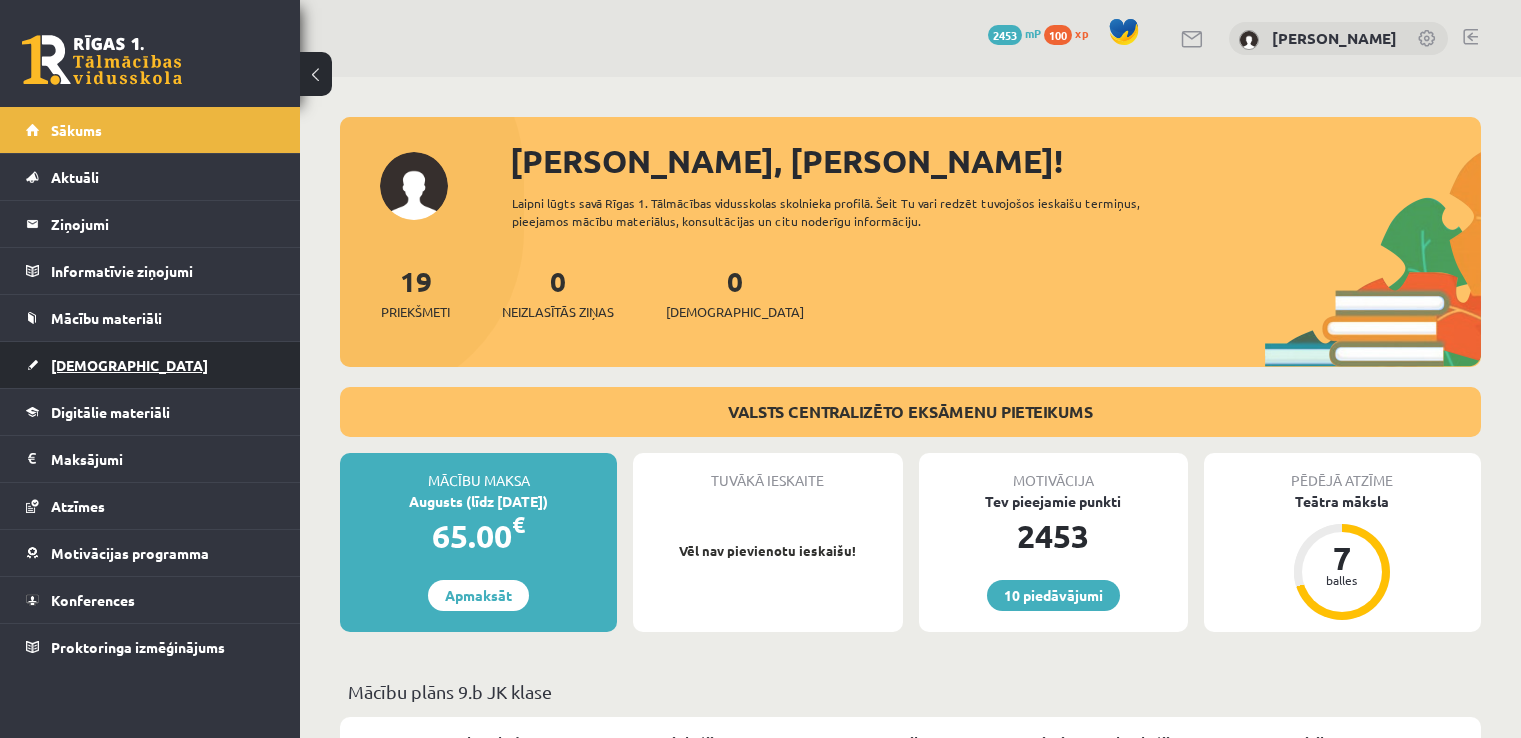 scroll, scrollTop: 0, scrollLeft: 0, axis: both 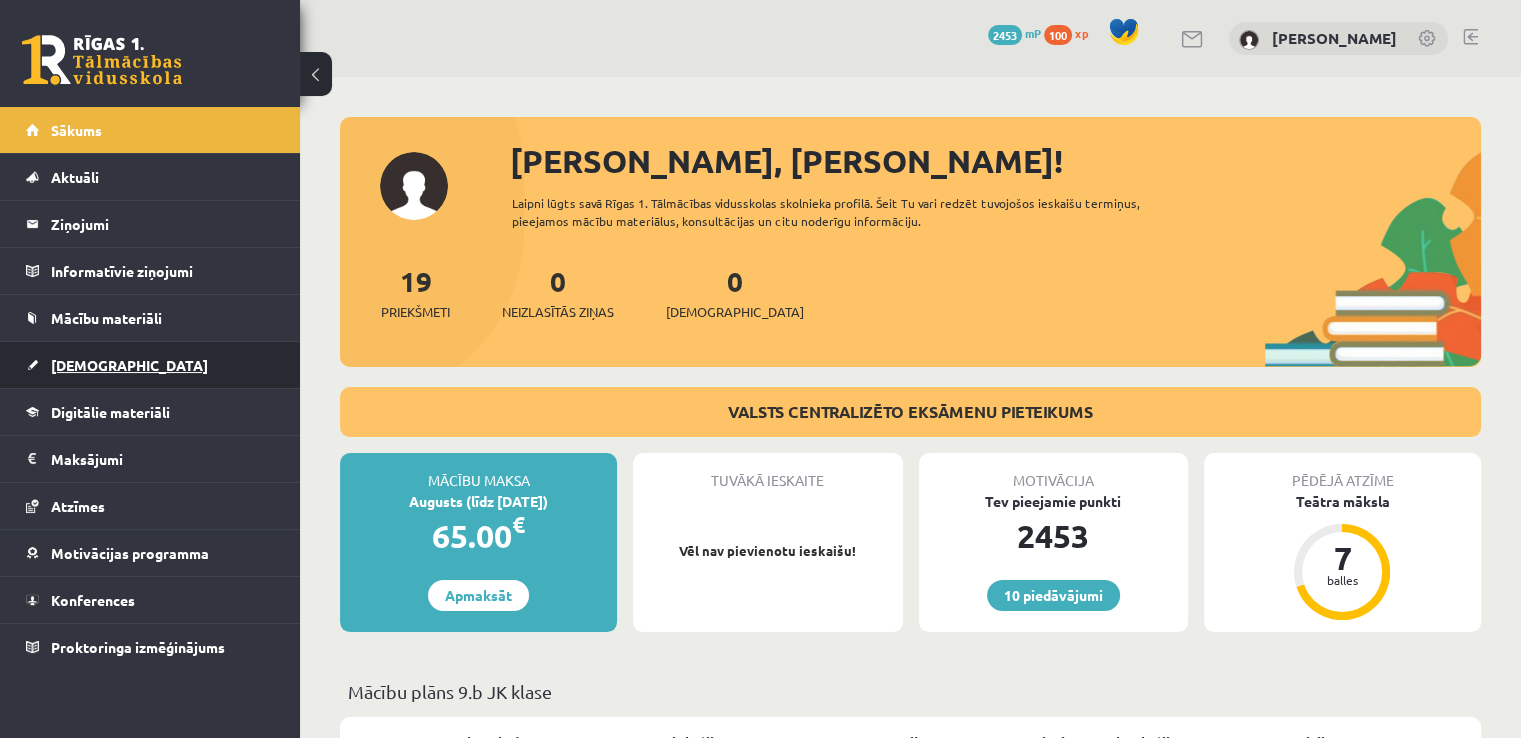 click on "[DEMOGRAPHIC_DATA]" at bounding box center (150, 365) 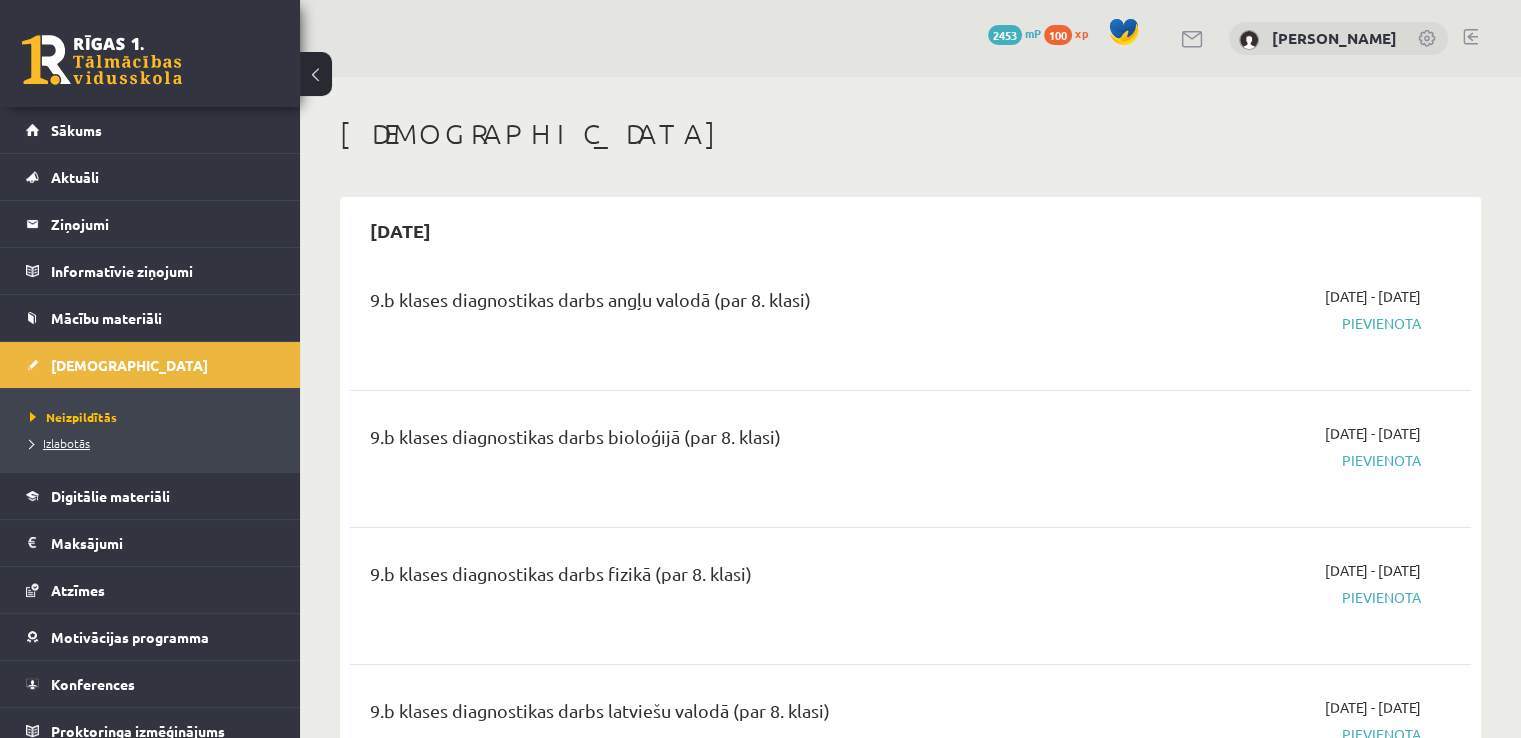click on "Izlabotās" at bounding box center (60, 443) 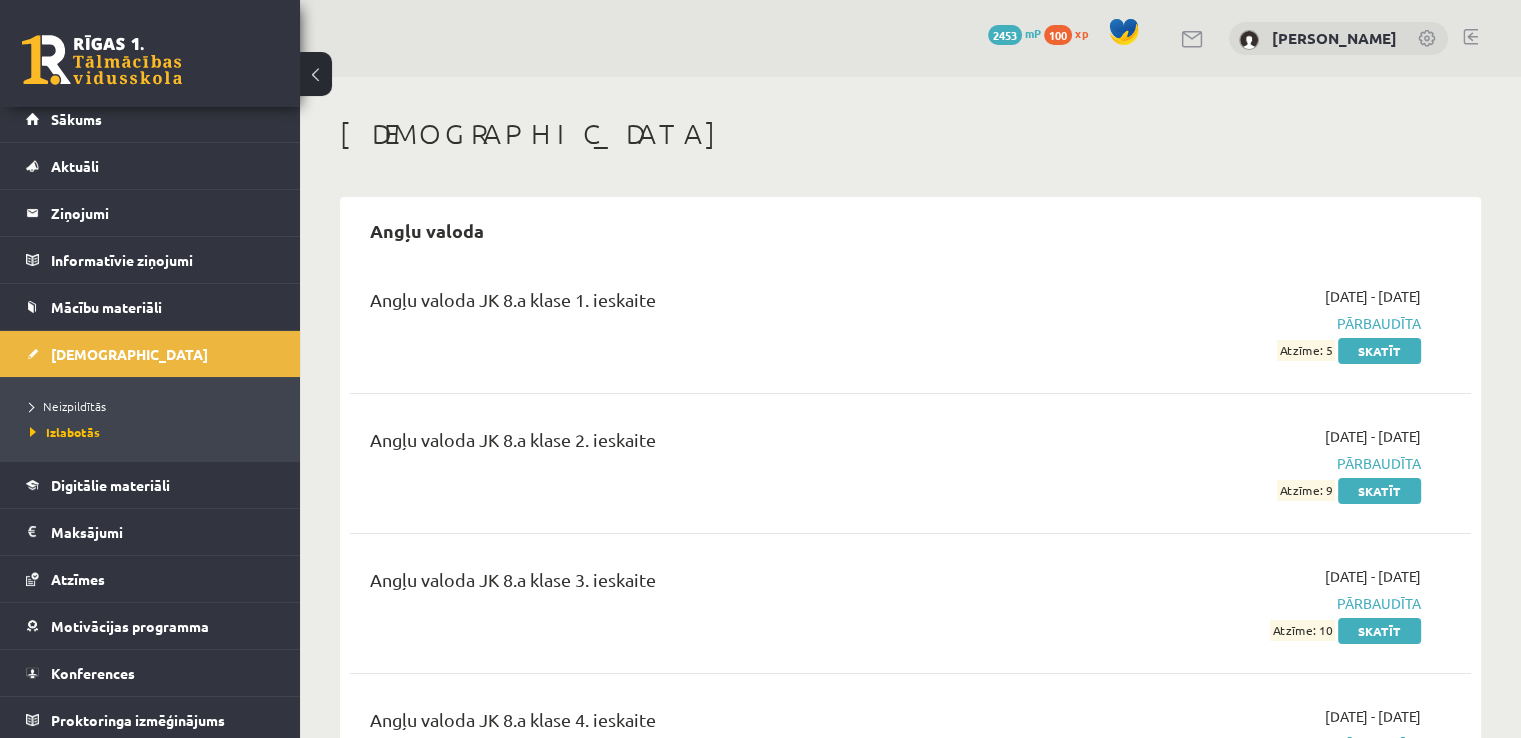 scroll, scrollTop: 14, scrollLeft: 0, axis: vertical 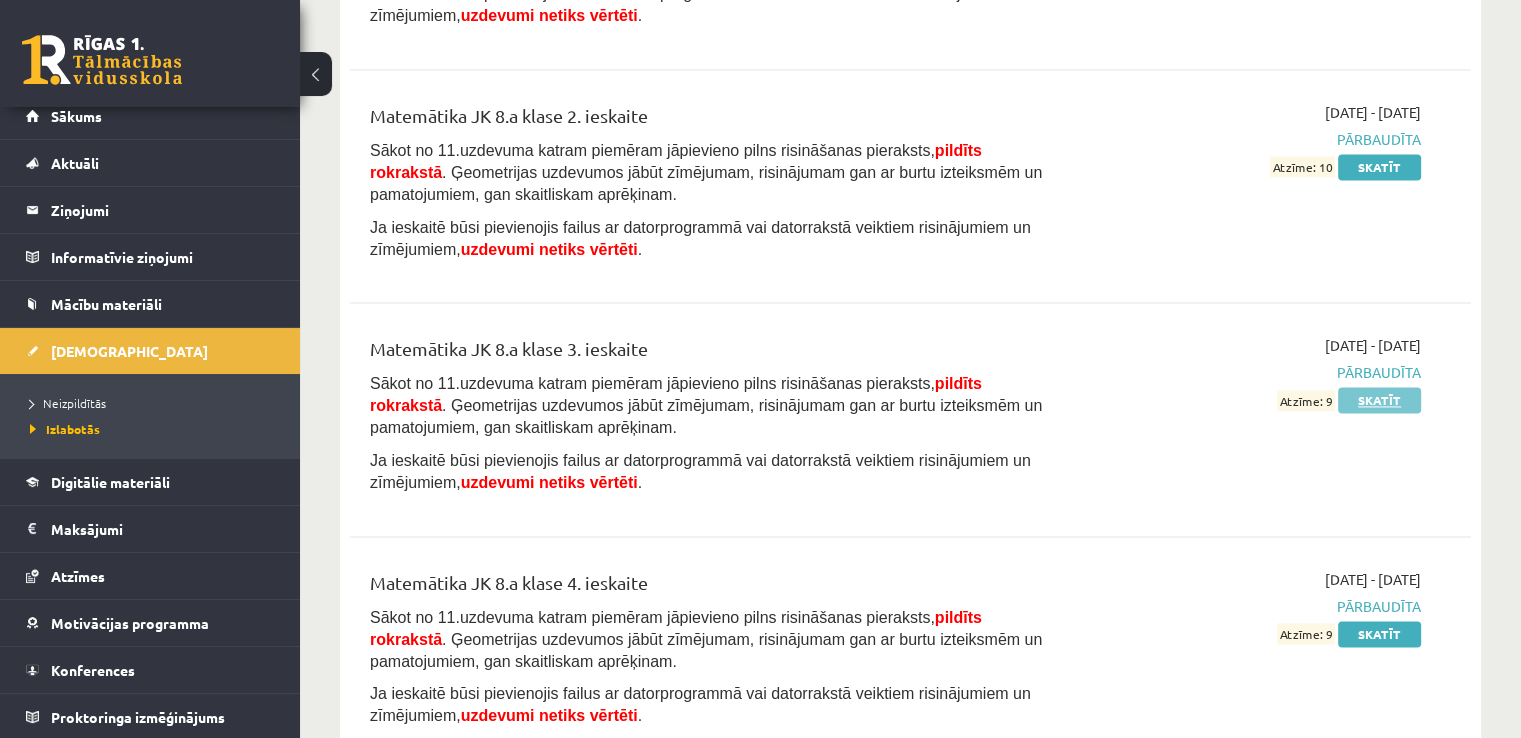 click on "Skatīt" at bounding box center [1379, 400] 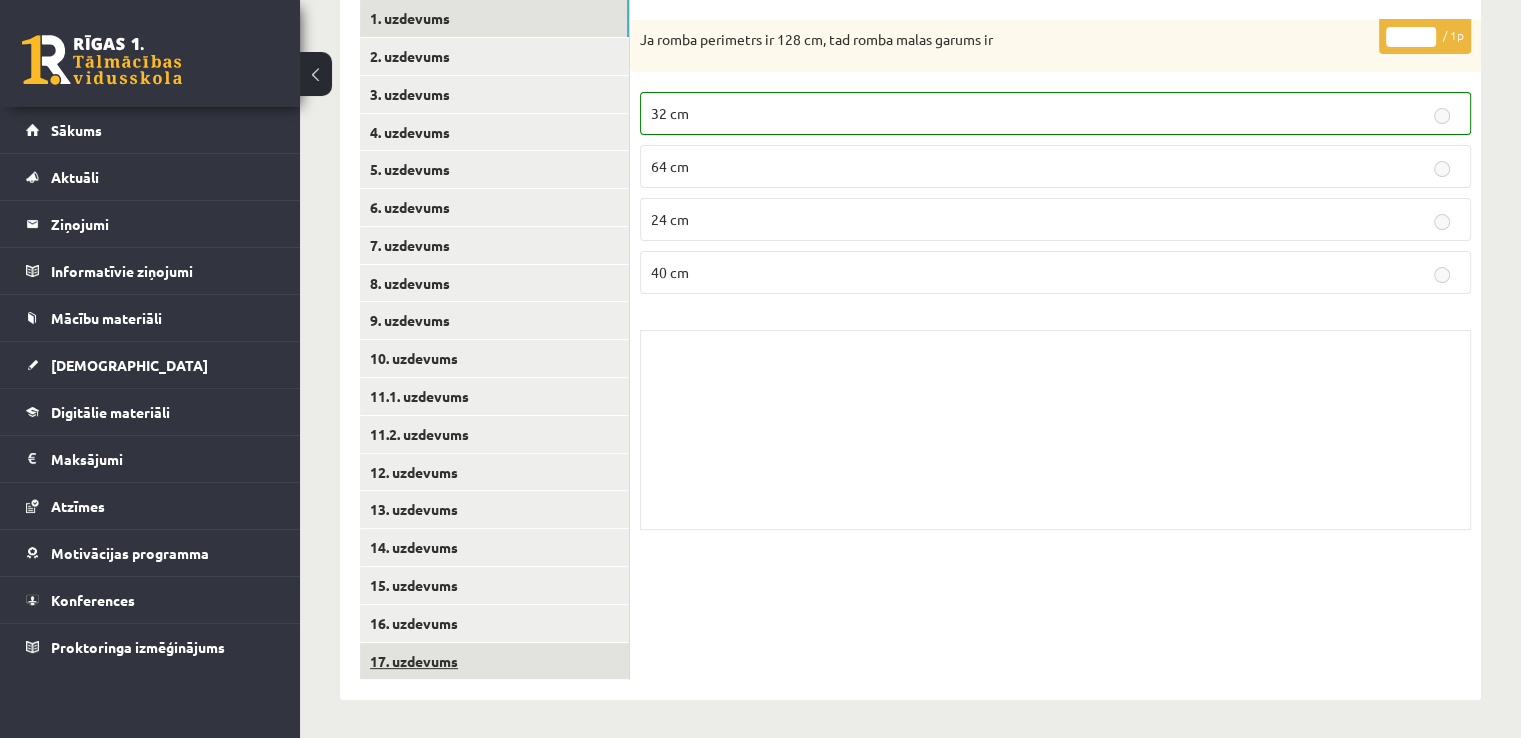 scroll, scrollTop: 409, scrollLeft: 0, axis: vertical 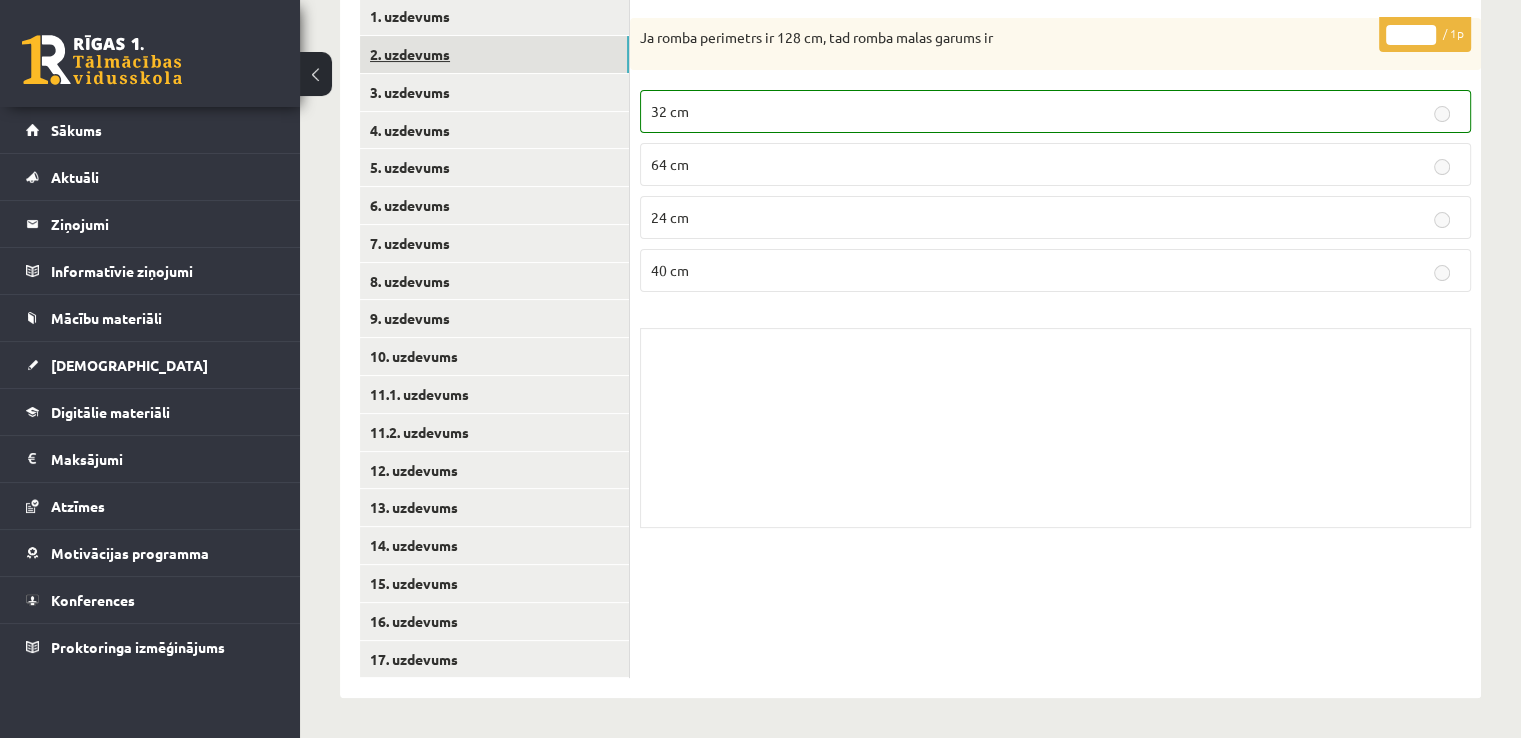 click on "2. uzdevums" at bounding box center (494, 54) 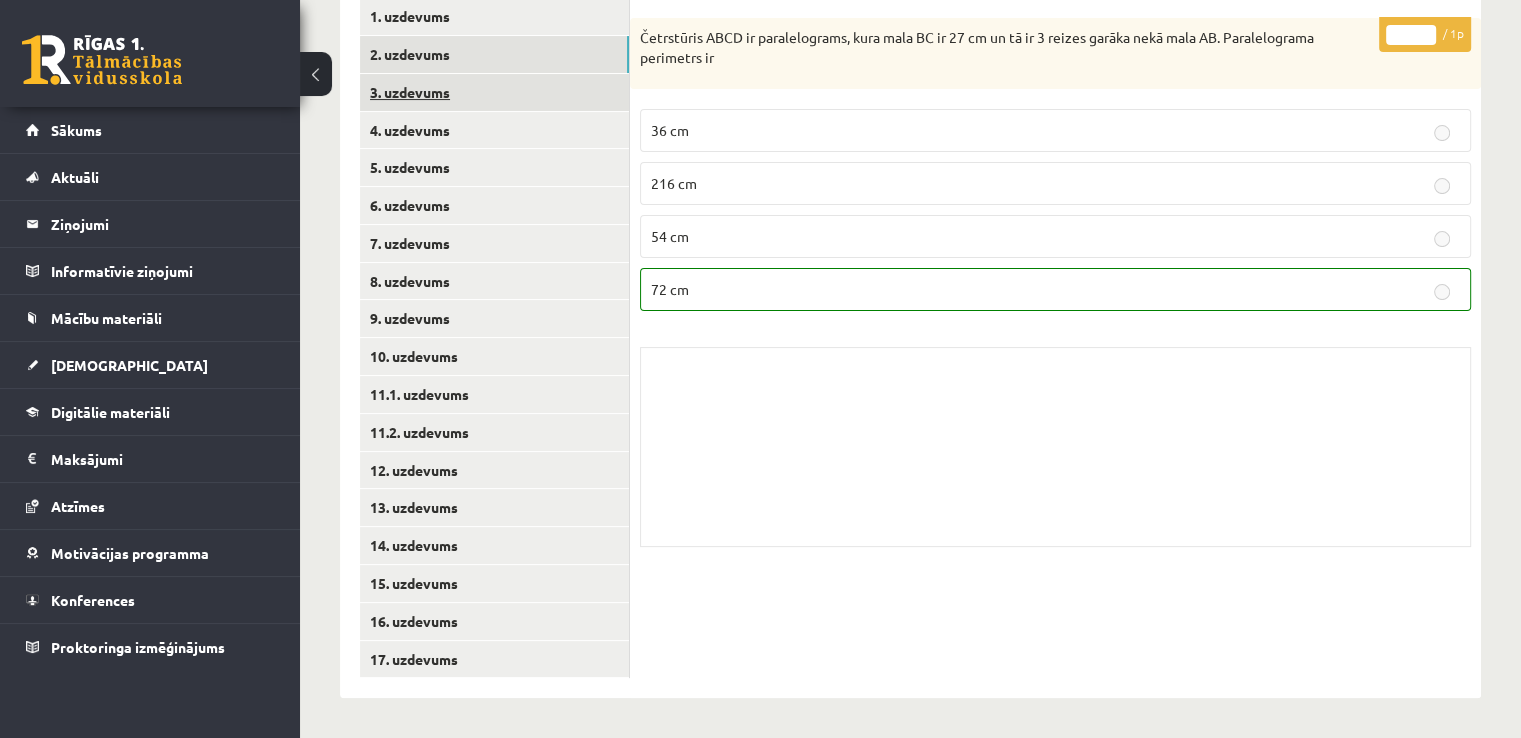 click on "3. uzdevums" at bounding box center (494, 92) 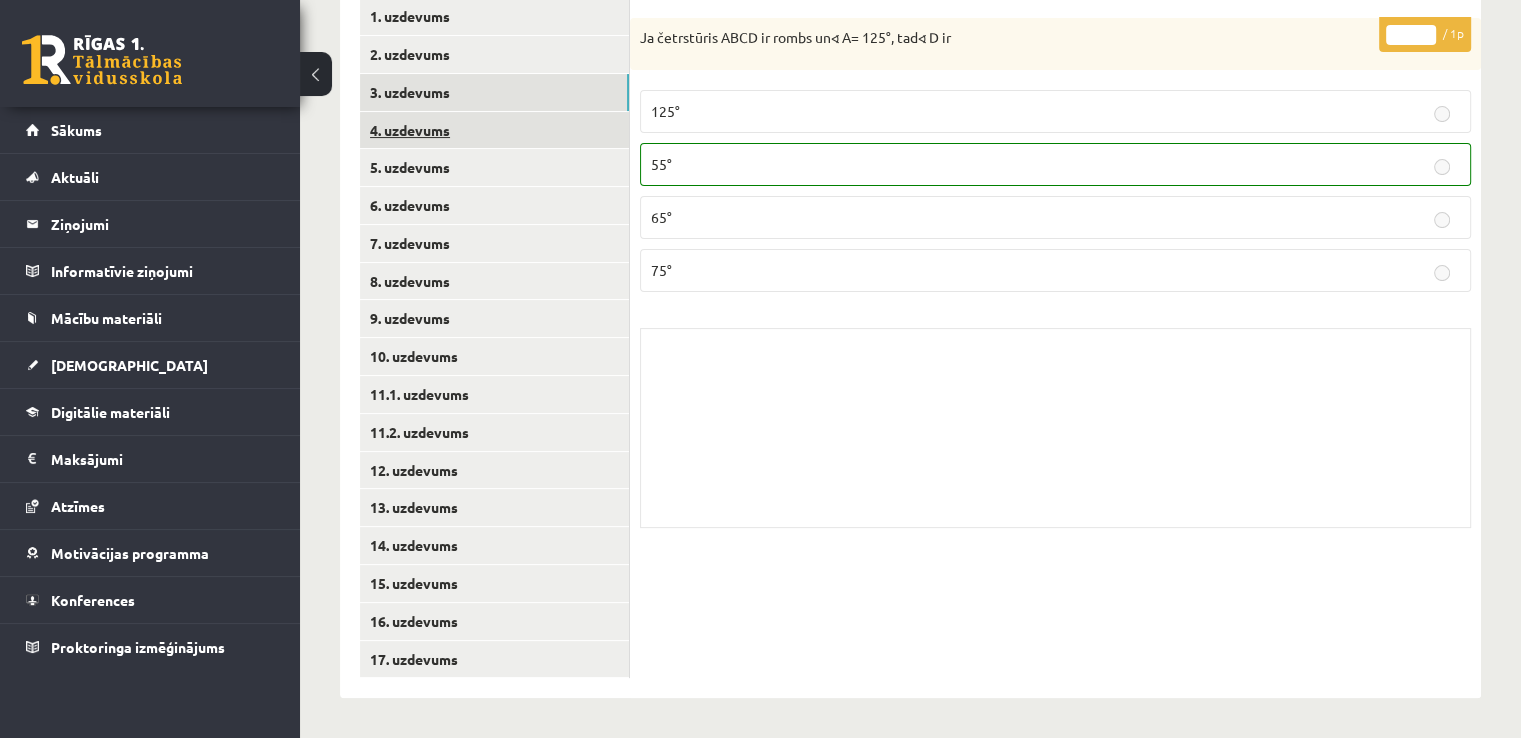 click on "4. uzdevums" at bounding box center [494, 130] 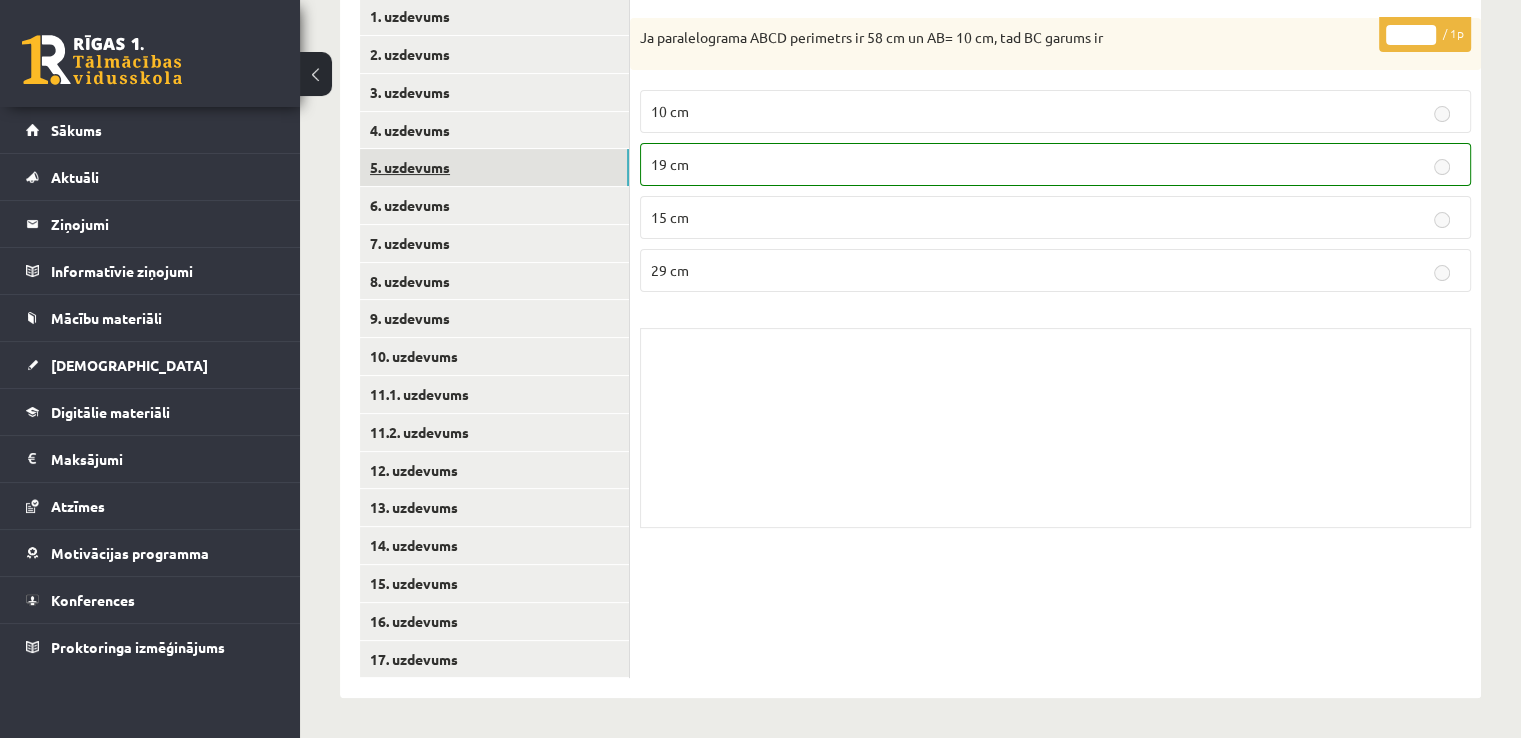 click on "5. uzdevums" at bounding box center [494, 167] 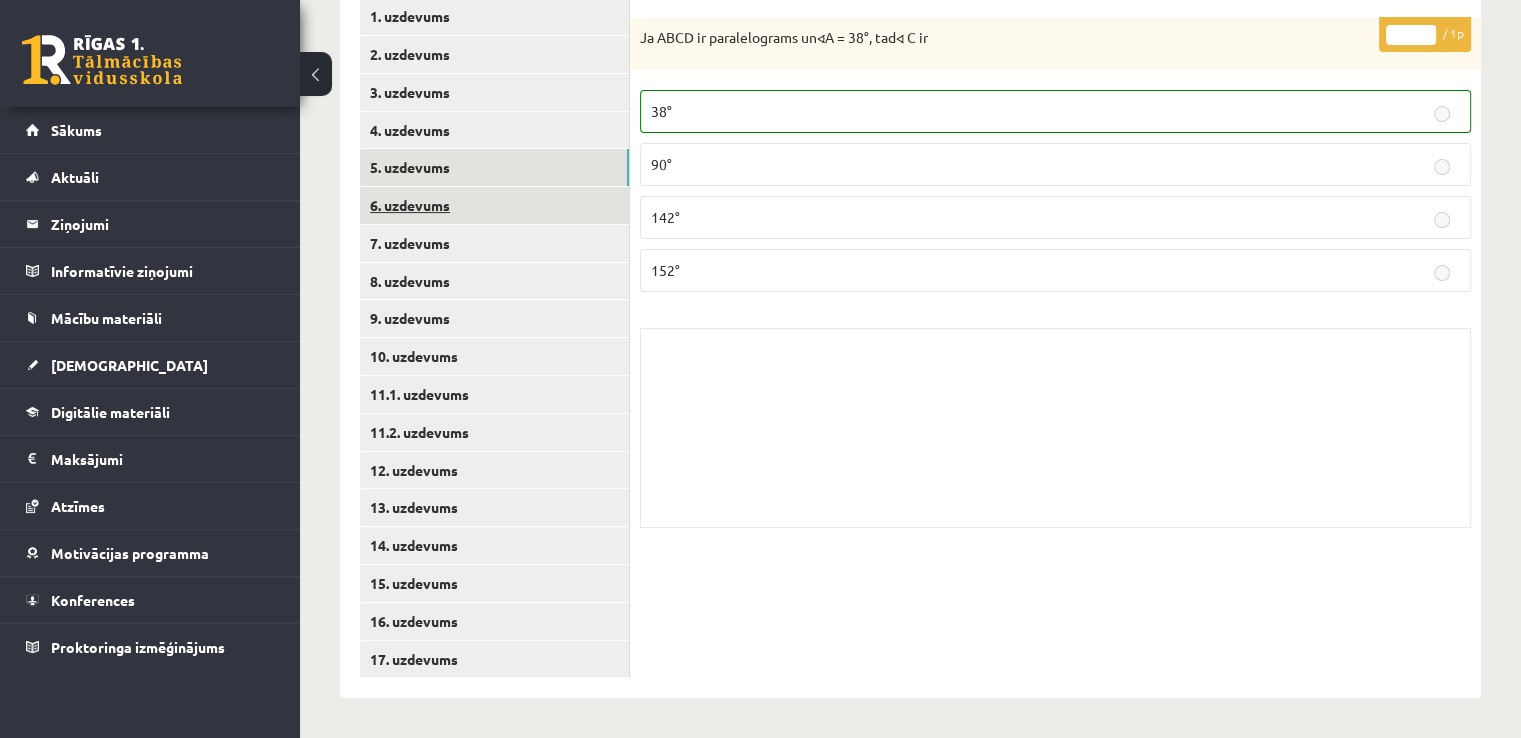 click on "6. uzdevums" at bounding box center (494, 205) 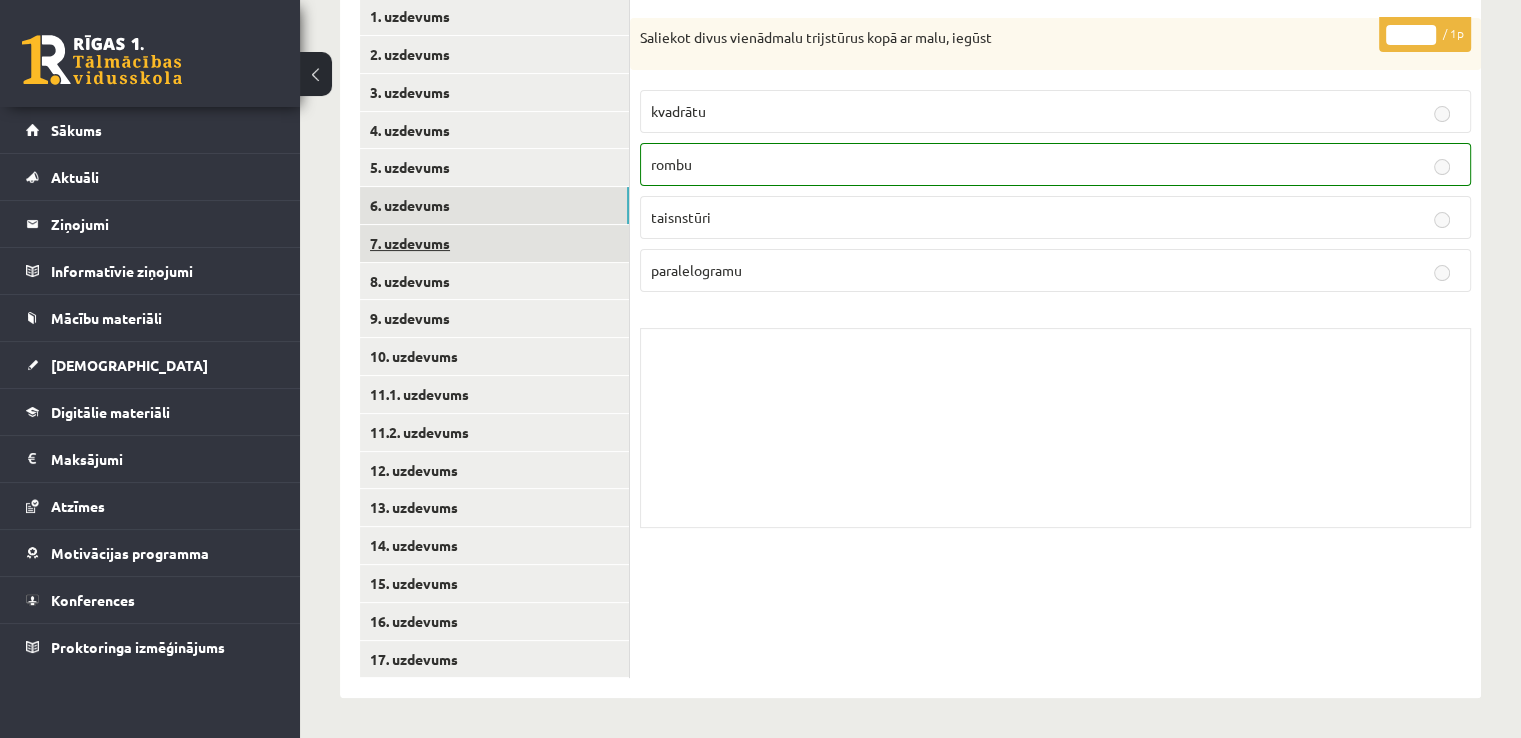 click on "7. uzdevums" at bounding box center (494, 243) 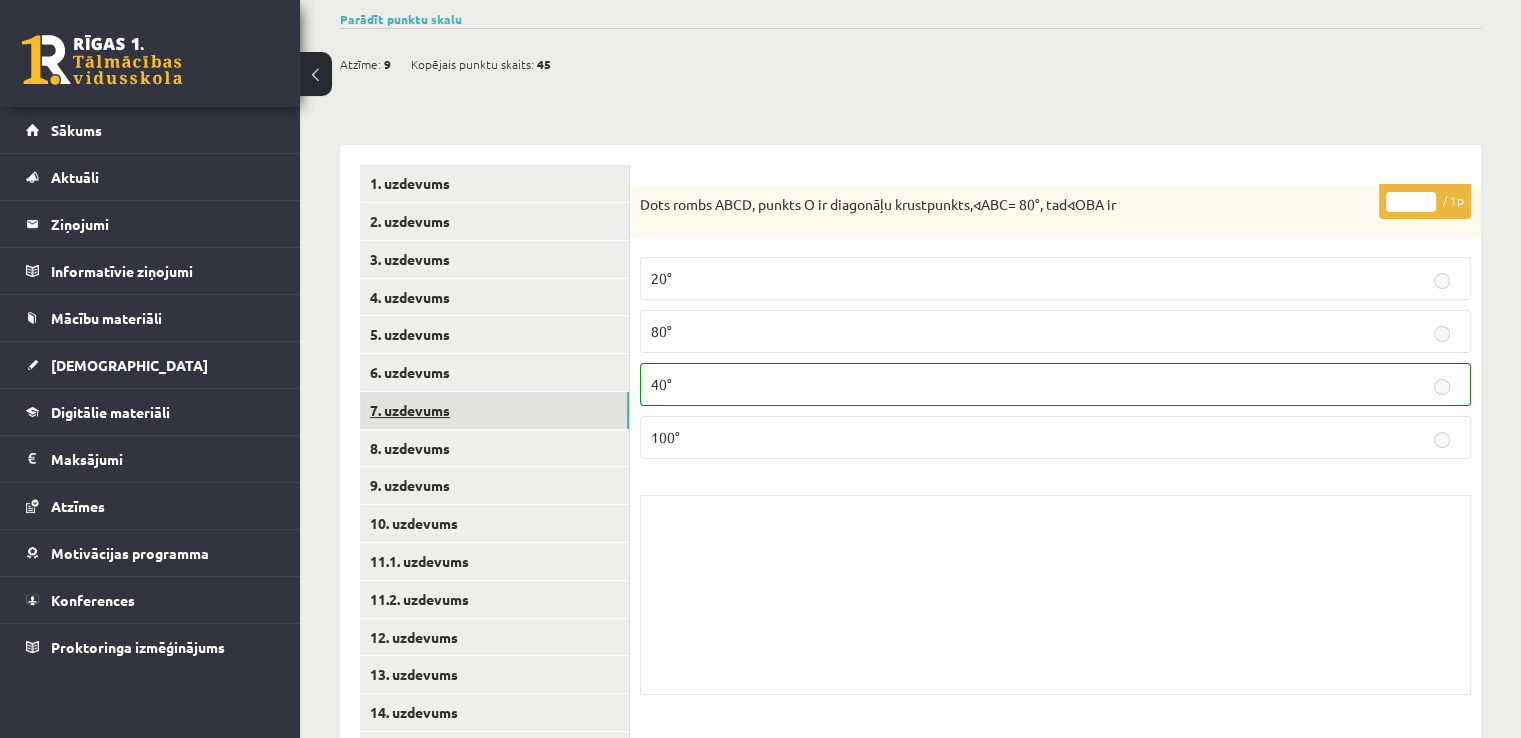 scroll, scrollTop: 209, scrollLeft: 0, axis: vertical 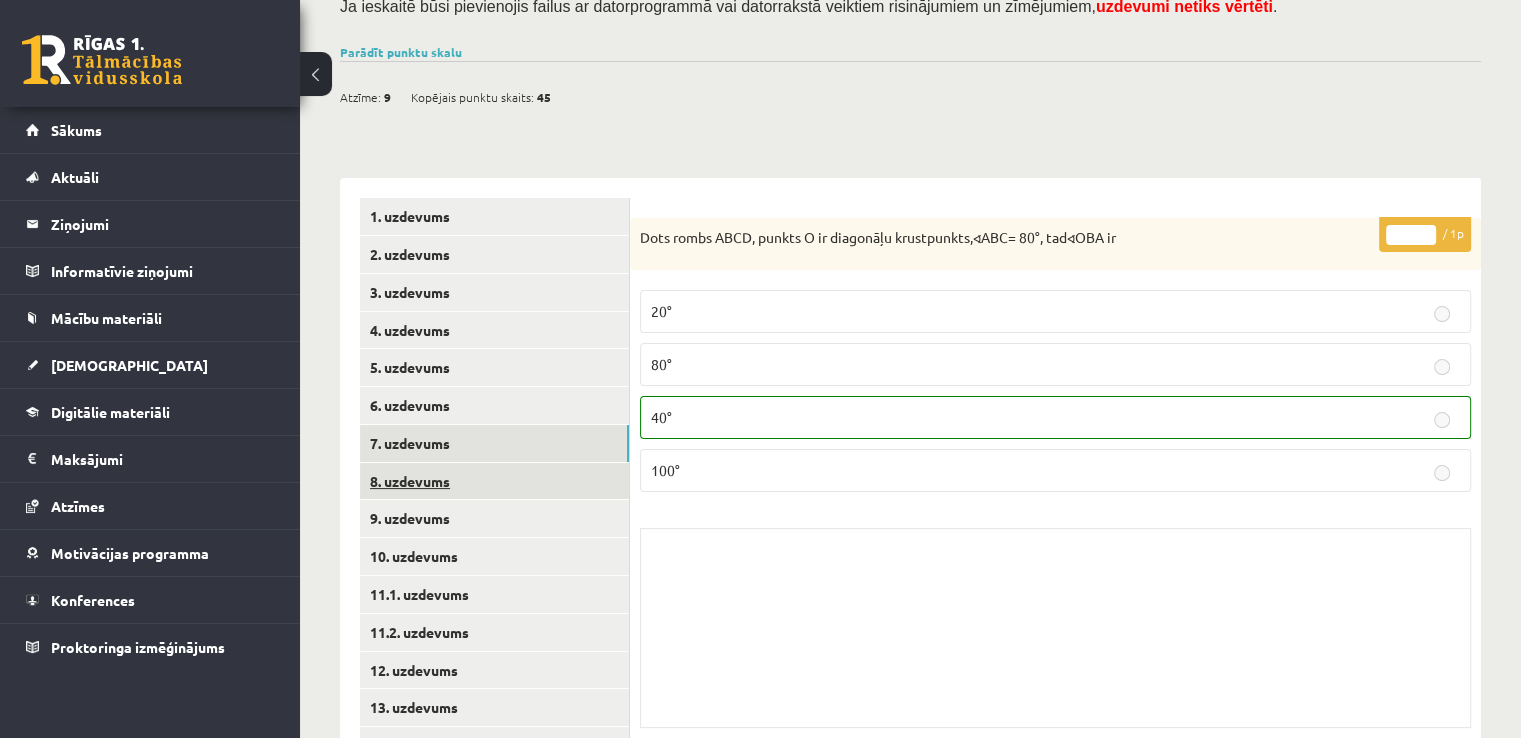 click on "8. uzdevums" at bounding box center (494, 481) 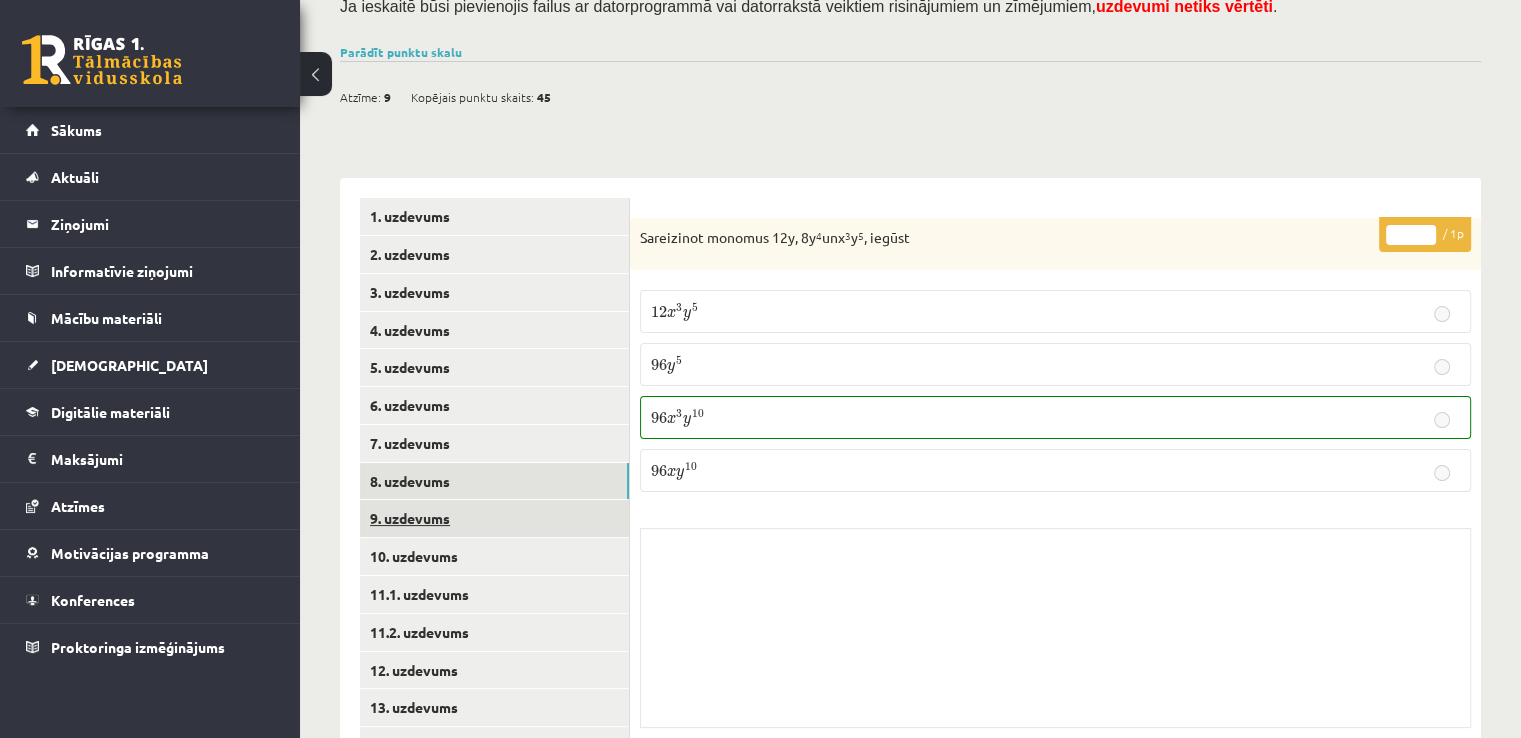 click on "9. uzdevums" at bounding box center (494, 518) 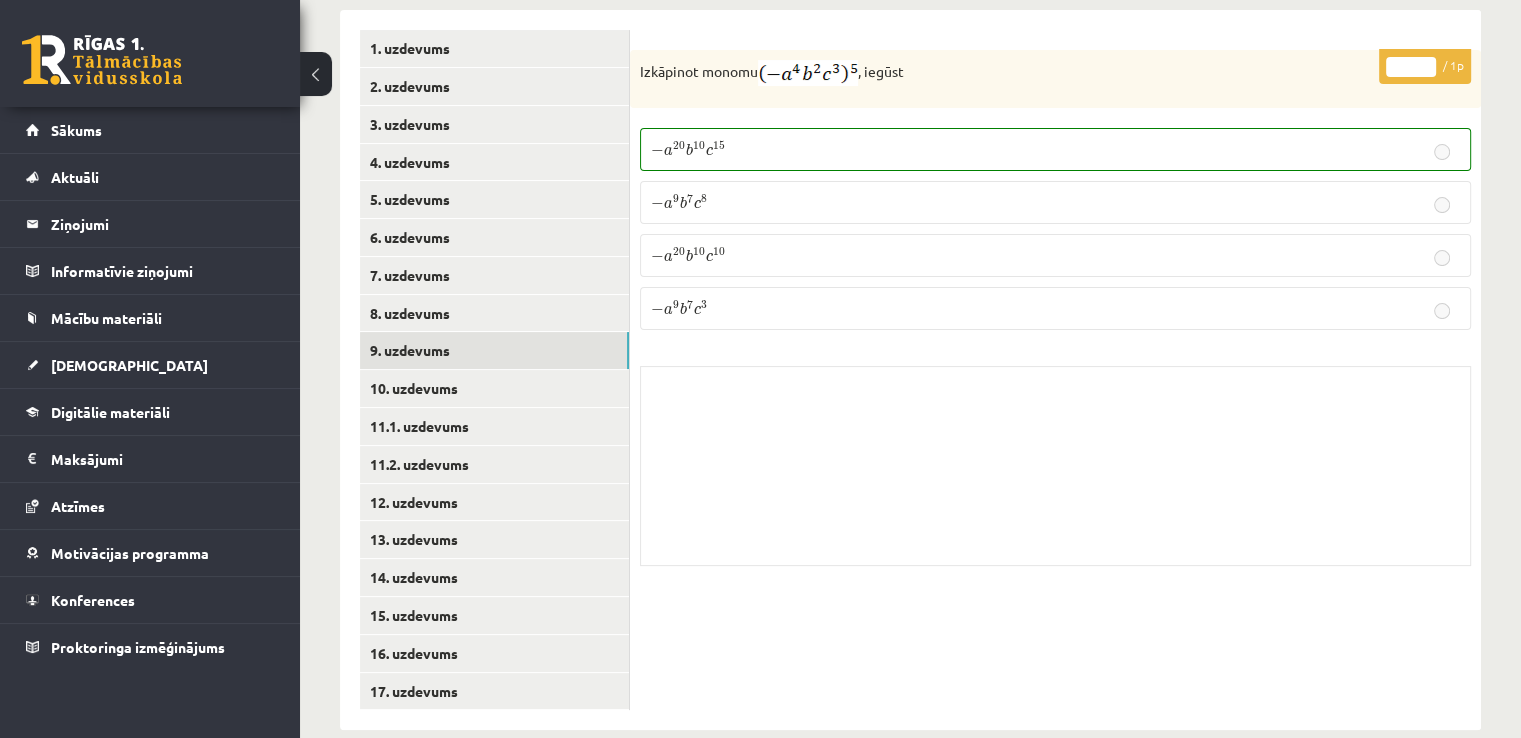 scroll, scrollTop: 409, scrollLeft: 0, axis: vertical 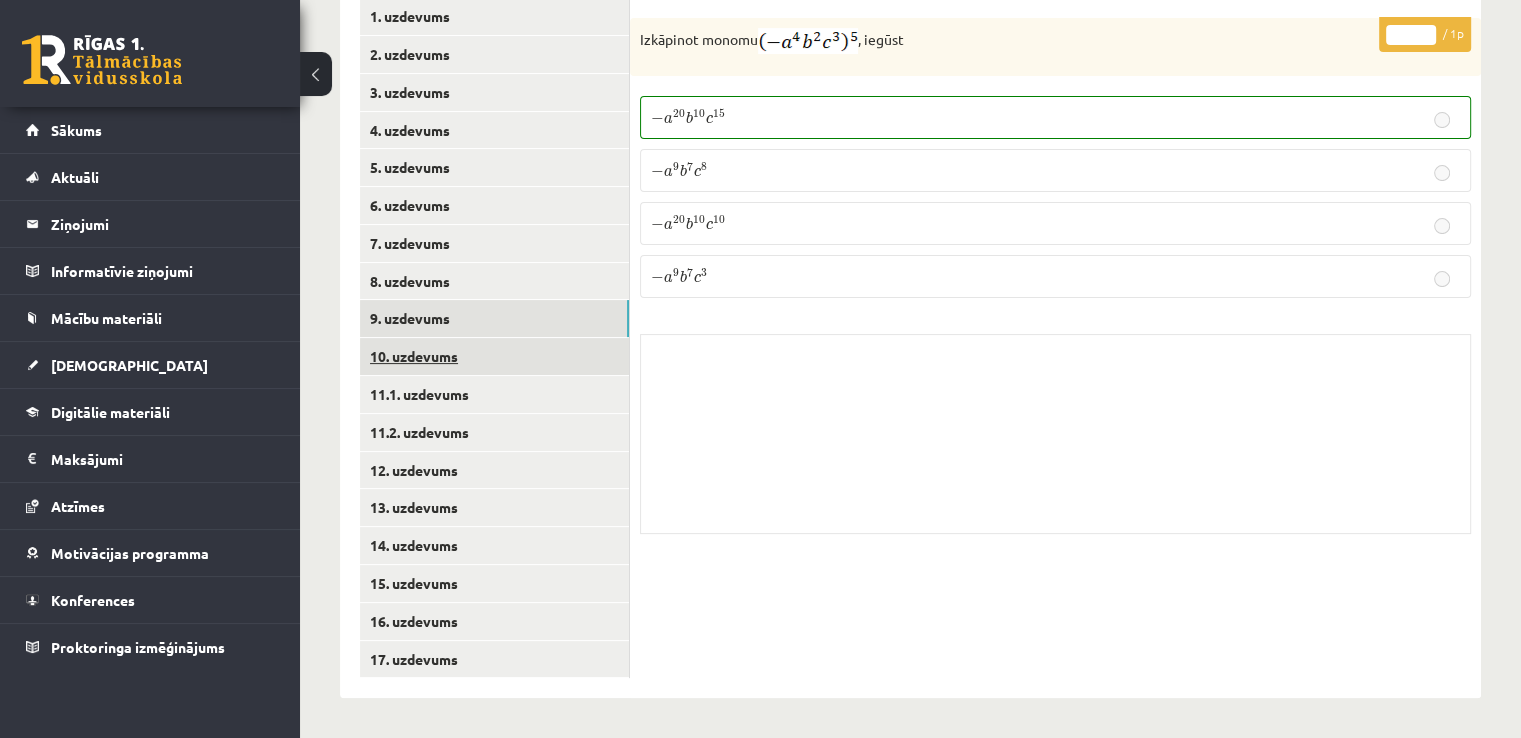 click on "10. uzdevums" at bounding box center [494, 356] 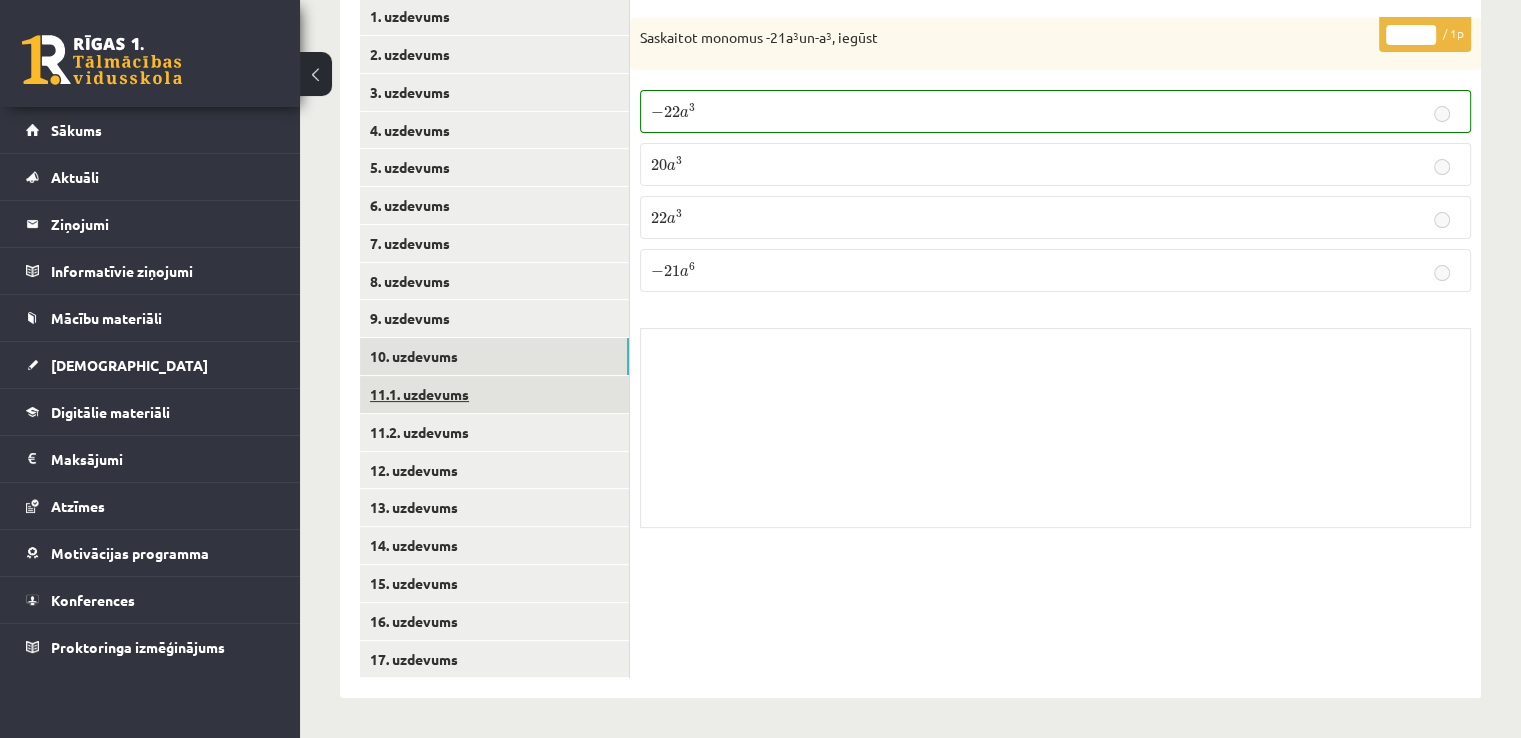 click on "11.1. uzdevums" at bounding box center (494, 394) 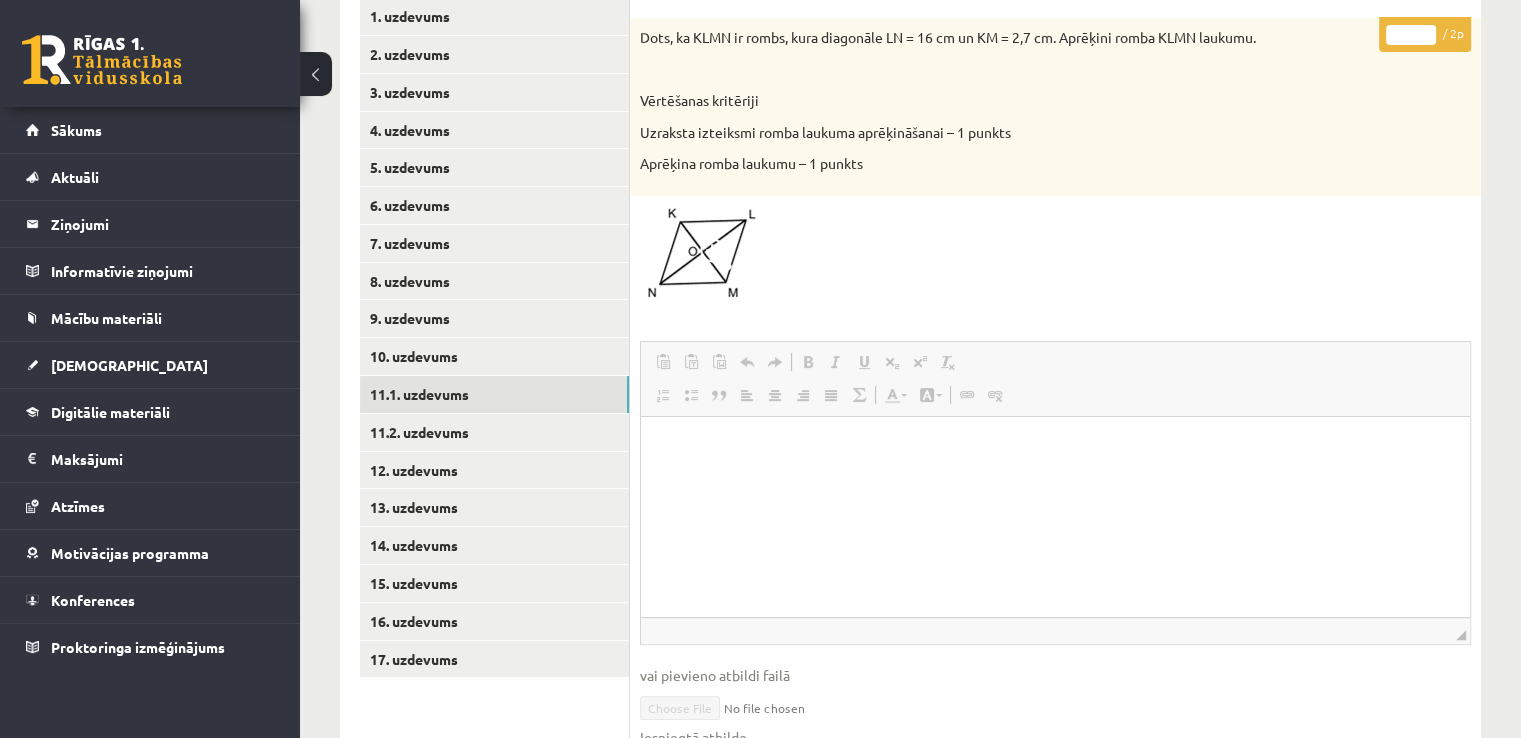 scroll, scrollTop: 0, scrollLeft: 0, axis: both 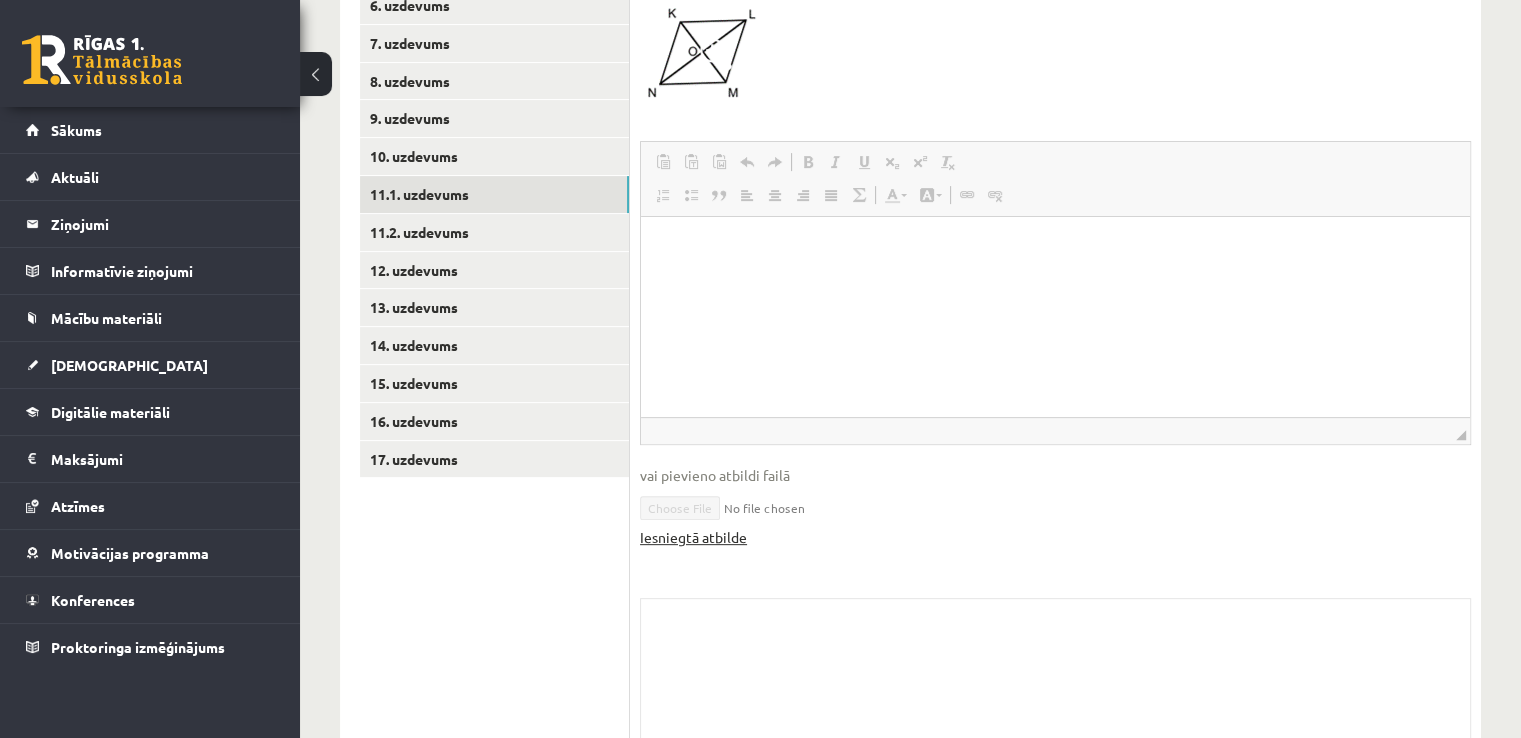 click on "Iesniegtā atbilde" at bounding box center [693, 537] 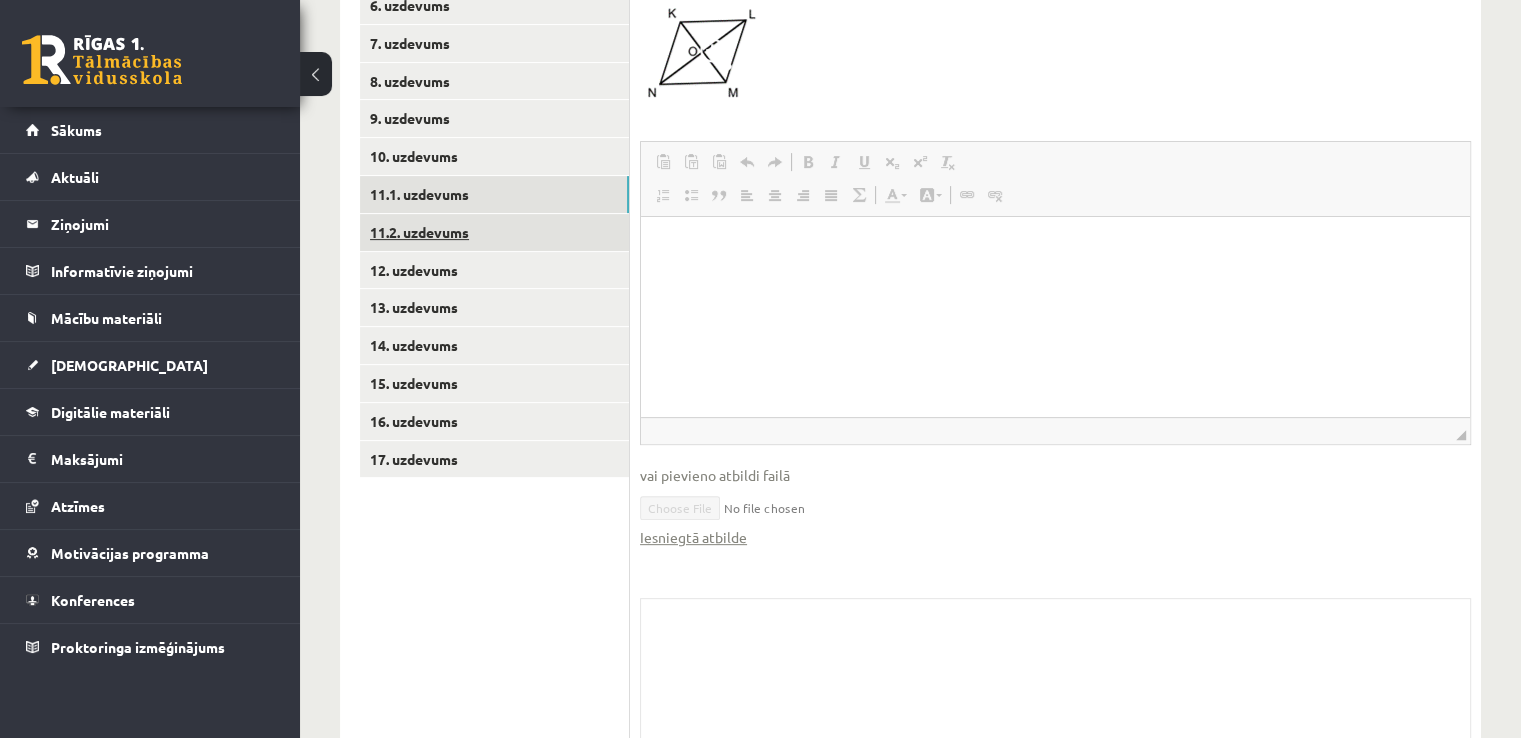 click on "11.2. uzdevums" at bounding box center (494, 232) 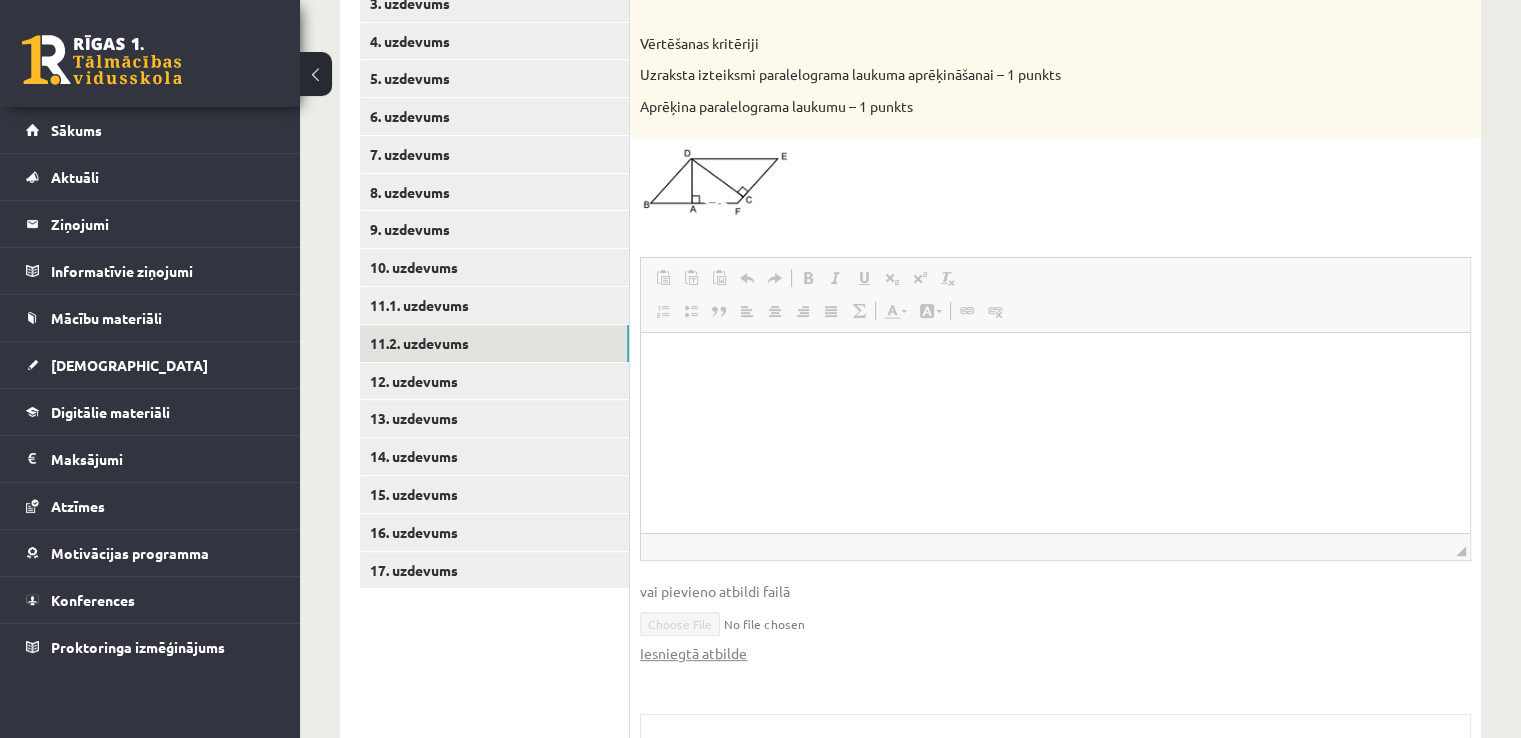 scroll, scrollTop: 0, scrollLeft: 0, axis: both 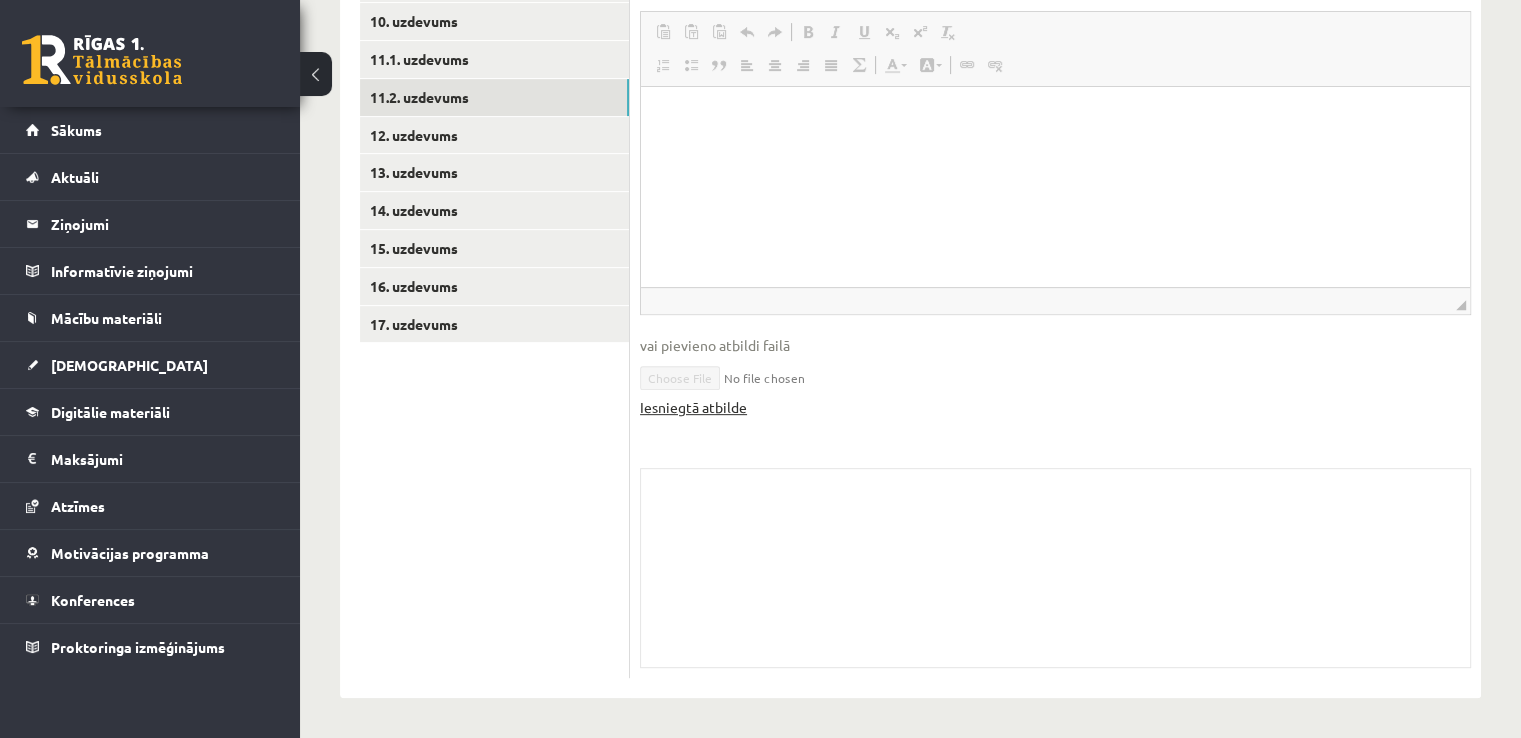click on "Iesniegtā atbilde" at bounding box center [693, 407] 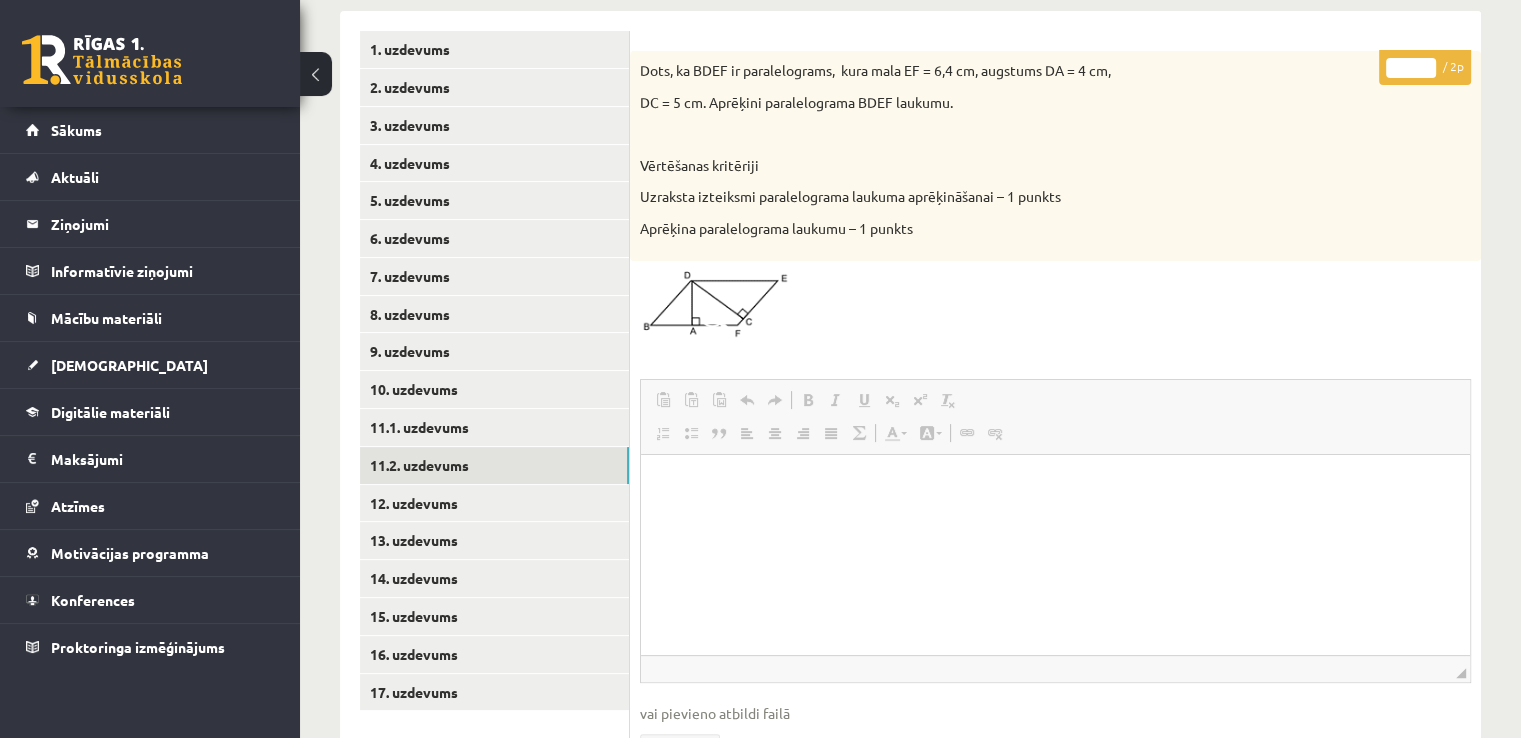 scroll, scrollTop: 344, scrollLeft: 0, axis: vertical 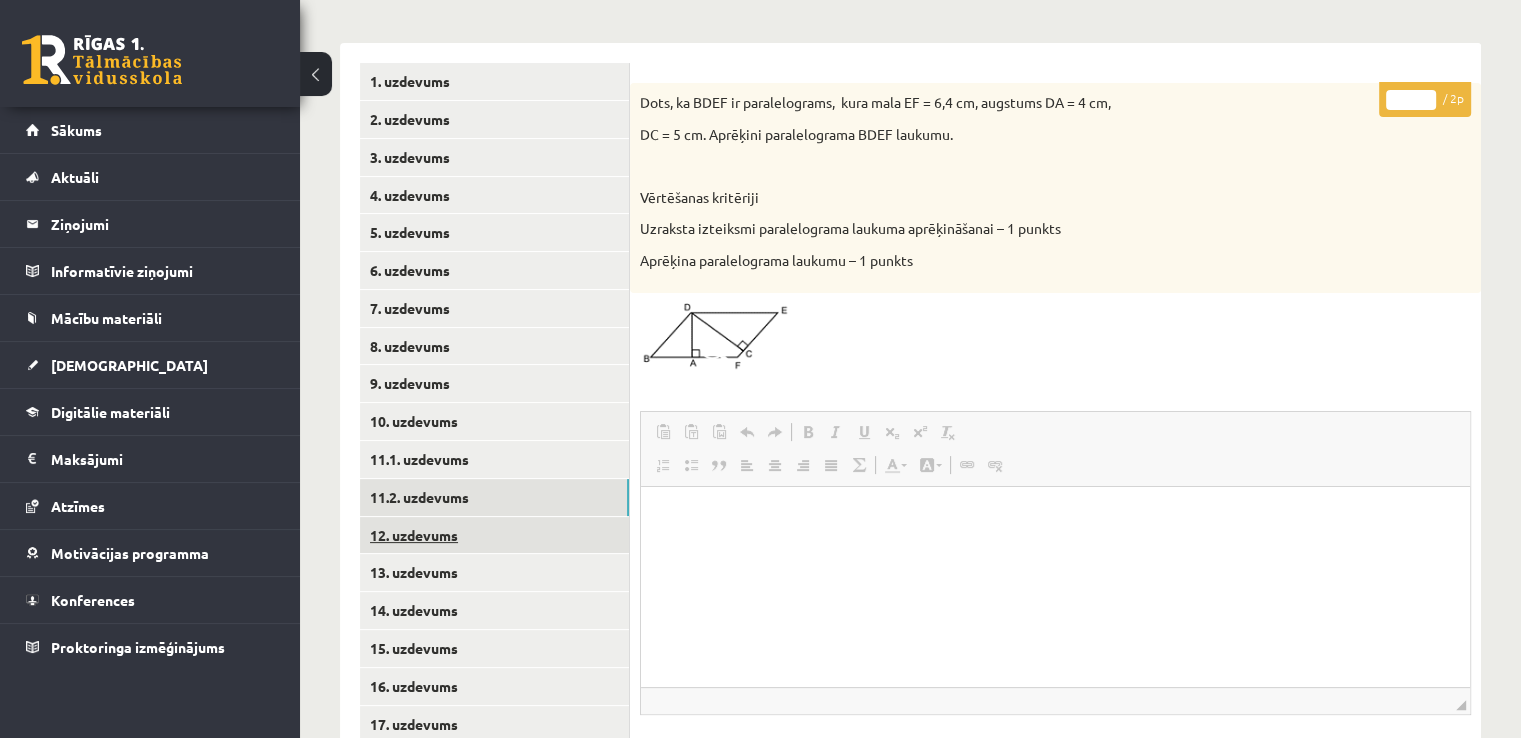 click on "12. uzdevums" at bounding box center (494, 535) 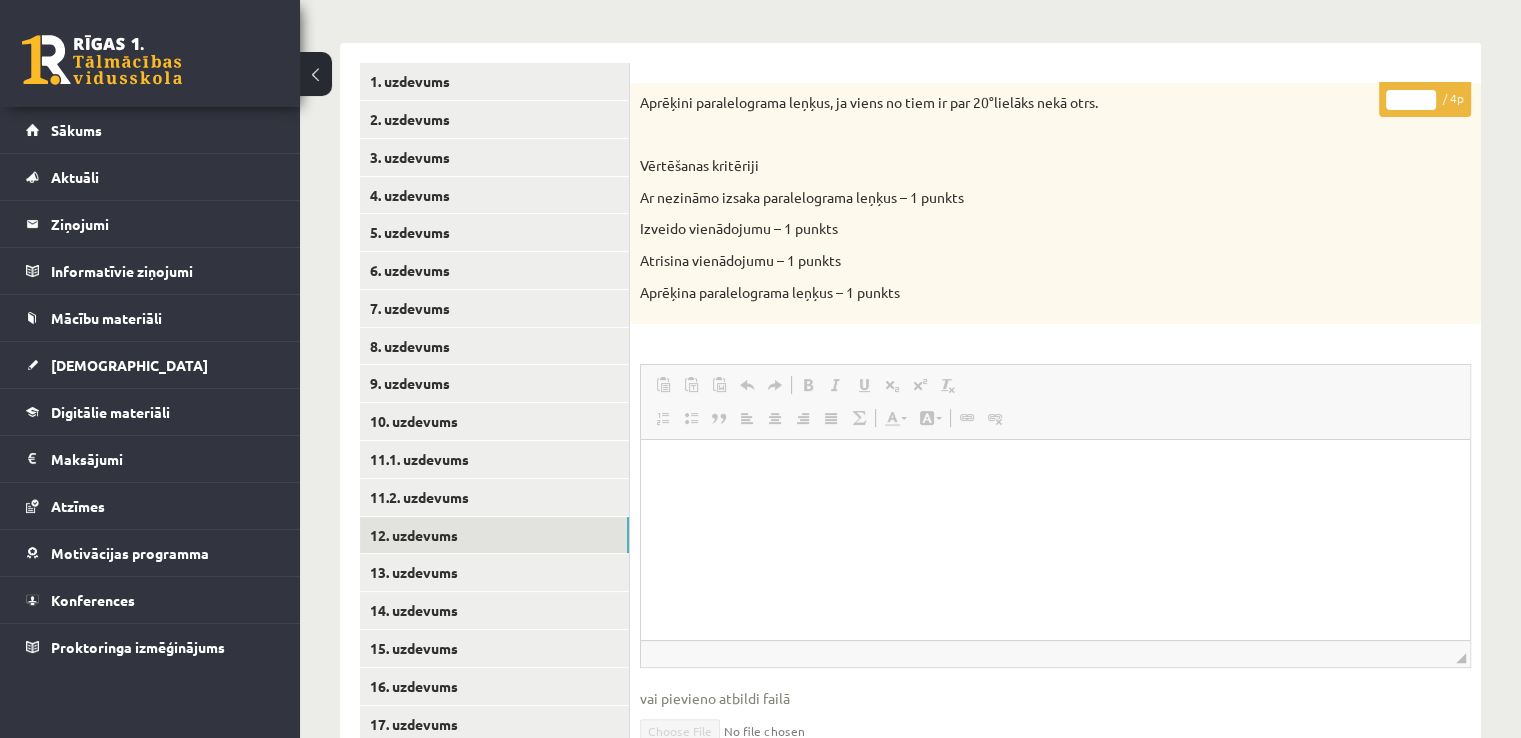 scroll, scrollTop: 0, scrollLeft: 0, axis: both 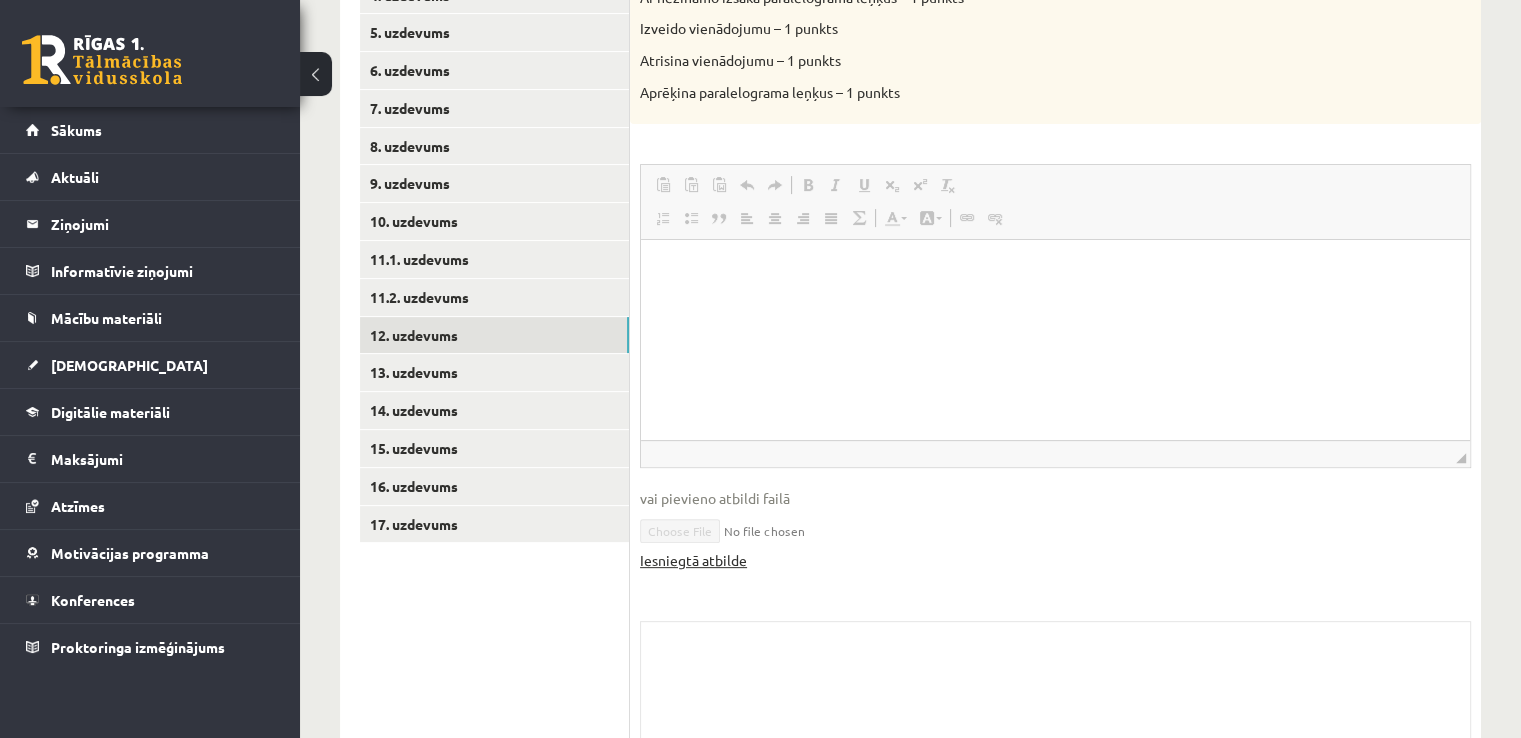 click on "Iesniegtā atbilde" at bounding box center (693, 560) 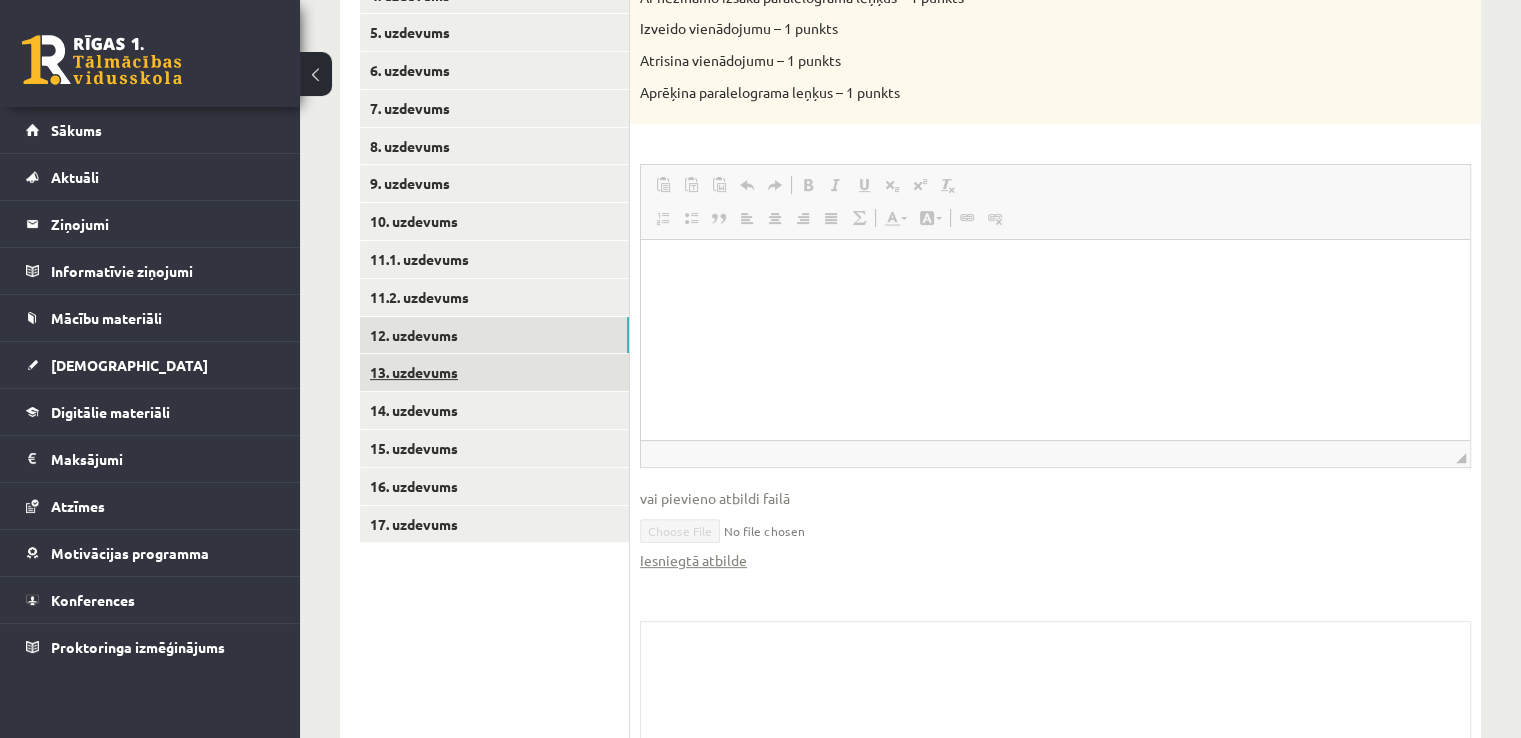 click on "13. uzdevums" at bounding box center [494, 372] 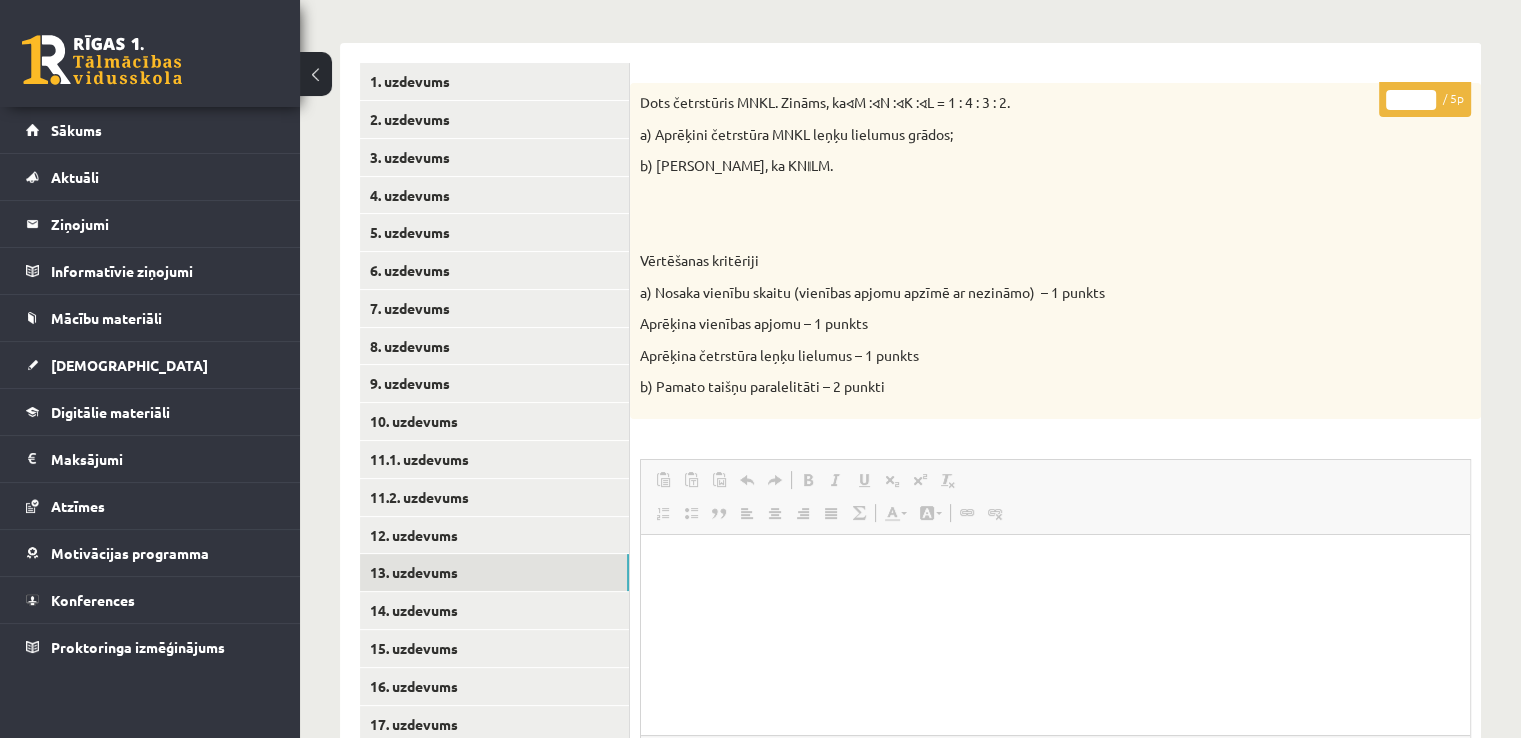 scroll, scrollTop: 0, scrollLeft: 0, axis: both 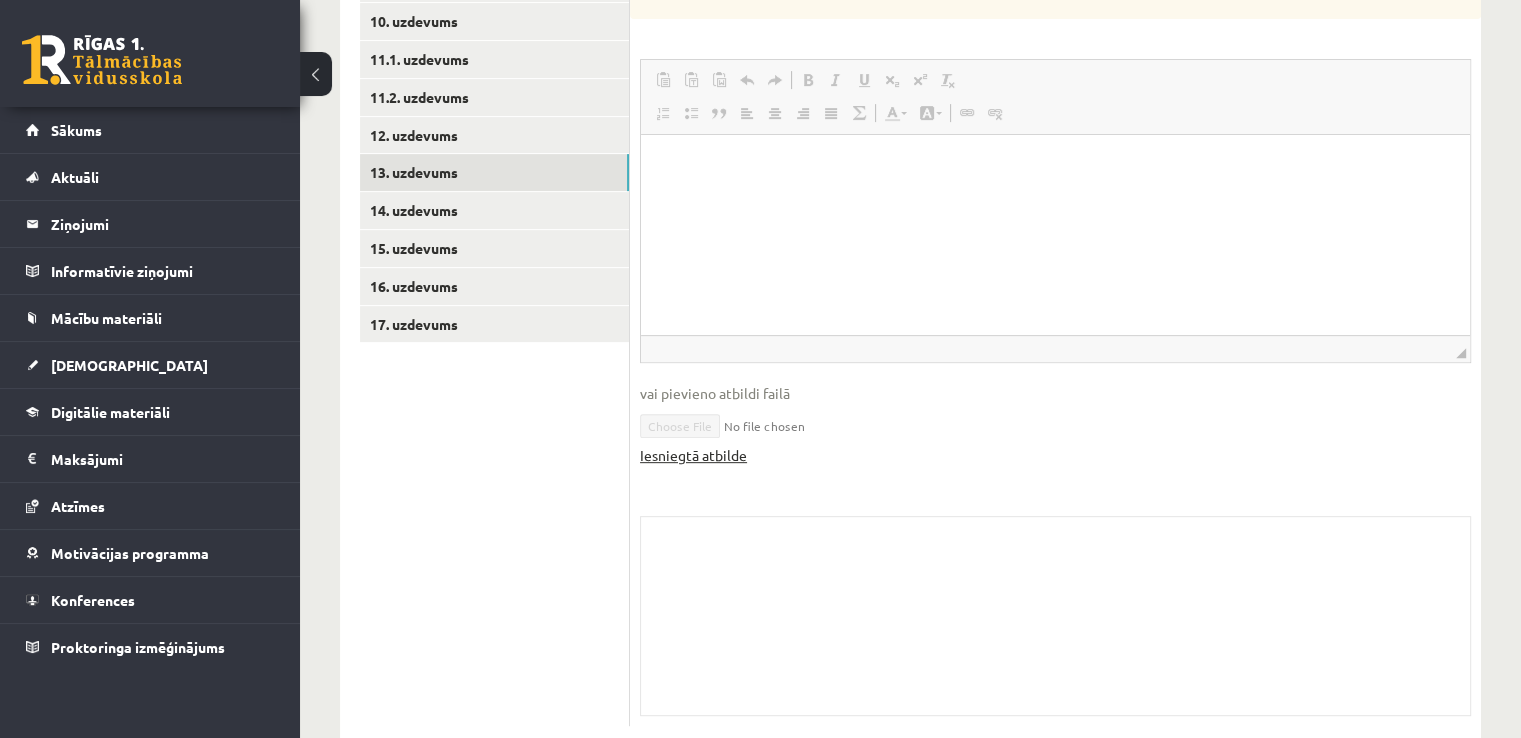 click on "Iesniegtā atbilde" at bounding box center (693, 455) 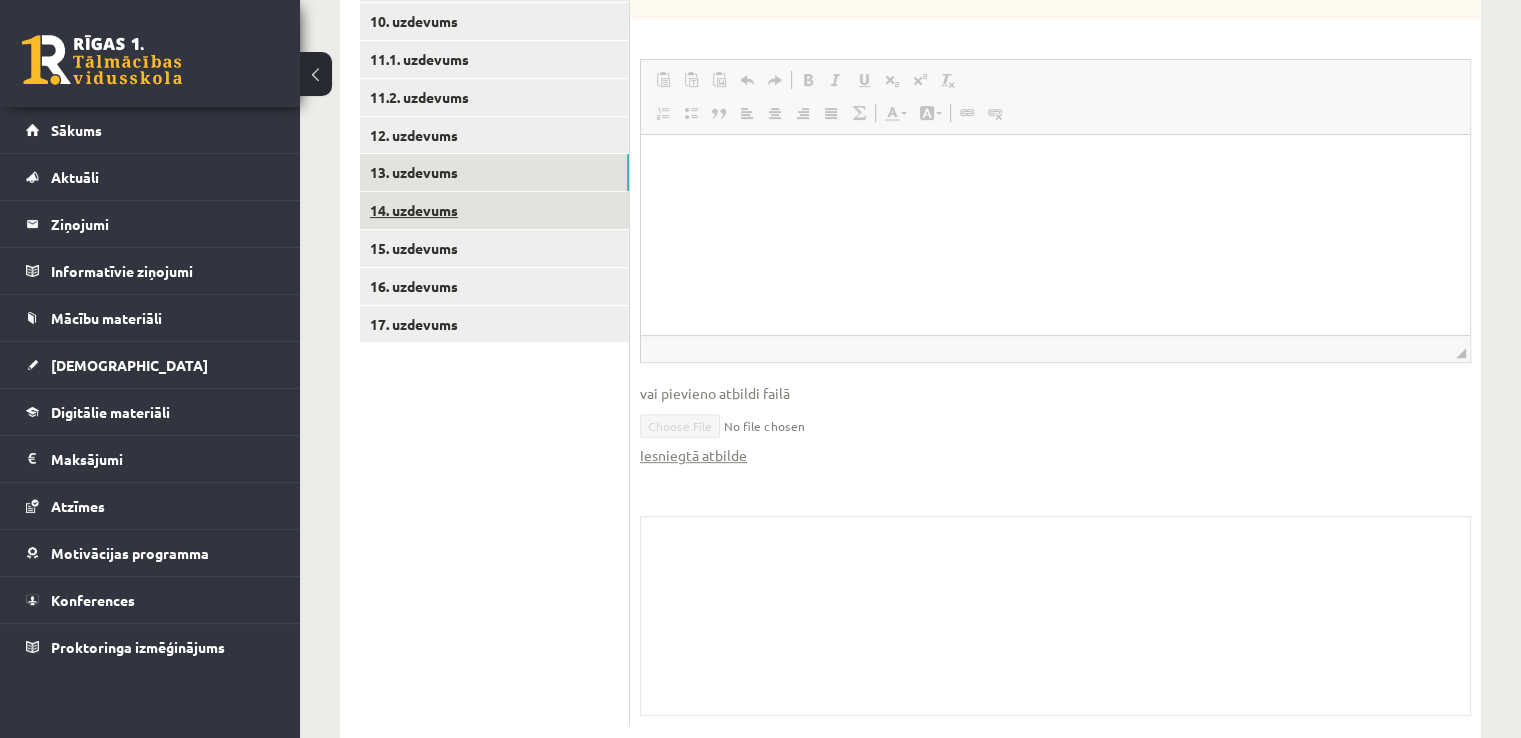 click on "14. uzdevums" at bounding box center (494, 210) 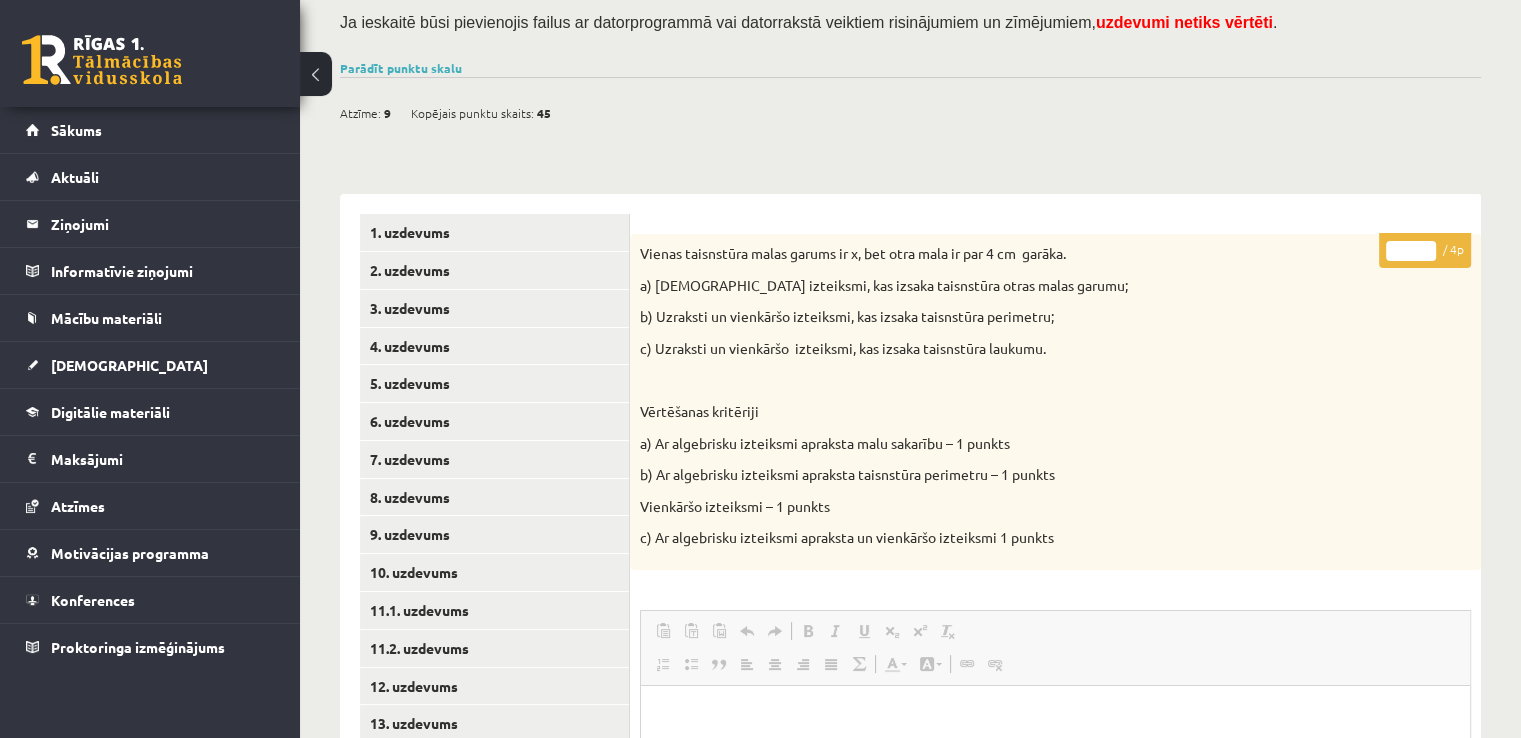 scroll, scrollTop: 0, scrollLeft: 0, axis: both 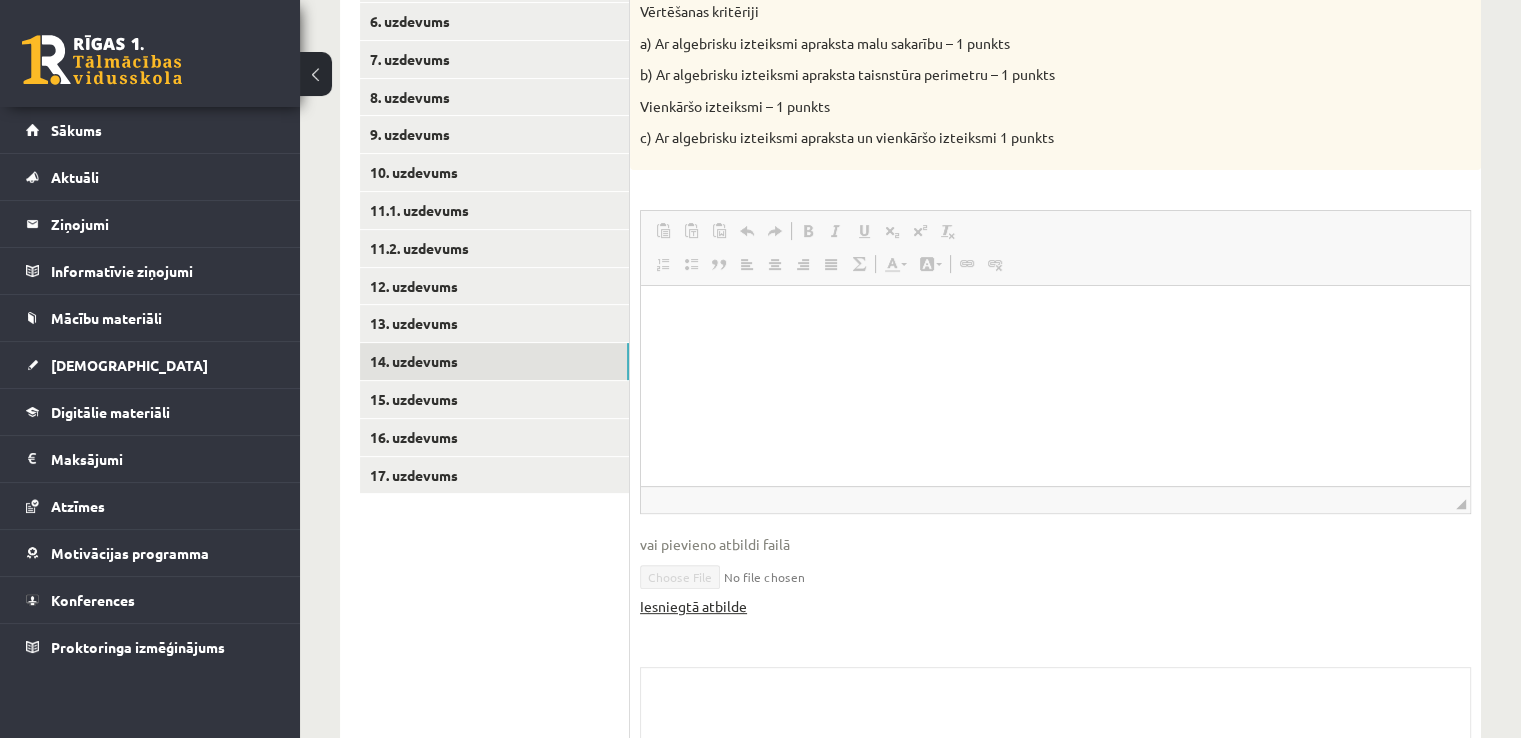 click on "Iesniegtā atbilde" at bounding box center [693, 606] 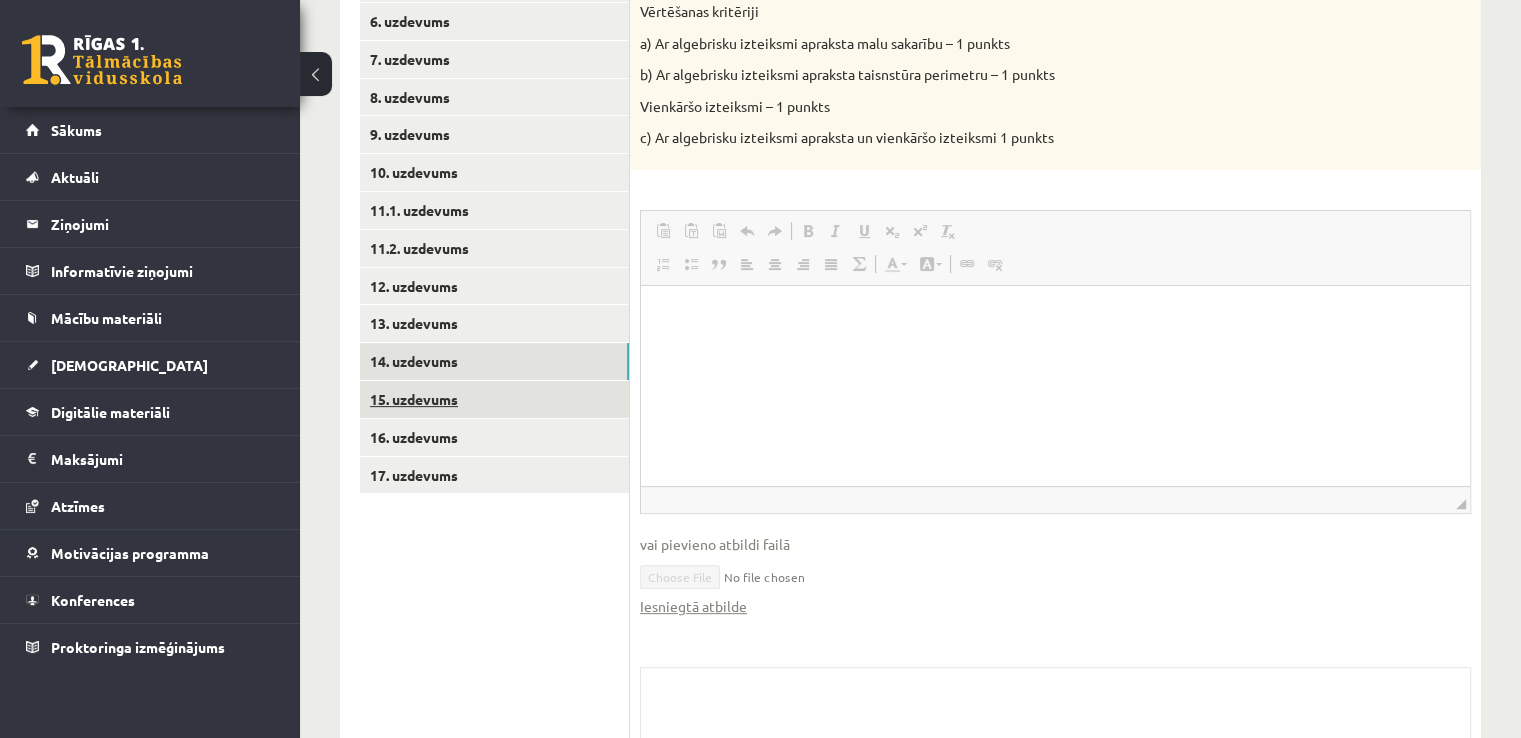 click on "15. uzdevums" at bounding box center [494, 399] 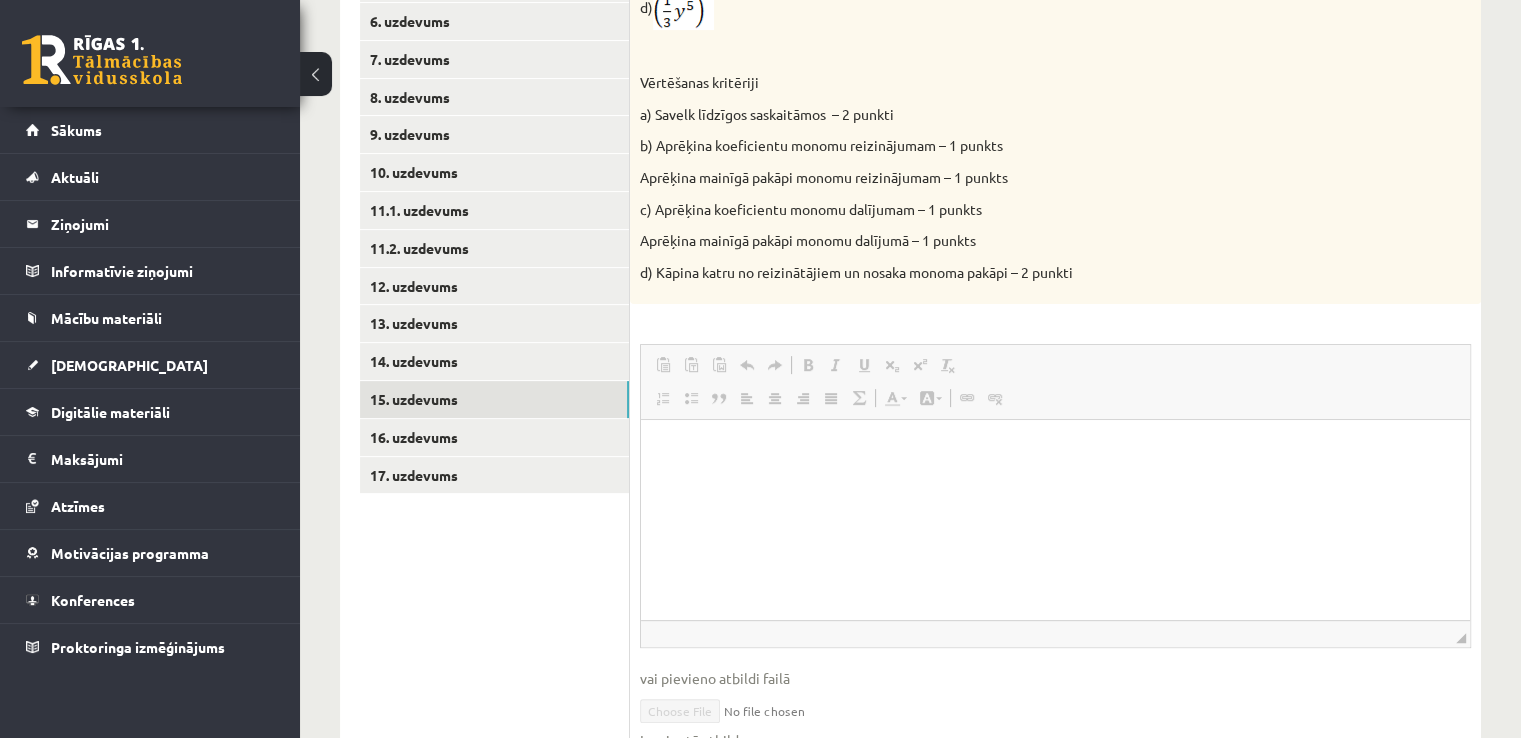 scroll, scrollTop: 193, scrollLeft: 0, axis: vertical 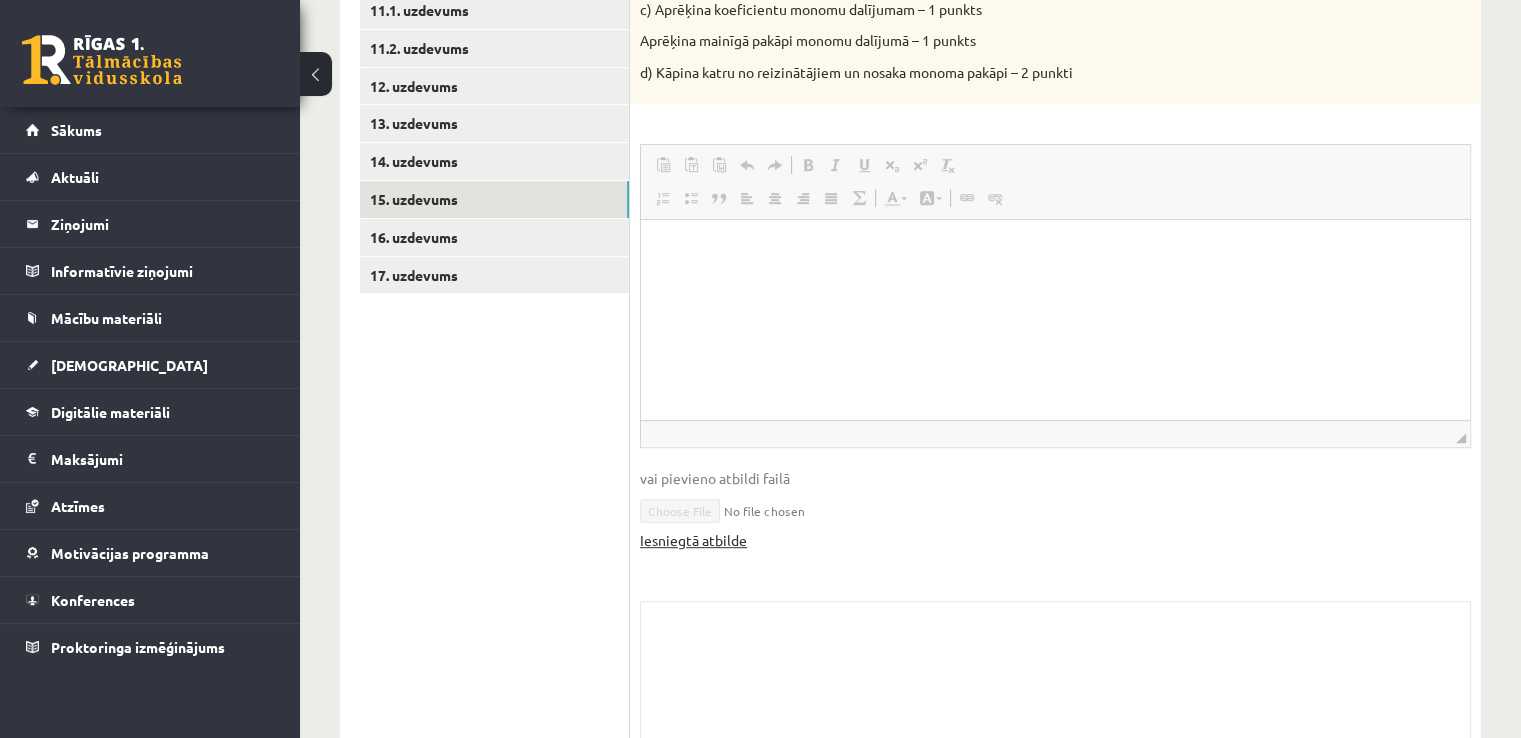click on "Iesniegtā atbilde" at bounding box center (693, 540) 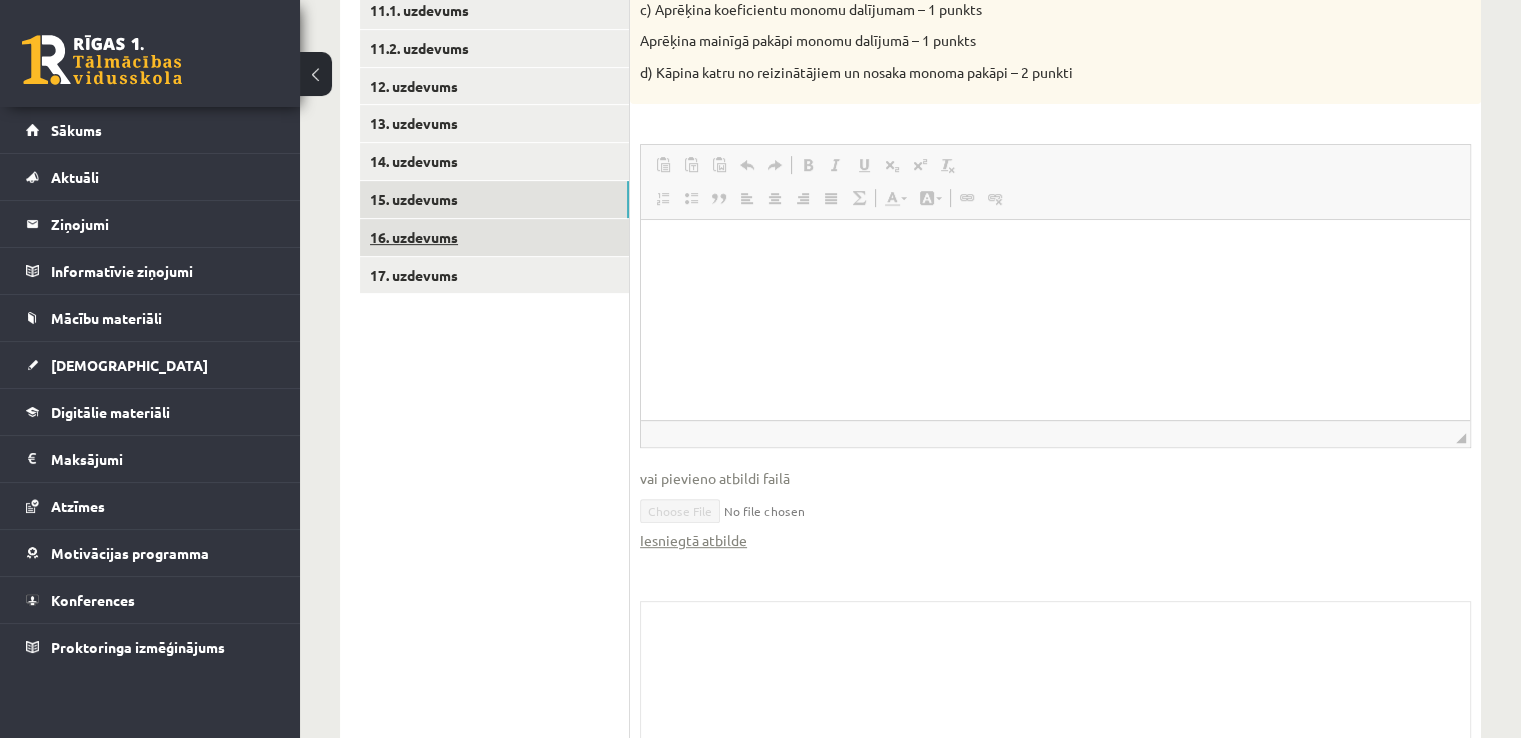 click on "16. uzdevums" at bounding box center [494, 237] 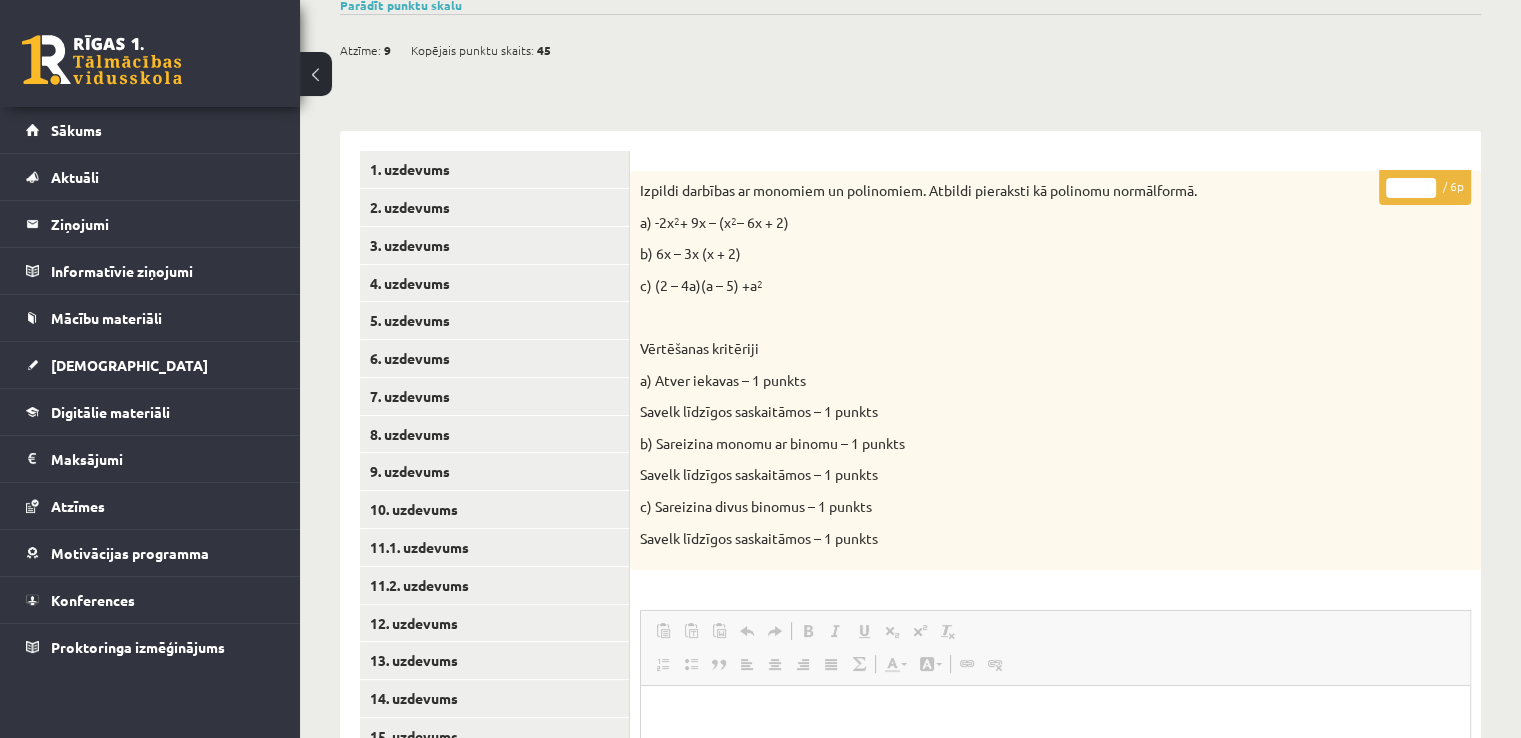 scroll, scrollTop: 0, scrollLeft: 0, axis: both 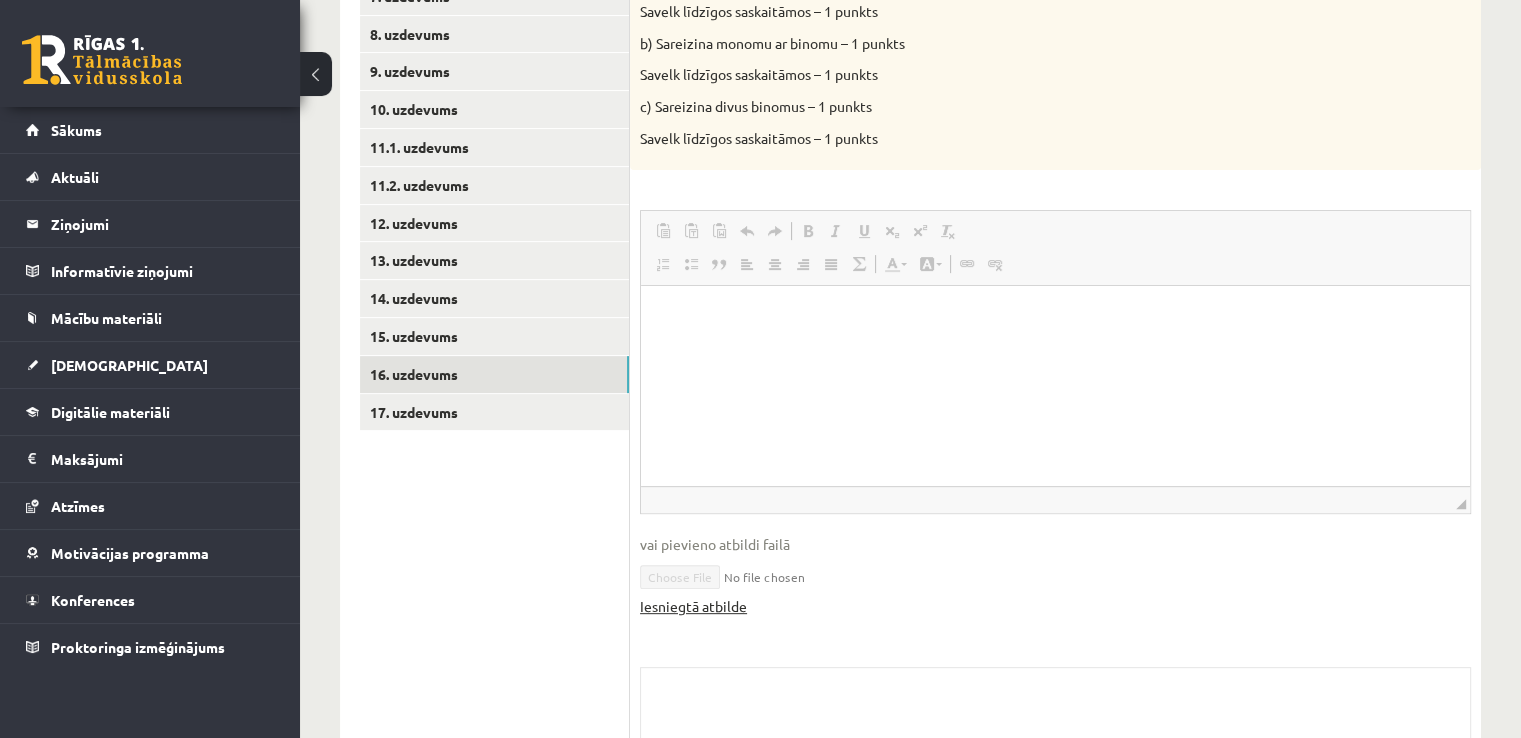 click on "Iesniegtā atbilde" at bounding box center (693, 606) 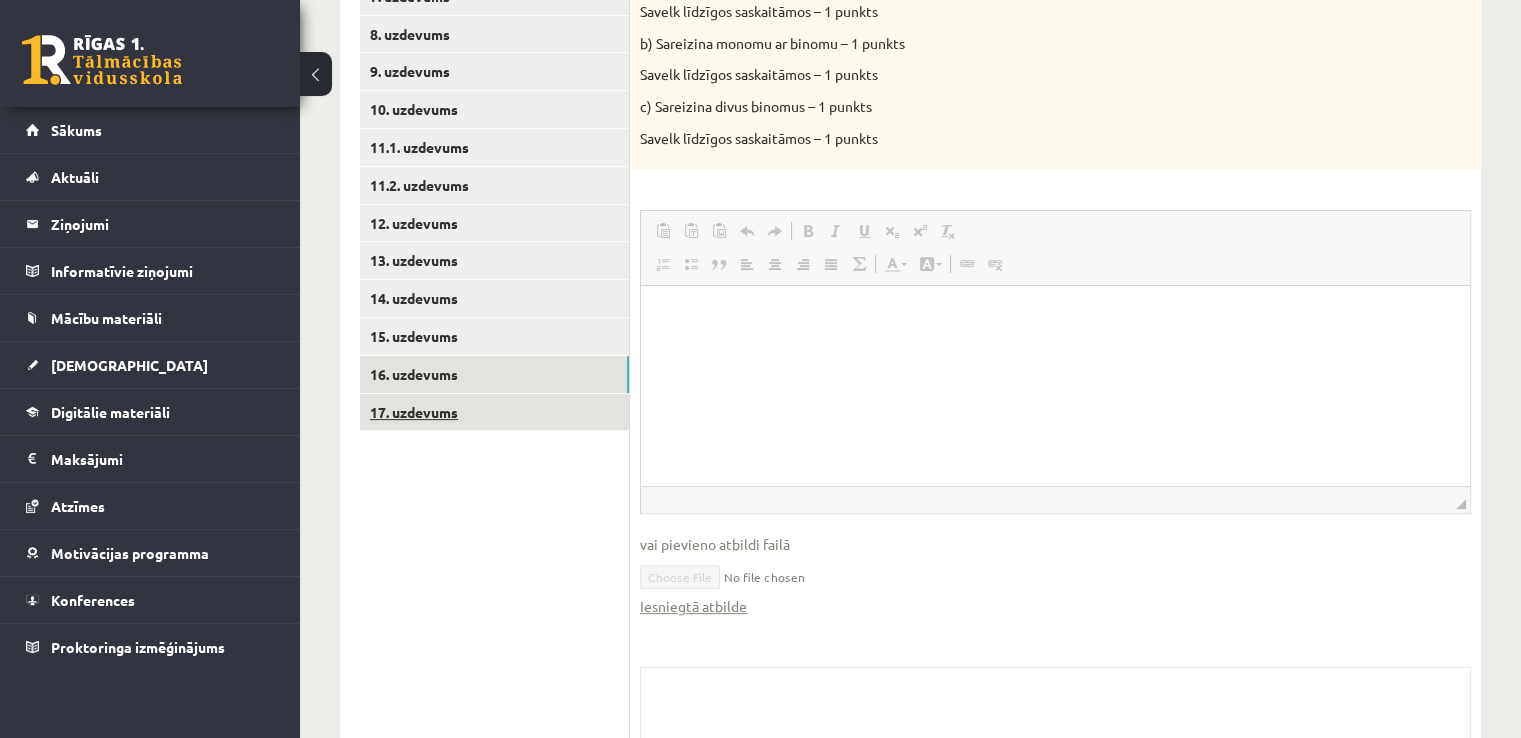 click on "17. uzdevums" at bounding box center [494, 412] 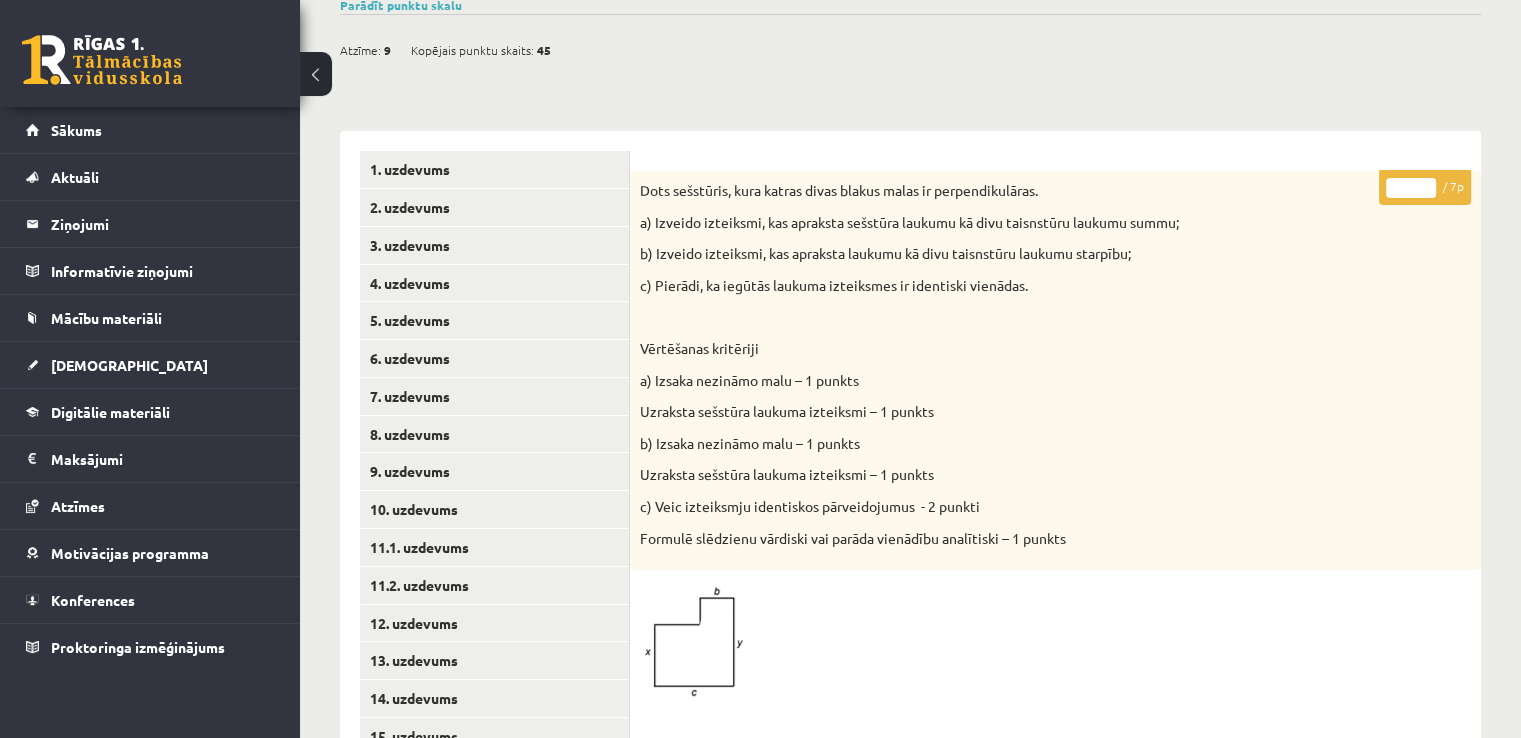 scroll, scrollTop: 0, scrollLeft: 0, axis: both 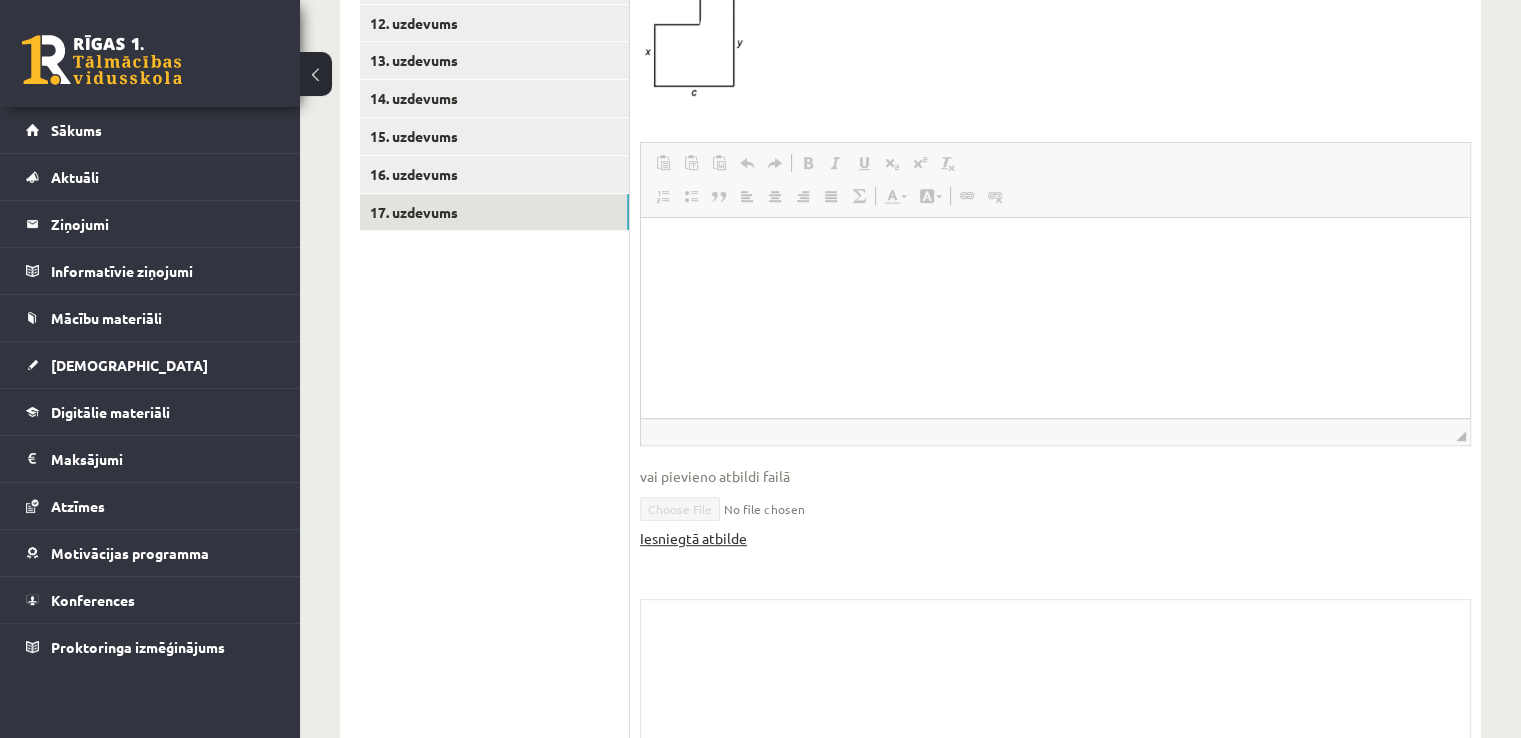 click on "Iesniegtā atbilde" at bounding box center [693, 538] 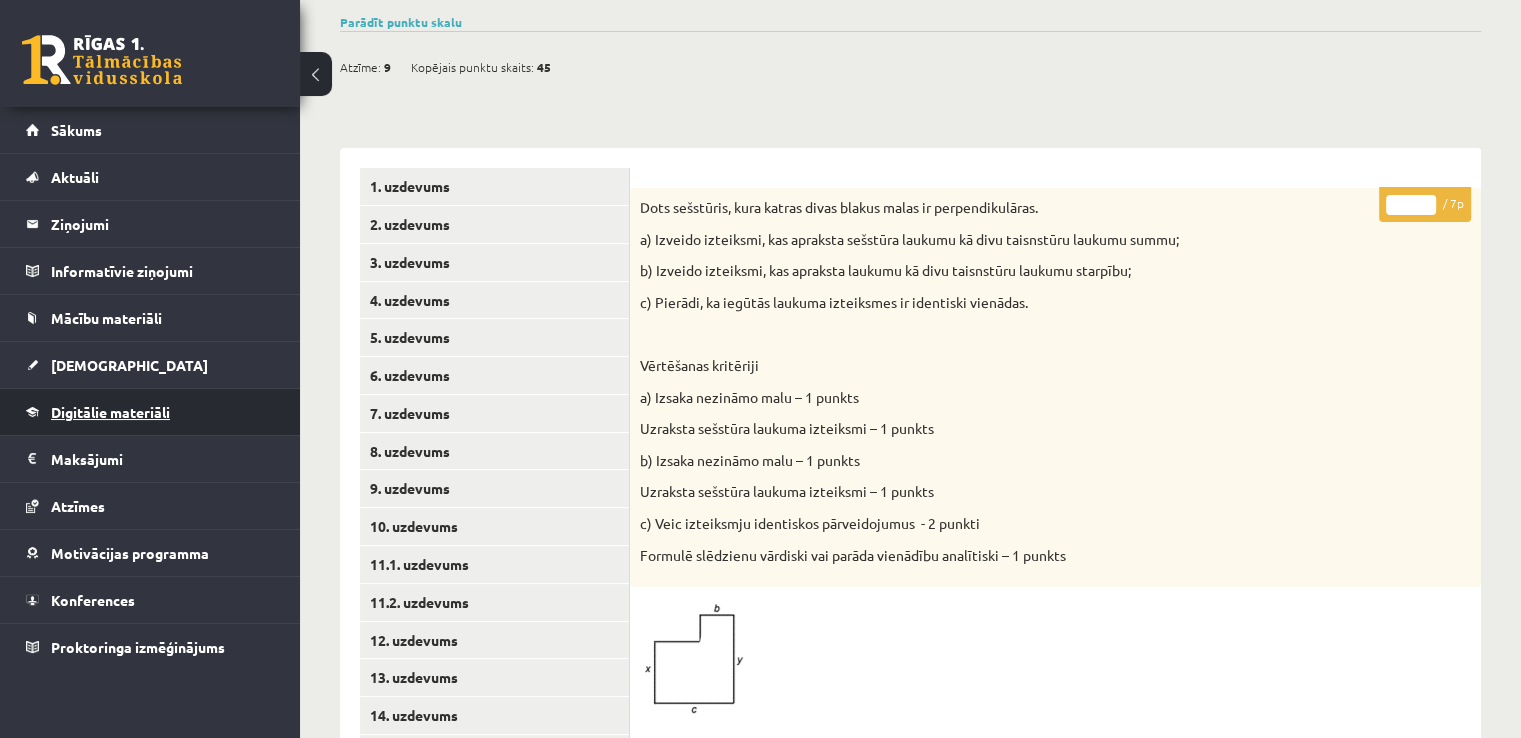 scroll, scrollTop: 0, scrollLeft: 0, axis: both 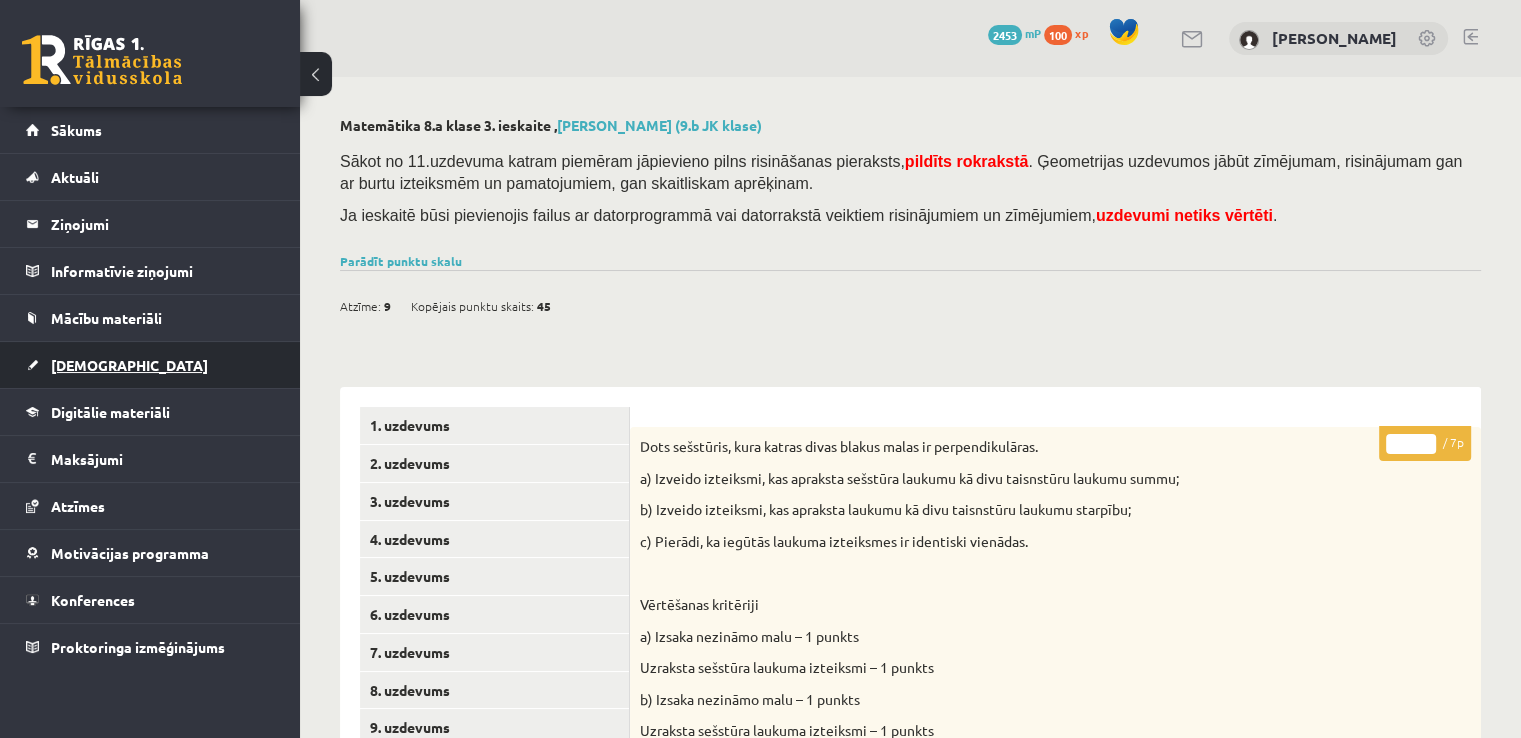 click on "[DEMOGRAPHIC_DATA]" at bounding box center [150, 365] 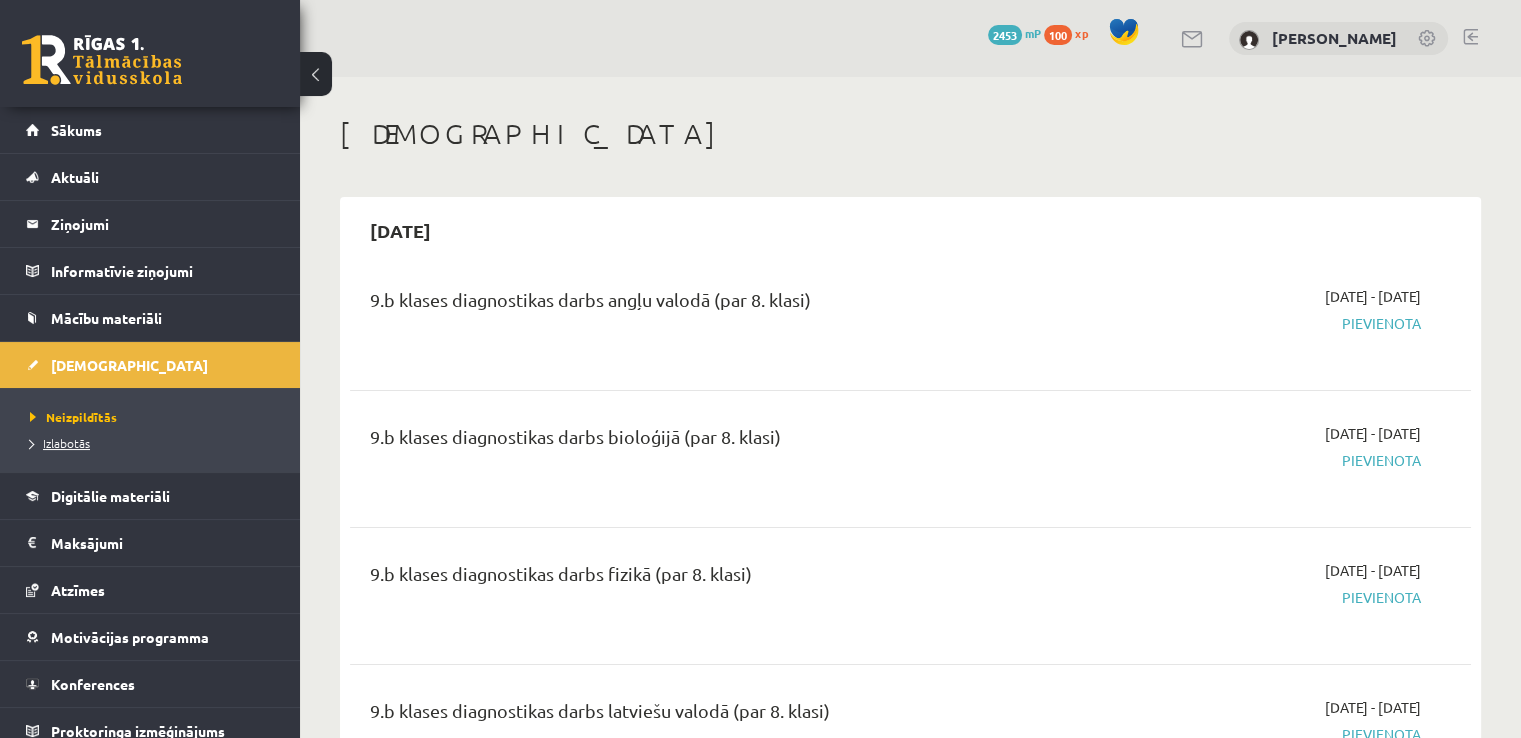 click on "Izlabotās" at bounding box center [60, 443] 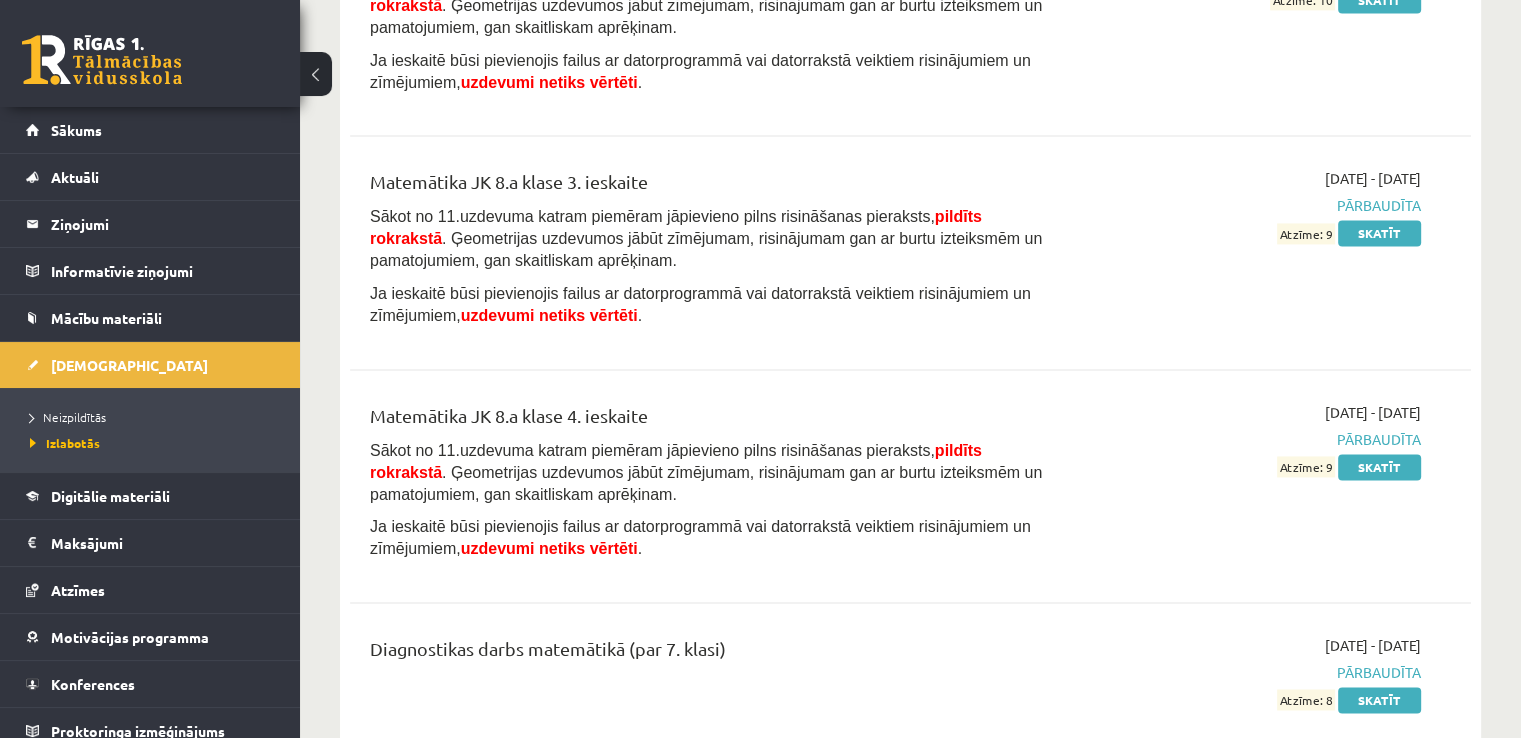 scroll, scrollTop: 10600, scrollLeft: 0, axis: vertical 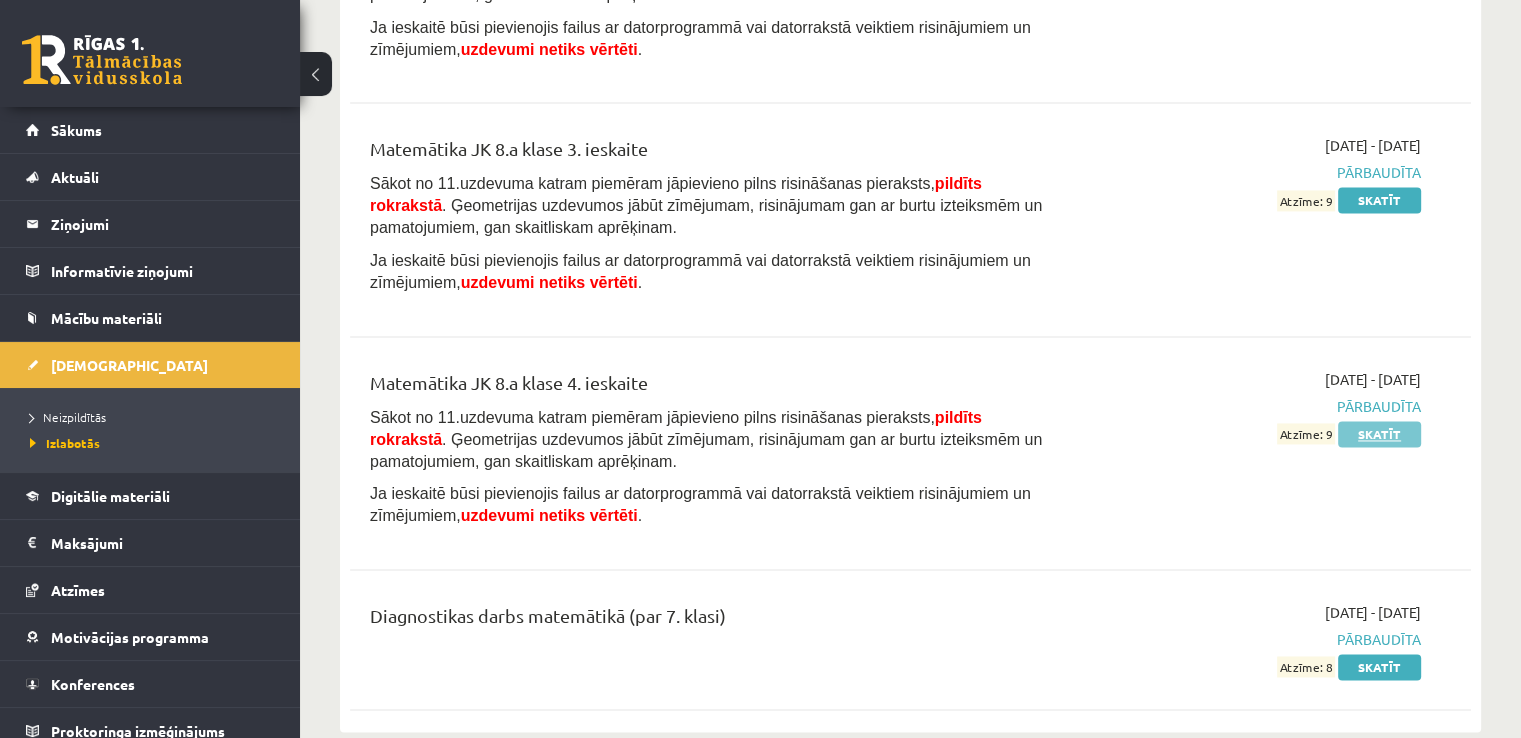 click on "Skatīt" at bounding box center [1379, 434] 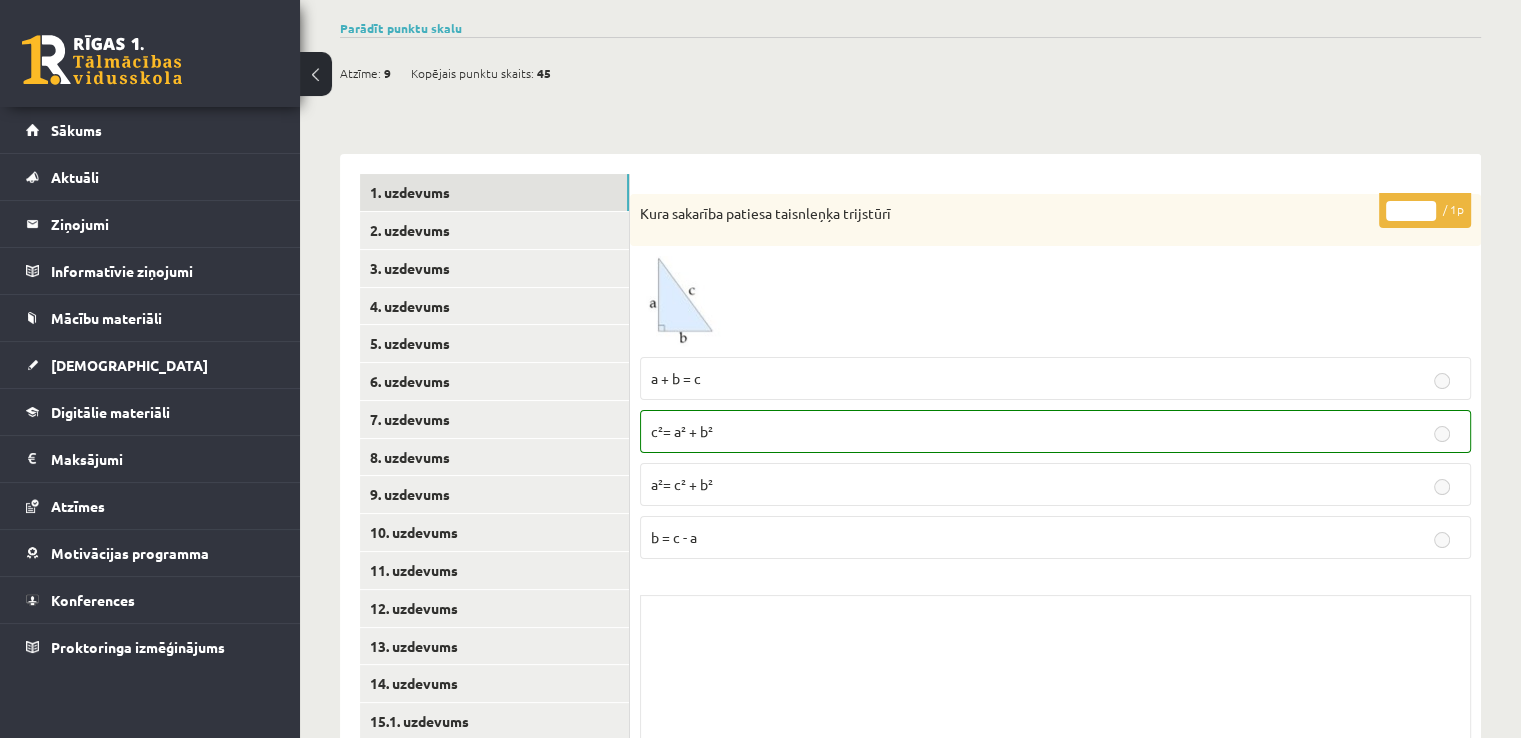 scroll, scrollTop: 200, scrollLeft: 0, axis: vertical 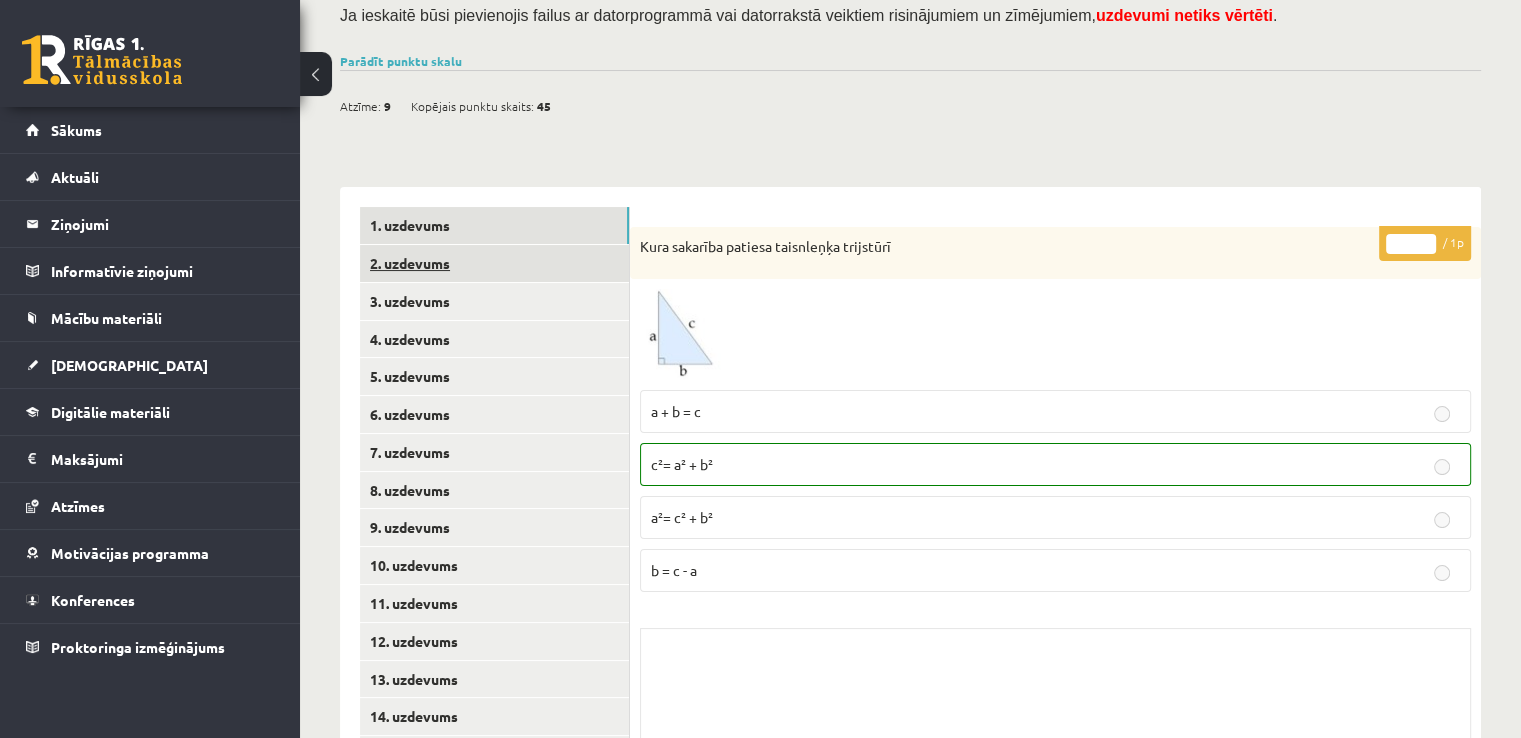 click on "2. uzdevums" at bounding box center [494, 263] 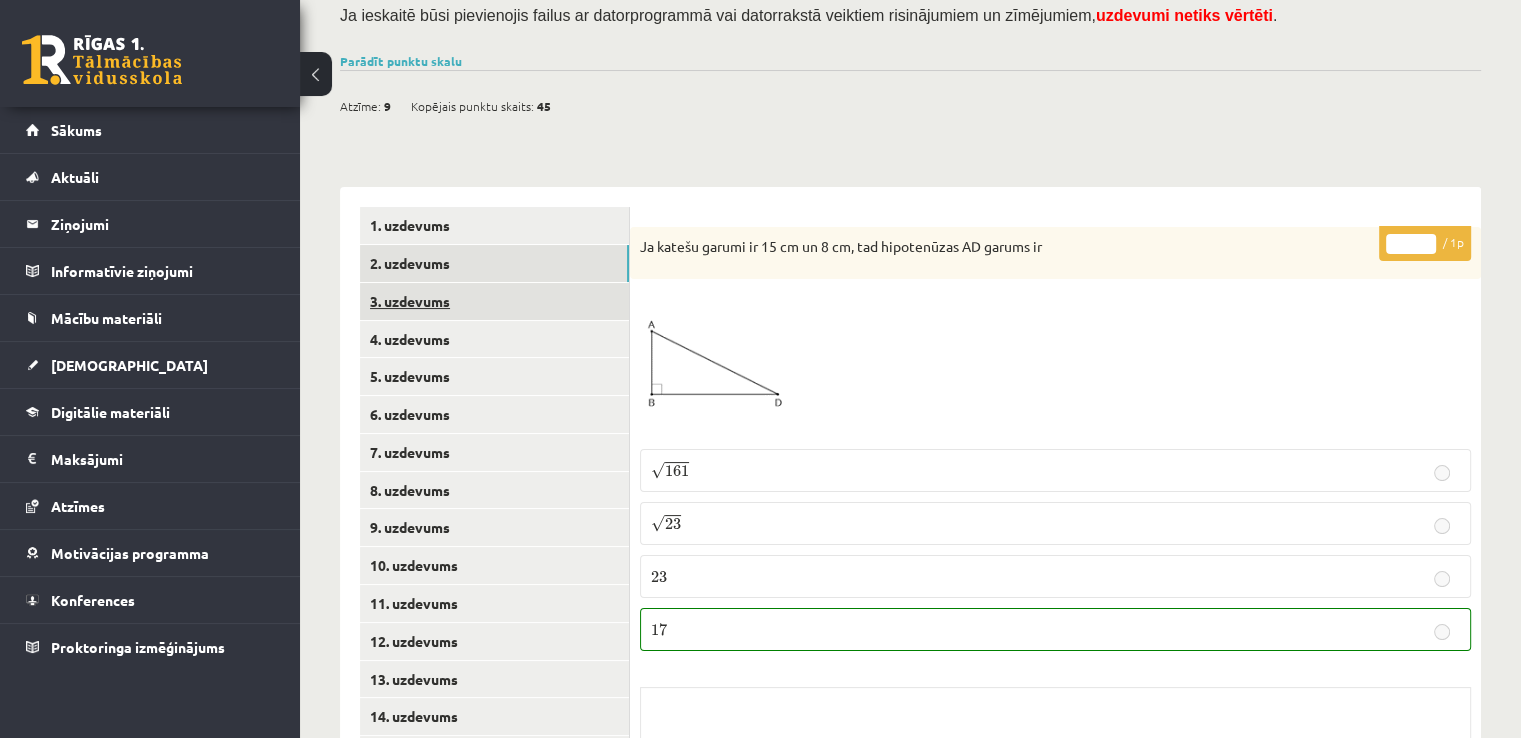 click on "3. uzdevums" at bounding box center [494, 301] 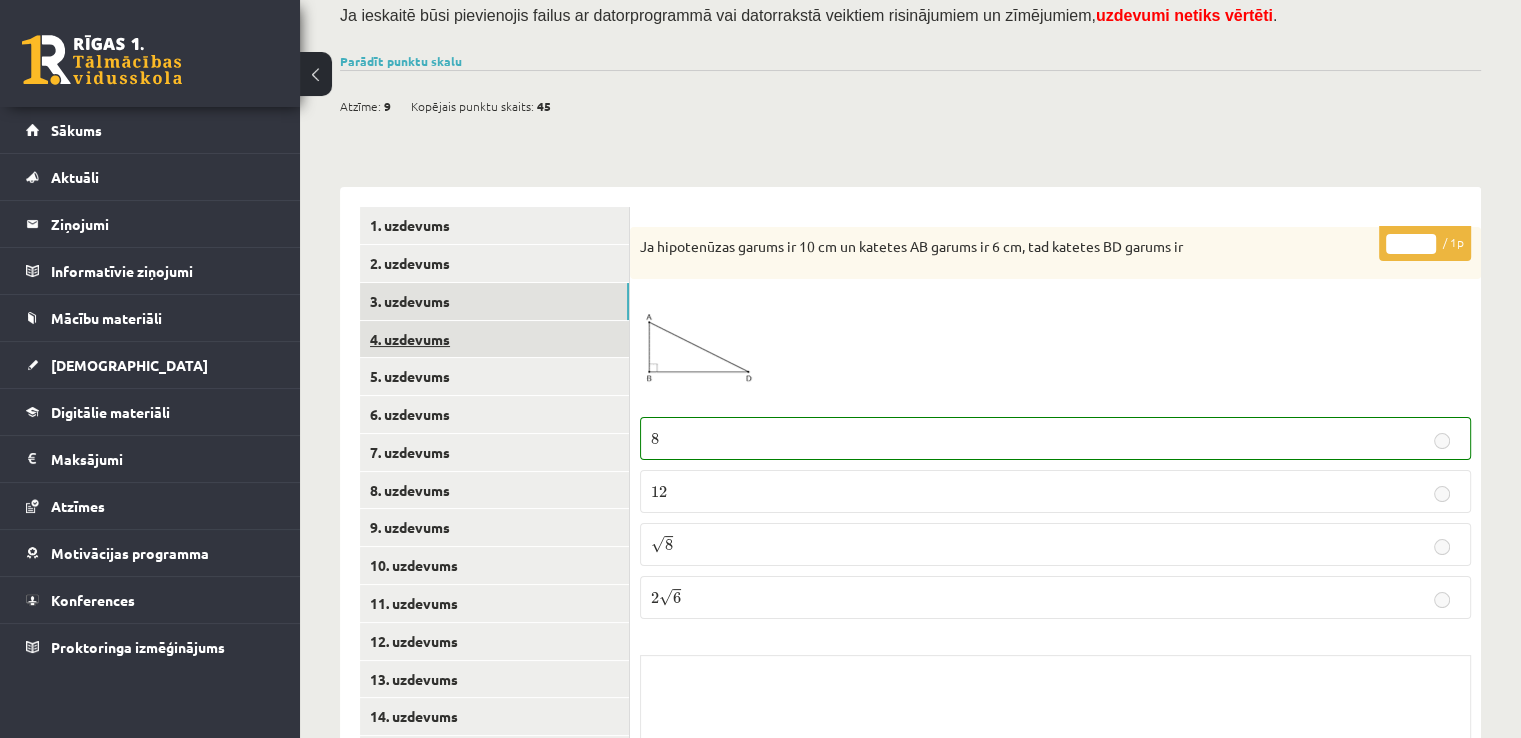 click on "4. uzdevums" at bounding box center [494, 339] 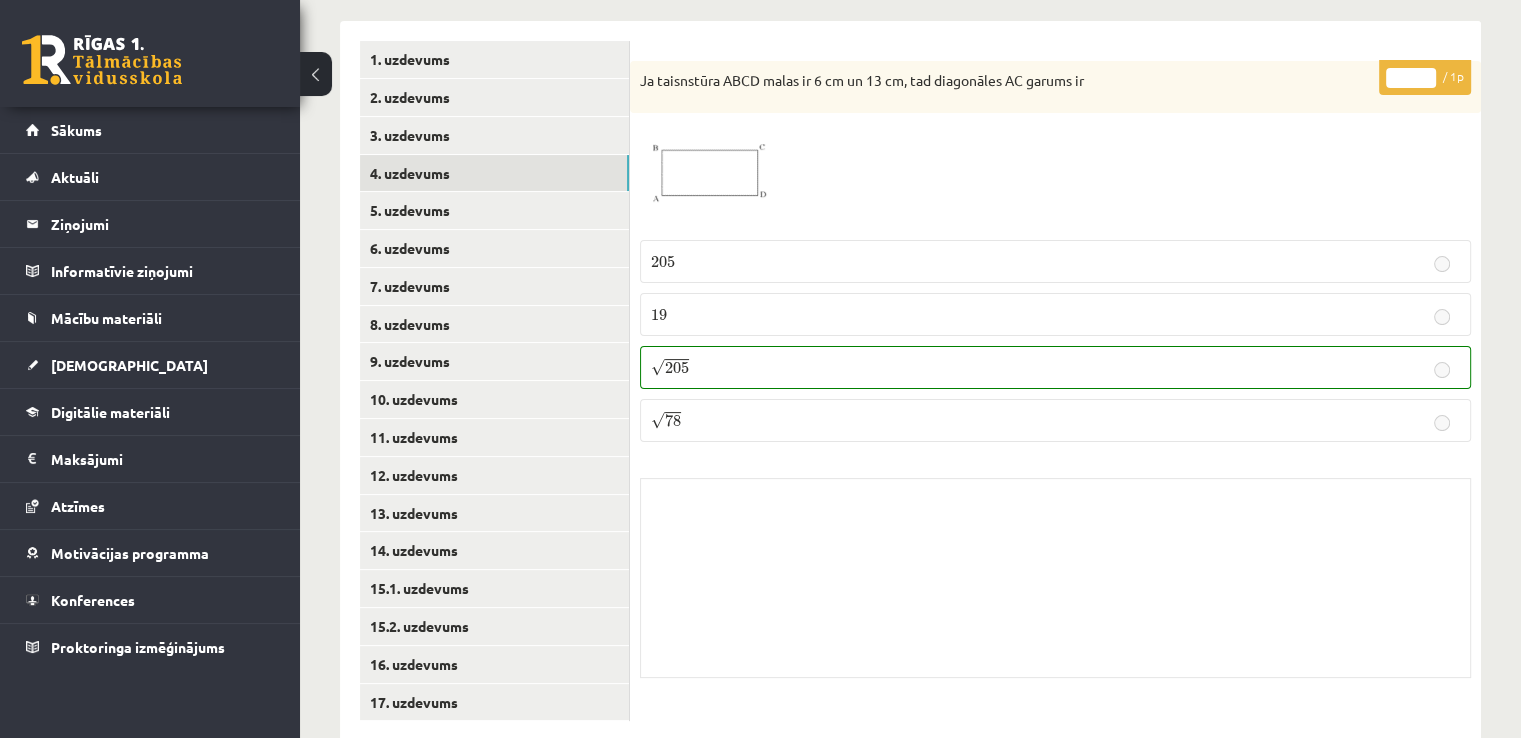 scroll, scrollTop: 409, scrollLeft: 0, axis: vertical 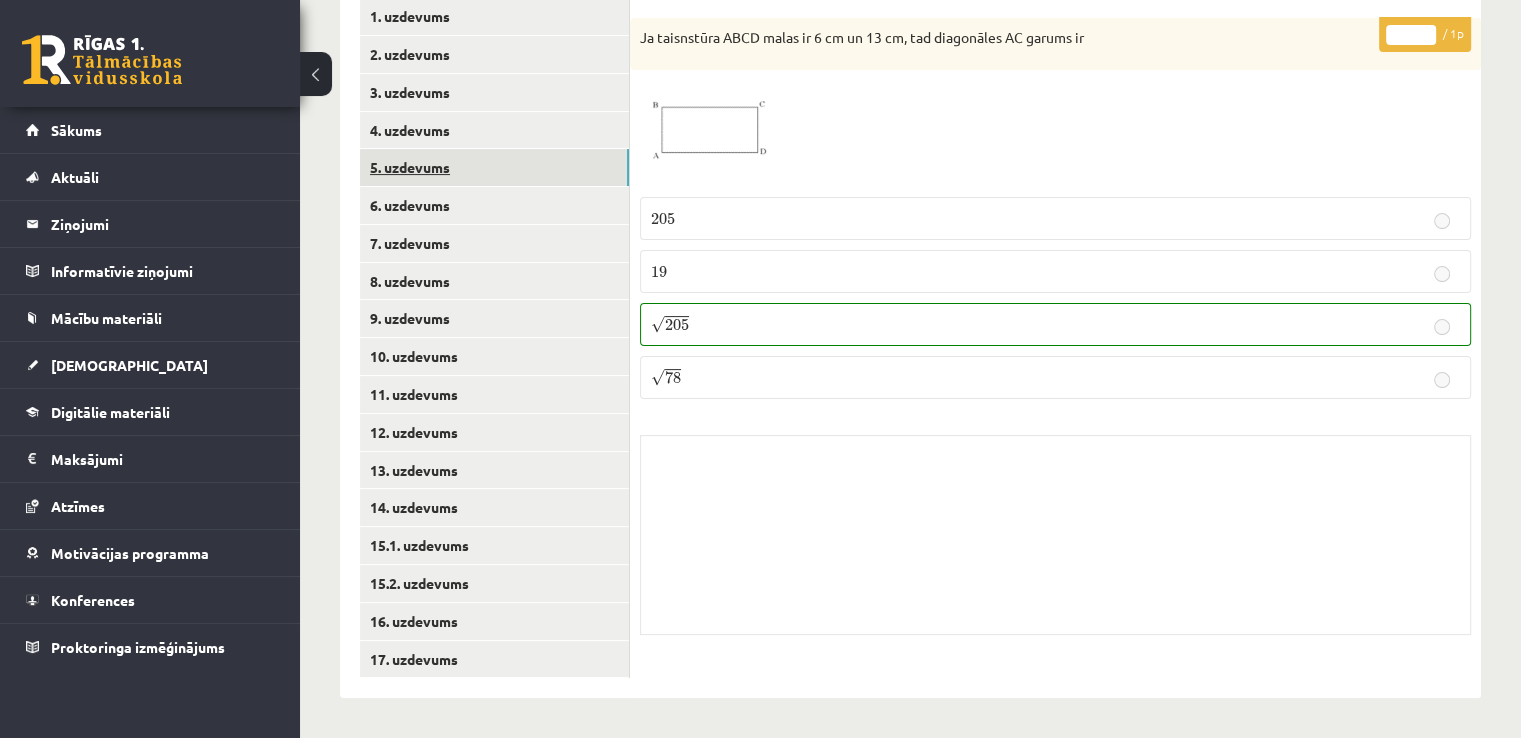 click on "5. uzdevums" at bounding box center (494, 167) 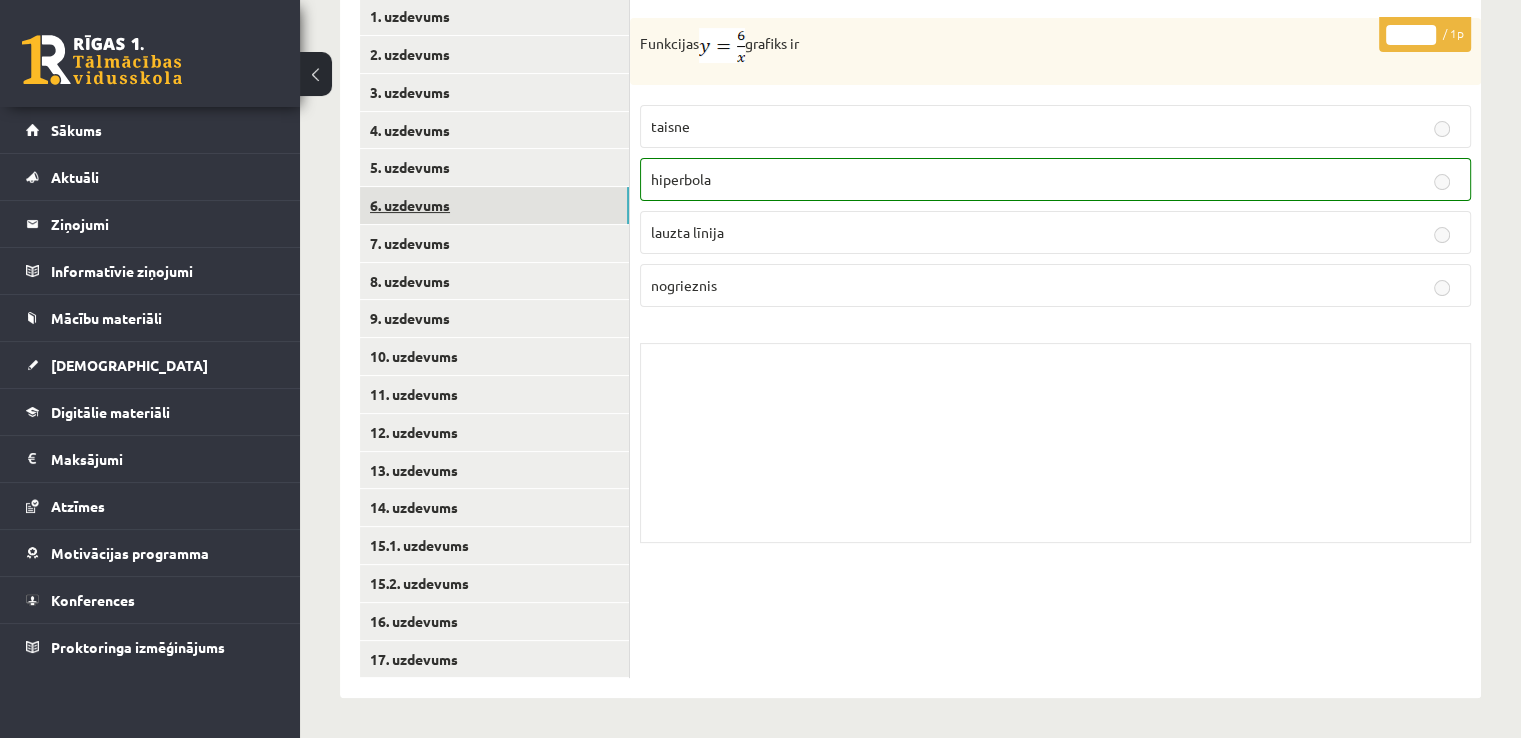 click on "6. uzdevums" at bounding box center [494, 205] 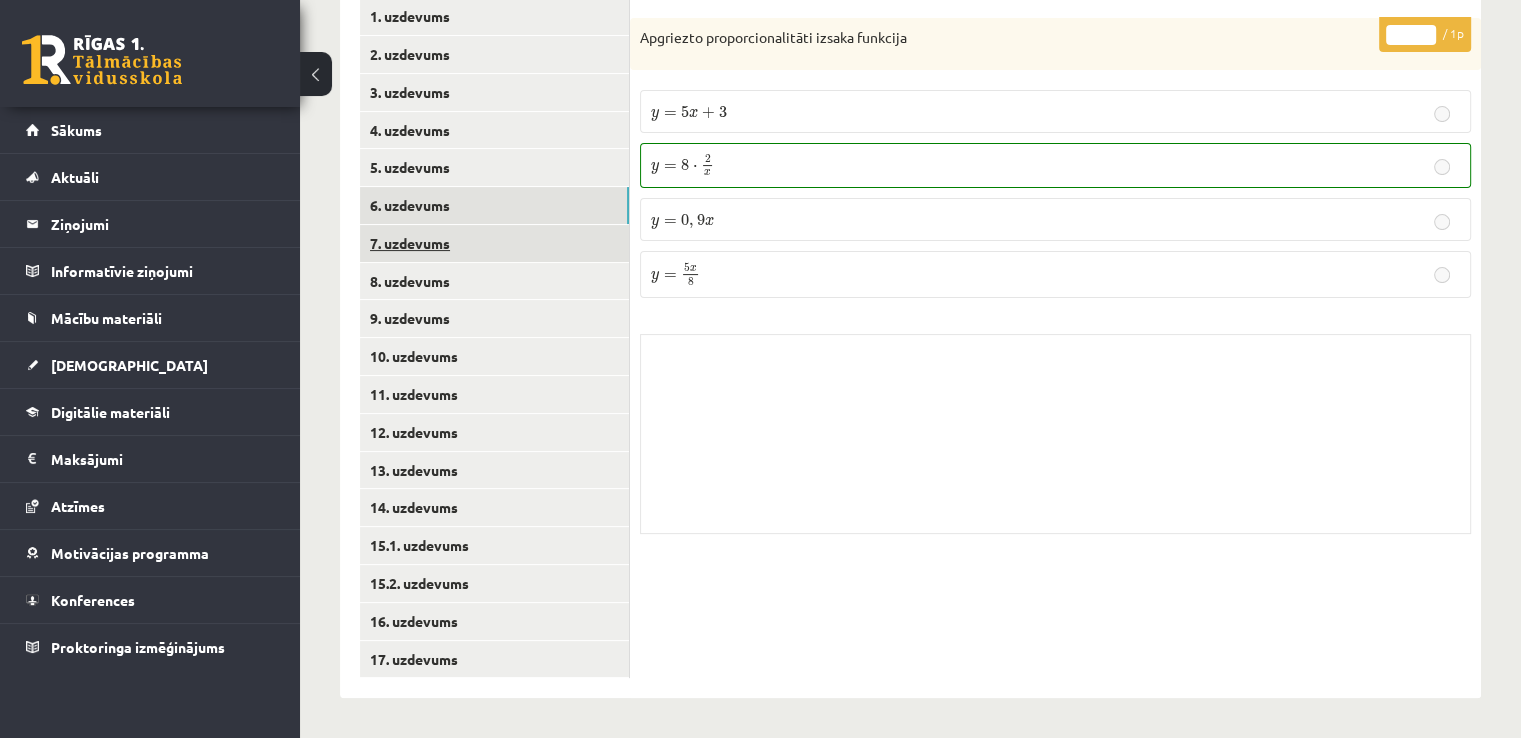 click on "7. uzdevums" at bounding box center [494, 243] 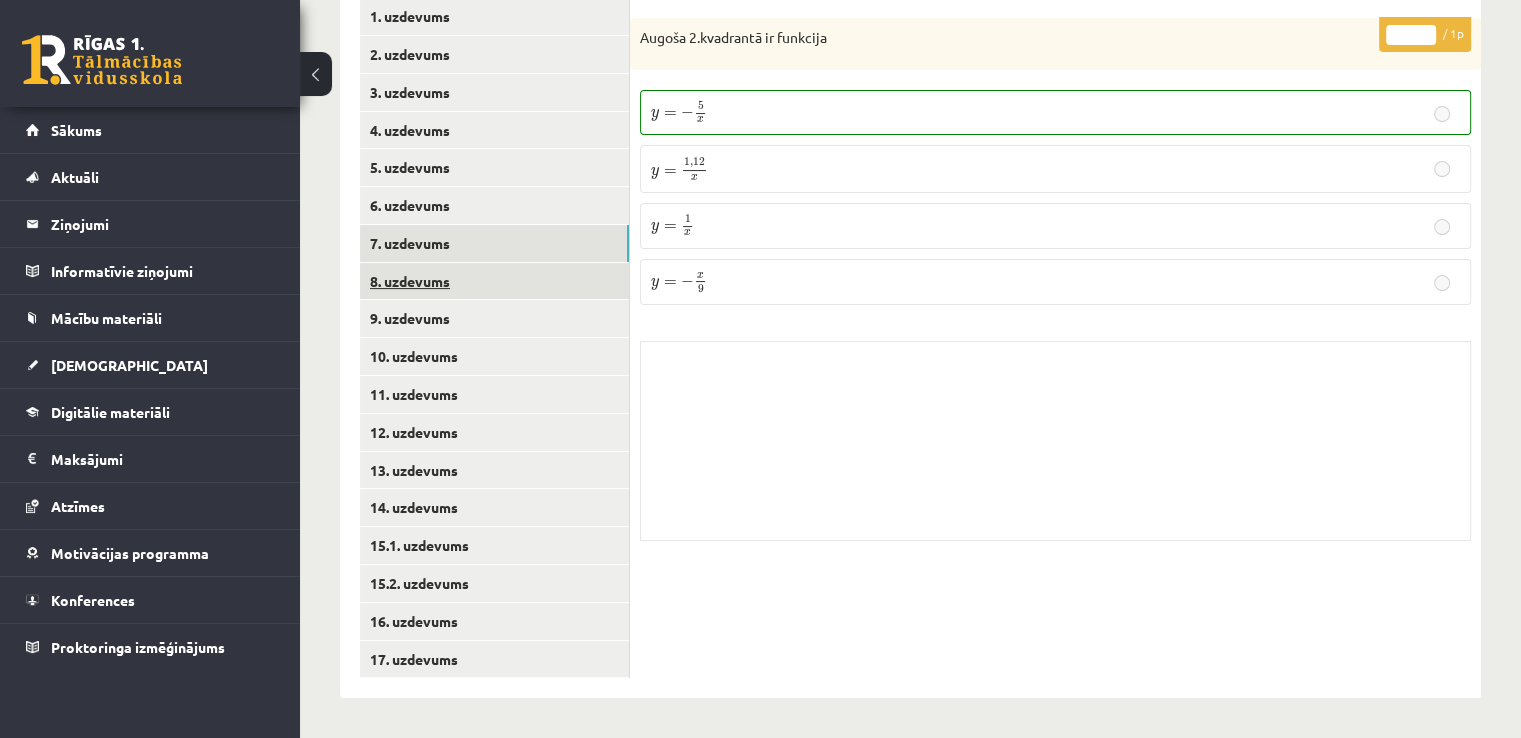 click on "8. uzdevums" at bounding box center [494, 281] 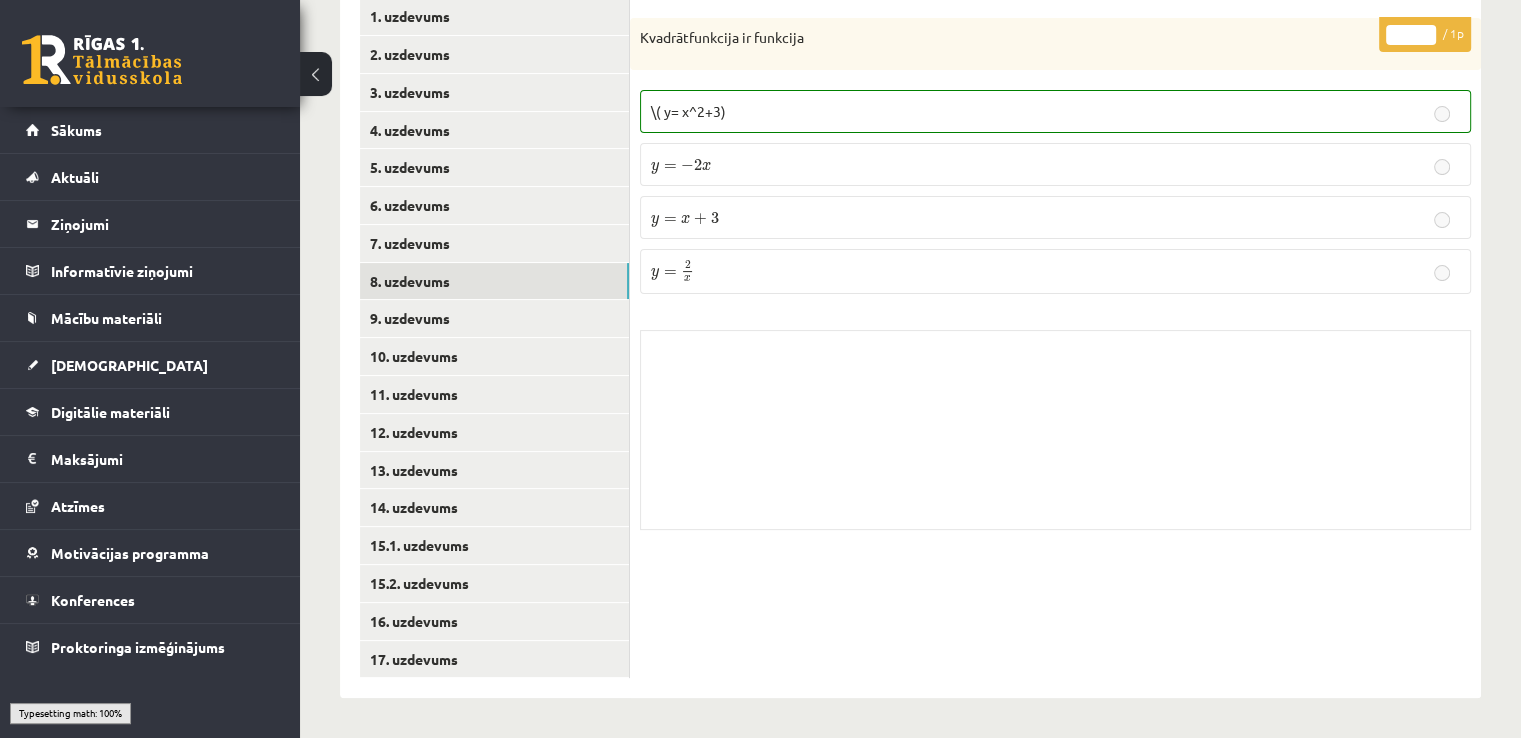 scroll, scrollTop: 209, scrollLeft: 0, axis: vertical 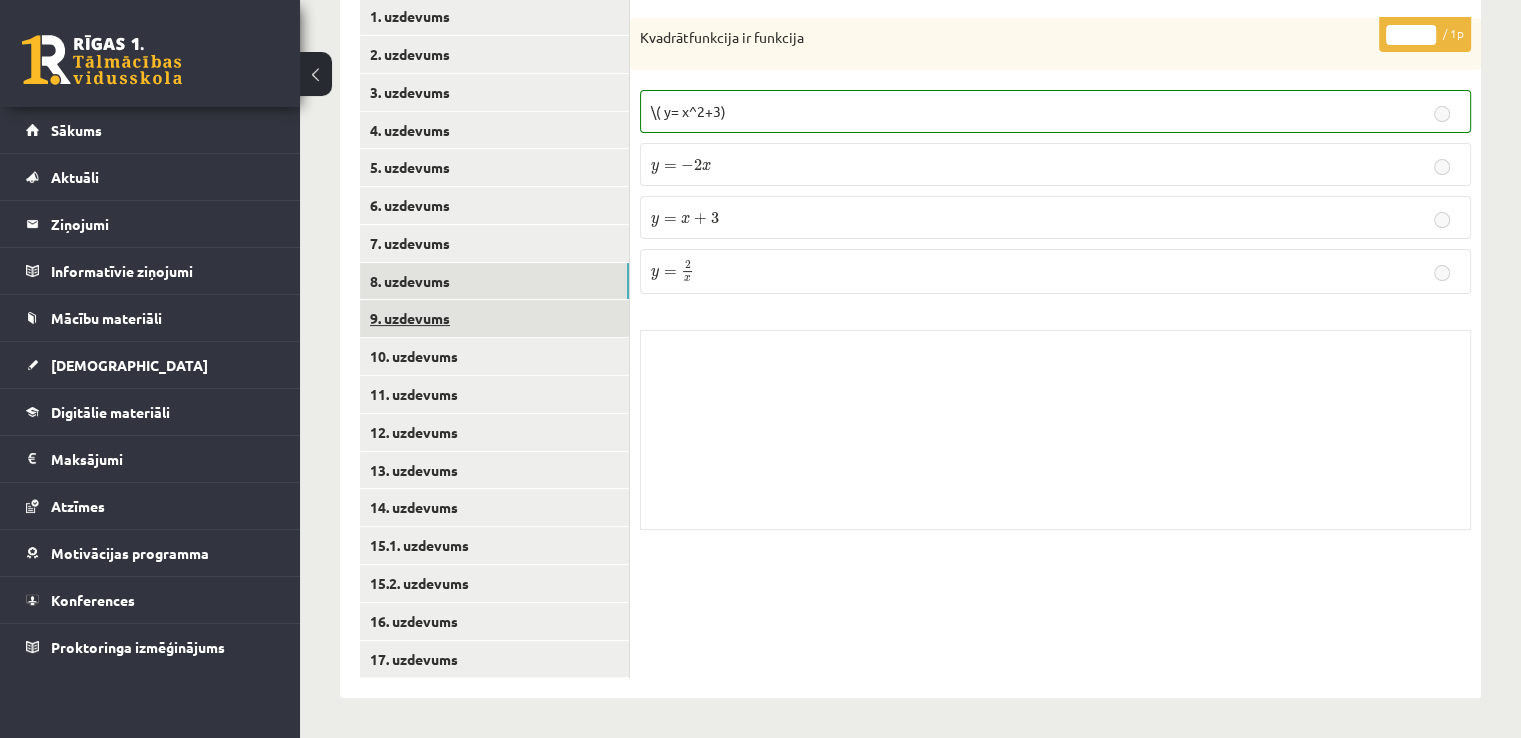 click on "9. uzdevums" at bounding box center (494, 318) 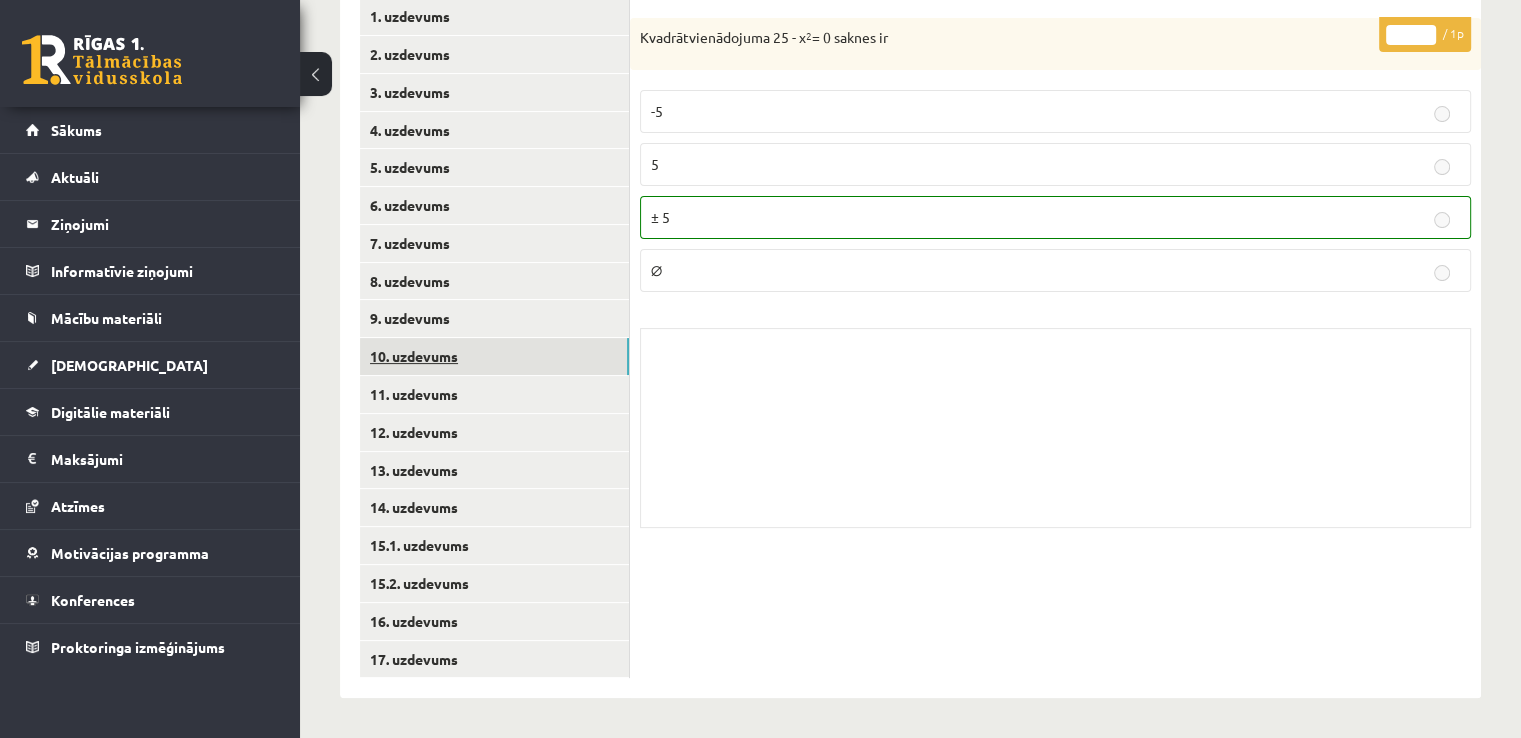 click on "10. uzdevums" at bounding box center (494, 356) 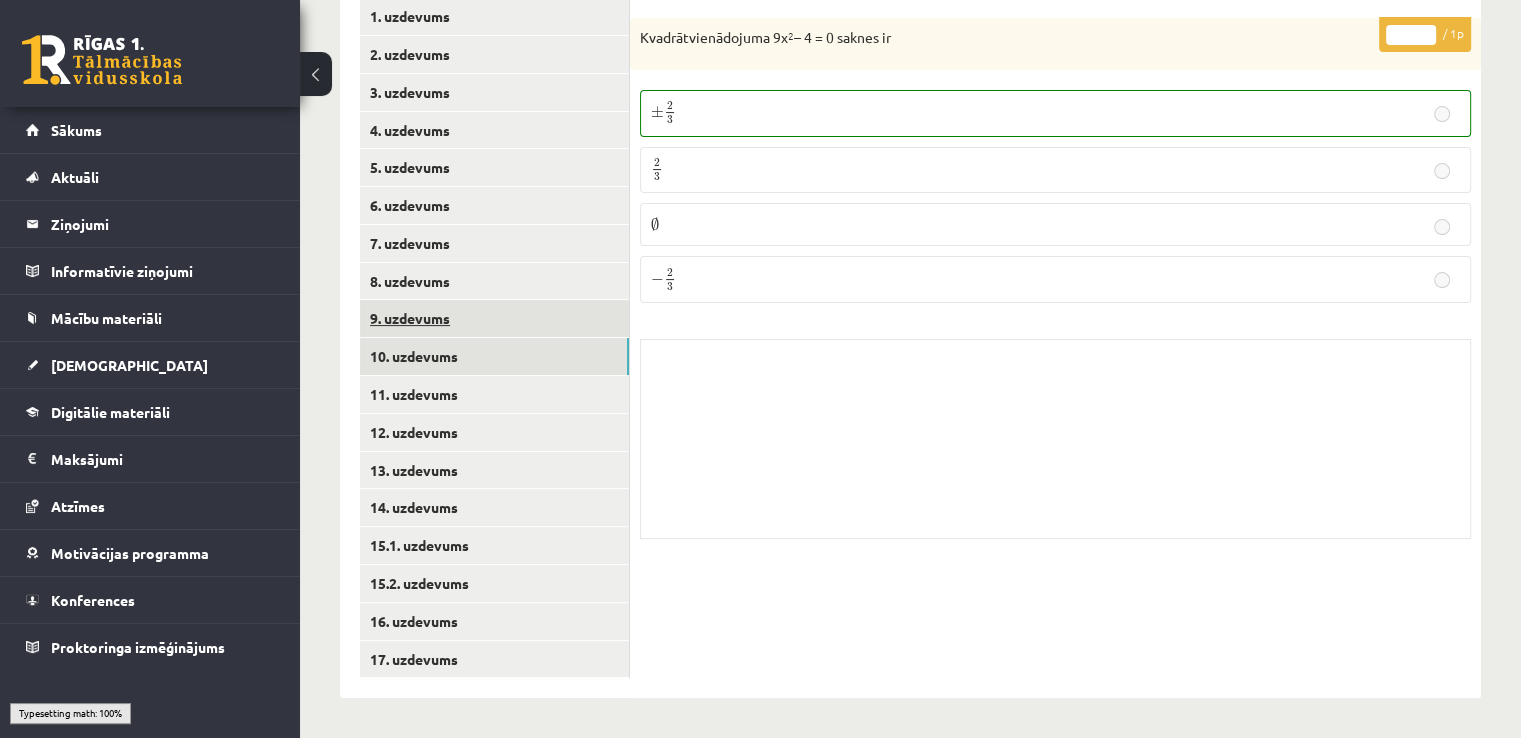 scroll, scrollTop: 209, scrollLeft: 0, axis: vertical 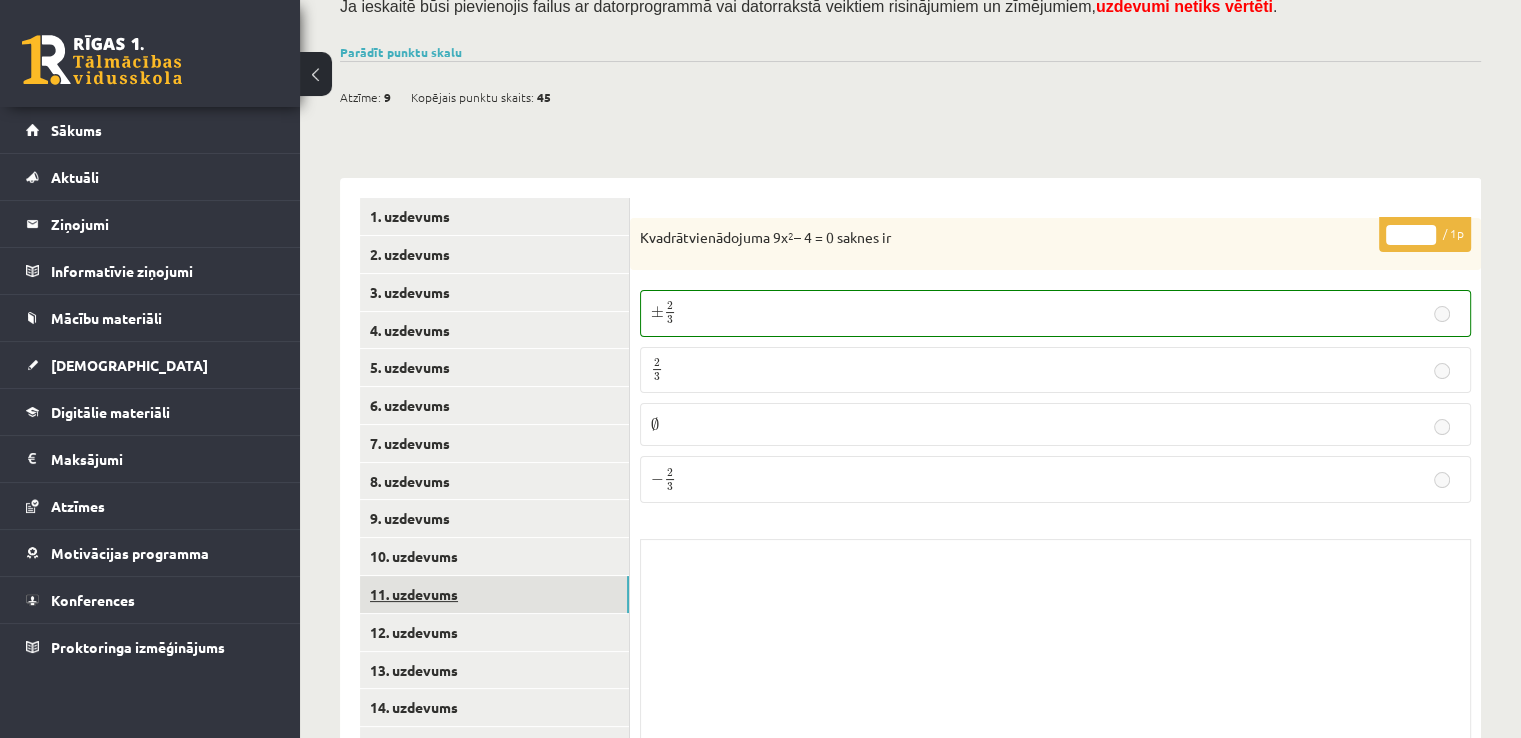 click on "11. uzdevums" at bounding box center (494, 594) 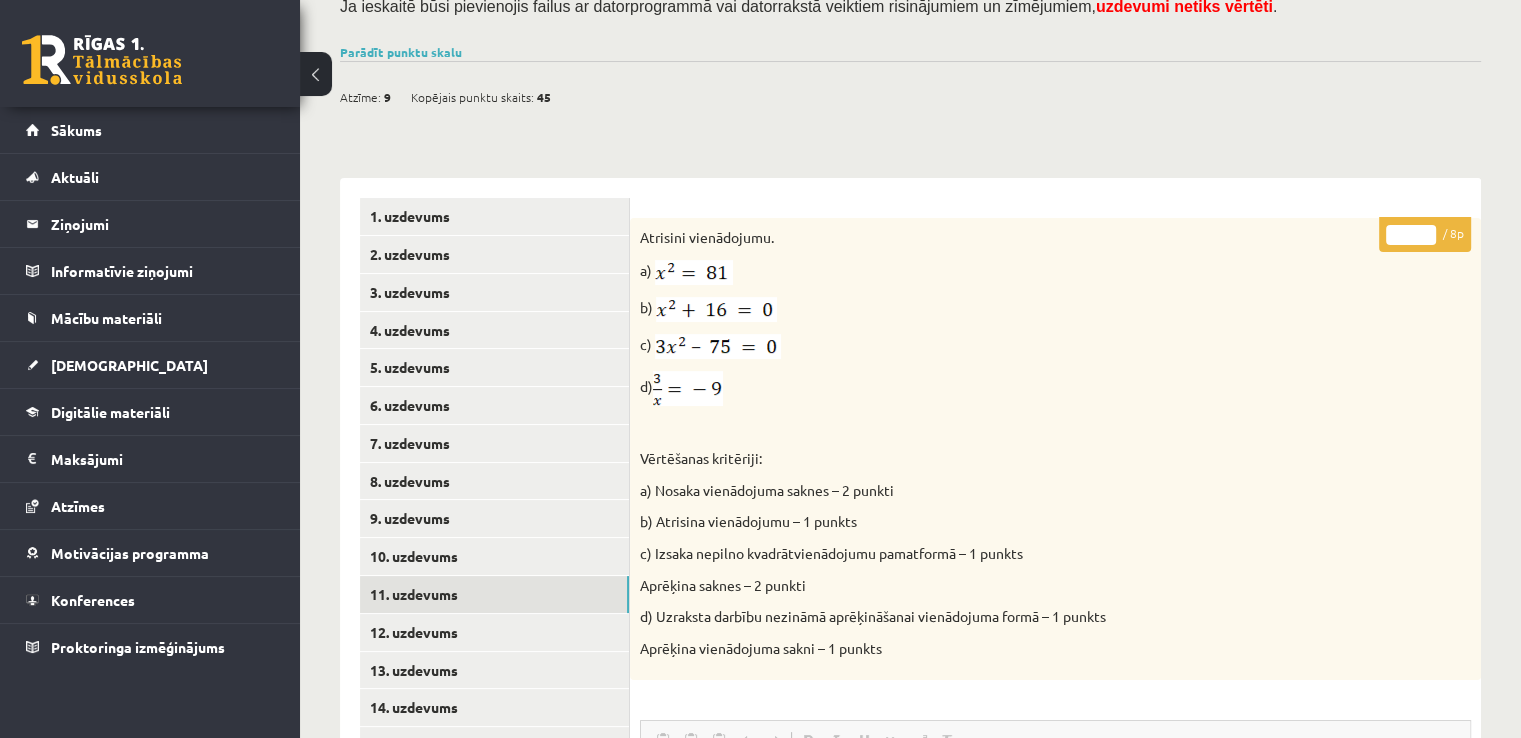 scroll, scrollTop: 0, scrollLeft: 0, axis: both 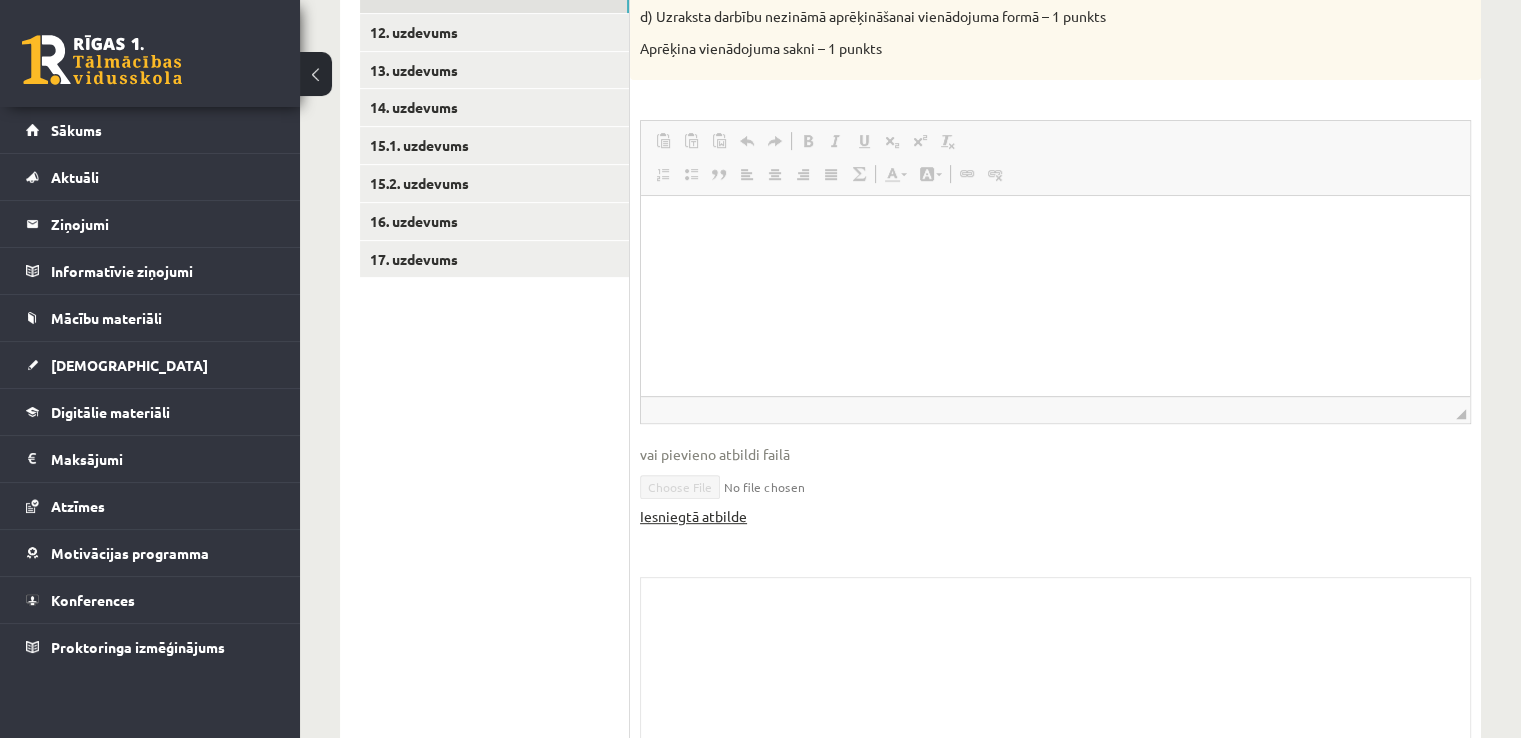 click on "Iesniegtā atbilde" at bounding box center (693, 516) 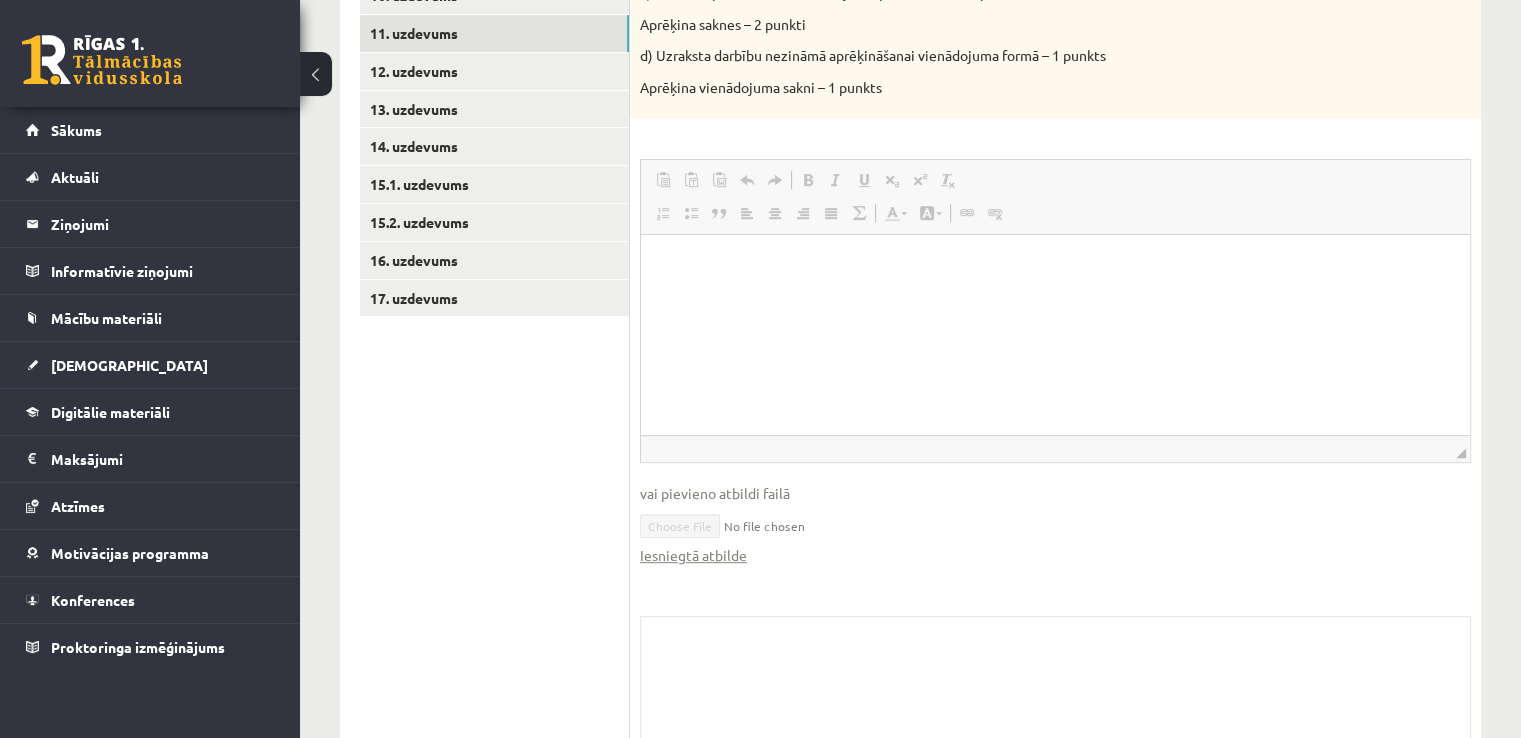scroll, scrollTop: 609, scrollLeft: 0, axis: vertical 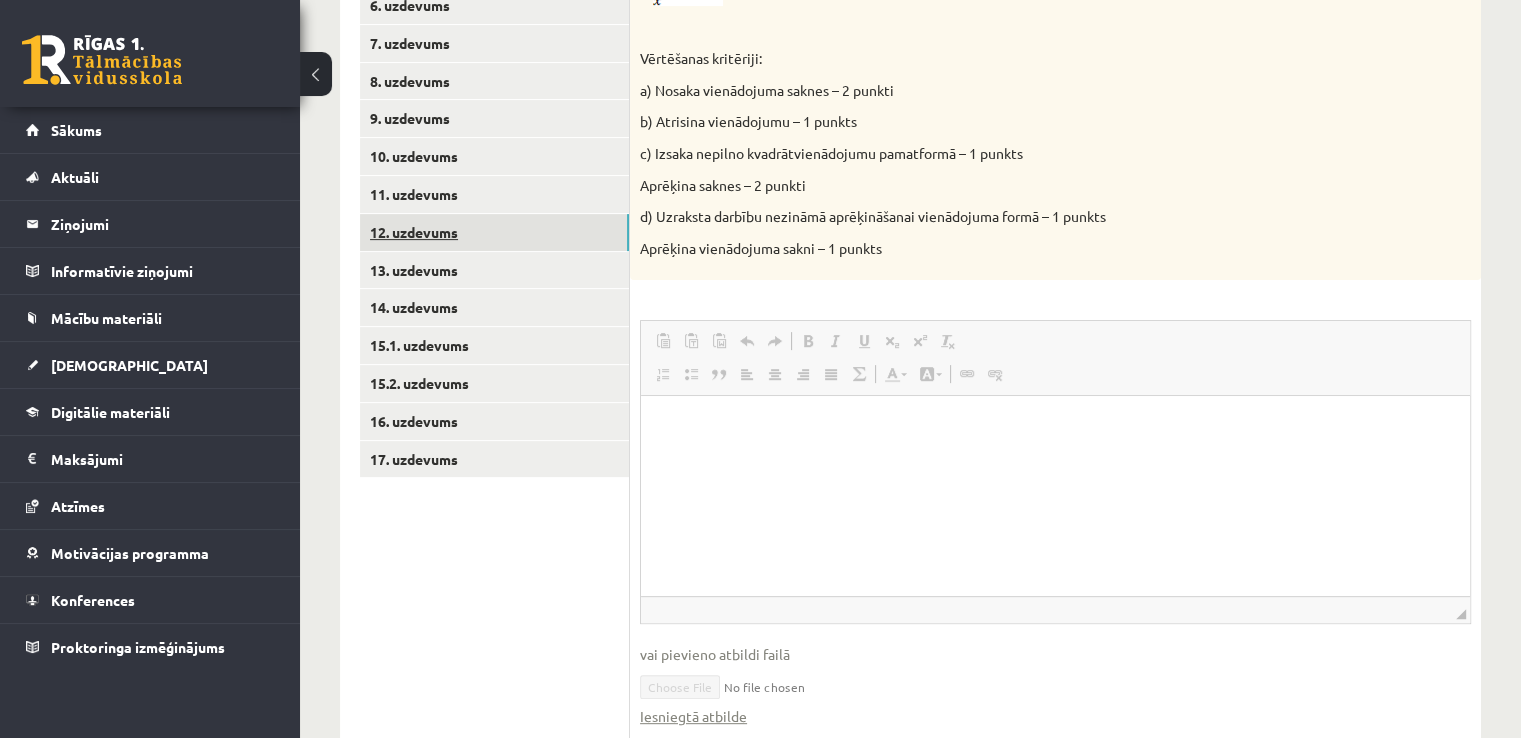 click on "12. uzdevums" at bounding box center [494, 232] 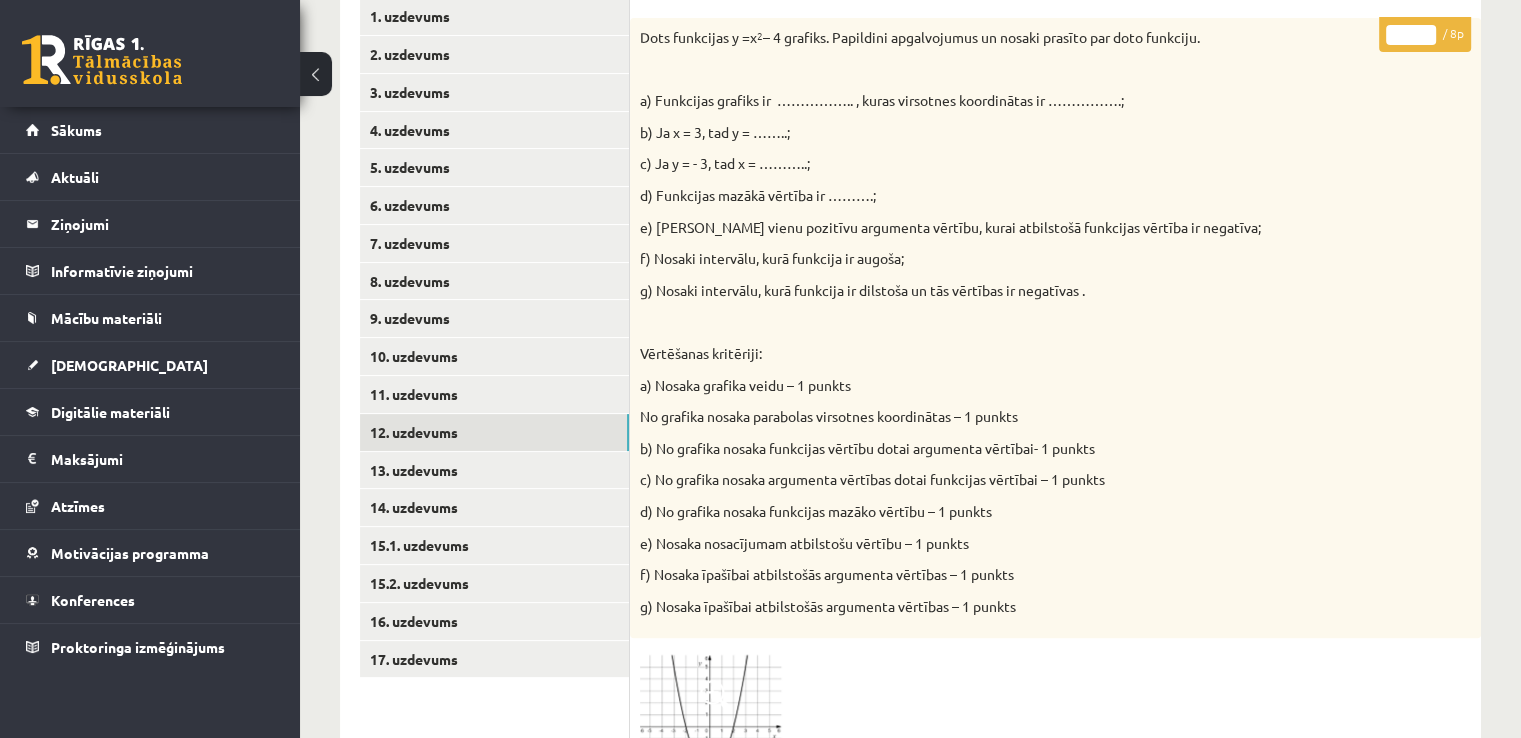 scroll, scrollTop: 0, scrollLeft: 0, axis: both 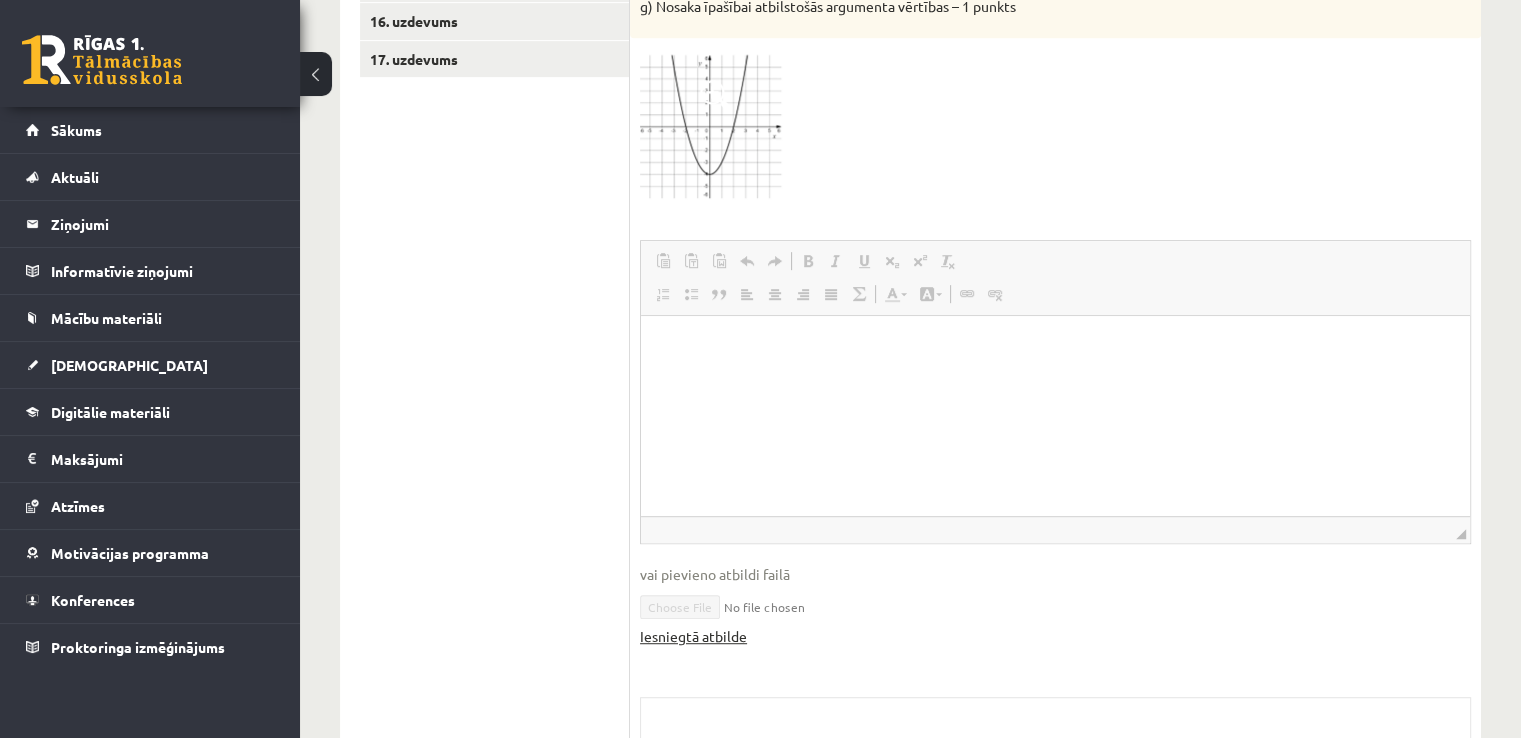 click on "Iesniegtā atbilde" at bounding box center [693, 636] 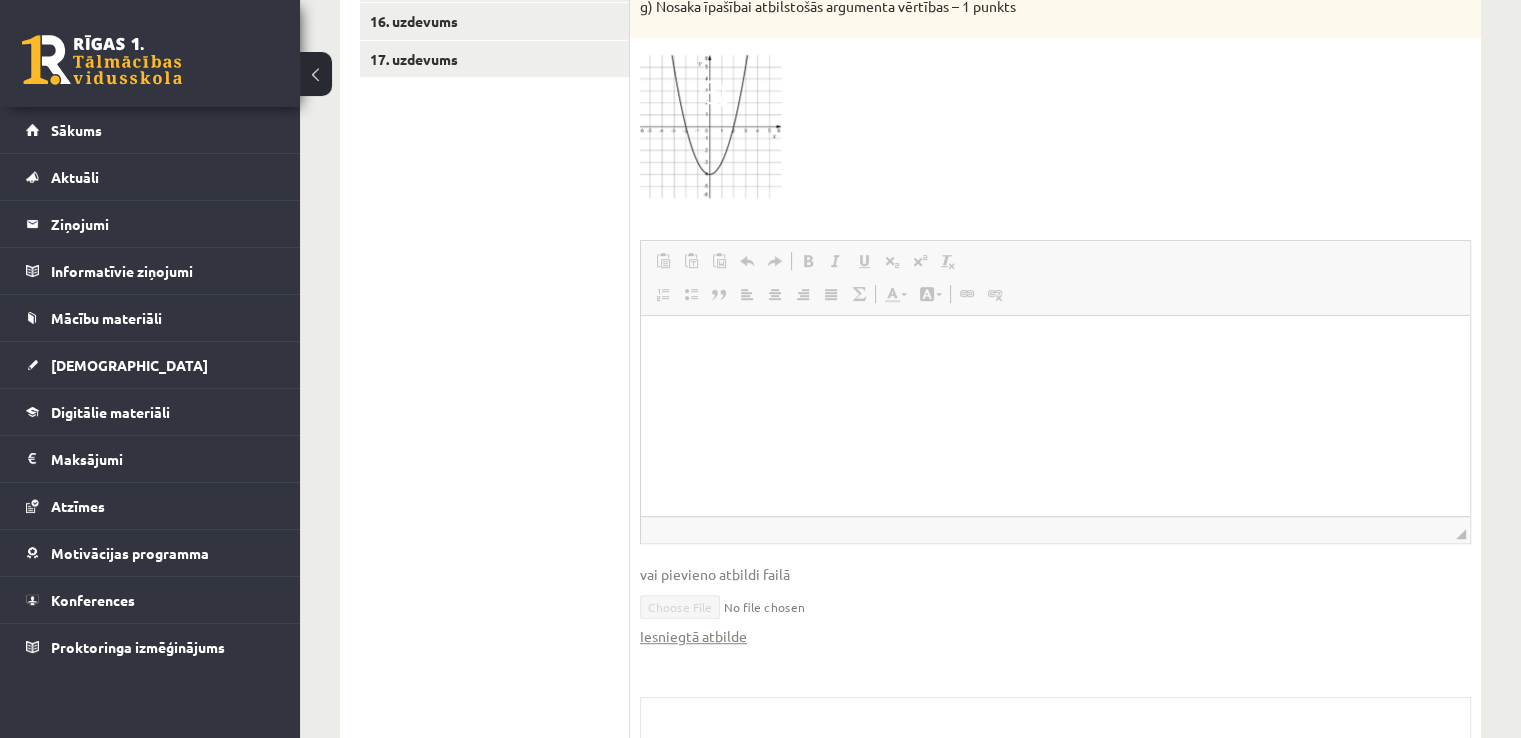 click on "Skolotāja pielikums" at bounding box center (1055, 797) 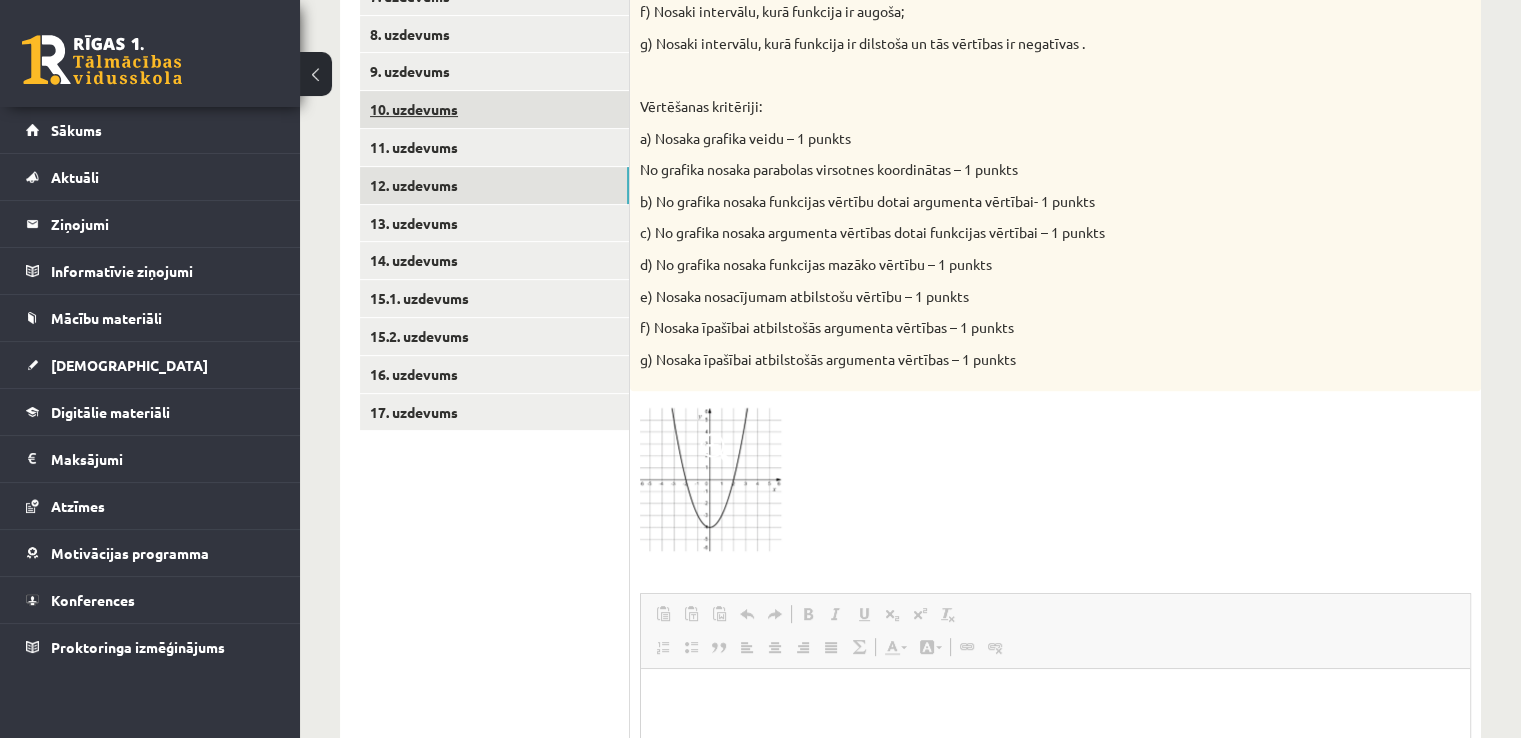 scroll, scrollTop: 609, scrollLeft: 0, axis: vertical 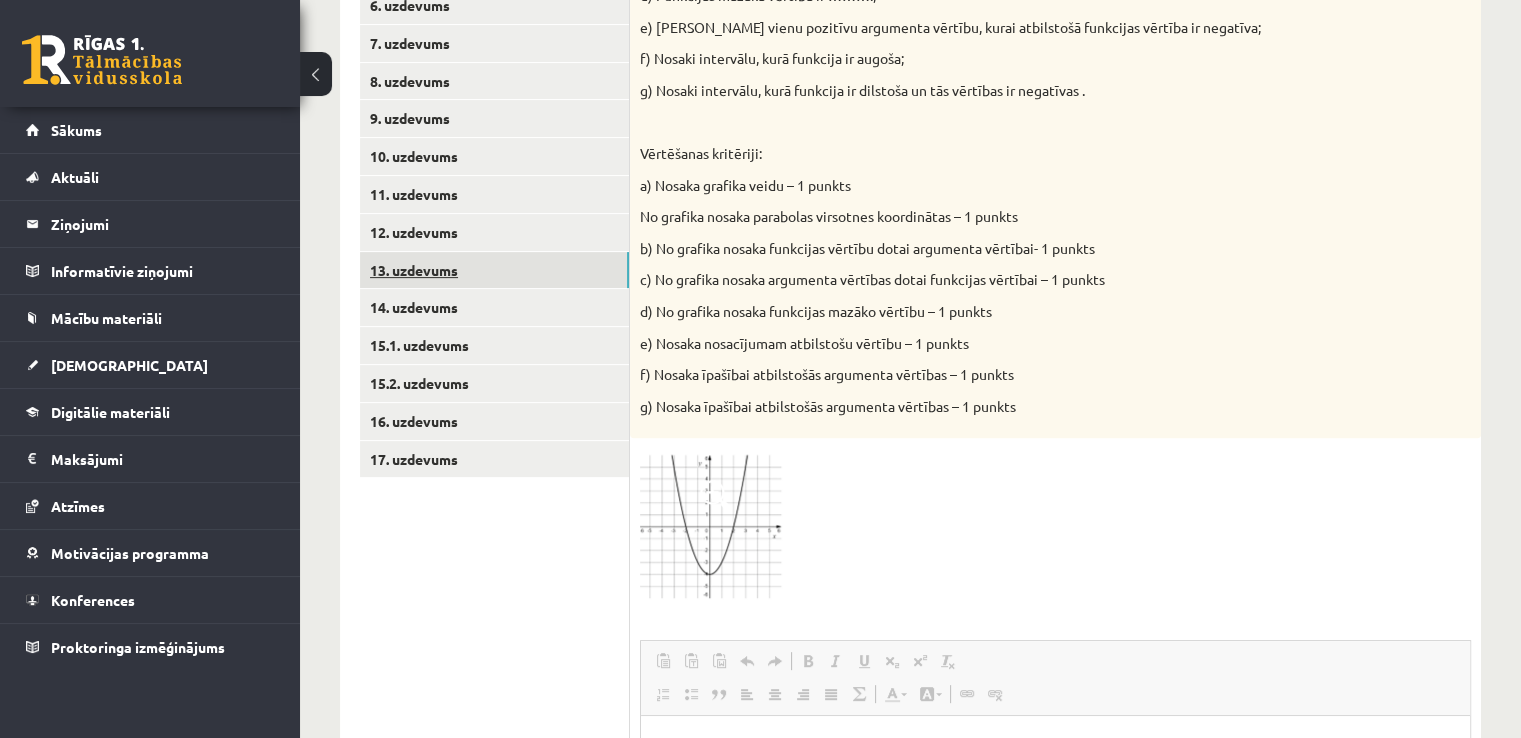 click on "13. uzdevums" at bounding box center (494, 270) 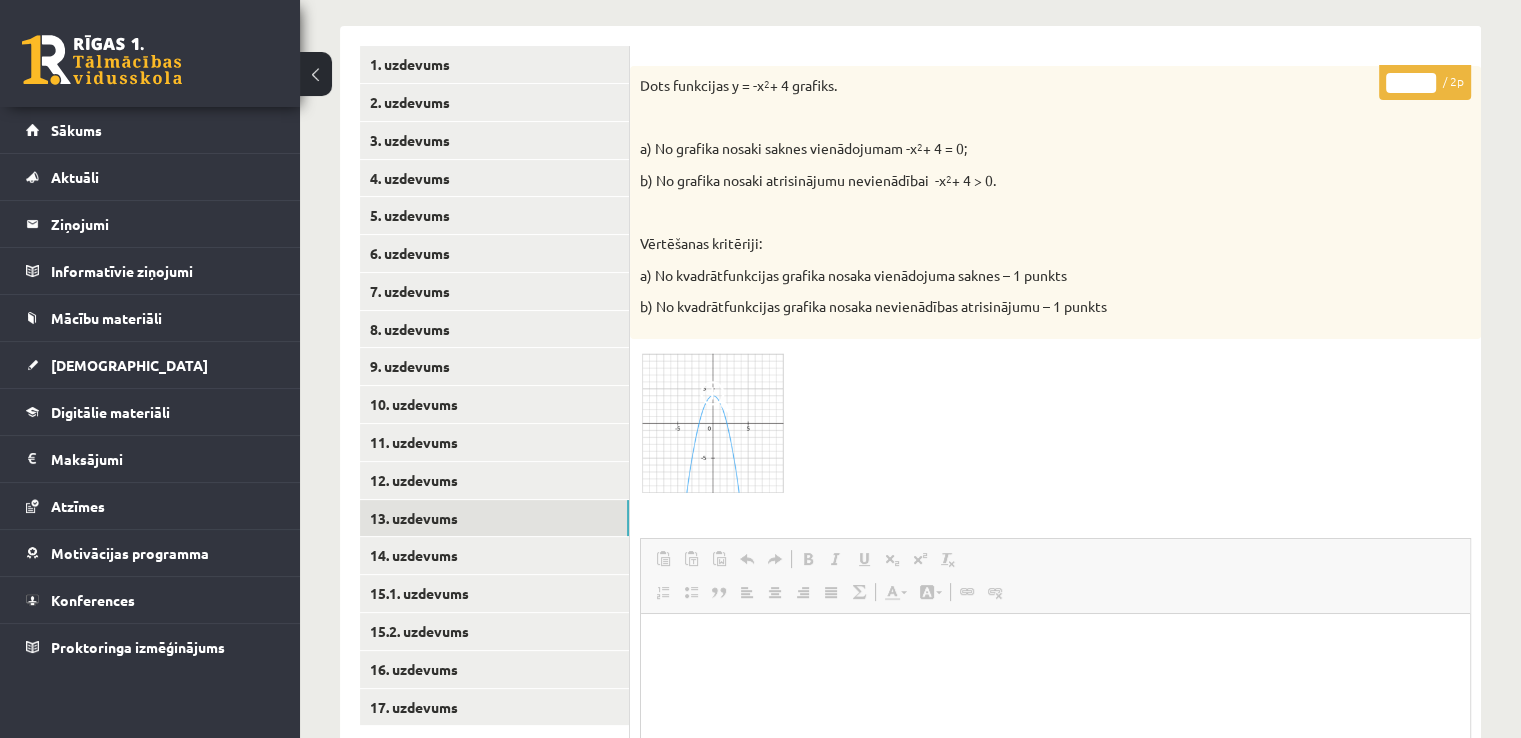 scroll, scrollTop: 0, scrollLeft: 0, axis: both 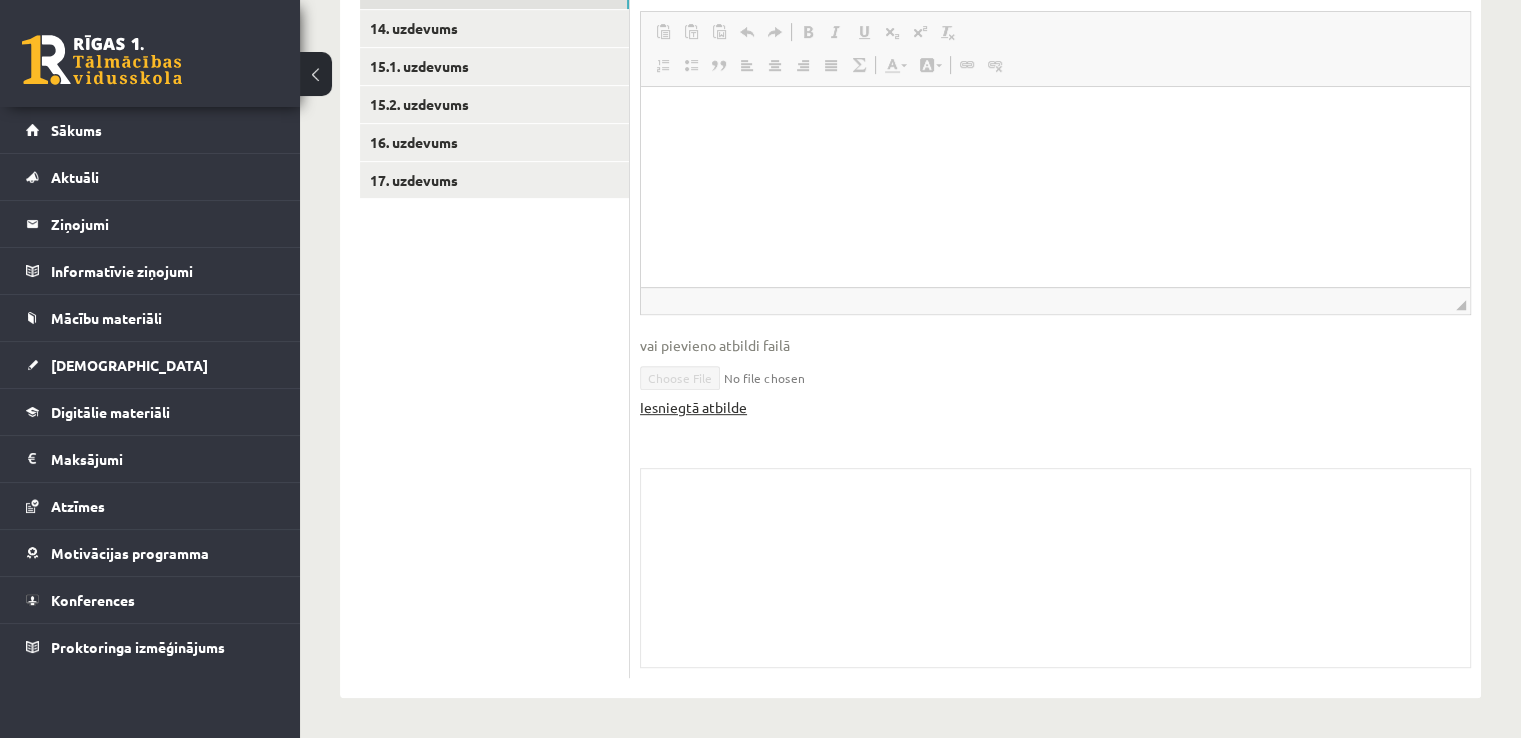click on "Iesniegtā atbilde" at bounding box center [693, 407] 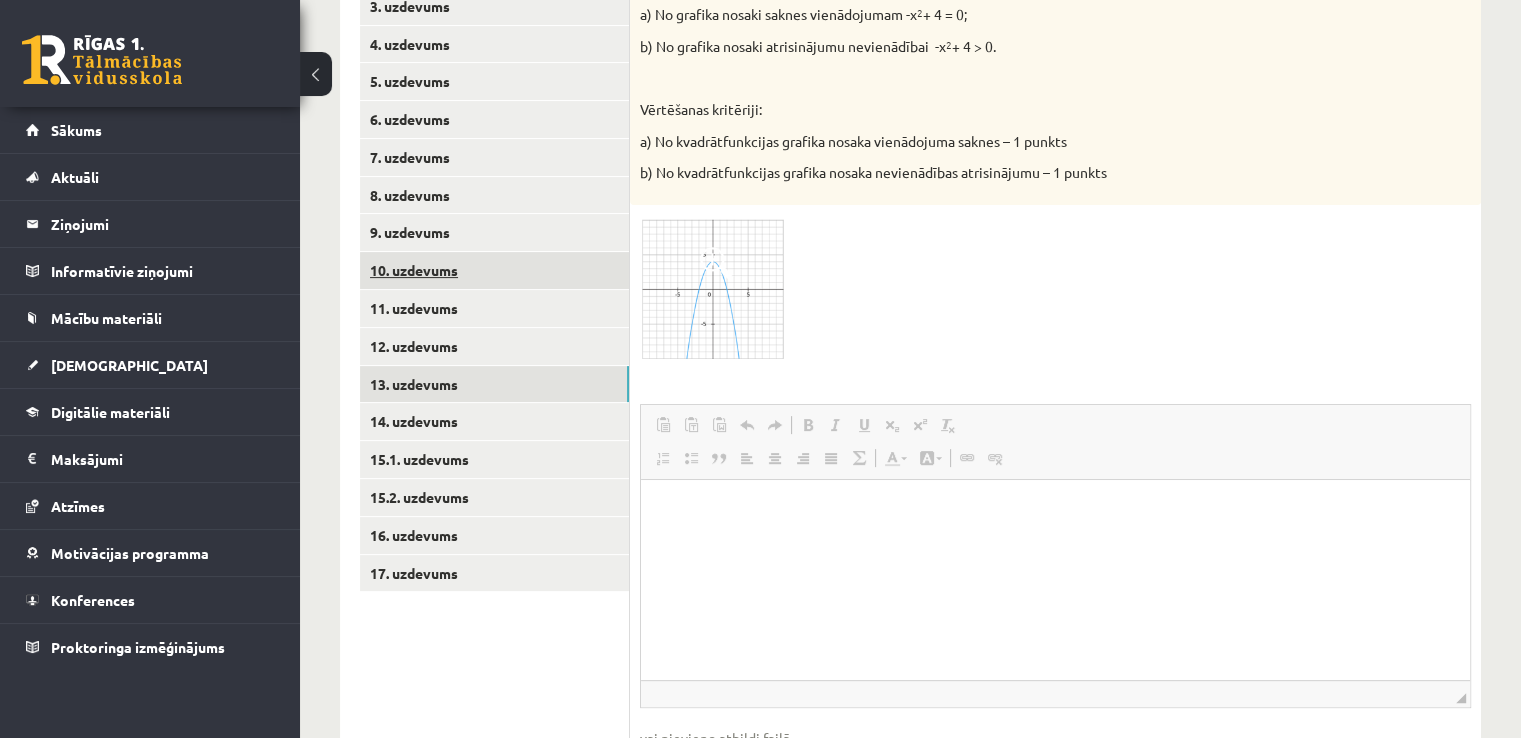 scroll, scrollTop: 488, scrollLeft: 0, axis: vertical 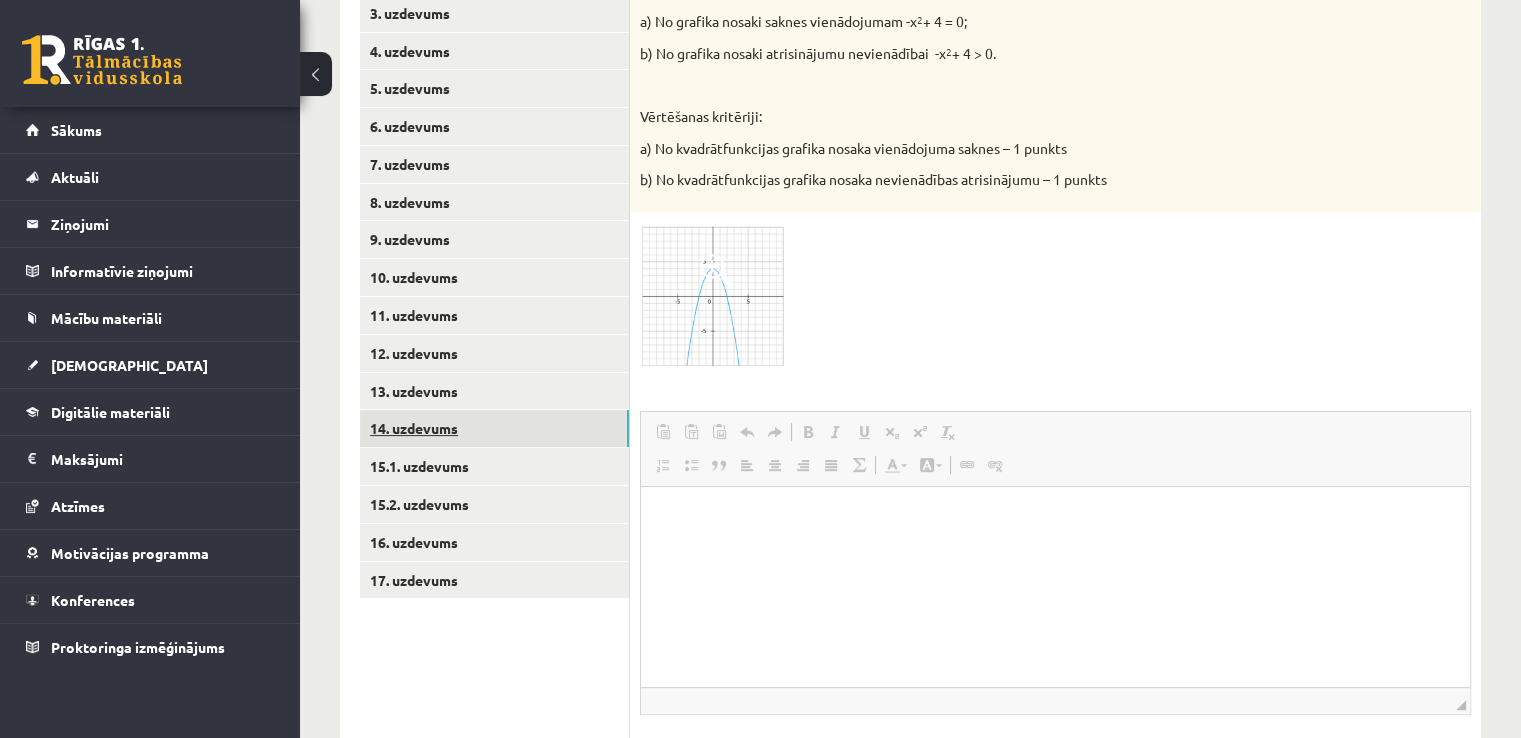 click on "14. uzdevums" at bounding box center [494, 428] 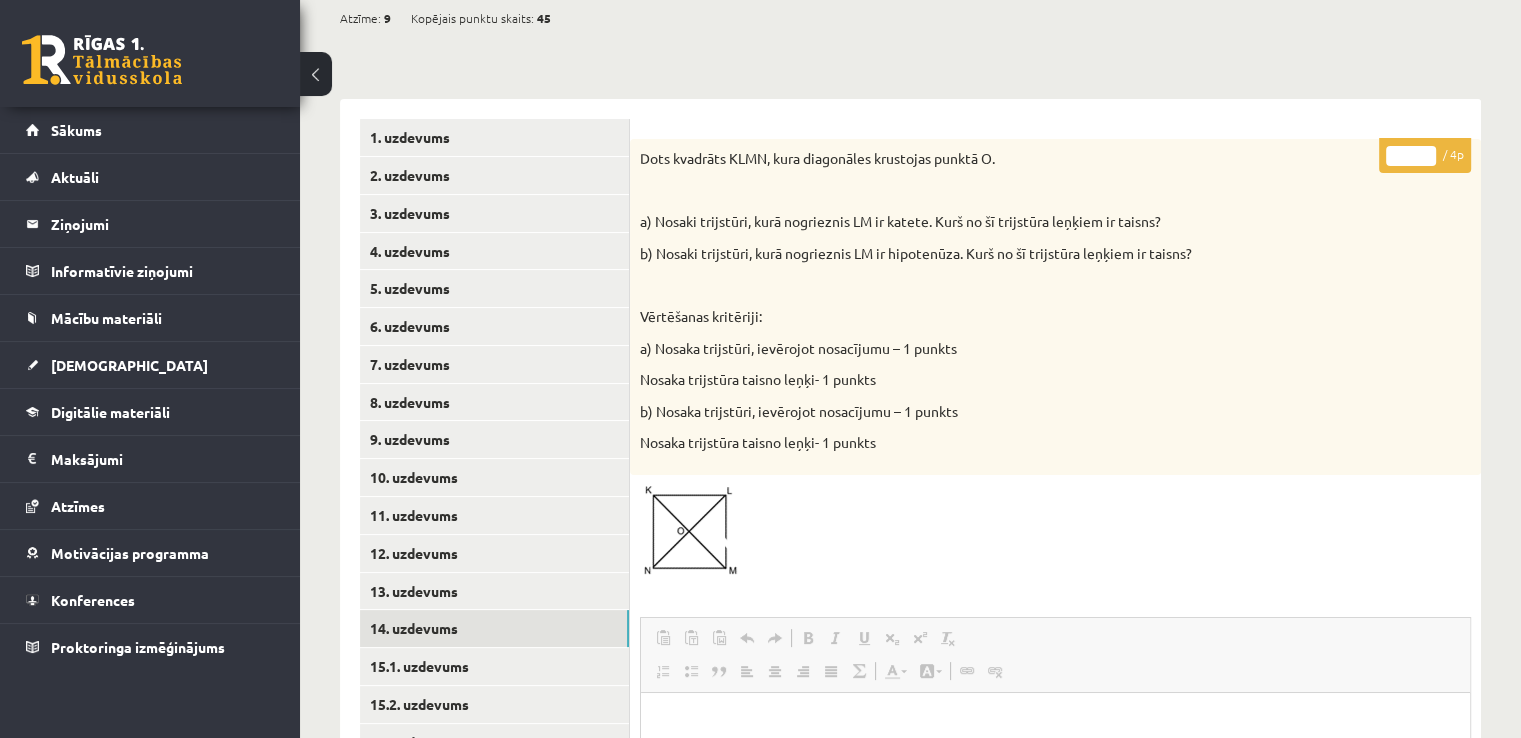 scroll, scrollTop: 0, scrollLeft: 0, axis: both 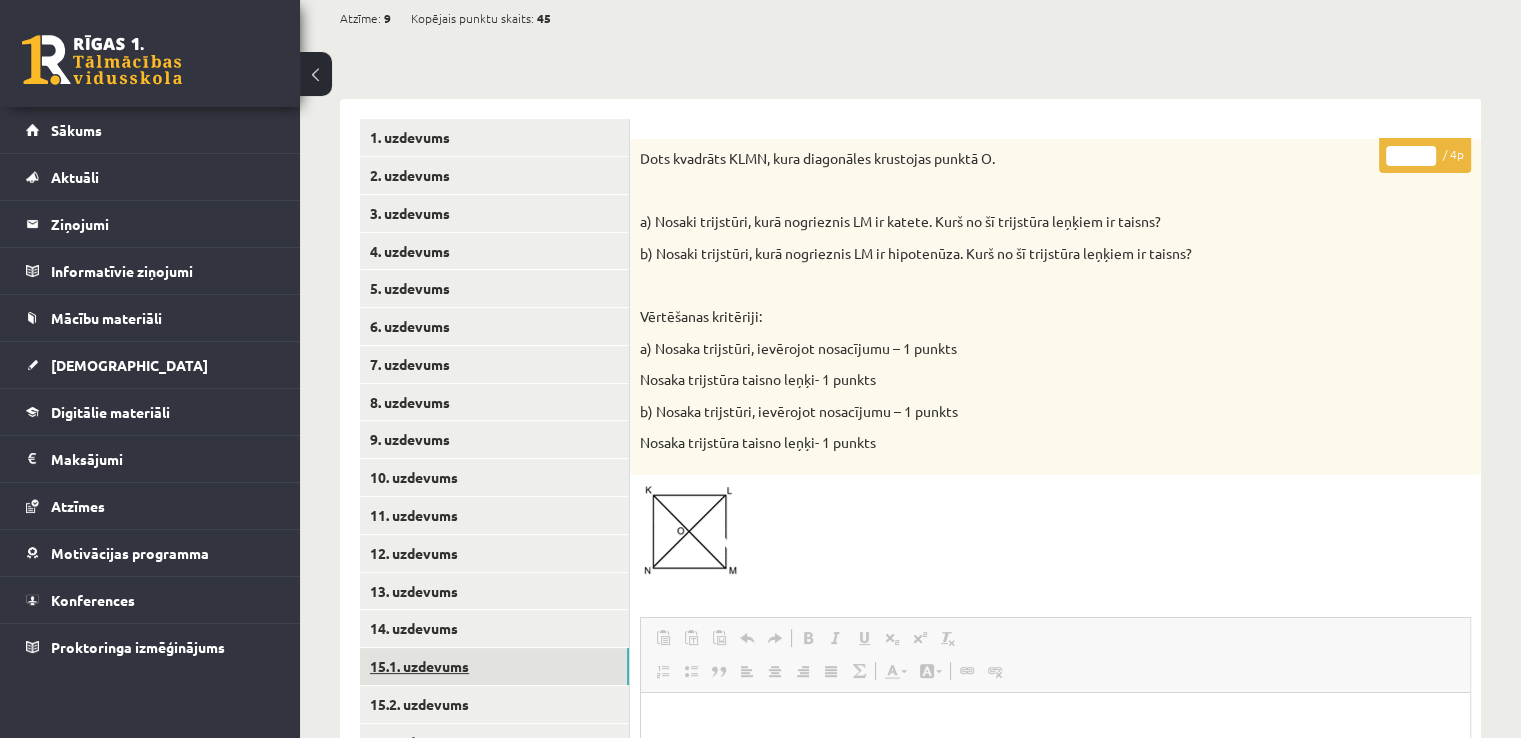 click on "15.1. uzdevums" at bounding box center (494, 666) 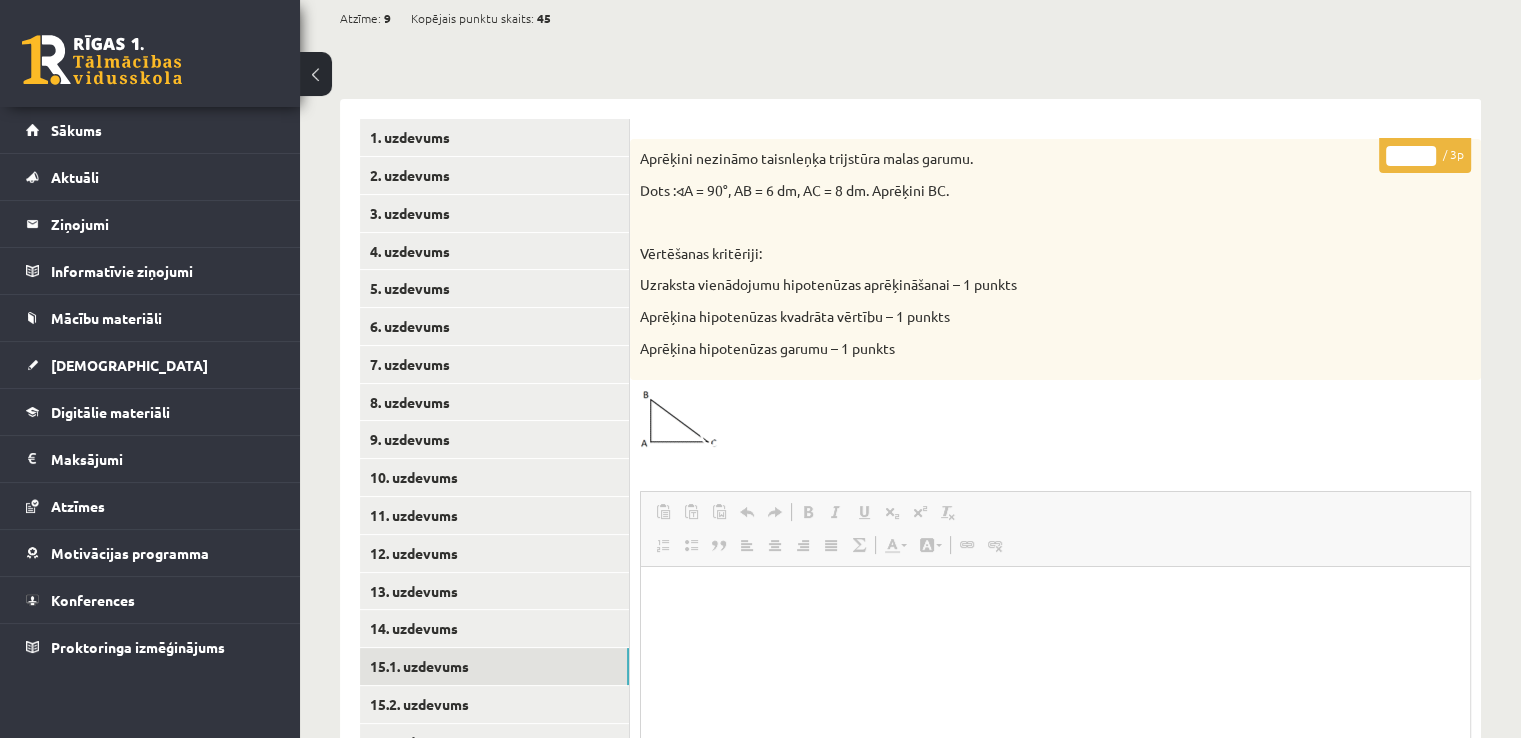 scroll, scrollTop: 0, scrollLeft: 0, axis: both 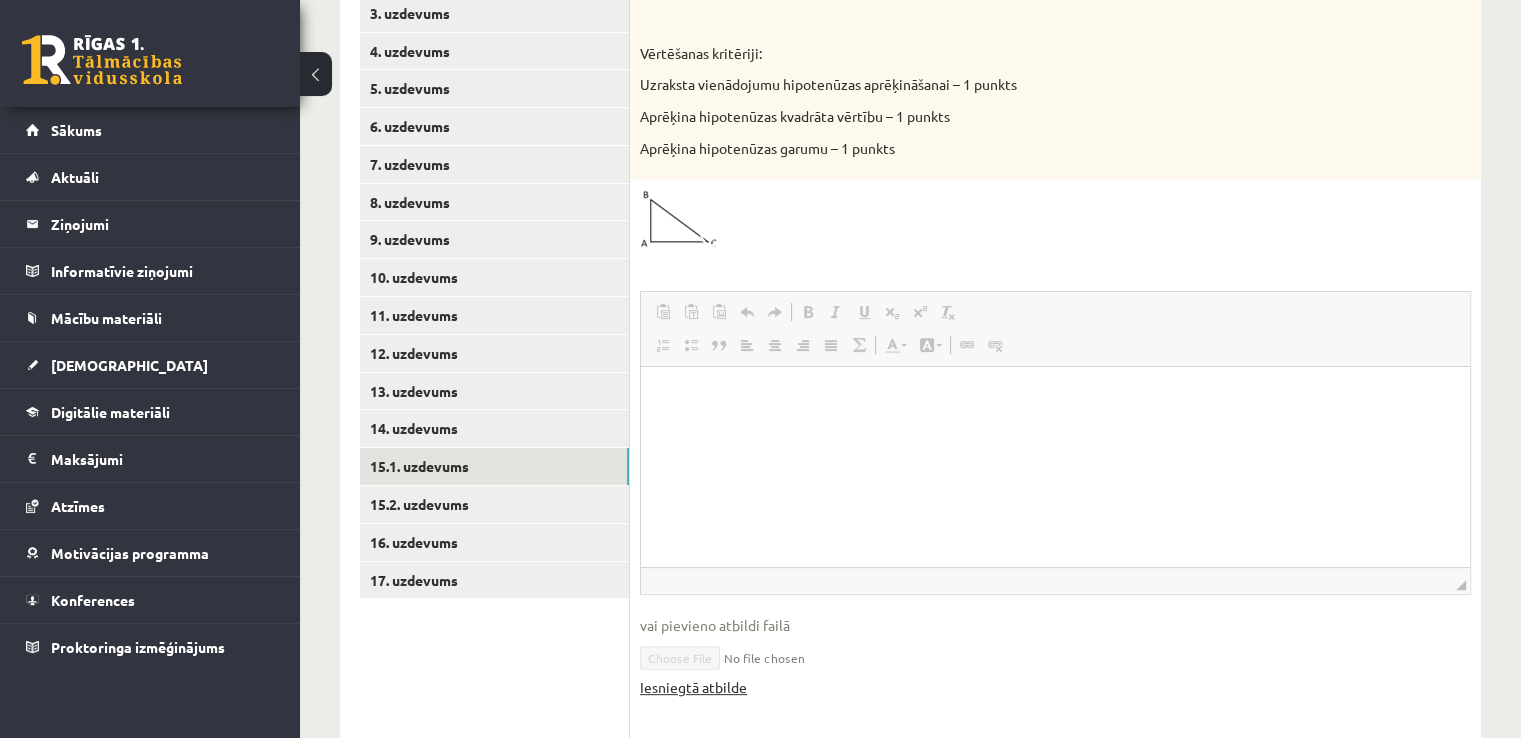 click on "Iesniegtā atbilde" at bounding box center [693, 687] 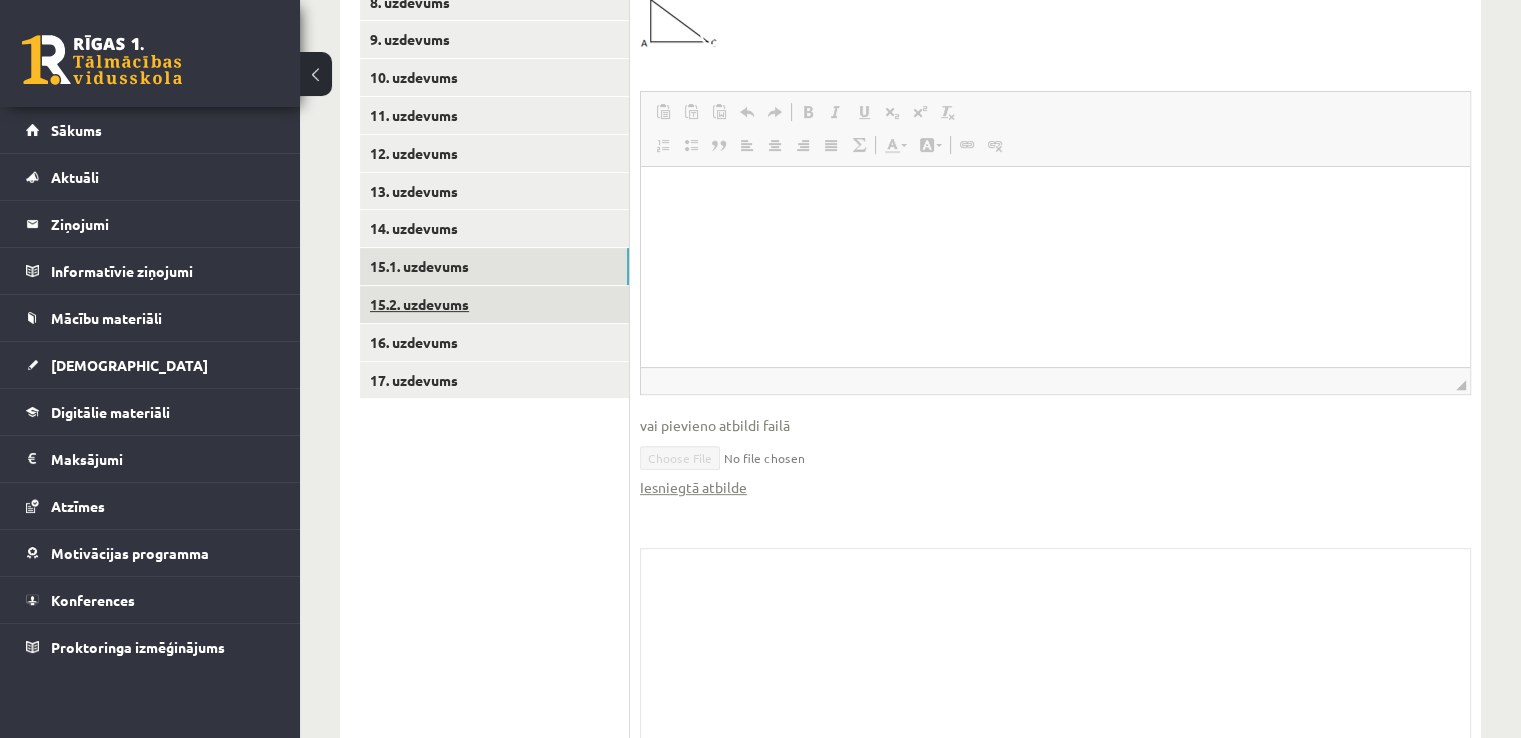 click on "15.2. uzdevums" at bounding box center (494, 304) 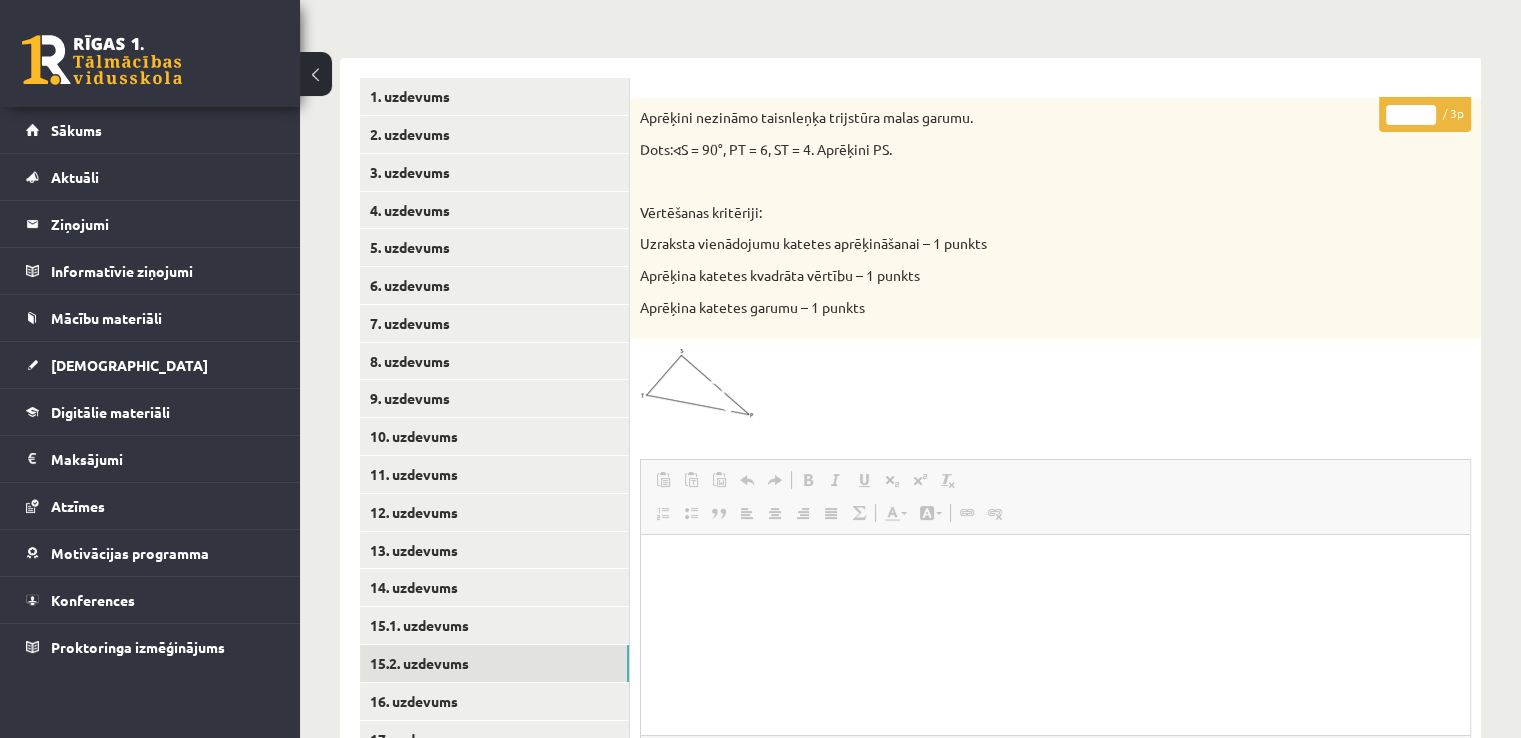 scroll, scrollTop: 0, scrollLeft: 0, axis: both 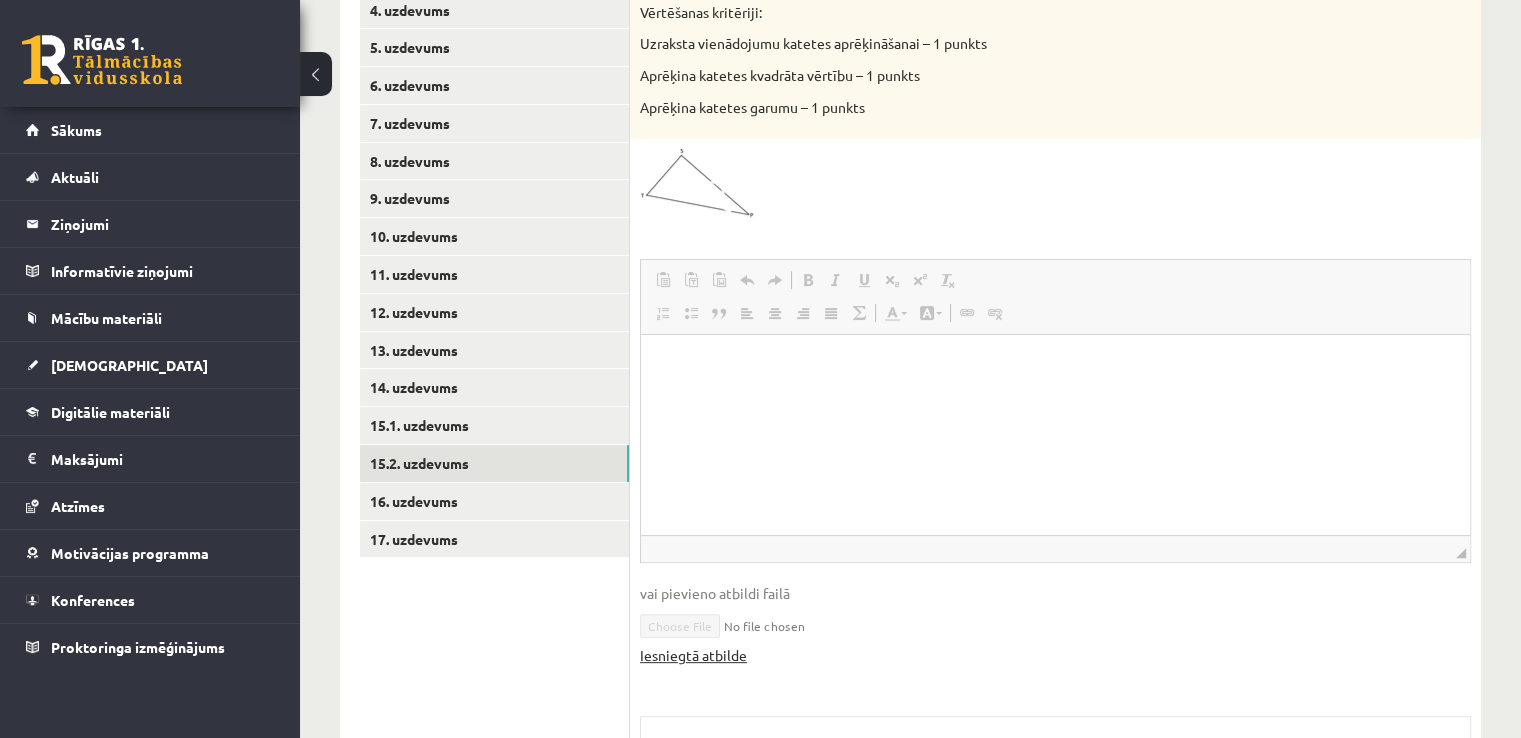 click on "Iesniegtā atbilde" at bounding box center [693, 655] 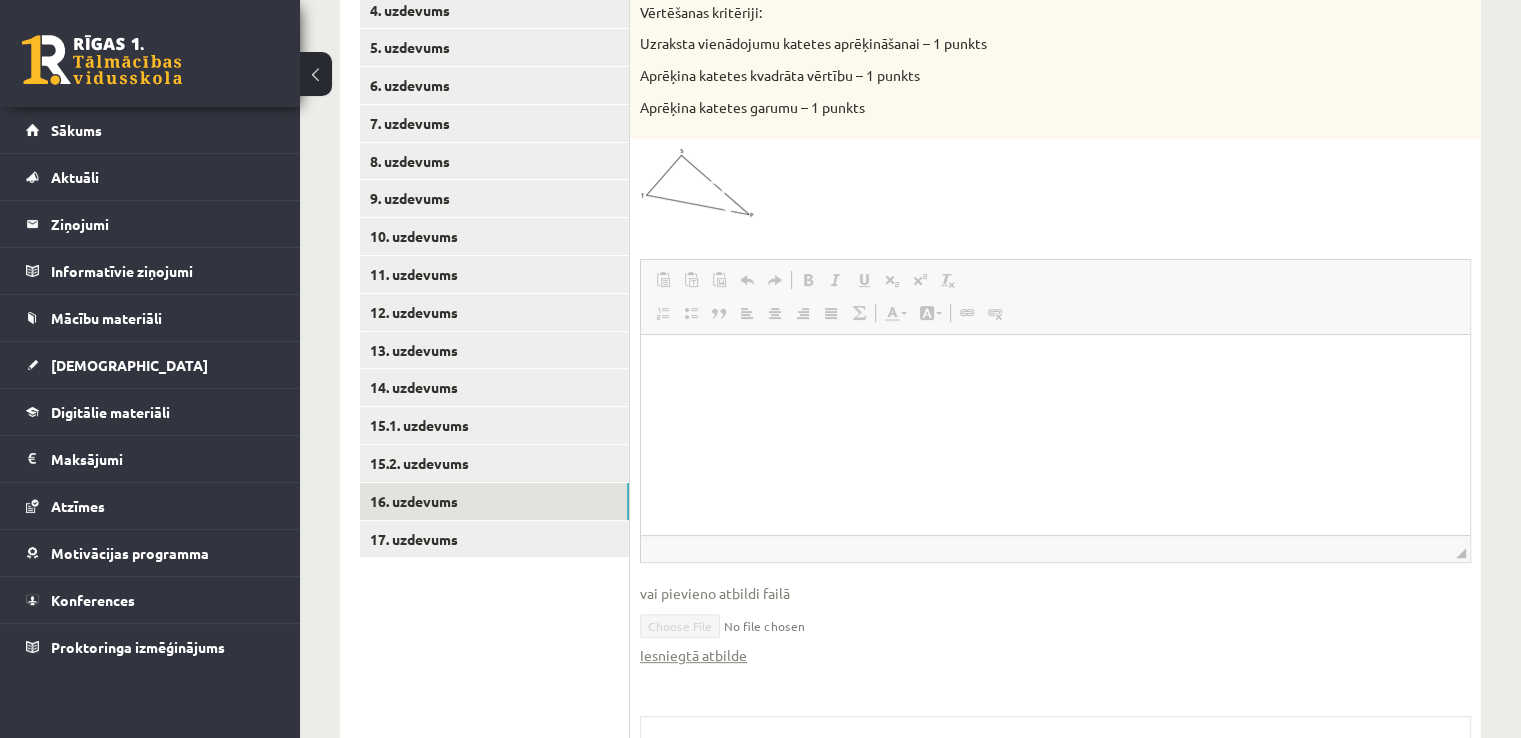 scroll, scrollTop: 329, scrollLeft: 0, axis: vertical 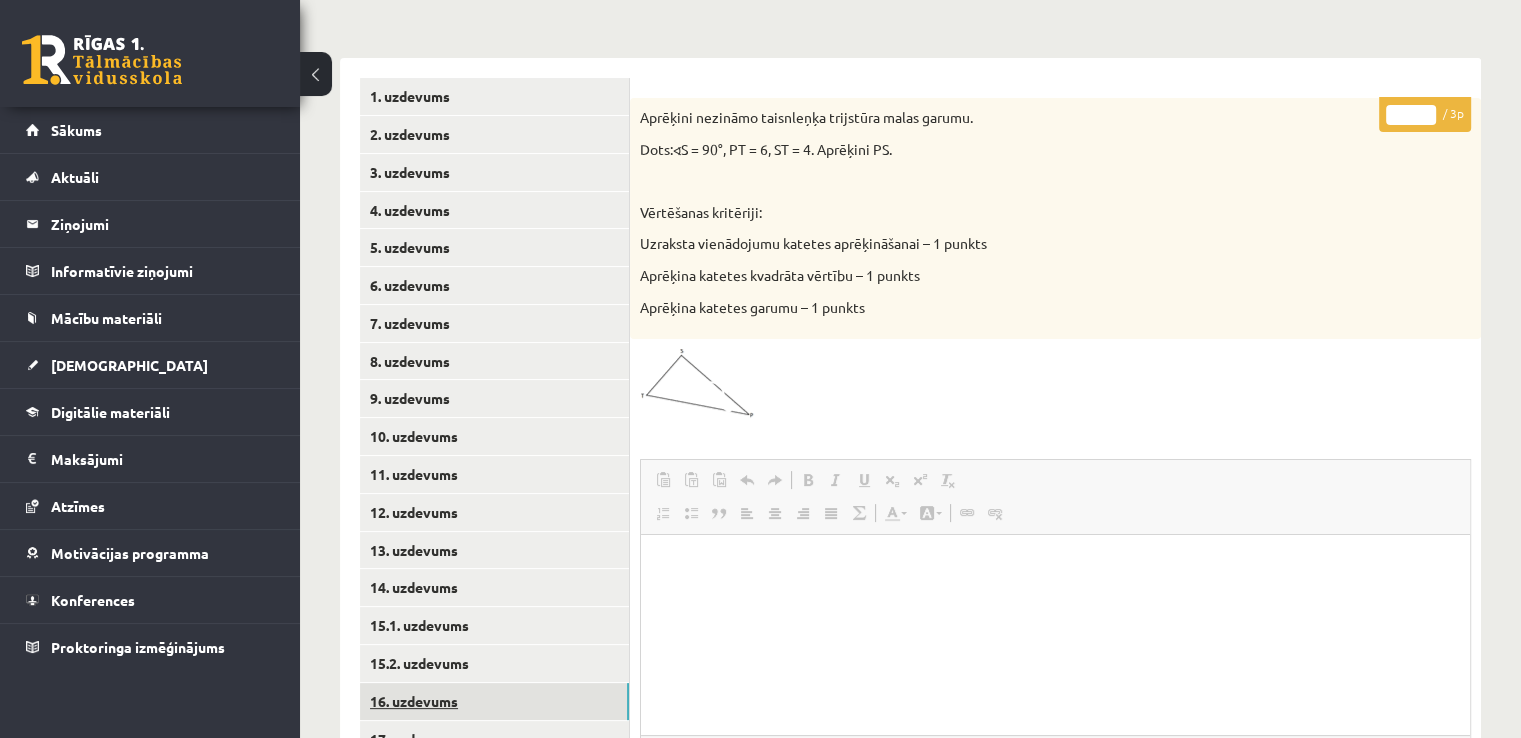 click on "16. uzdevums" at bounding box center (494, 701) 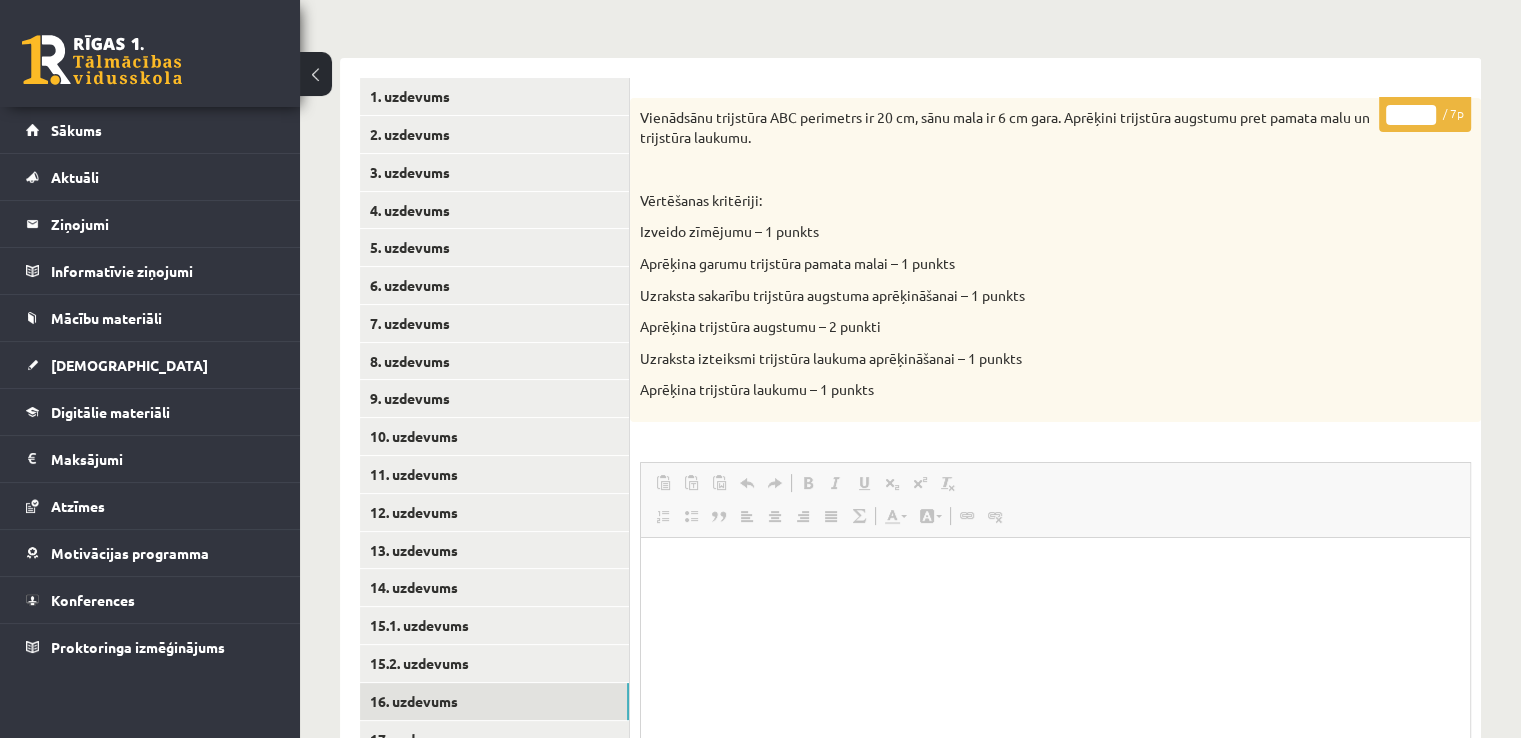 scroll, scrollTop: 0, scrollLeft: 0, axis: both 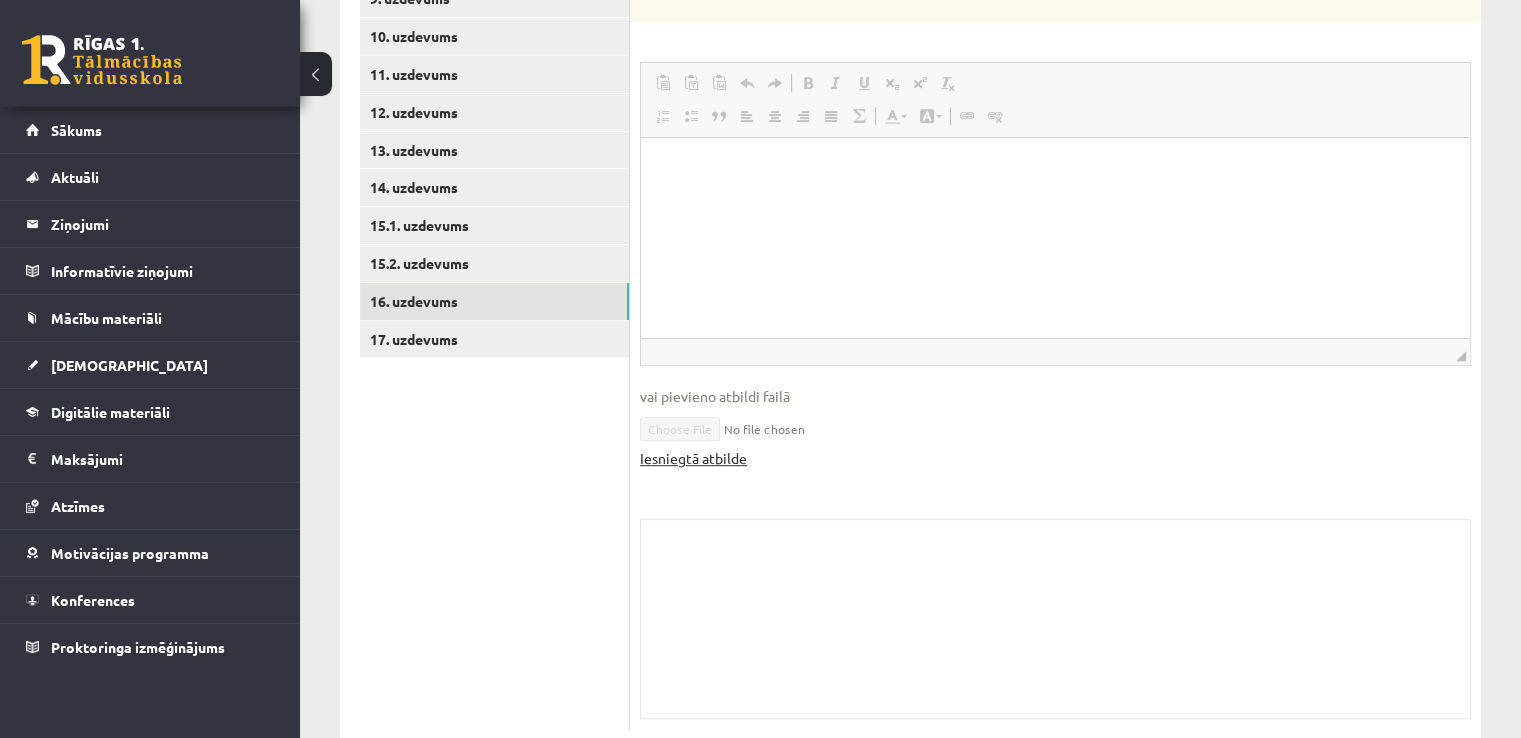 click on "Iesniegtā atbilde" at bounding box center [693, 458] 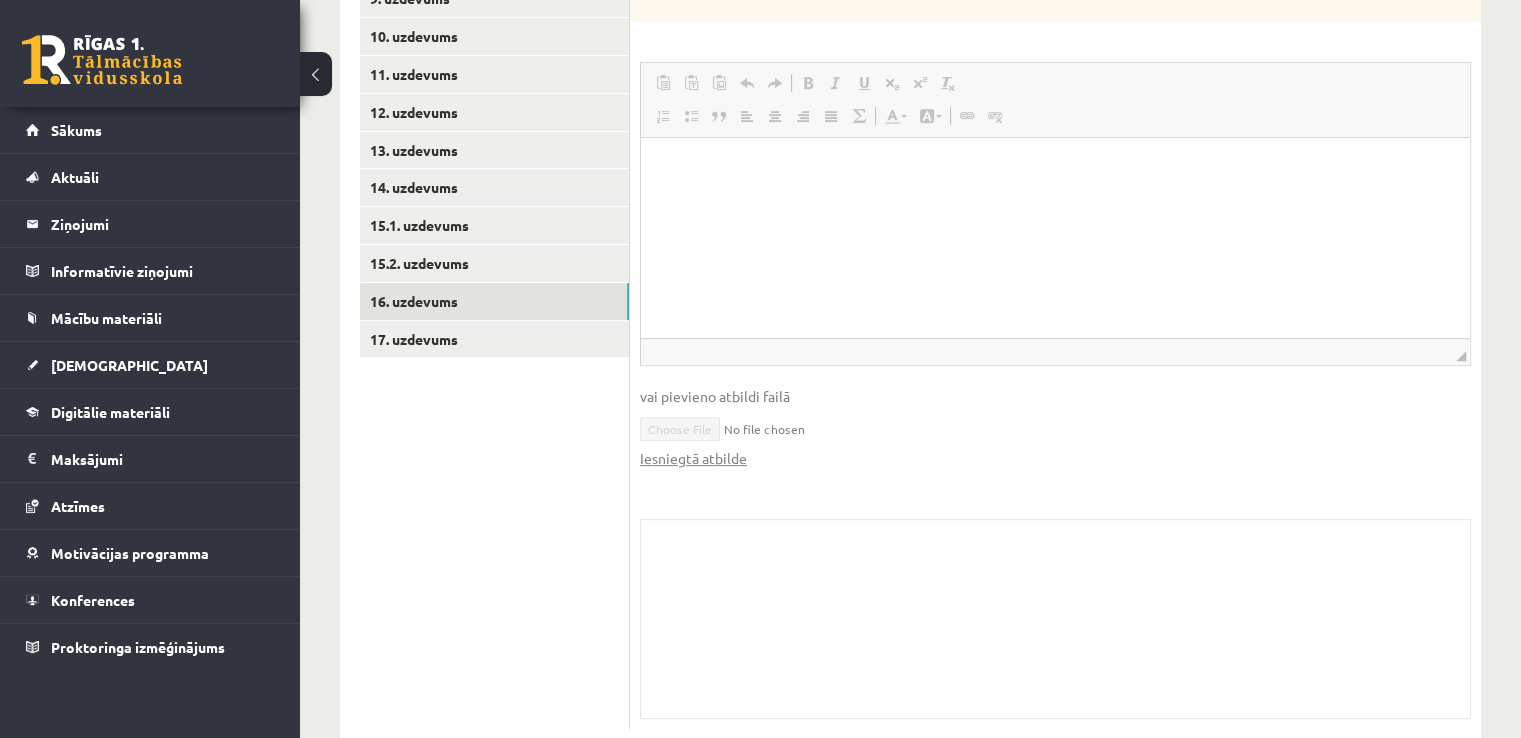 click on "1. uzdevums
2. uzdevums
3. uzdevums
4. uzdevums
5. uzdevums
6. uzdevums
7. uzdevums
8. uzdevums
9. uzdevums
10. uzdevums
11. uzdevums
12. uzdevums
13. uzdevums
14. uzdevums
15.1. uzdevums
15.2. uzdevums
16. uzdevums" at bounding box center (495, 203) 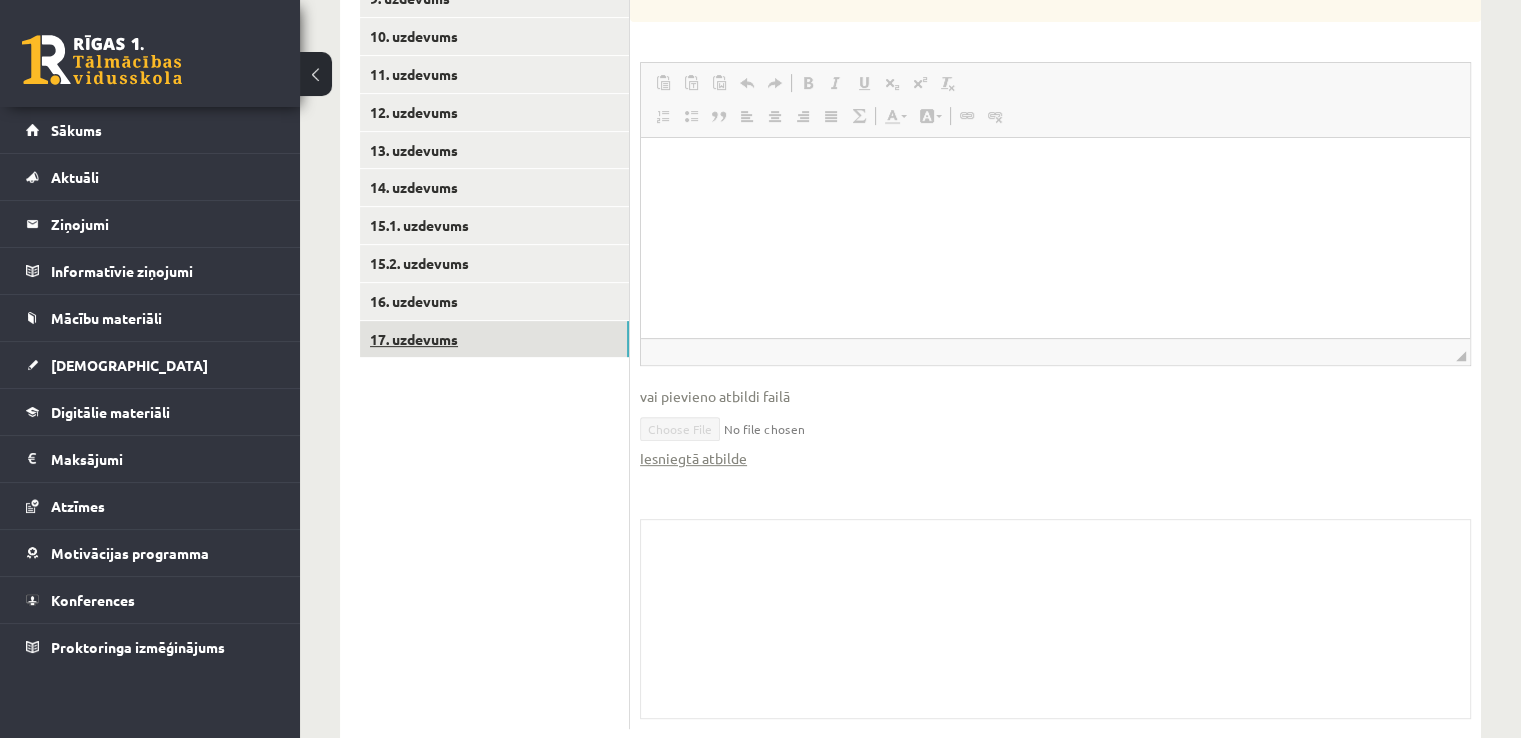 click on "17. uzdevums" at bounding box center [494, 339] 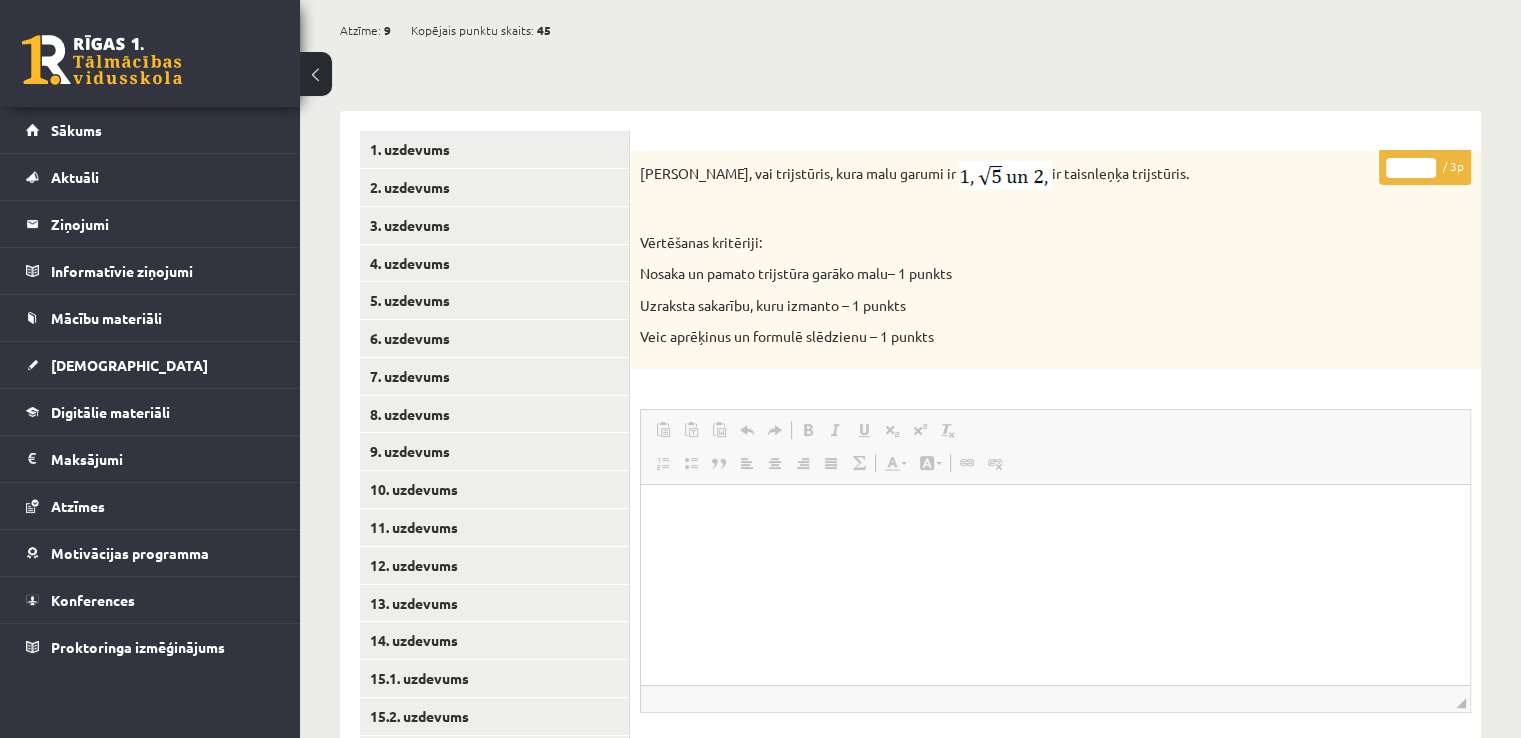 scroll, scrollTop: 0, scrollLeft: 0, axis: both 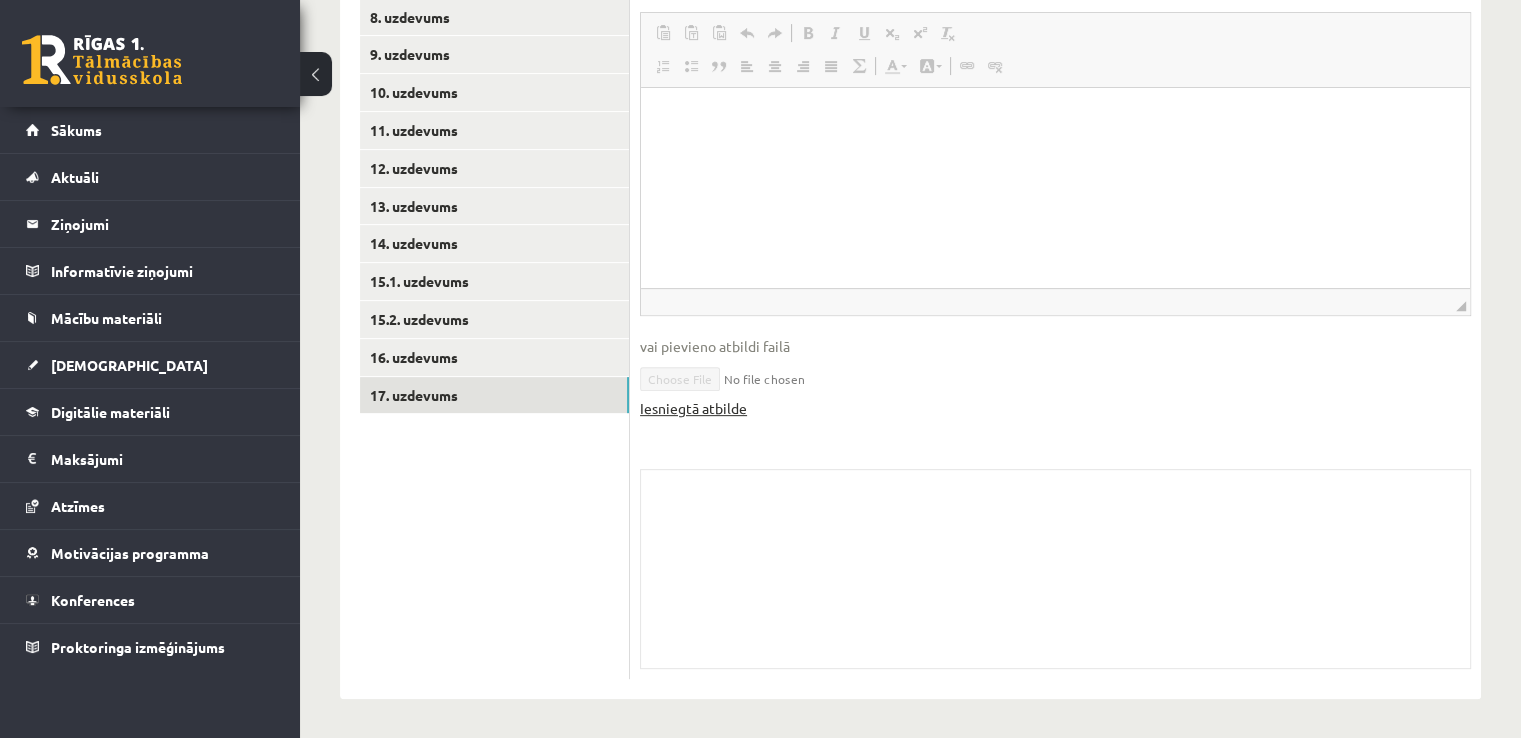 click on "Iesniegtā atbilde" at bounding box center (693, 408) 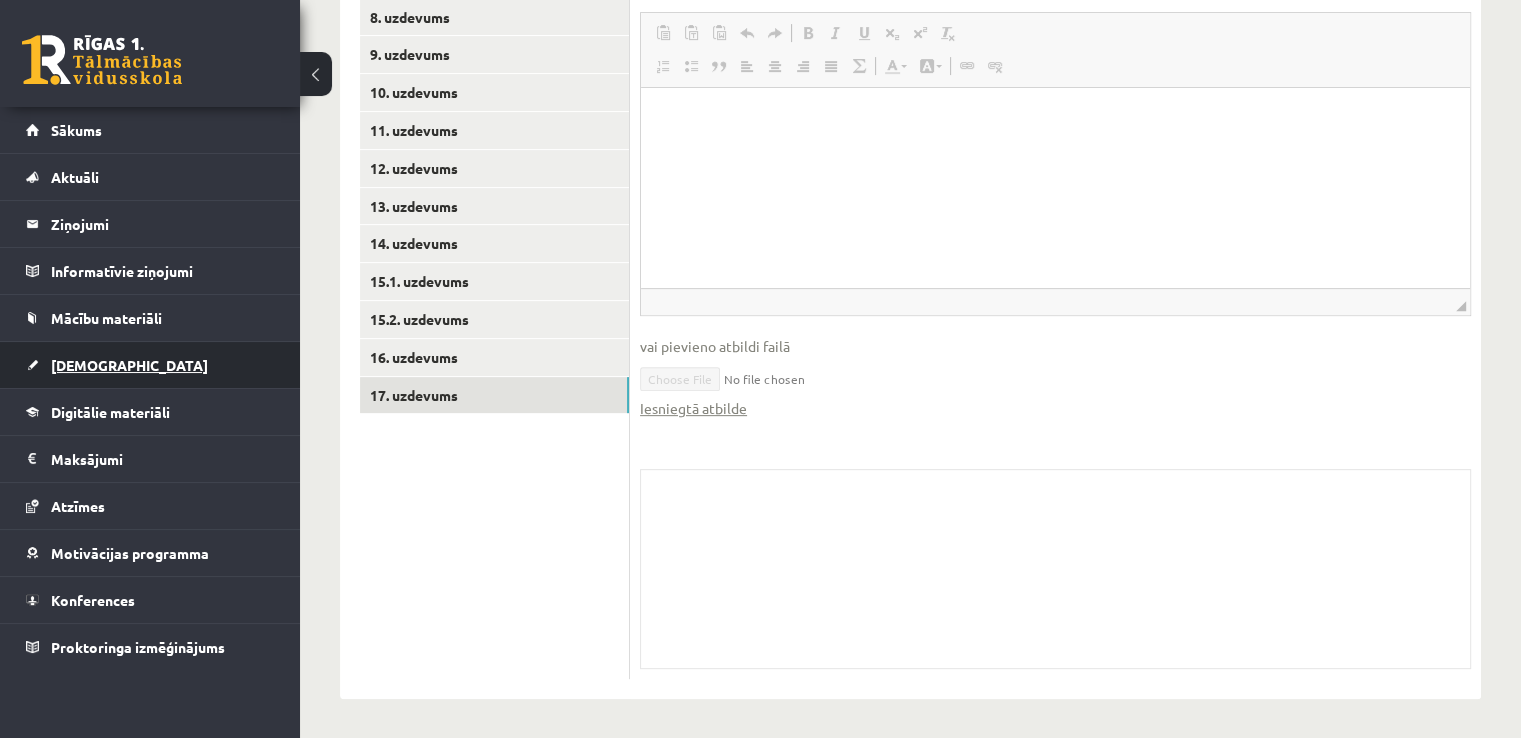 click on "[DEMOGRAPHIC_DATA]" at bounding box center (150, 365) 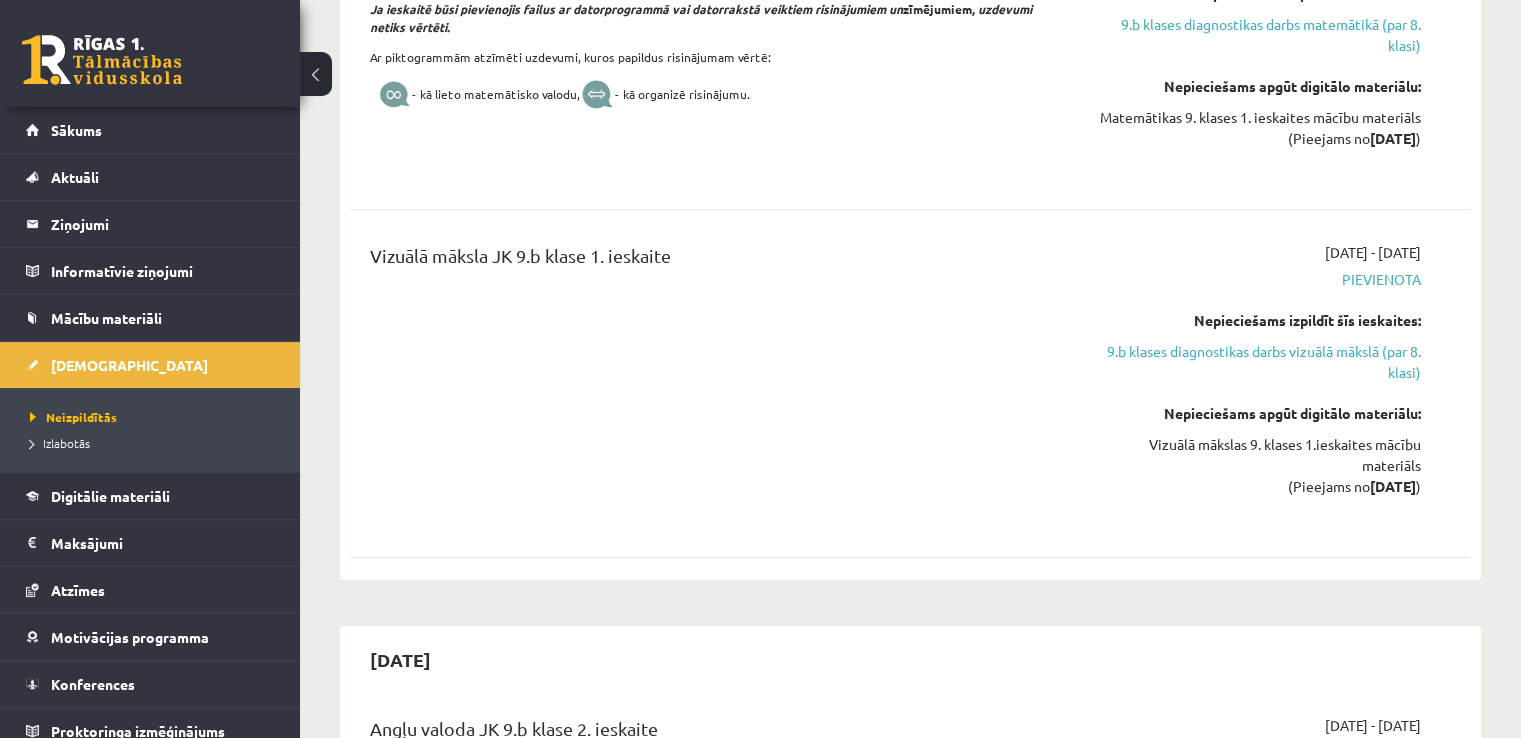 scroll, scrollTop: 7200, scrollLeft: 0, axis: vertical 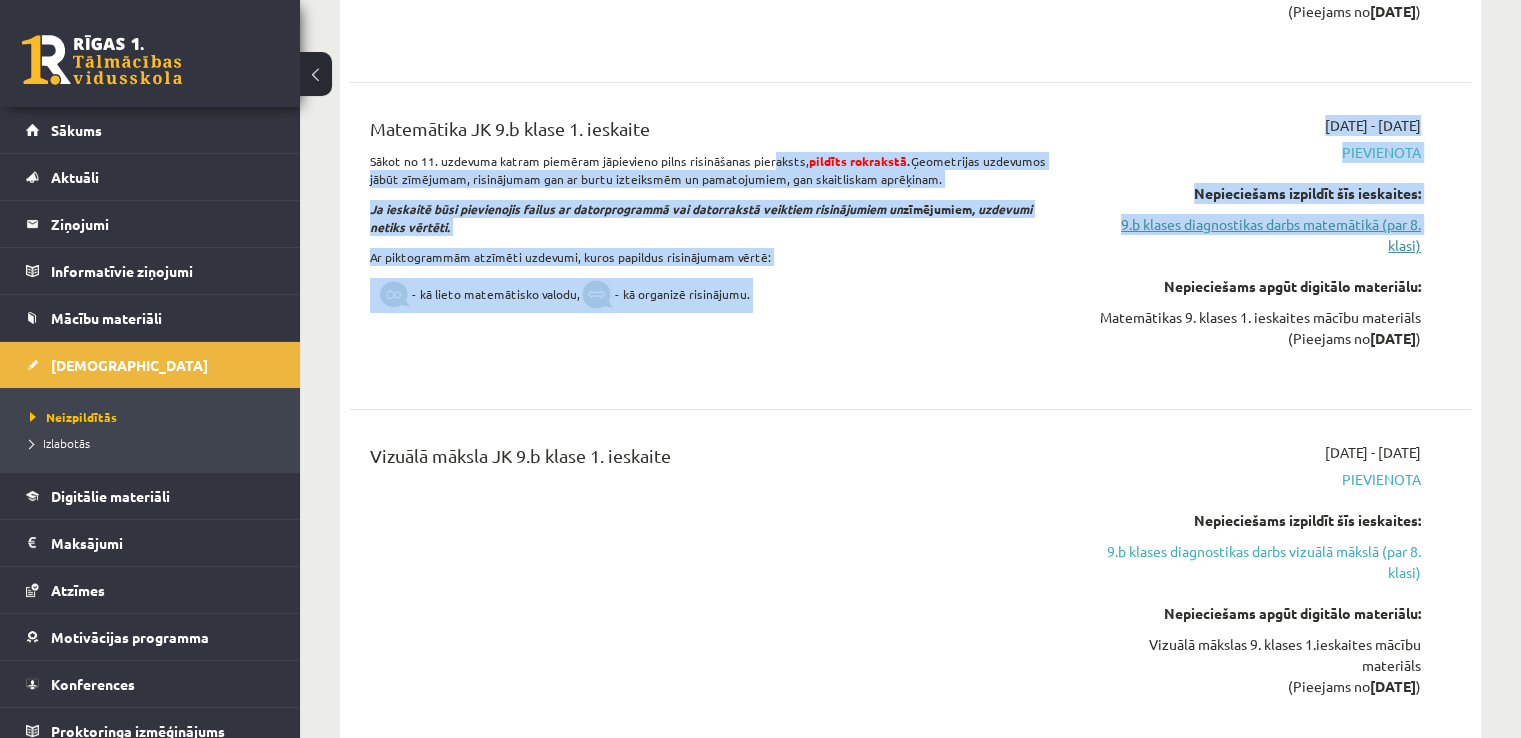 drag, startPoint x: 765, startPoint y: 179, endPoint x: 1143, endPoint y: 265, distance: 387.65964 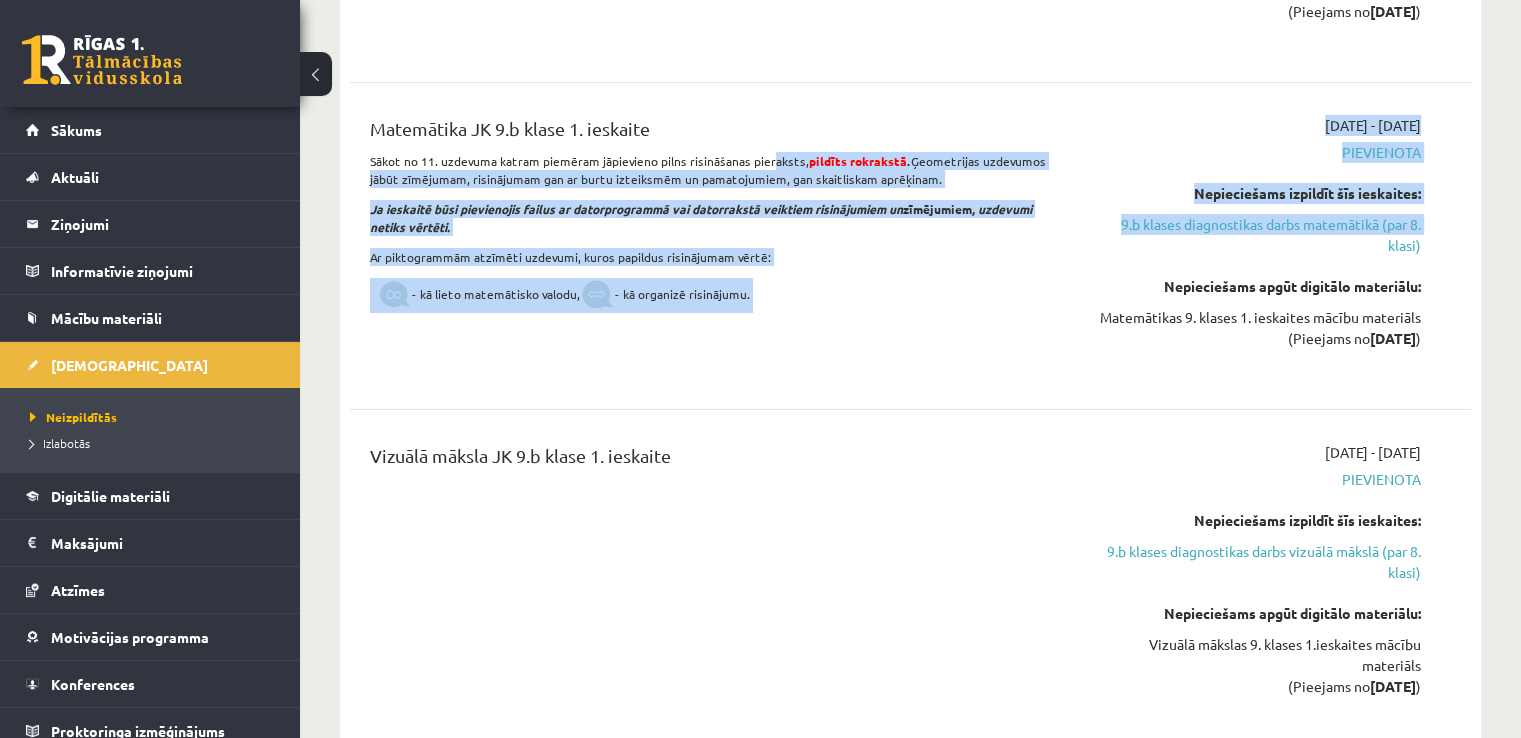 click on "Matemātika JK 9.b klase 1. ieskaite
Sākot no 11. uzdevuma katram piemēram jāpievieno pilns risināšanas pieraksts,  pildīts rokrakstā .  Ģeometrijas uzdevumos jābūt zīmējumam, risinājumam gan ar burtu izteiksmēm un pamatojumiem, gan skaitliskam aprēķinam.
Ja ieskaitē būsi pievienojis failus ar datorprogrammā vai datorrakstā veiktiem risinājumiem un  zīmējumiem , uzdevumi netiks vērtēti.
Ar piktogrammām atzīmēti uzdevumi, kuros papildus risinājumam vērtē:
- kā lieto matemātisko valodu,   - kā organizē risinājumu.
[DATE] - [DATE]
[GEOGRAPHIC_DATA]
Nepieciešams izpildīt šīs ieskaites:
9.b klases diagnostikas darbs matemātikā (par 8. klasi)
Nepieciešams apgūt digitālo materiālu:
Matemātikas 9. klases 1. ieskaites mācību materiāls
(Pieejams no  [DATE] )" at bounding box center (910, 246) 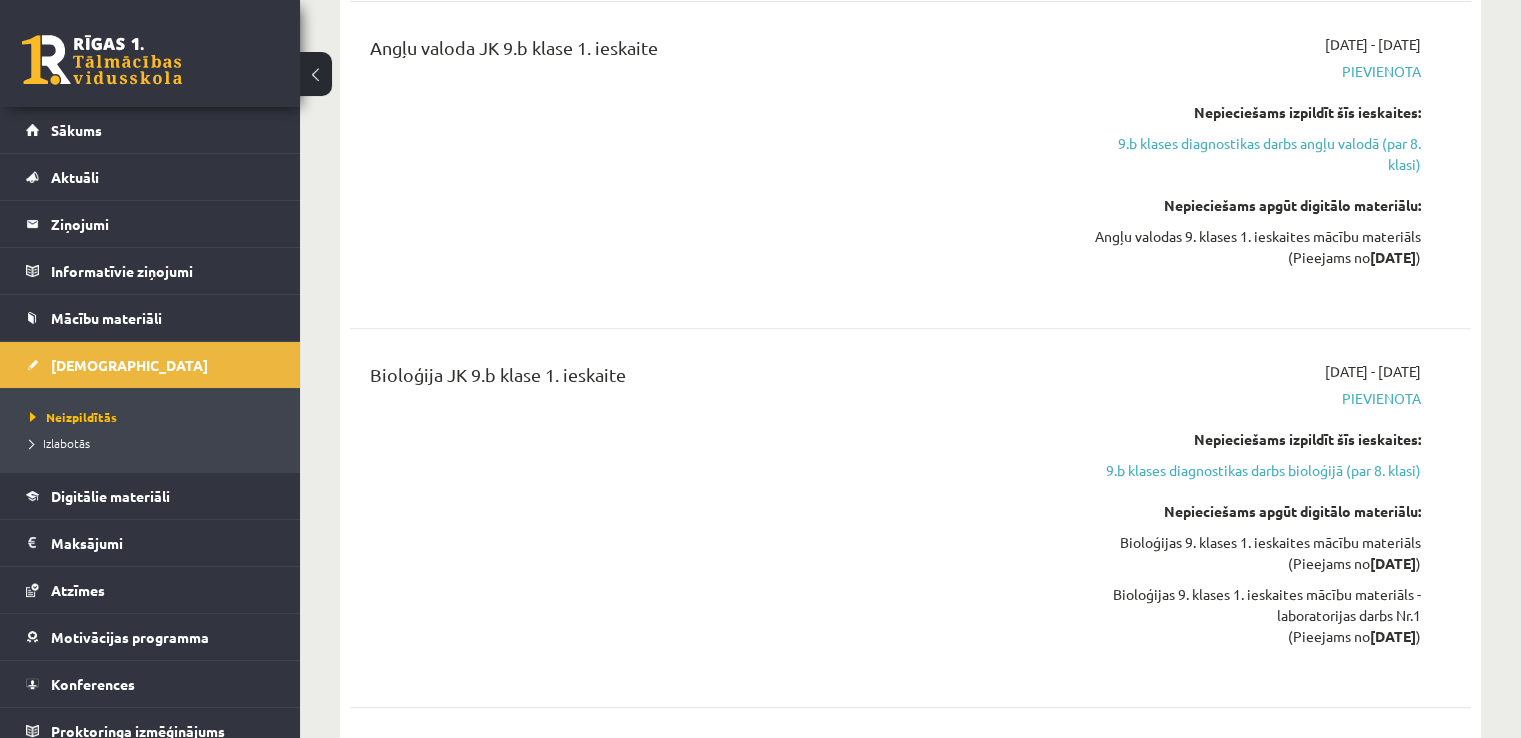 scroll, scrollTop: 0, scrollLeft: 0, axis: both 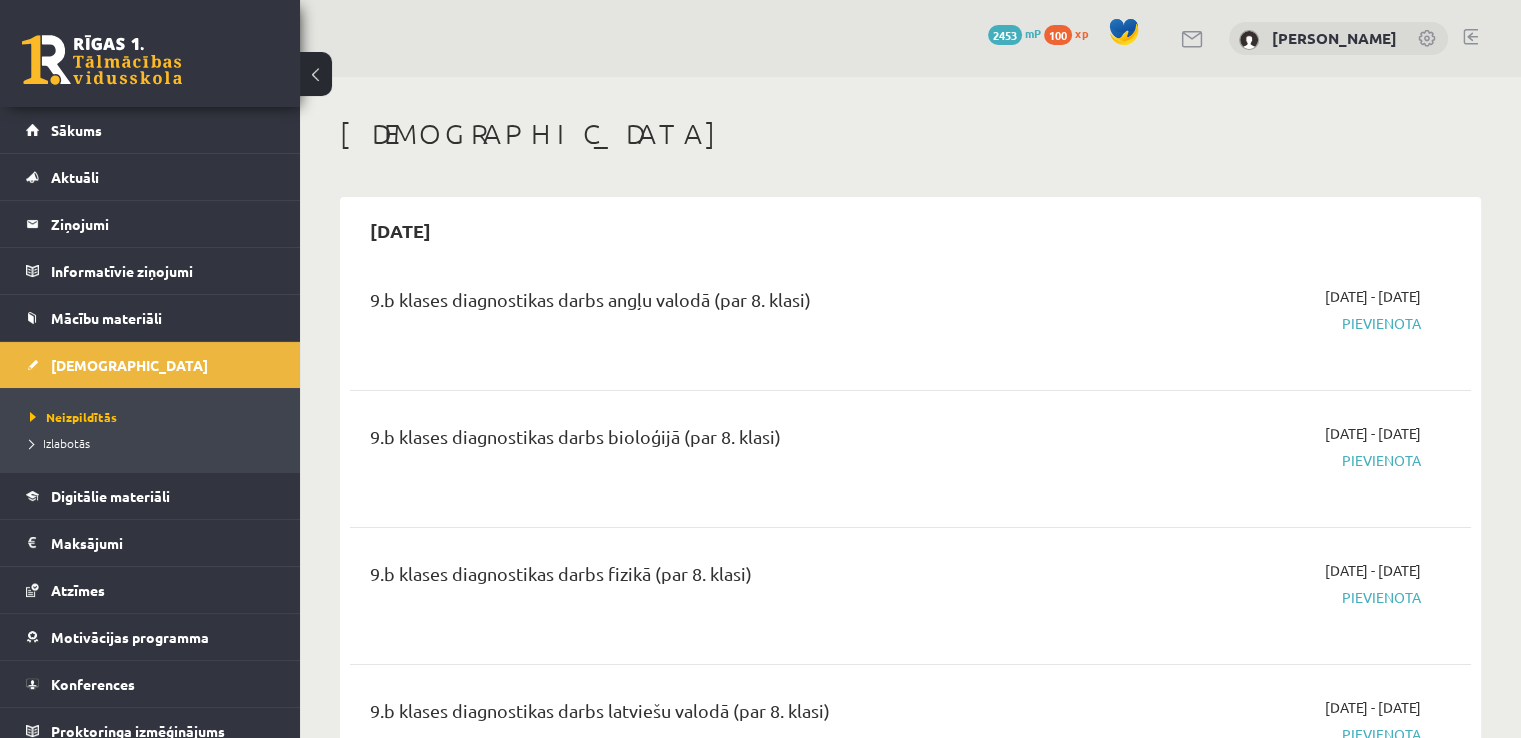 click at bounding box center [1470, 37] 